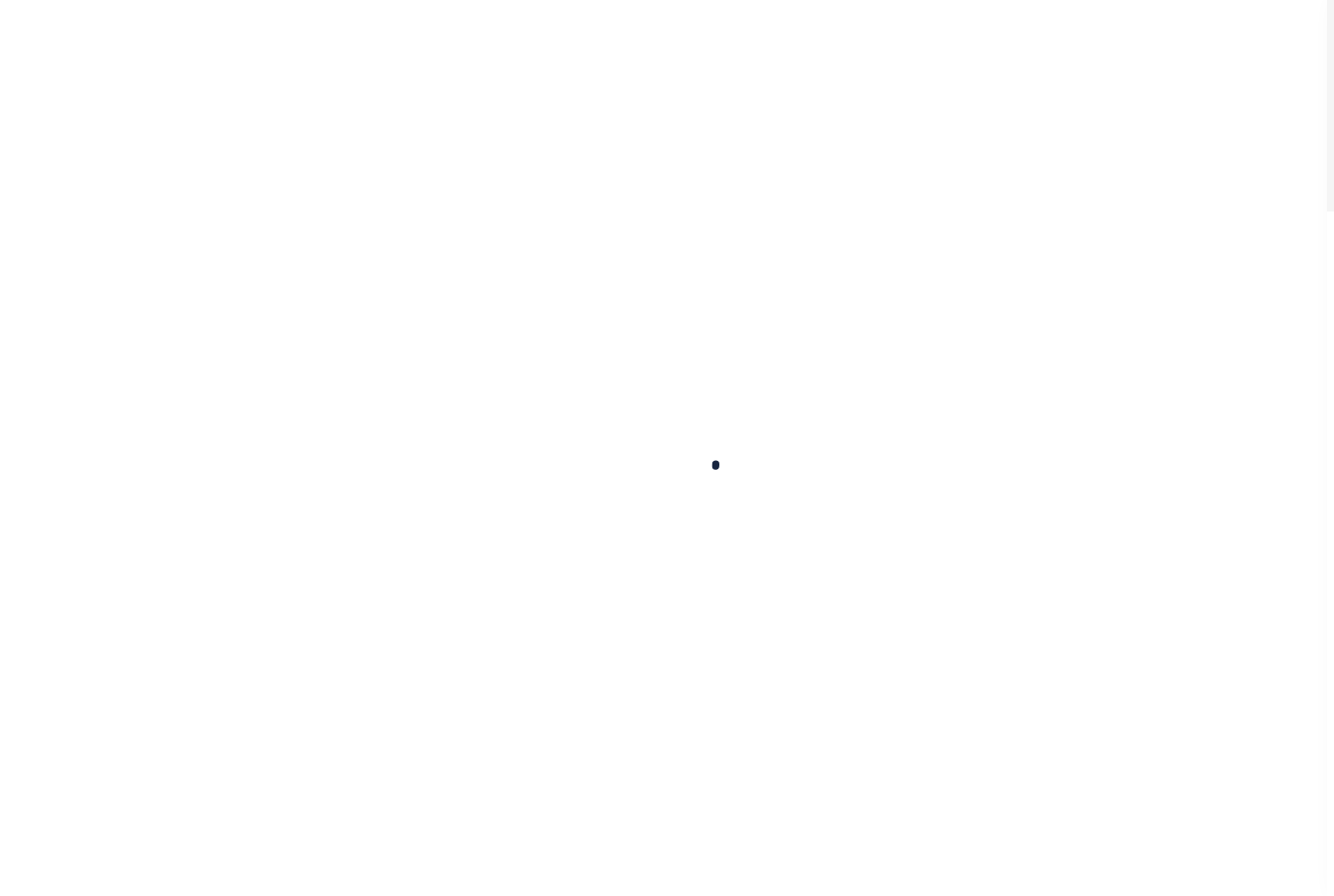 scroll, scrollTop: 0, scrollLeft: 0, axis: both 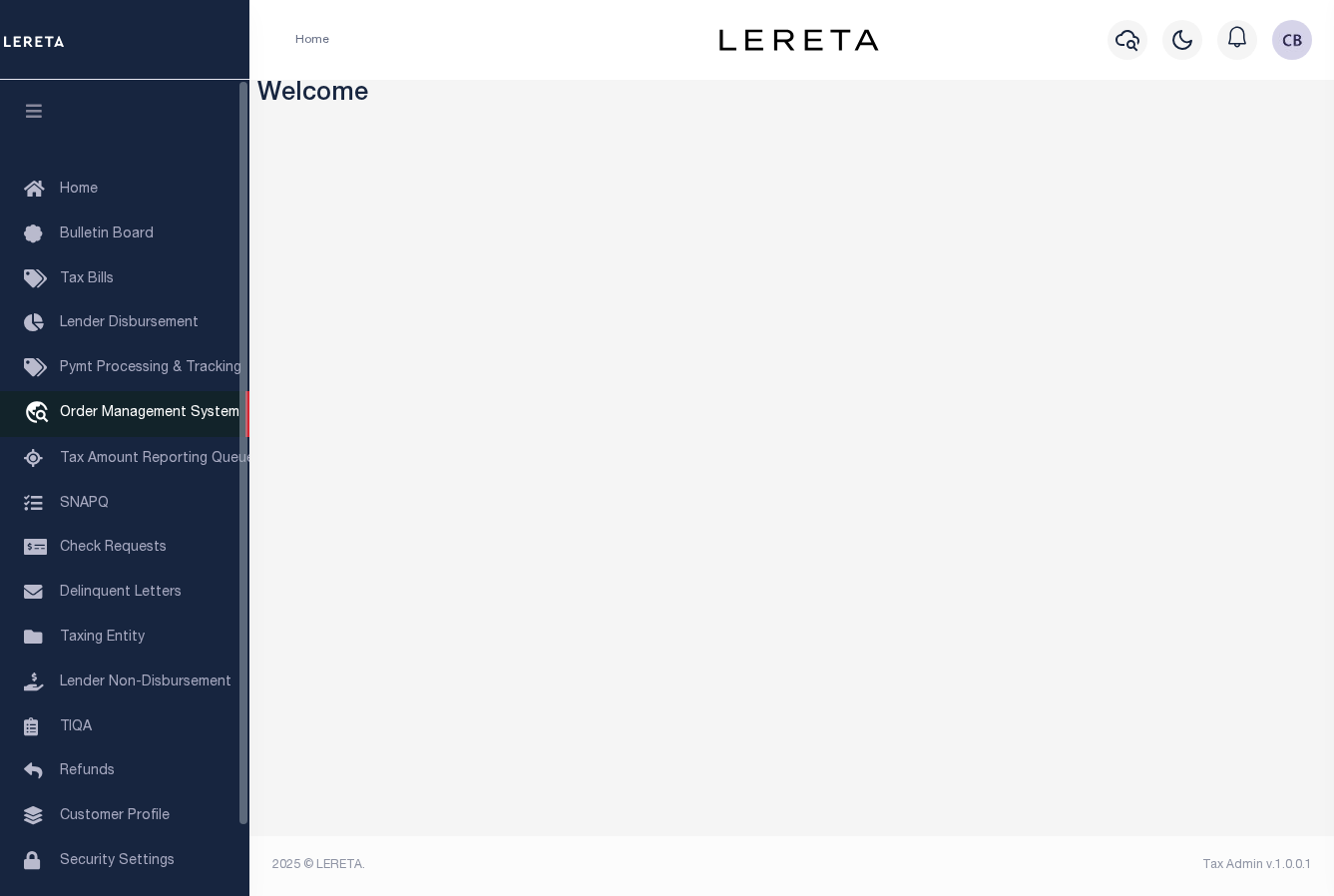 click on "Order Management System" at bounding box center [150, 413] 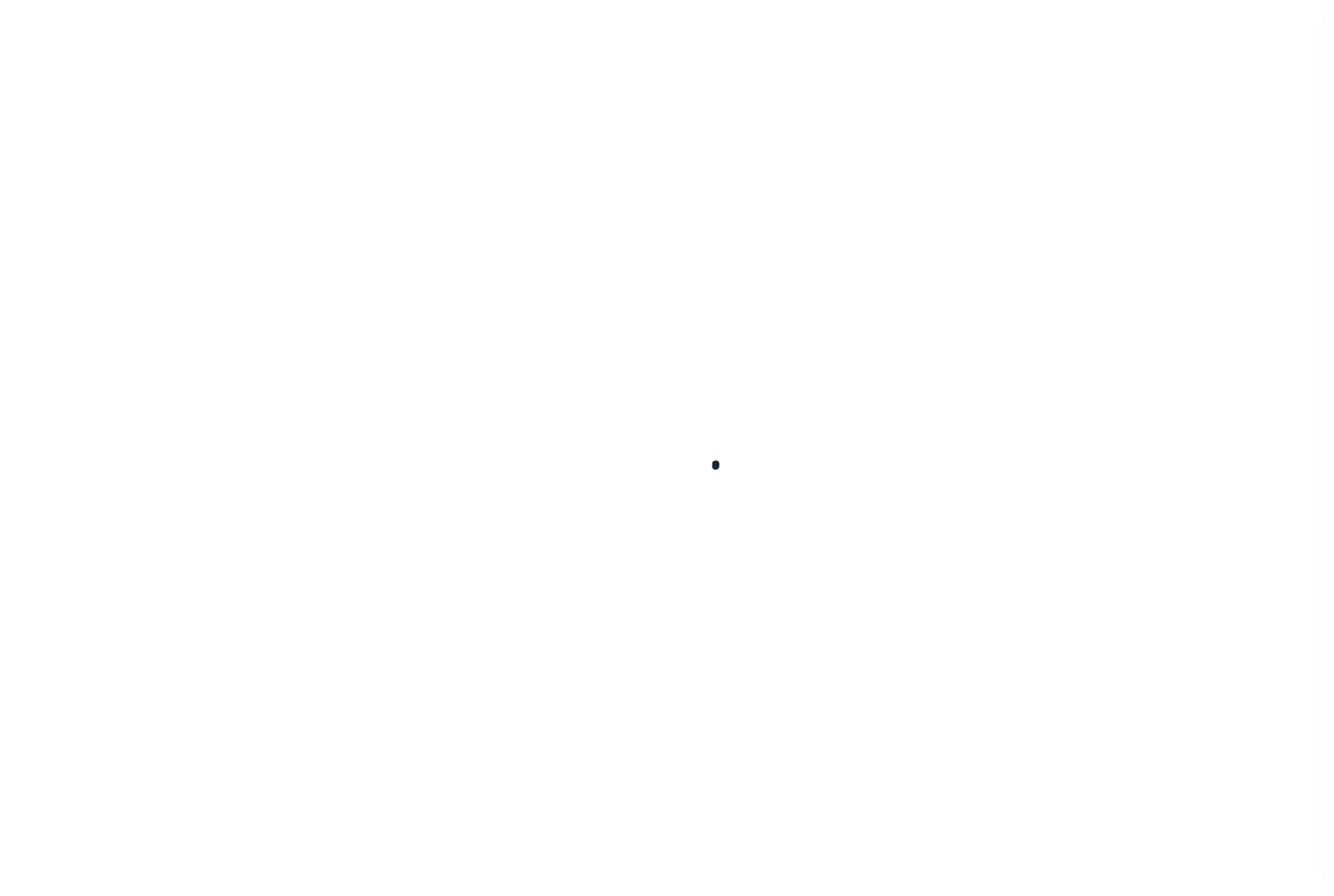scroll, scrollTop: 0, scrollLeft: 0, axis: both 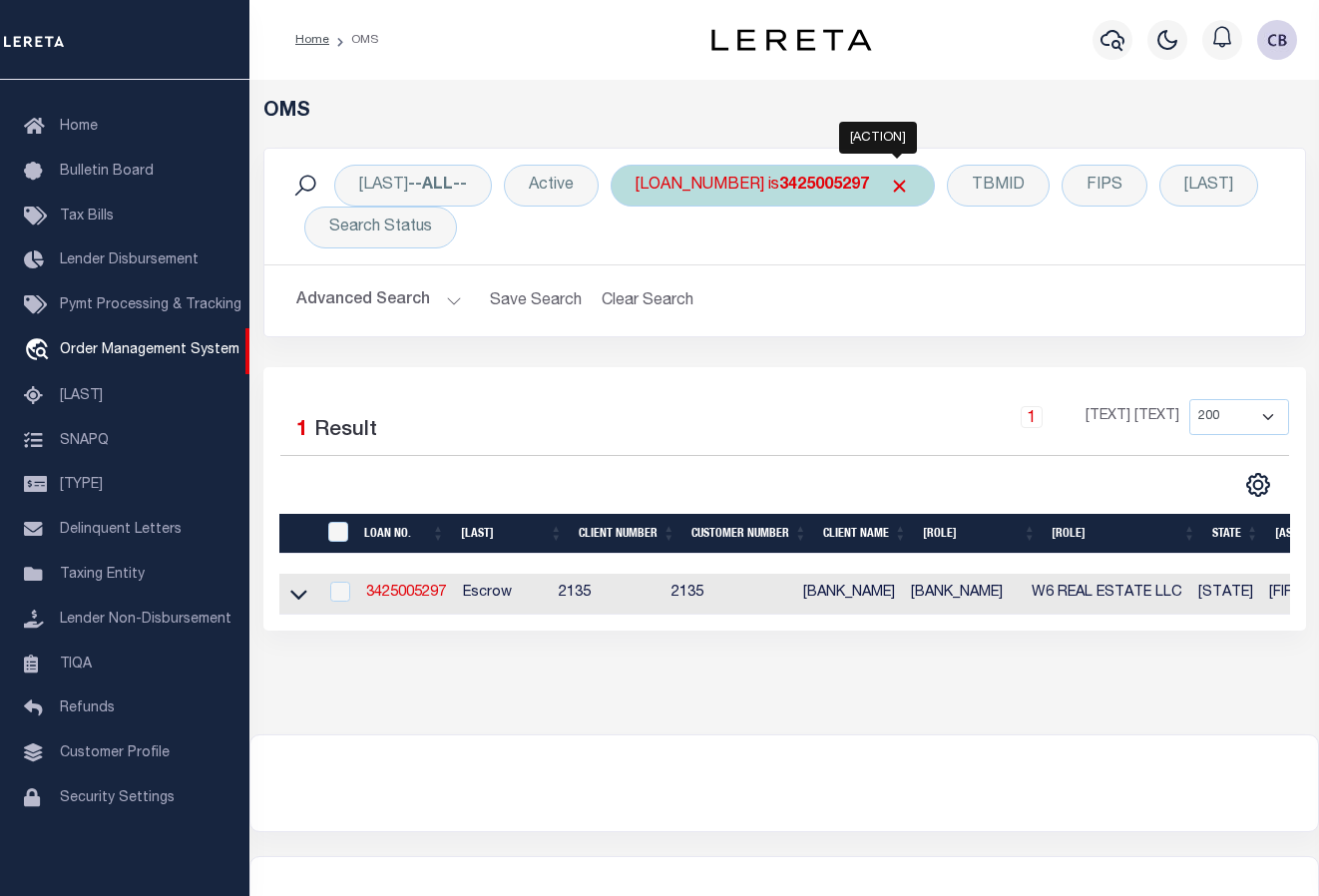 click at bounding box center (899, 186) 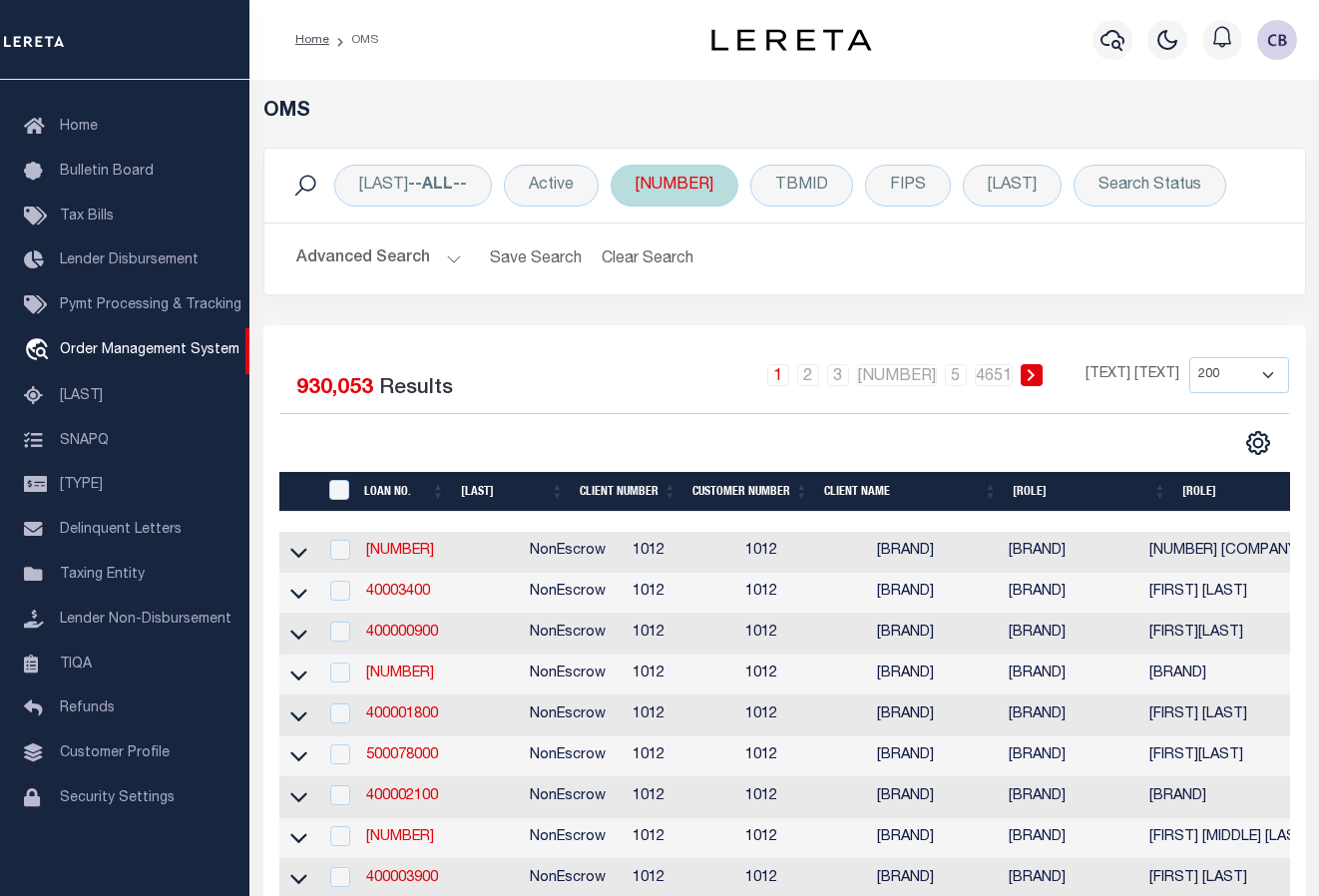 click on "[NUMBER]" at bounding box center [674, 186] 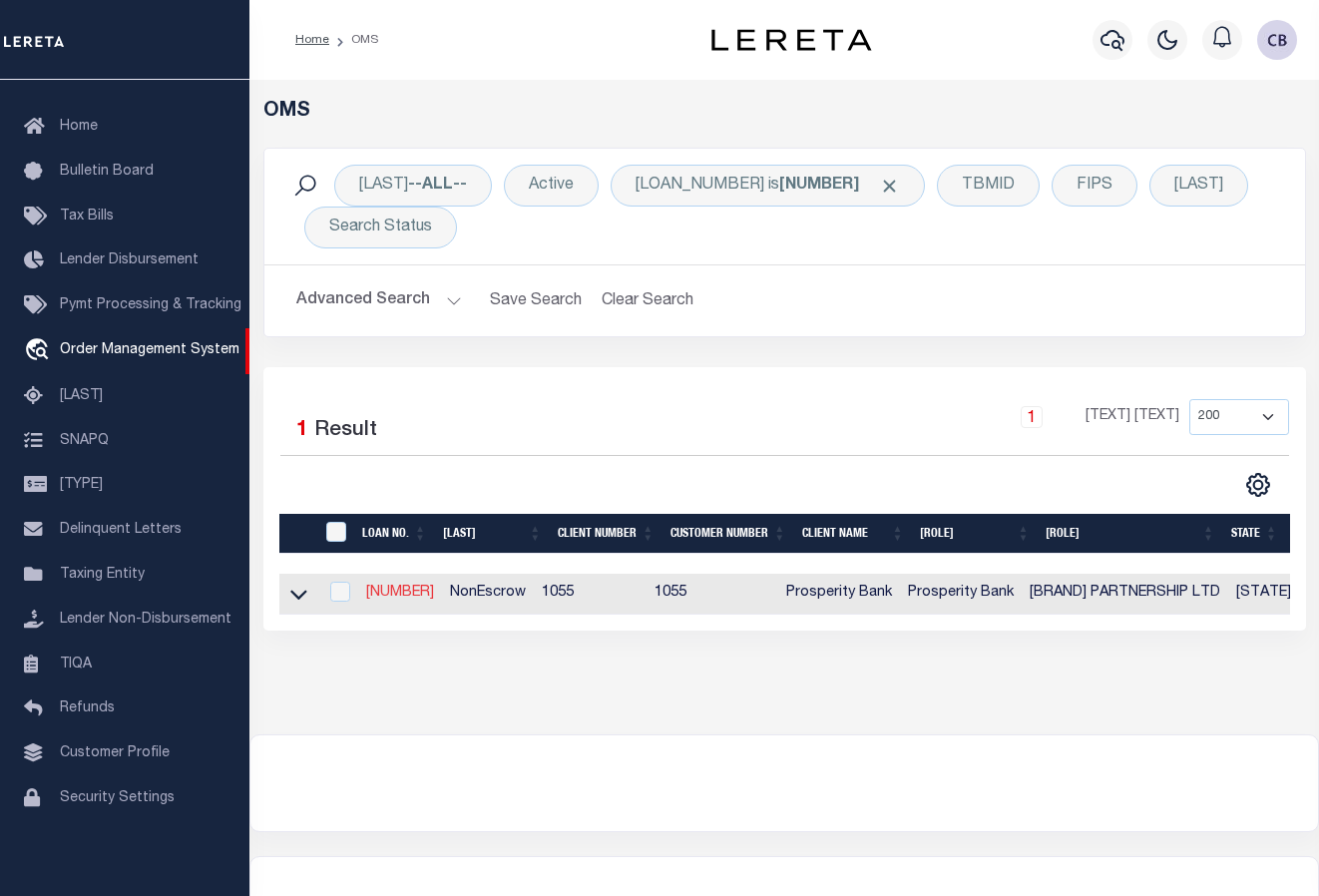 click on "[NUMBER]" at bounding box center [400, 593] 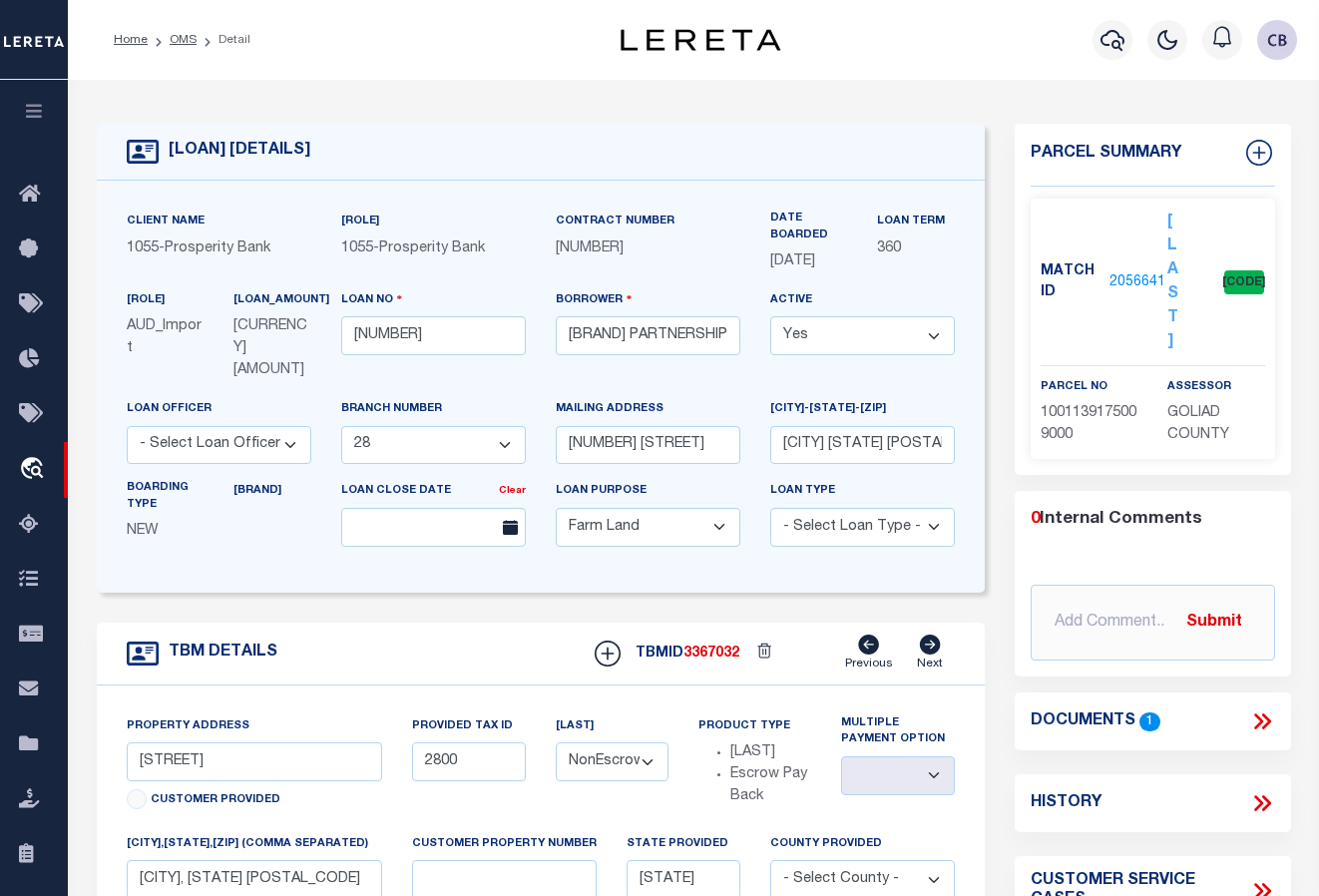 click on "2056641" at bounding box center (1137, 282) 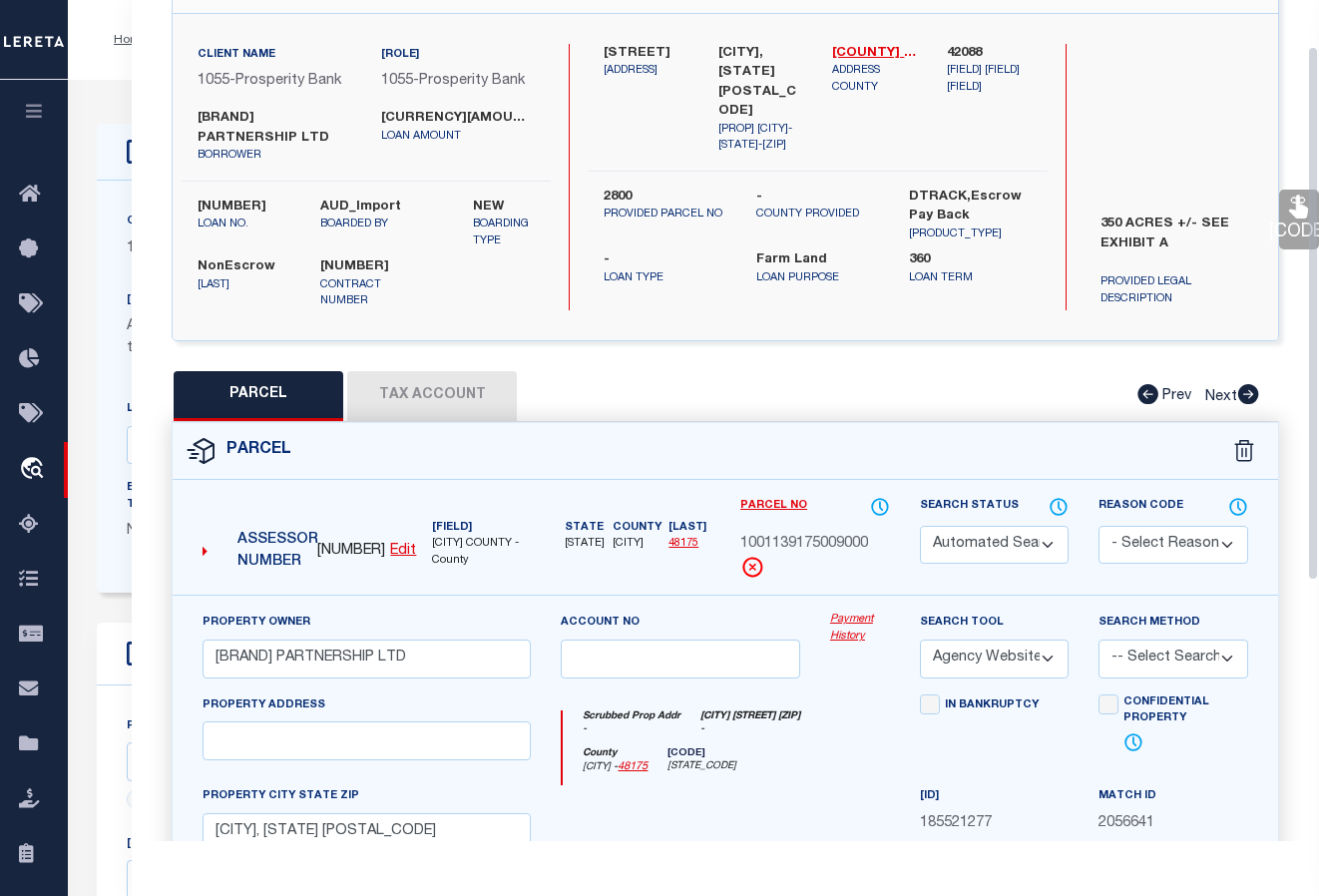 scroll, scrollTop: 0, scrollLeft: 0, axis: both 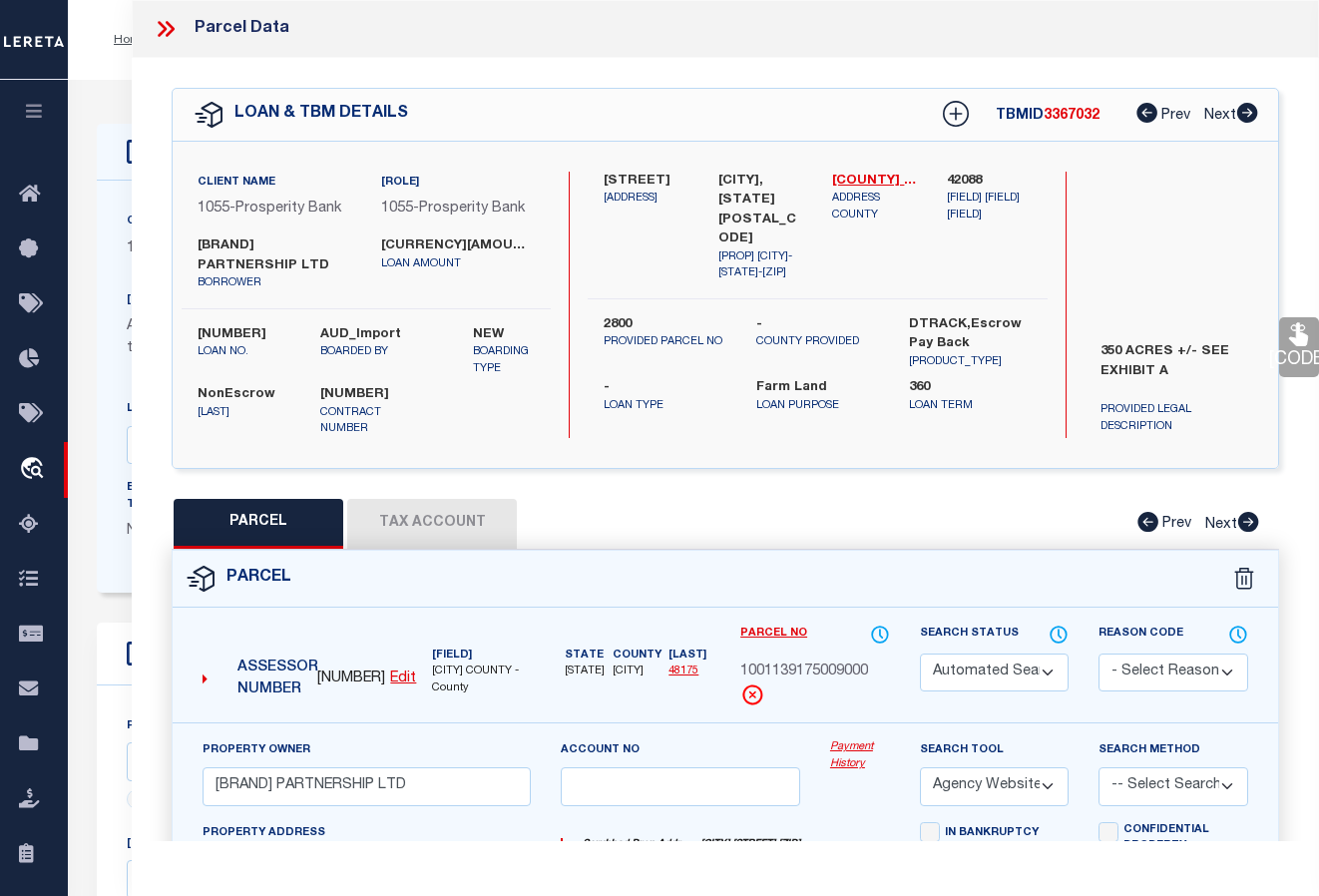 click at bounding box center (162, 29) 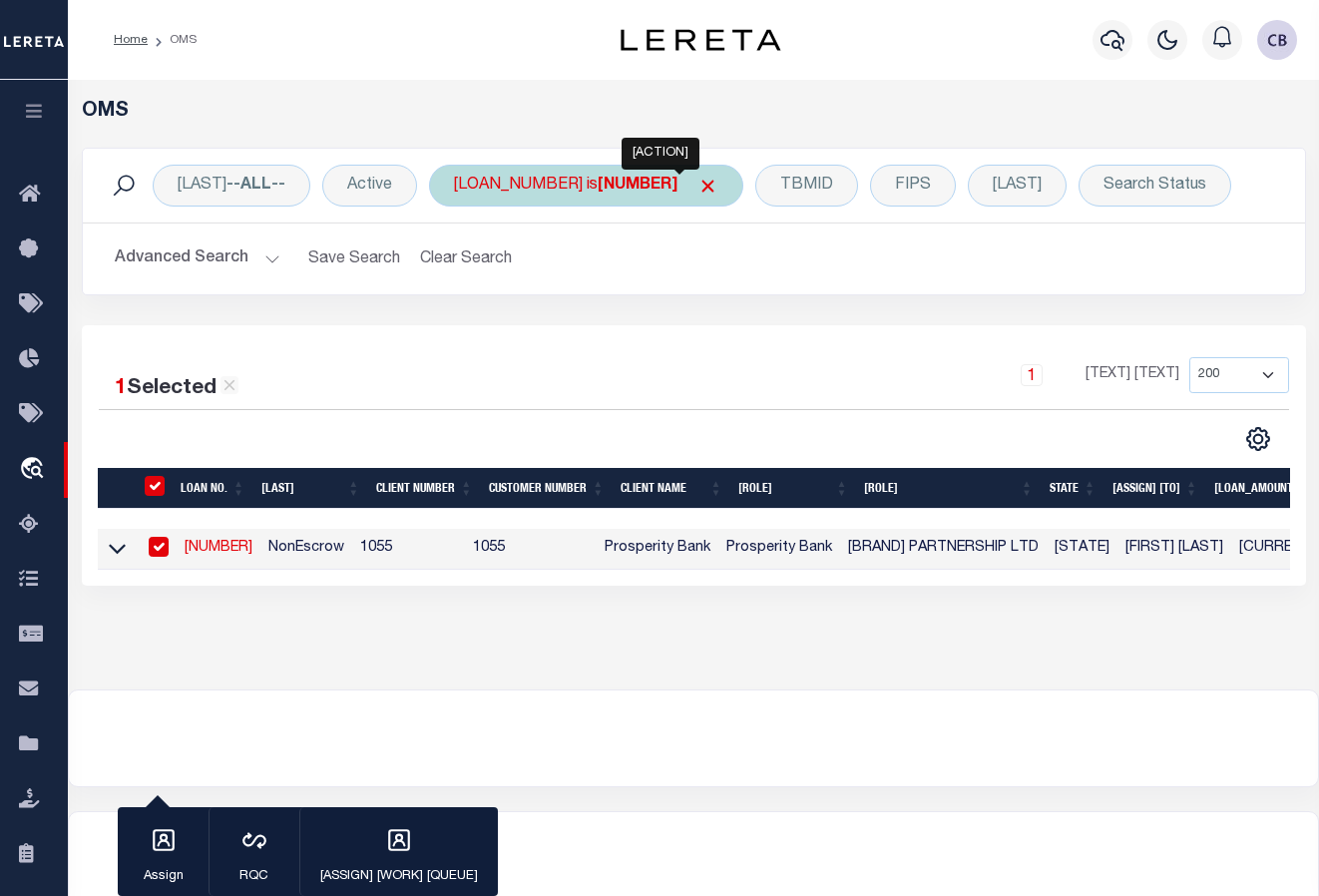 click at bounding box center [707, 186] 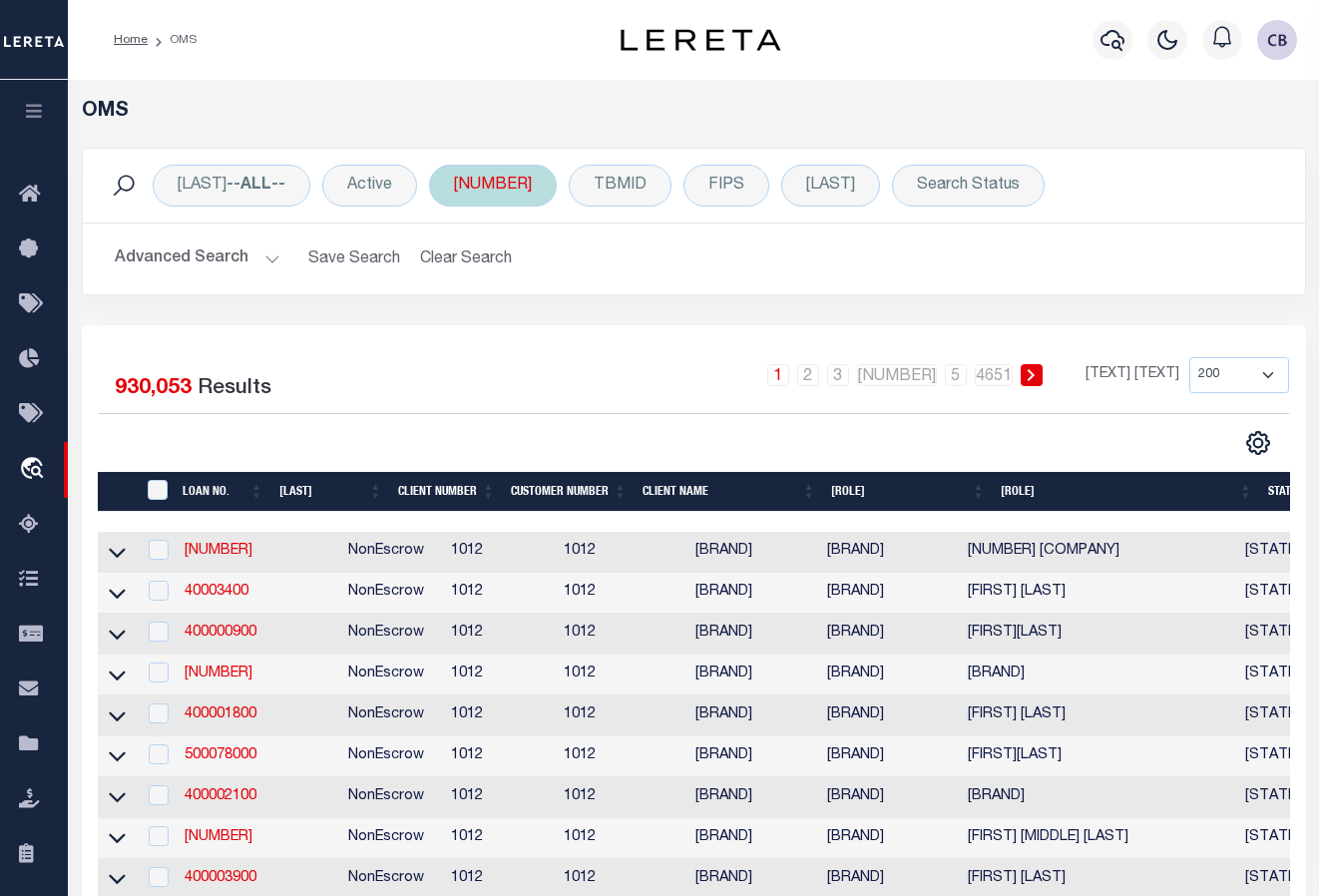 click on "[NUMBER]" at bounding box center [493, 186] 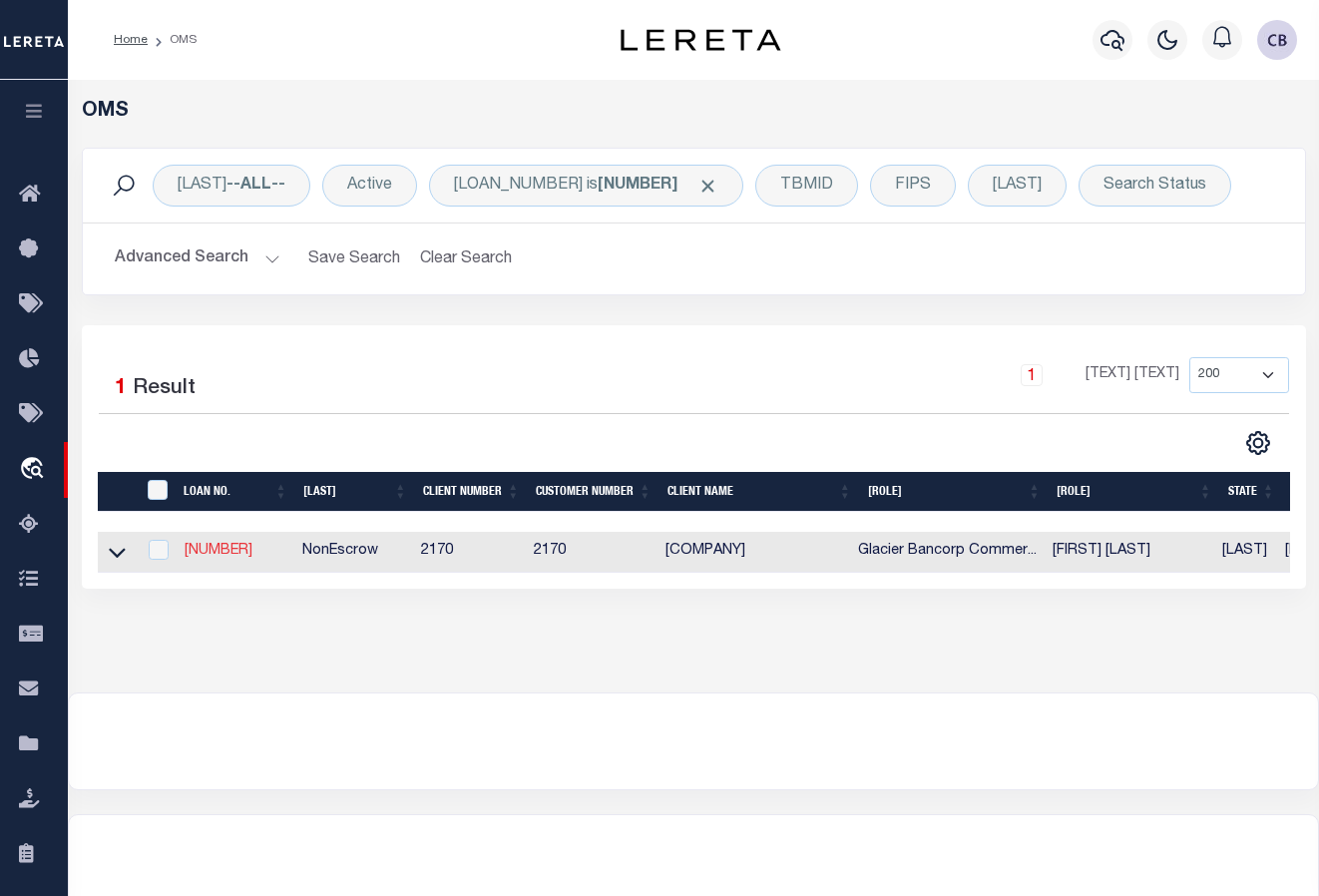 click on "[NUMBER]" at bounding box center (219, 551) 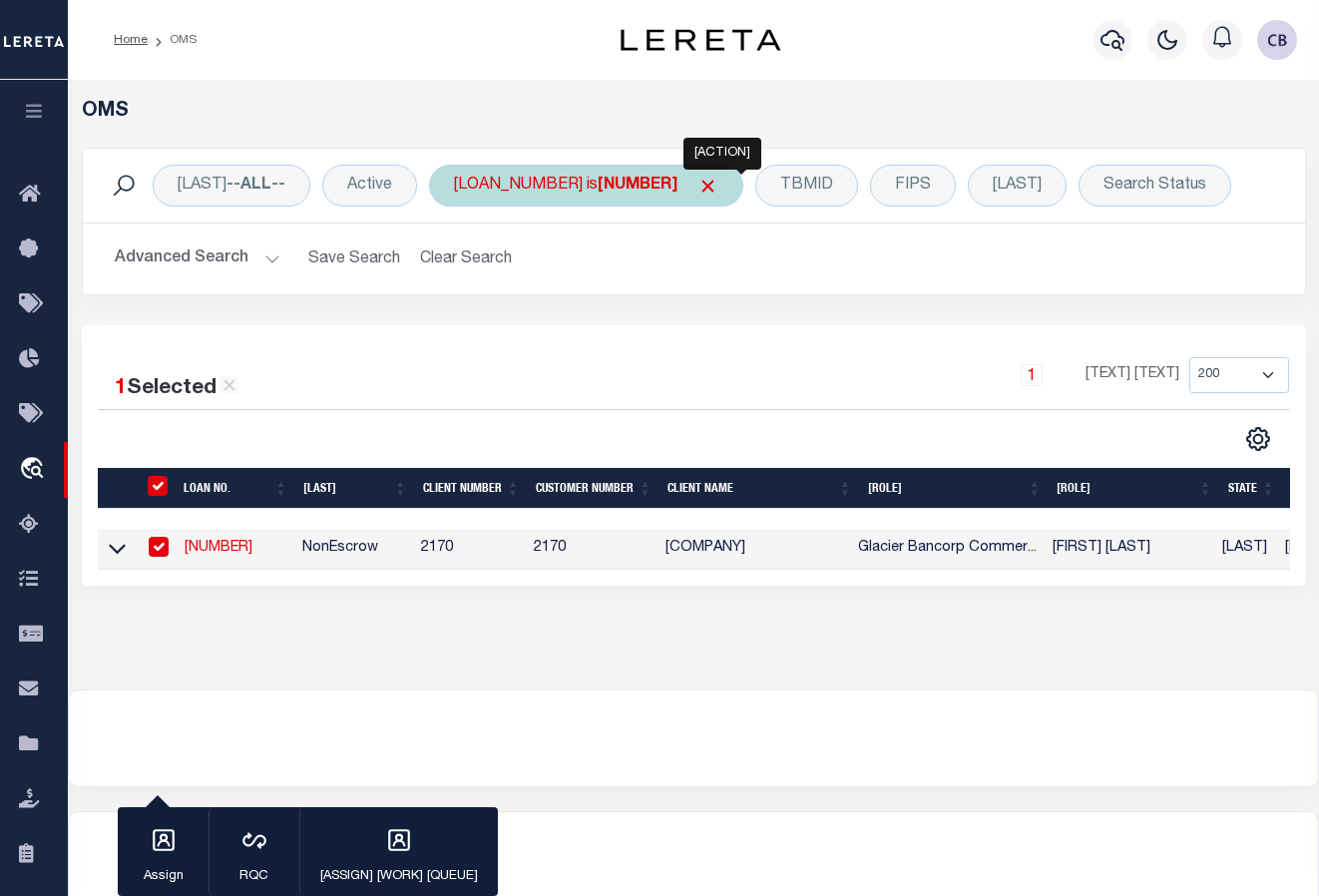 click at bounding box center [707, 186] 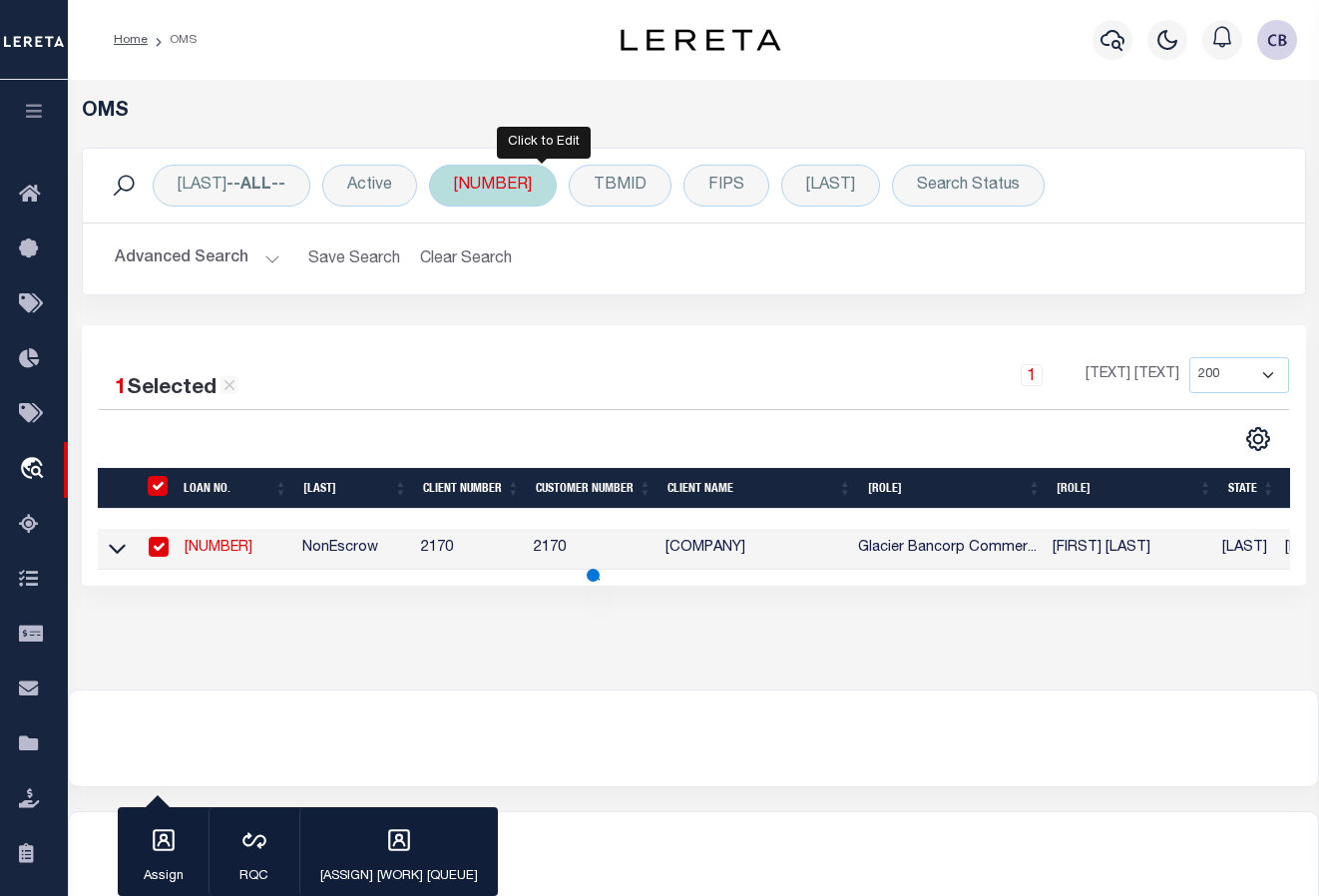 click on "[NUMBER]" at bounding box center [493, 186] 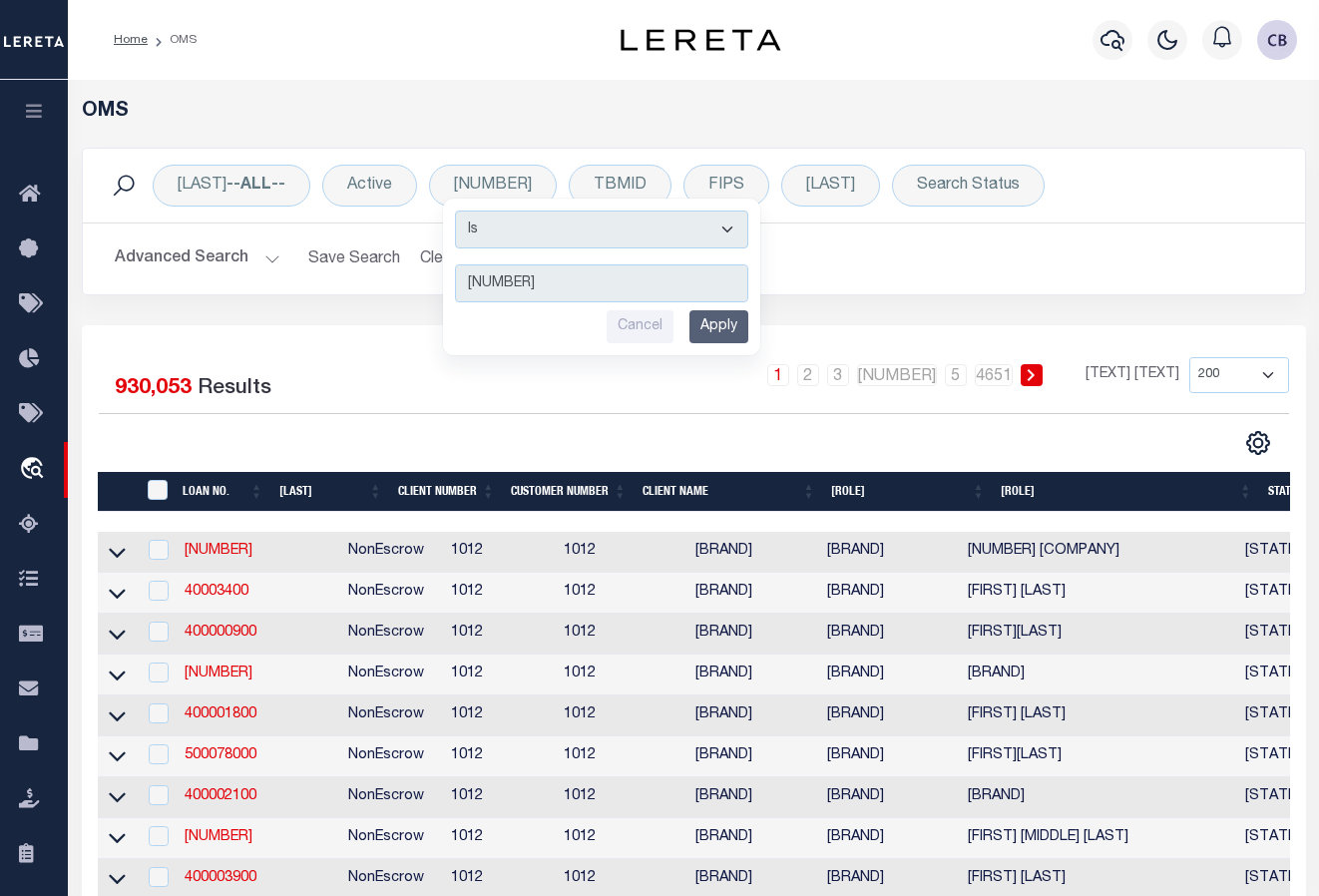 type on "31833113" 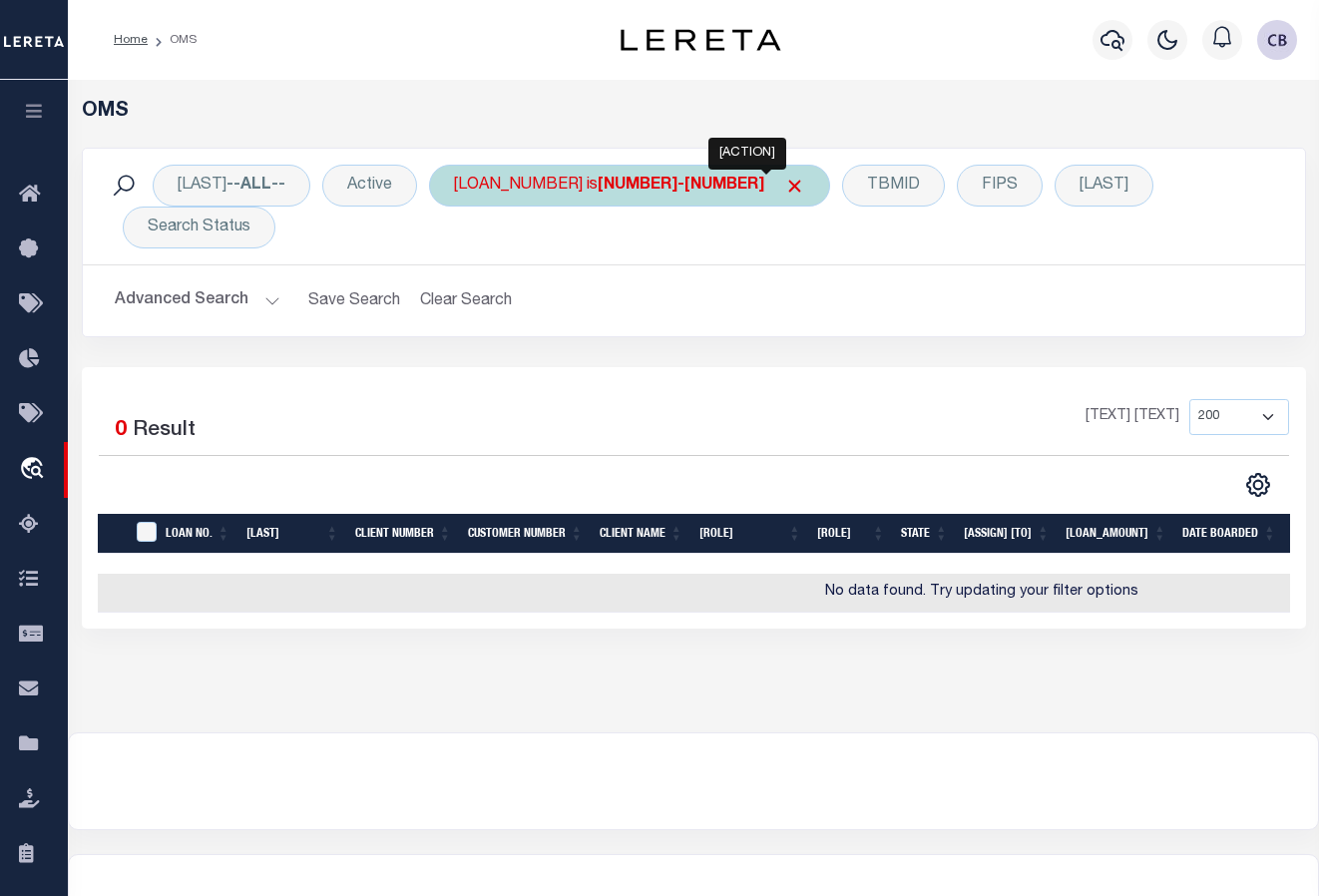click at bounding box center (794, 186) 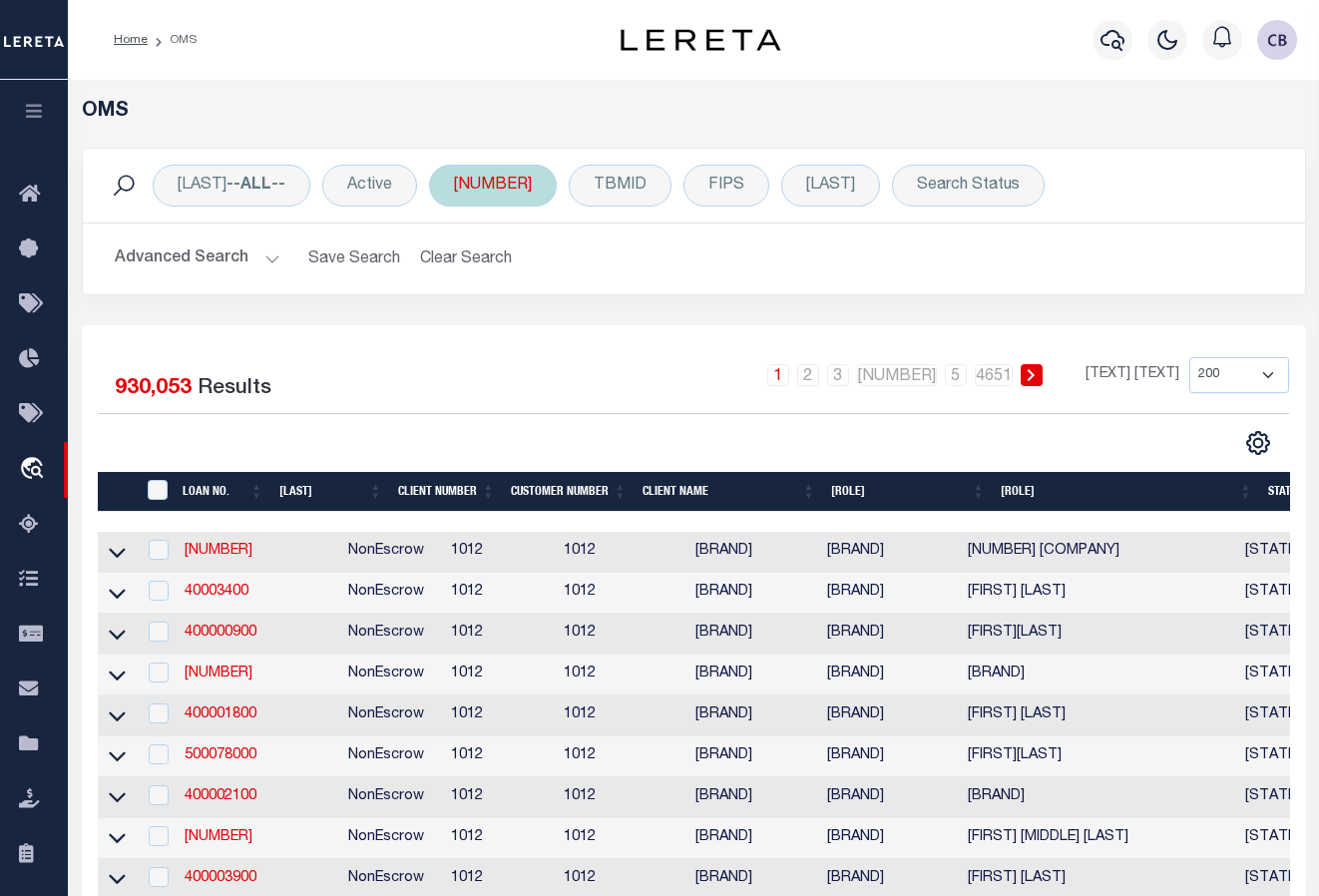 click on "[NUMBER]" at bounding box center (493, 186) 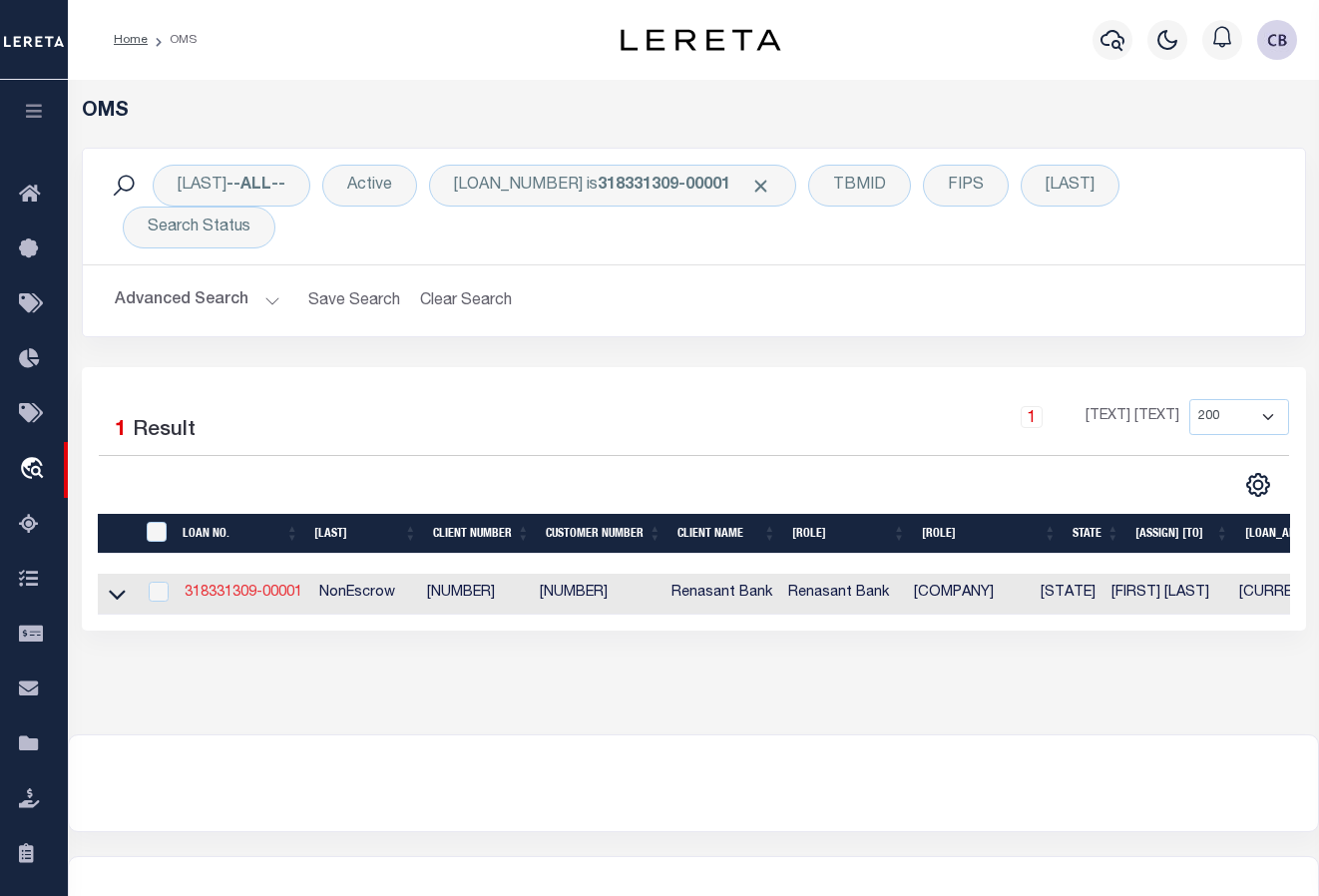 click on "318331309-00001" at bounding box center [243, 593] 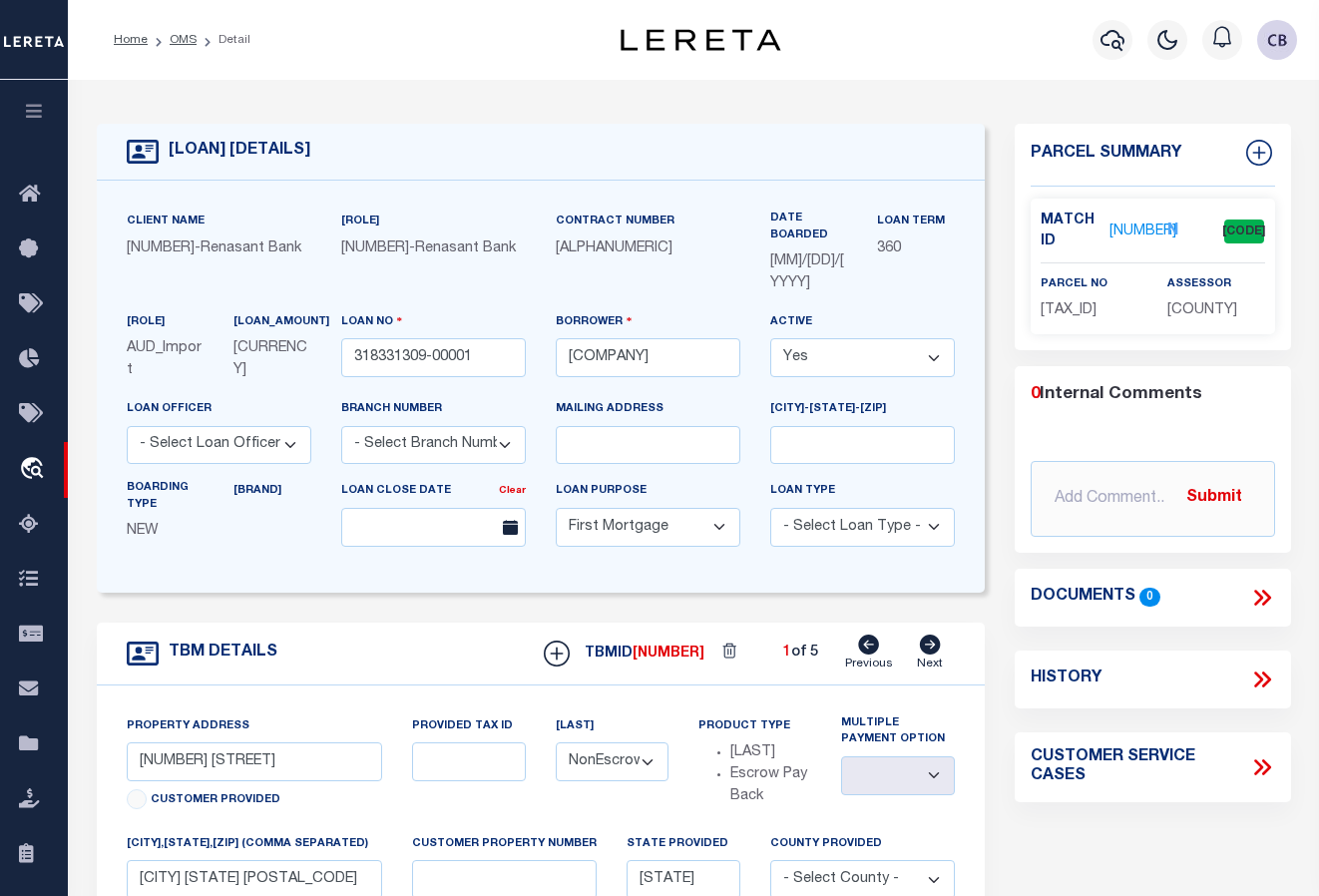 click on "[NUMBER]" at bounding box center (1142, 231) 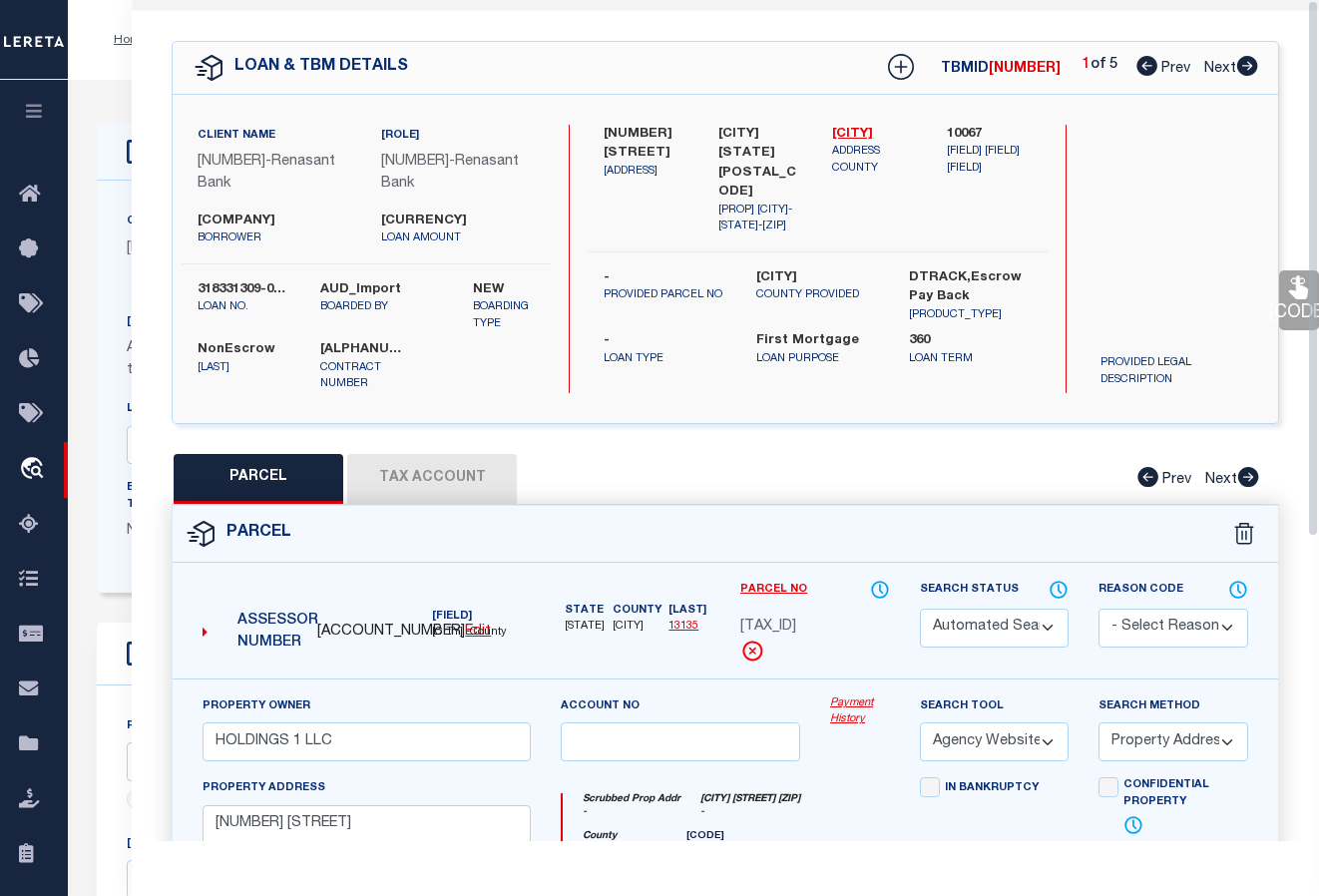 scroll, scrollTop: 0, scrollLeft: 0, axis: both 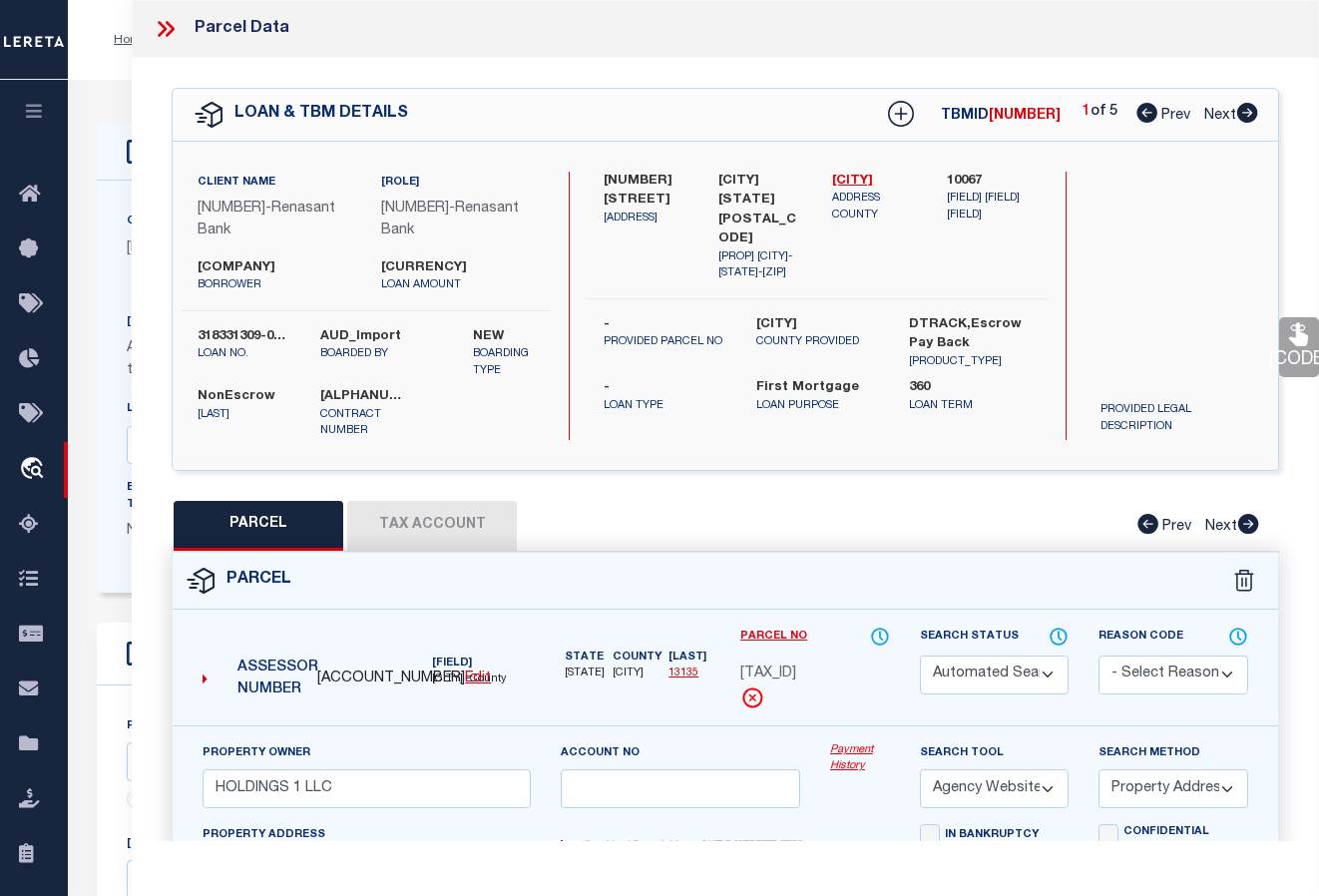 click at bounding box center [1247, 113] 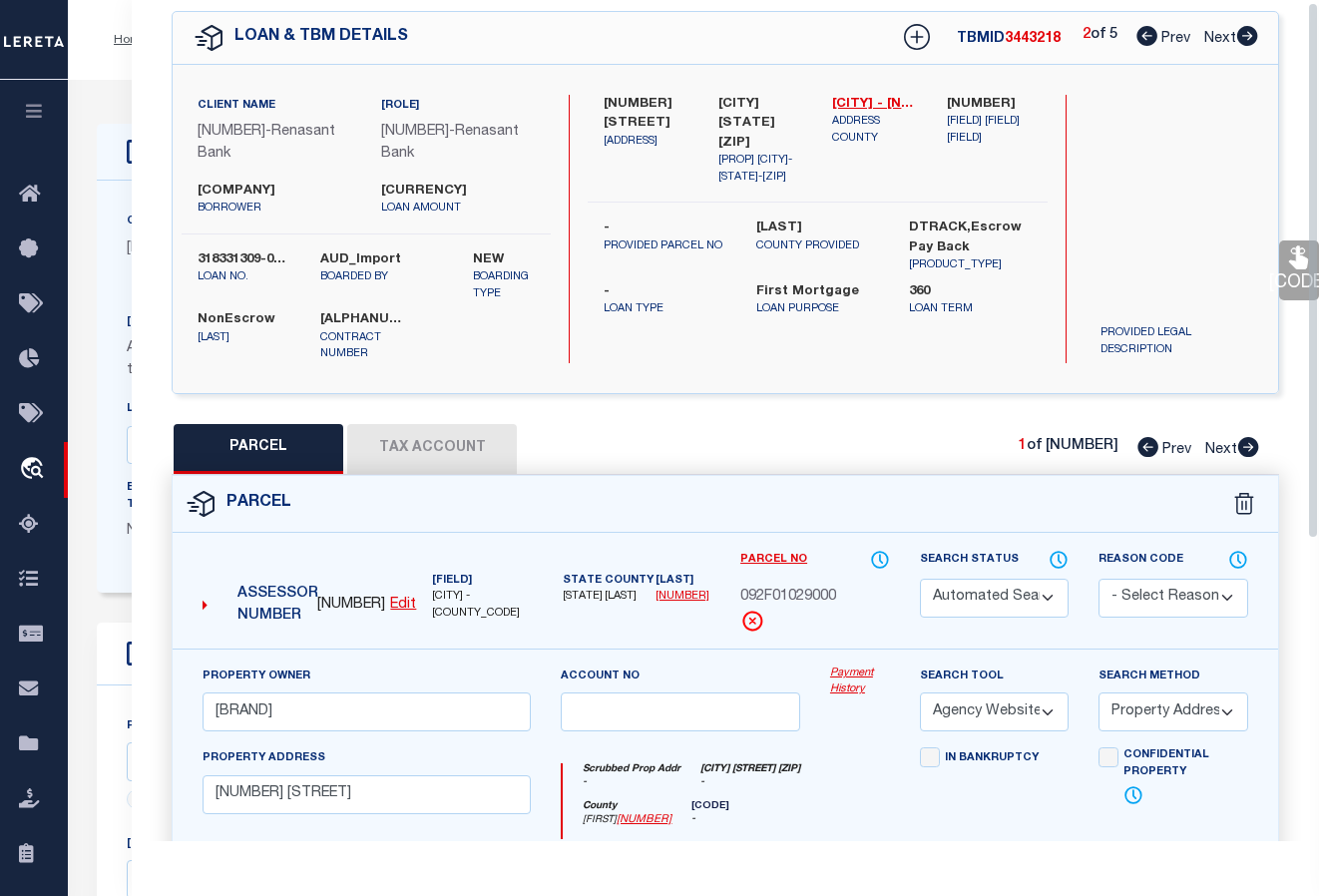 scroll, scrollTop: 0, scrollLeft: 0, axis: both 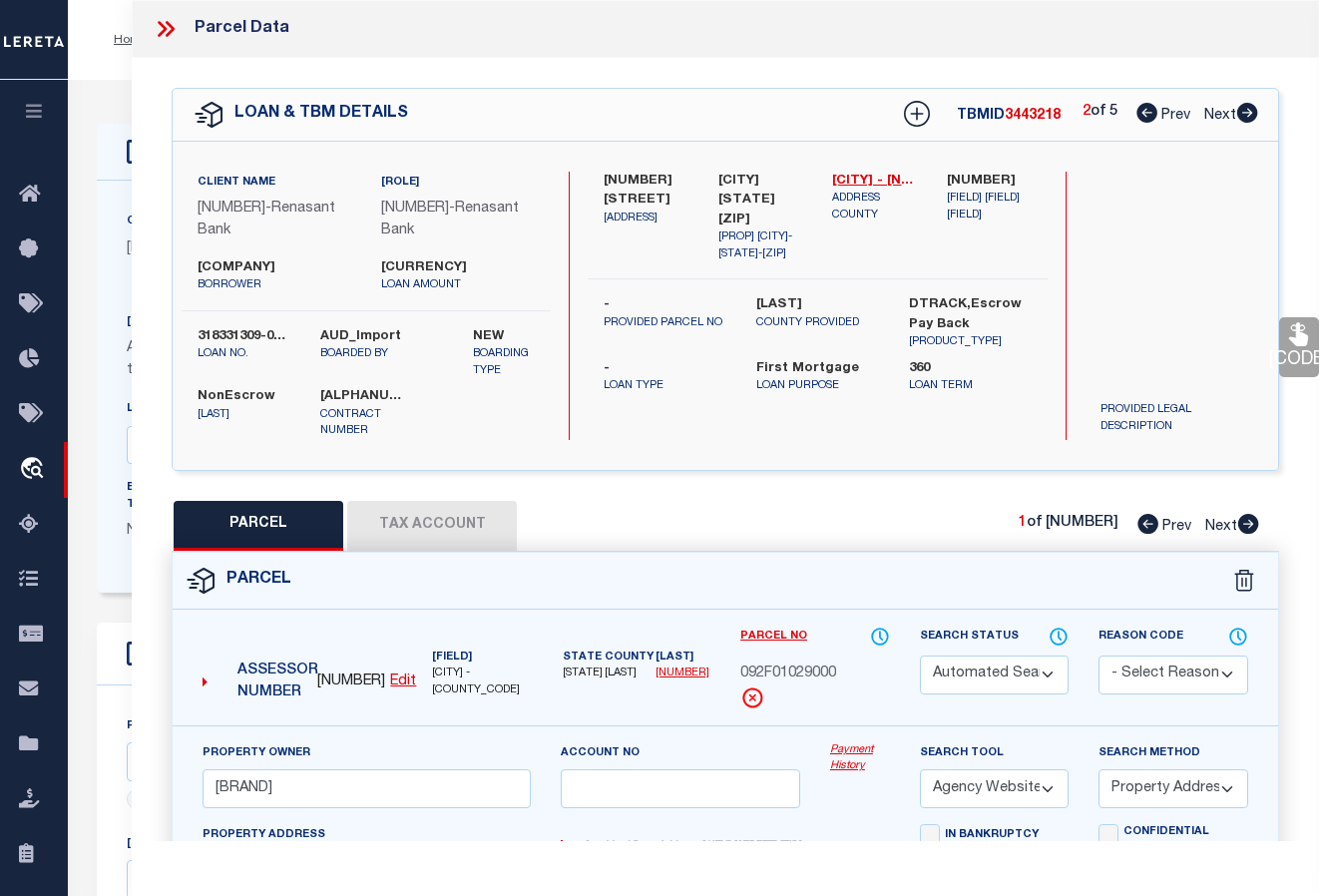 click at bounding box center (1247, 113) 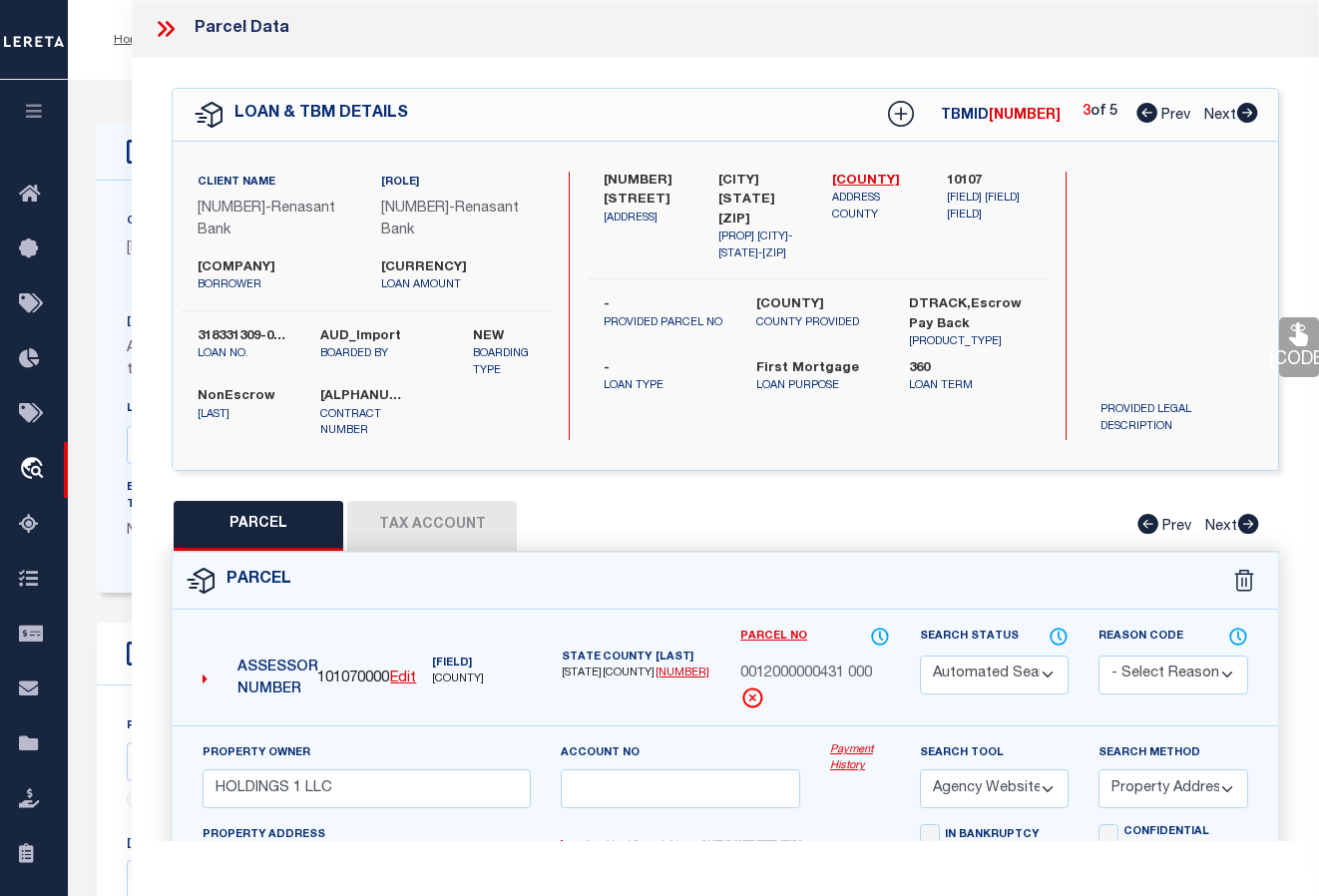 click at bounding box center [1247, 113] 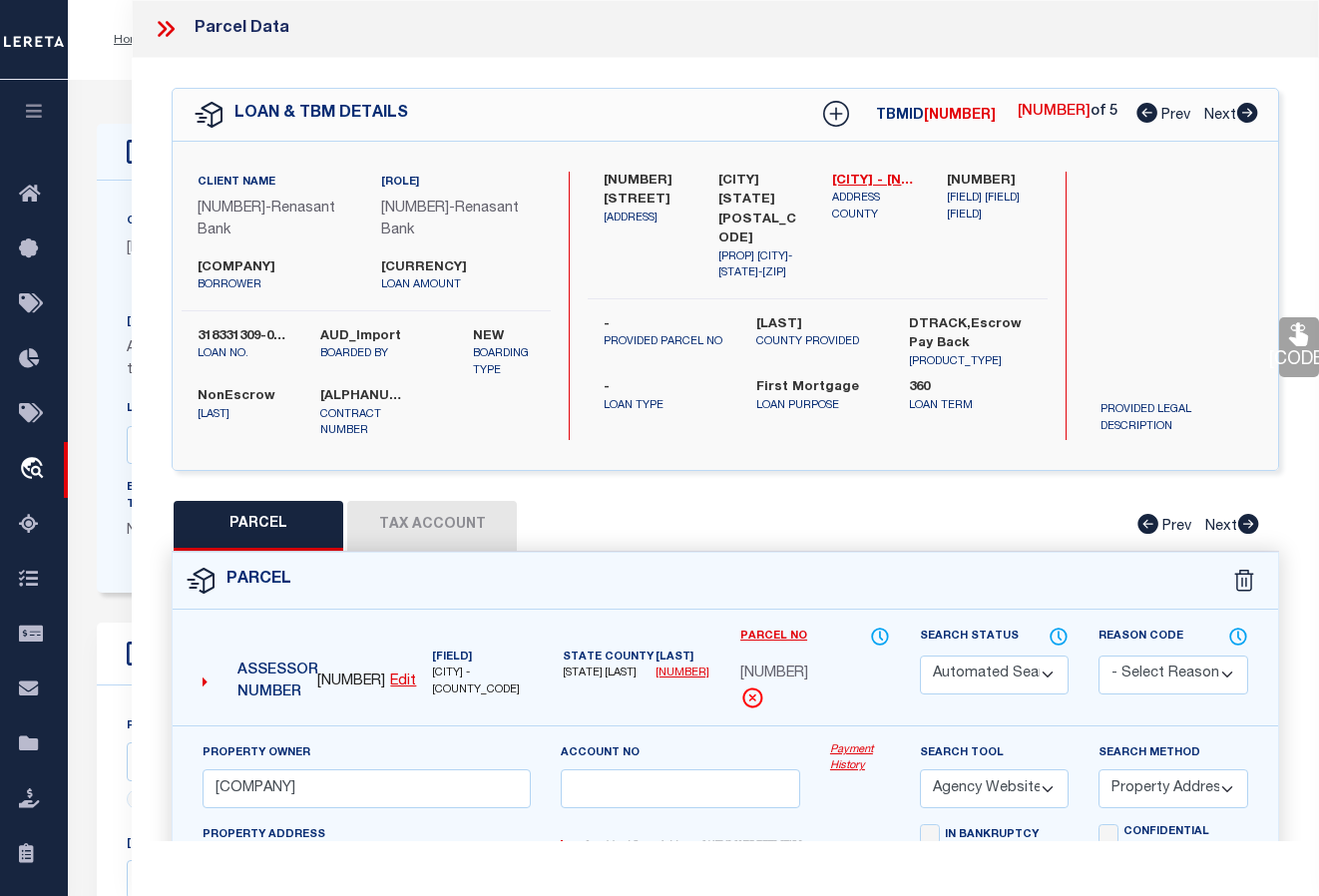 click at bounding box center [1247, 113] 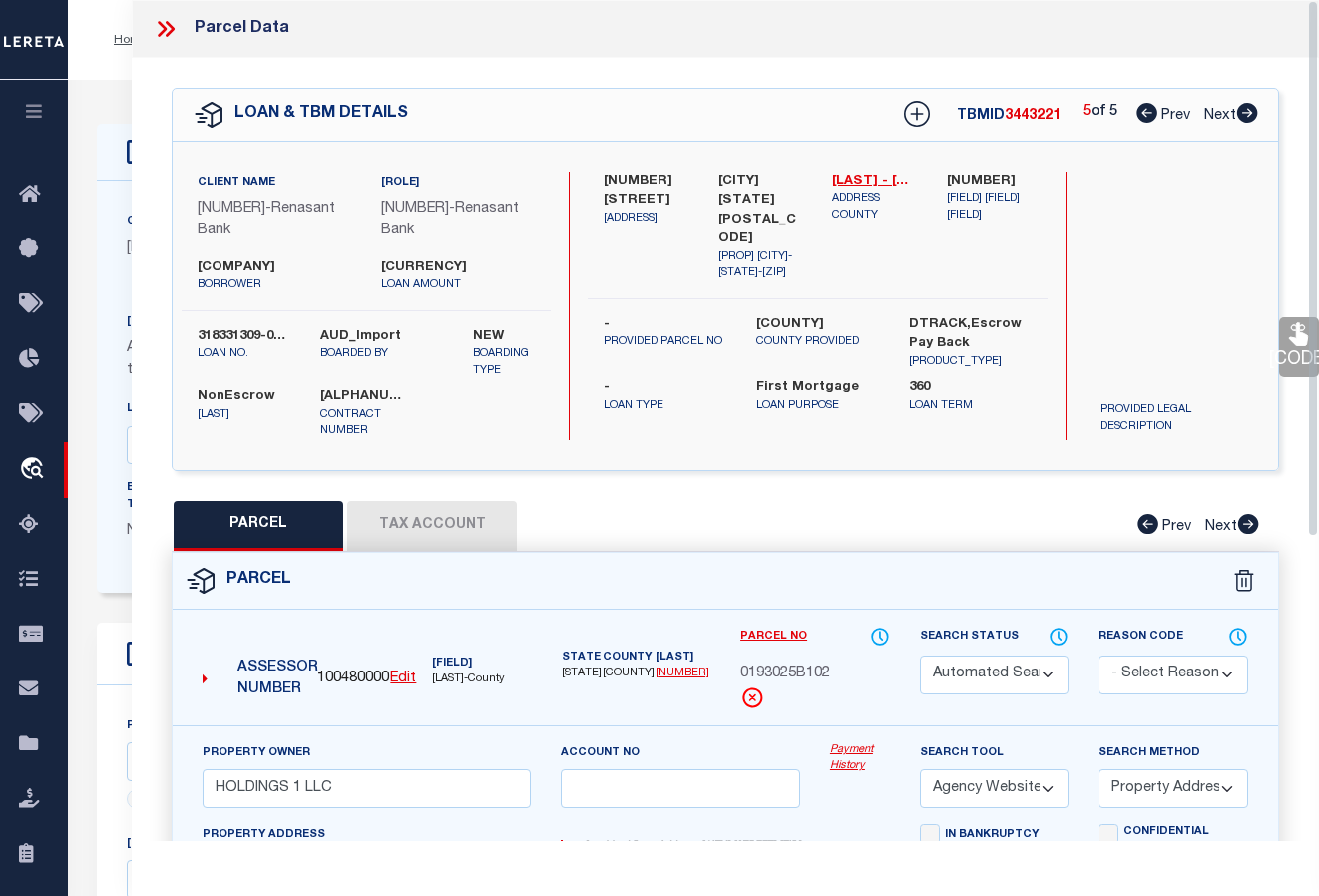 click at bounding box center [166, 29] 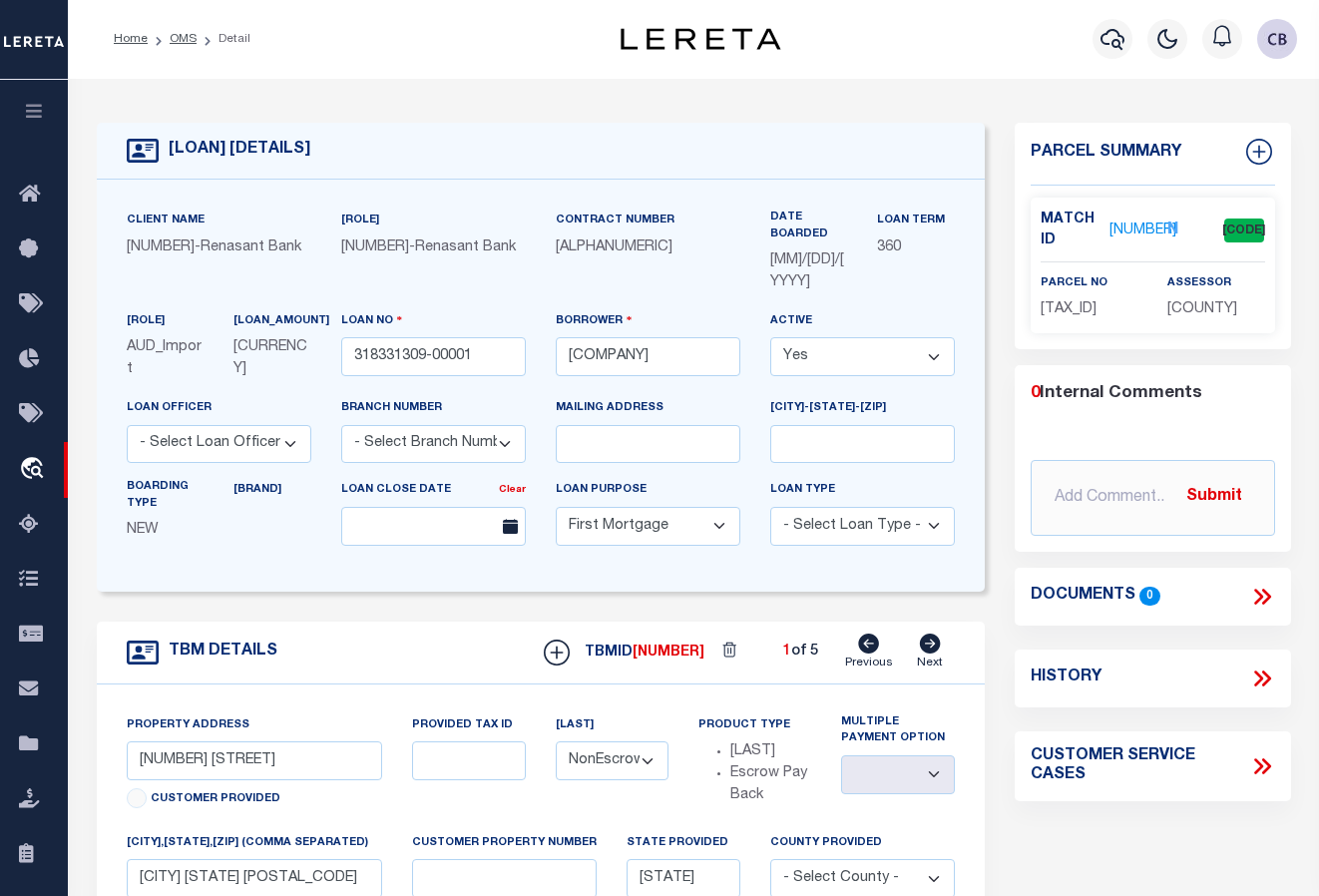 scroll, scrollTop: 0, scrollLeft: 0, axis: both 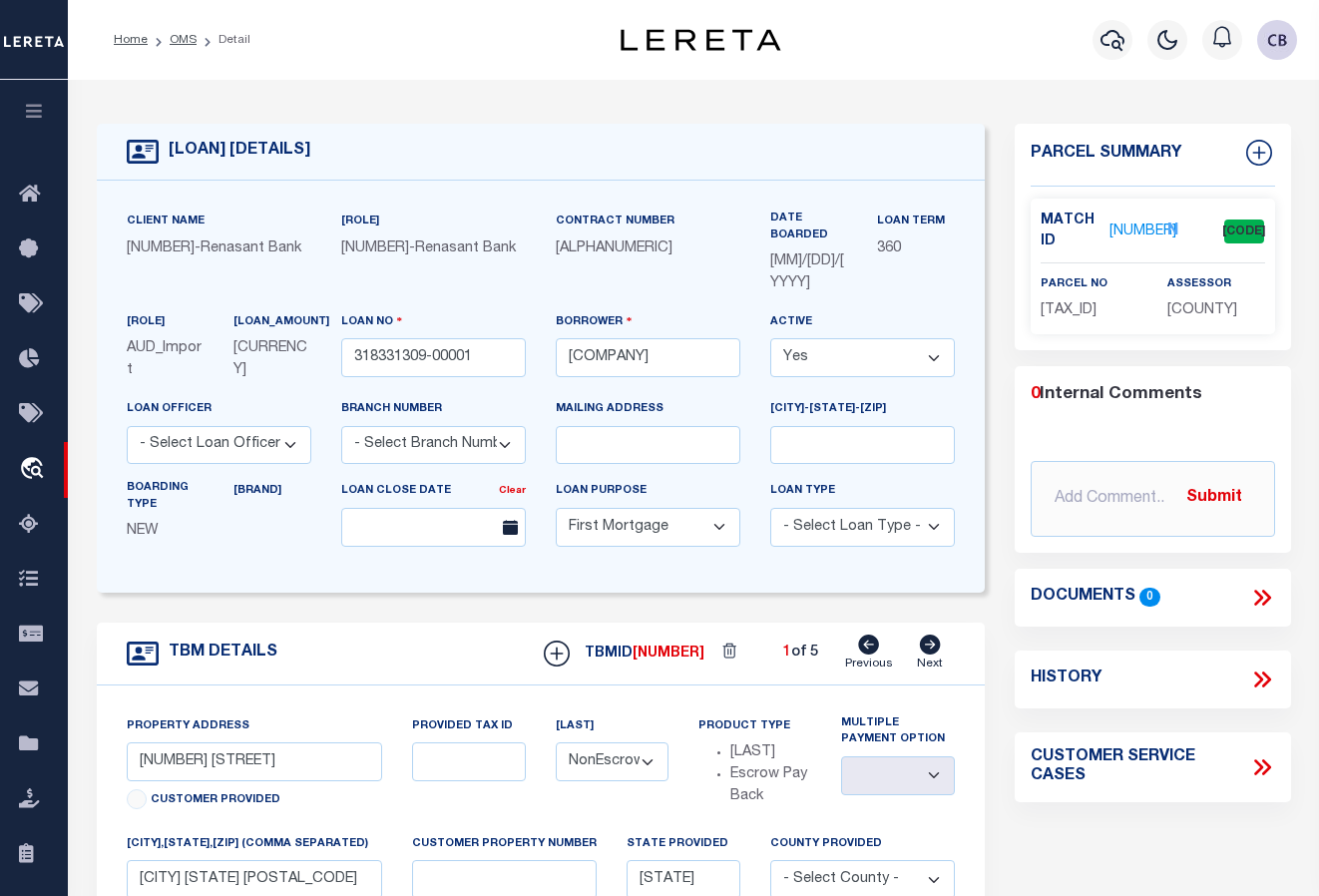 click on "[NUMBER]" at bounding box center [1142, 231] 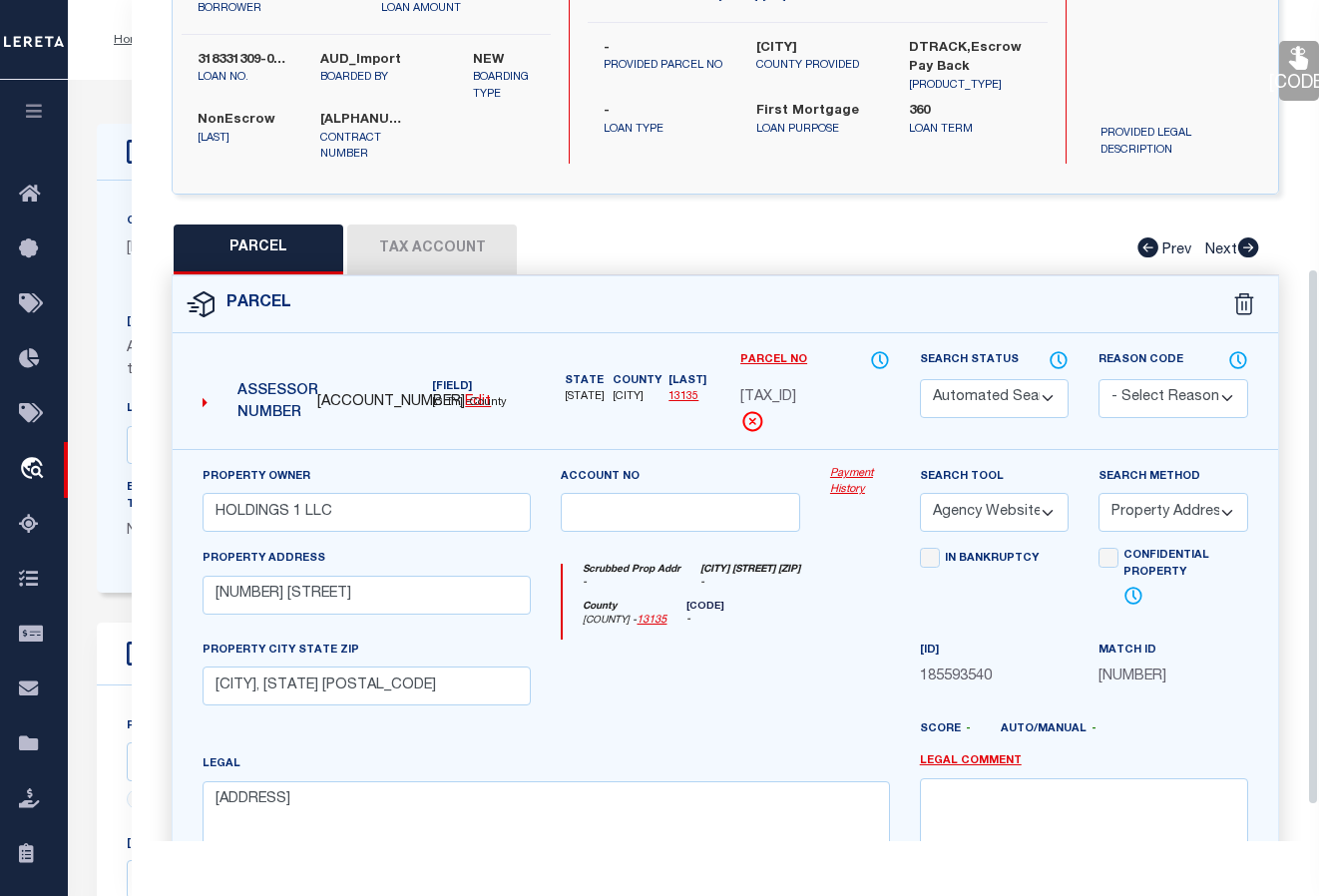 scroll, scrollTop: 0, scrollLeft: 0, axis: both 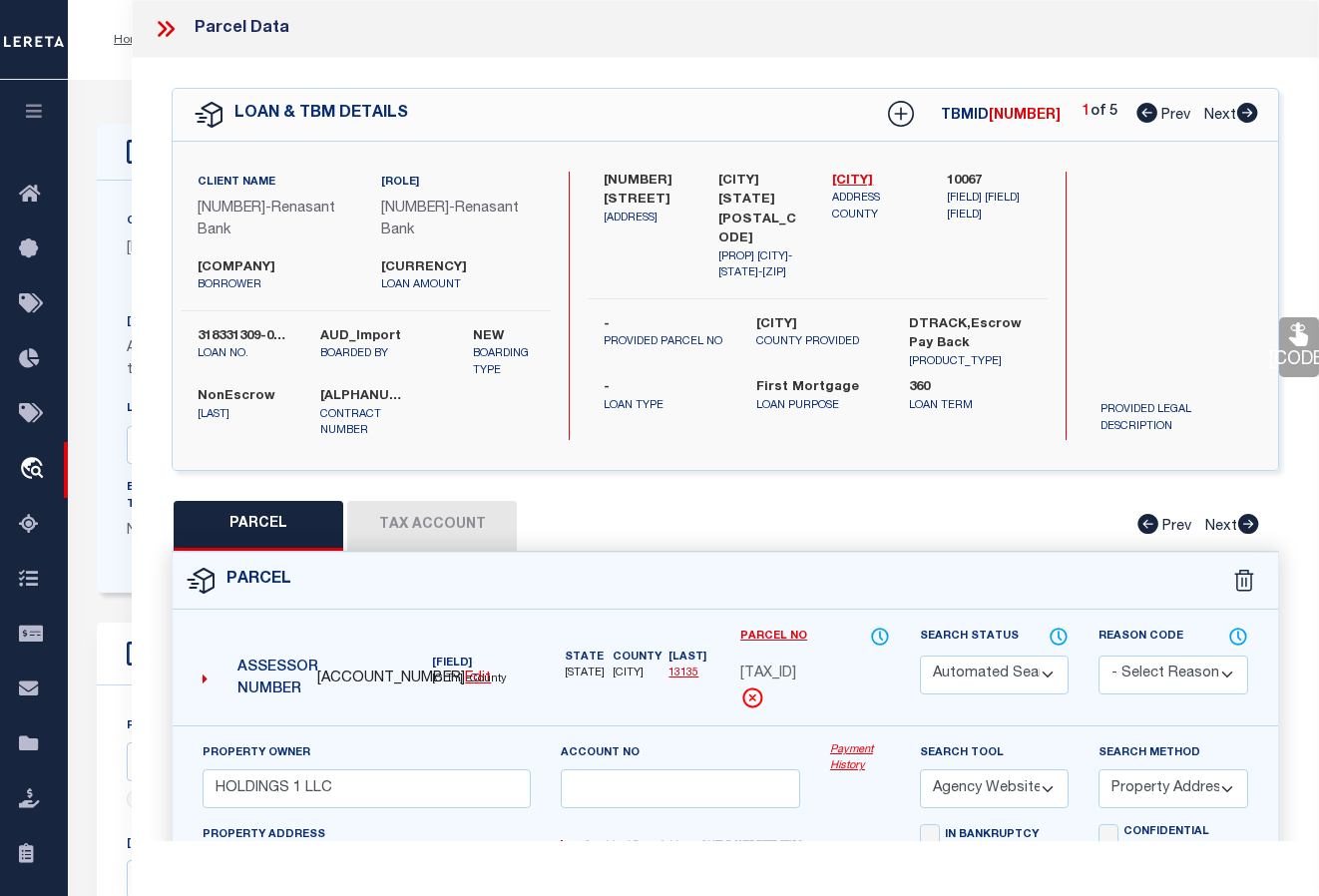 click at bounding box center [1247, 113] 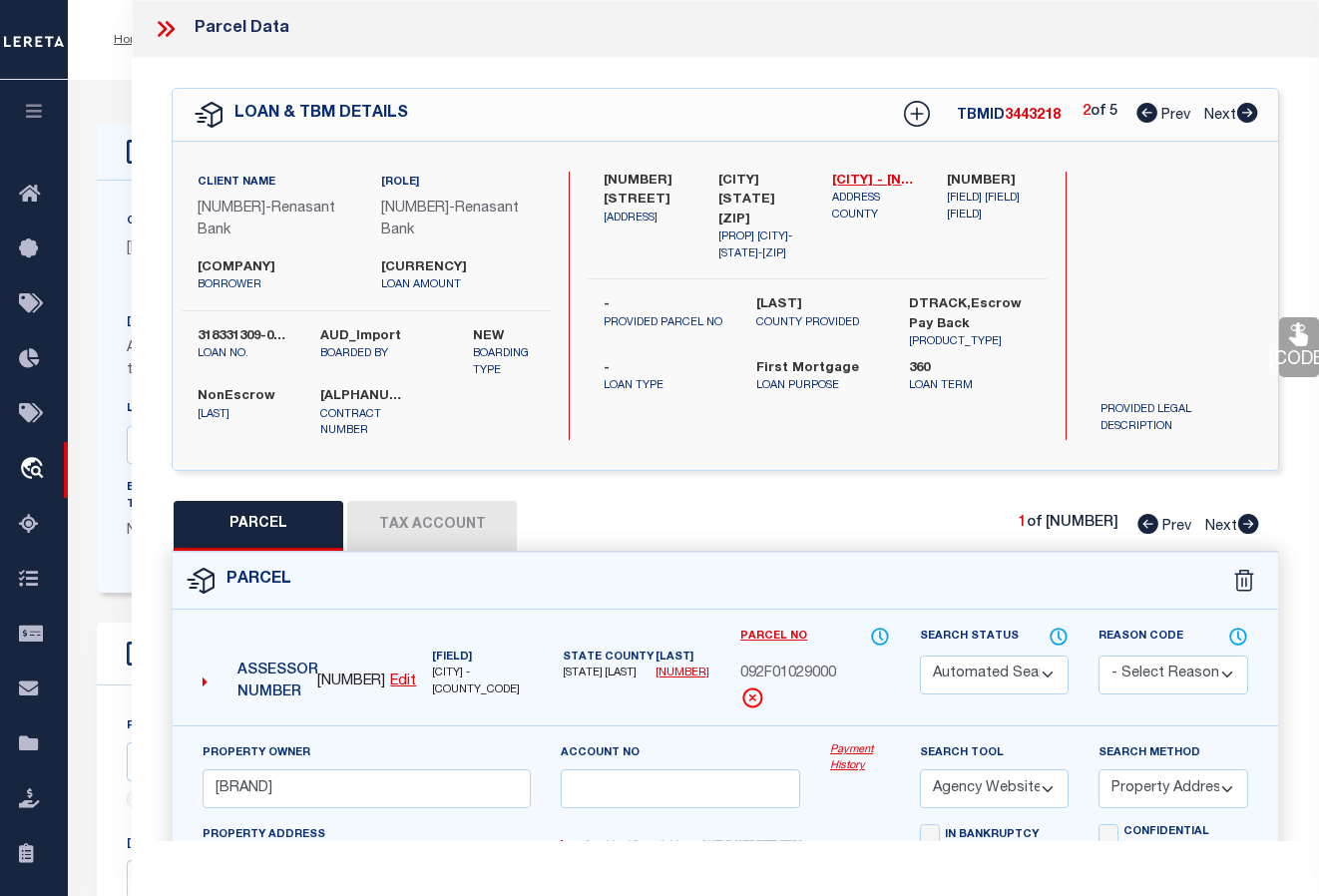 click at bounding box center [1247, 113] 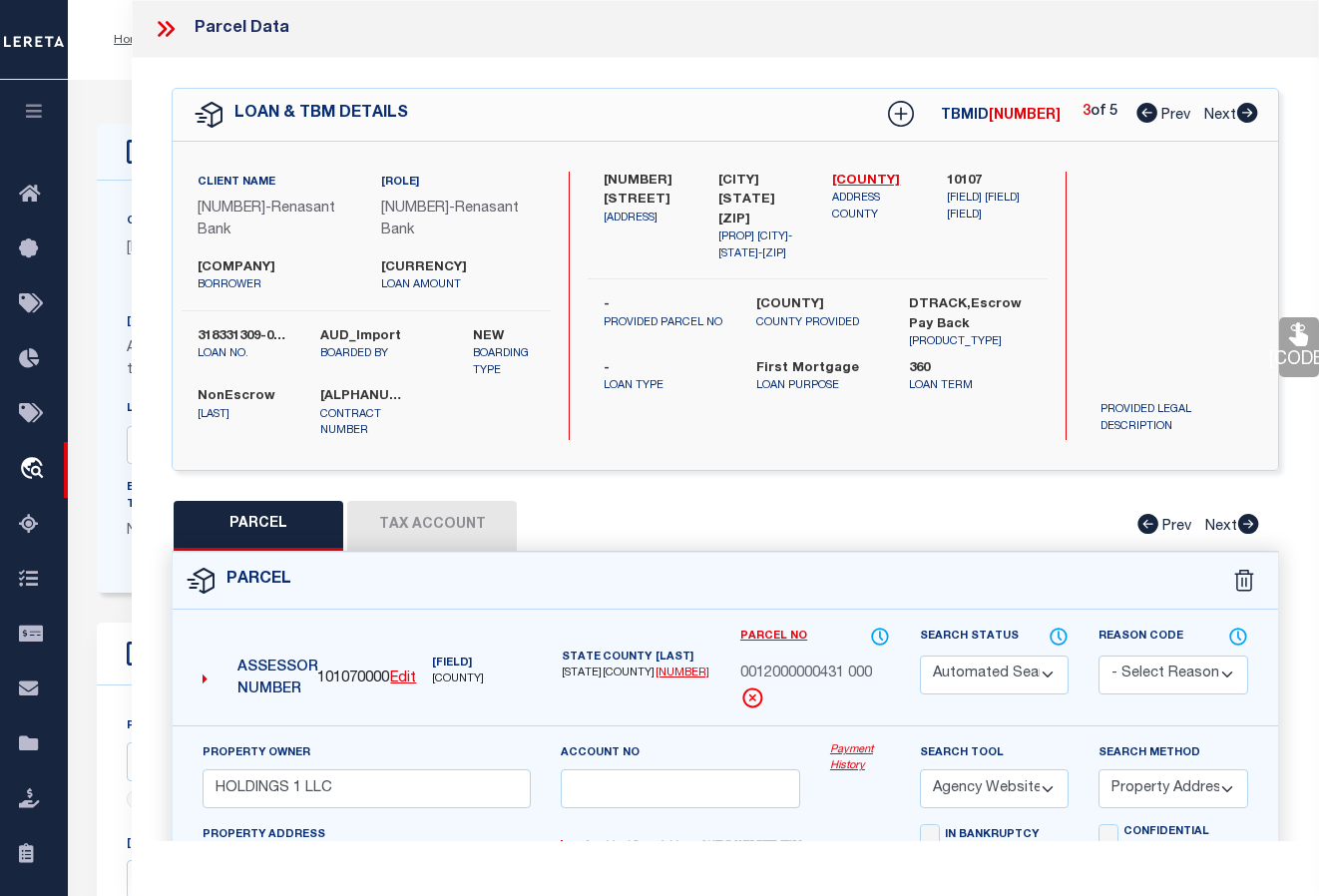click at bounding box center (1247, 113) 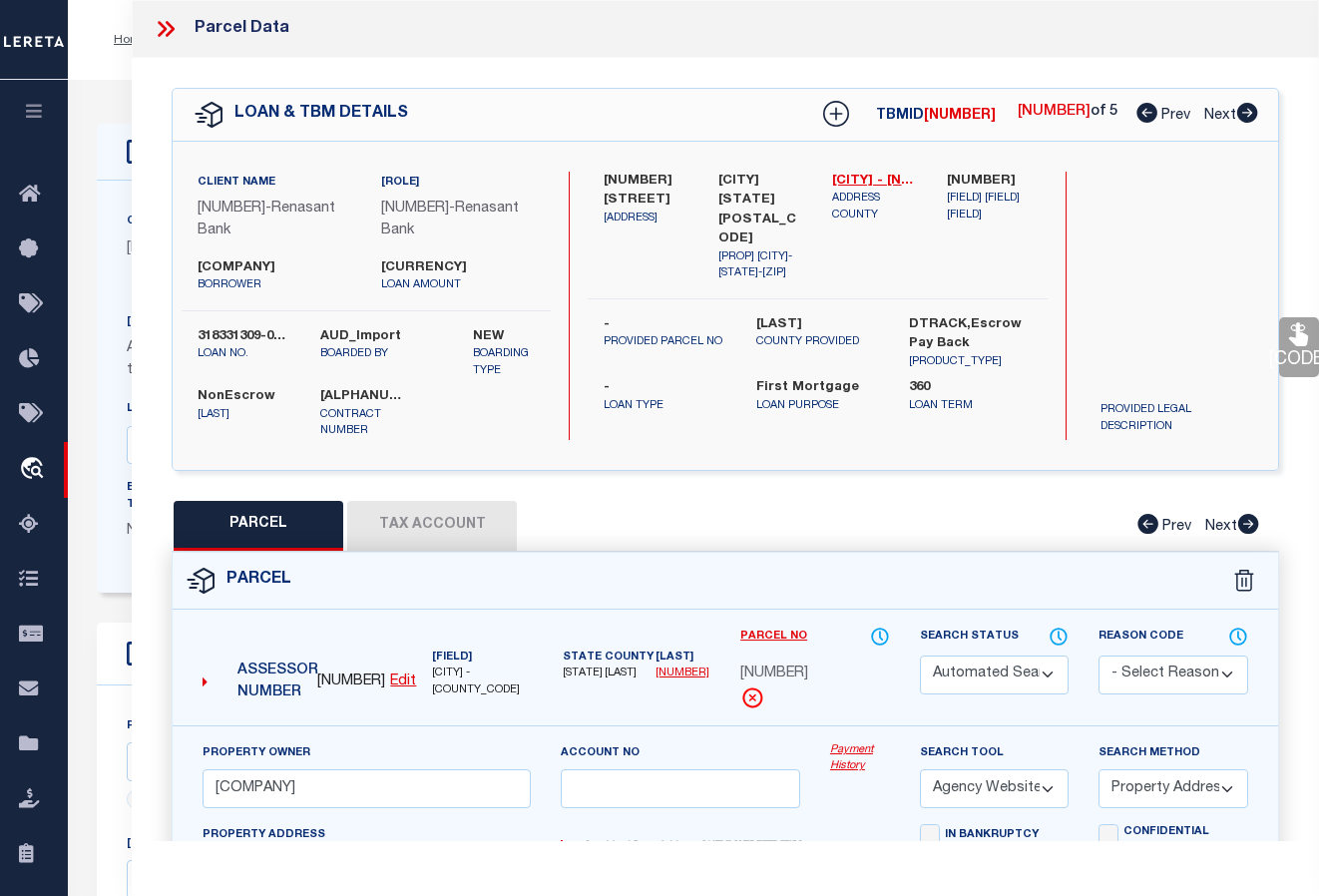 click at bounding box center (1247, 113) 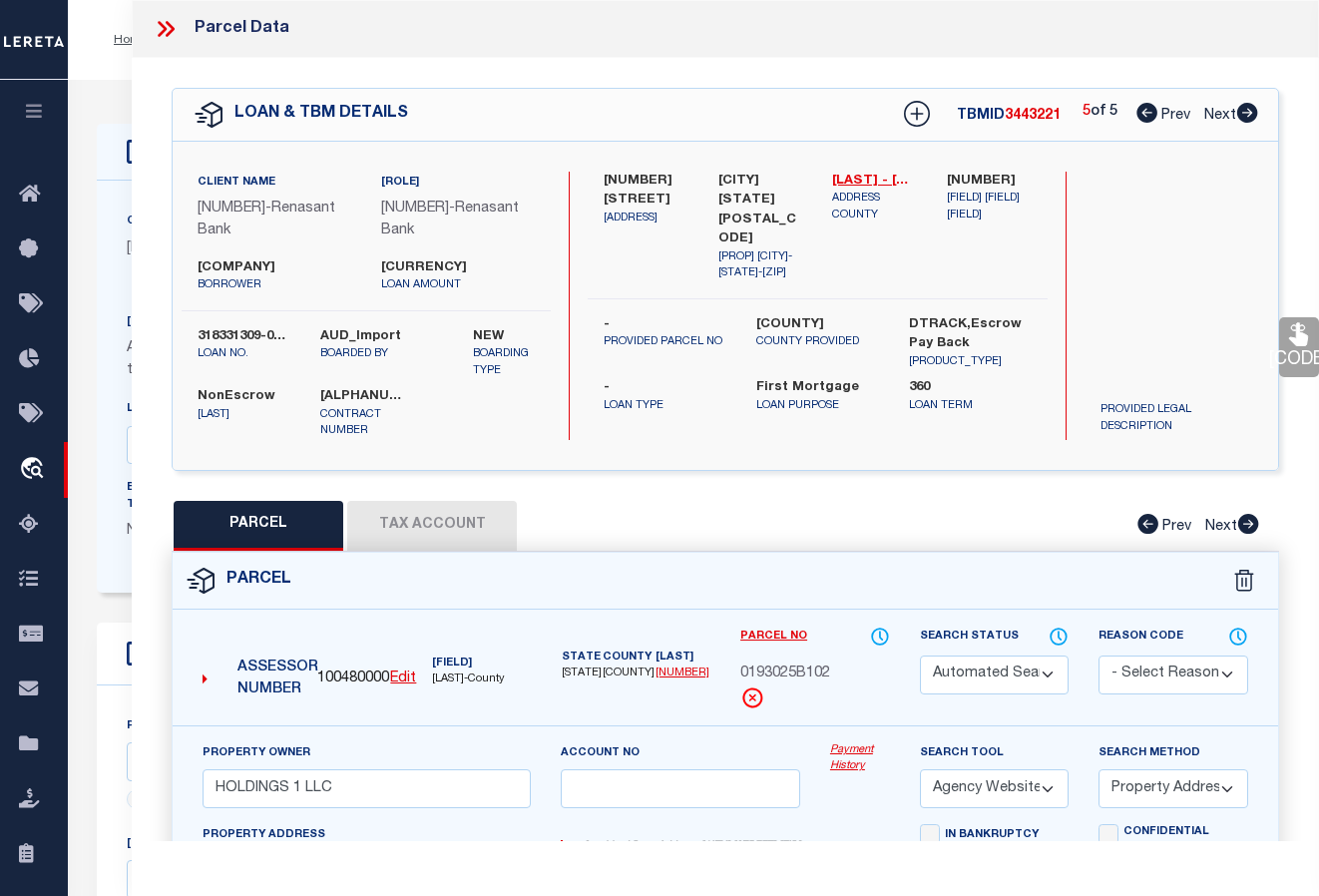 click at bounding box center [1146, 113] 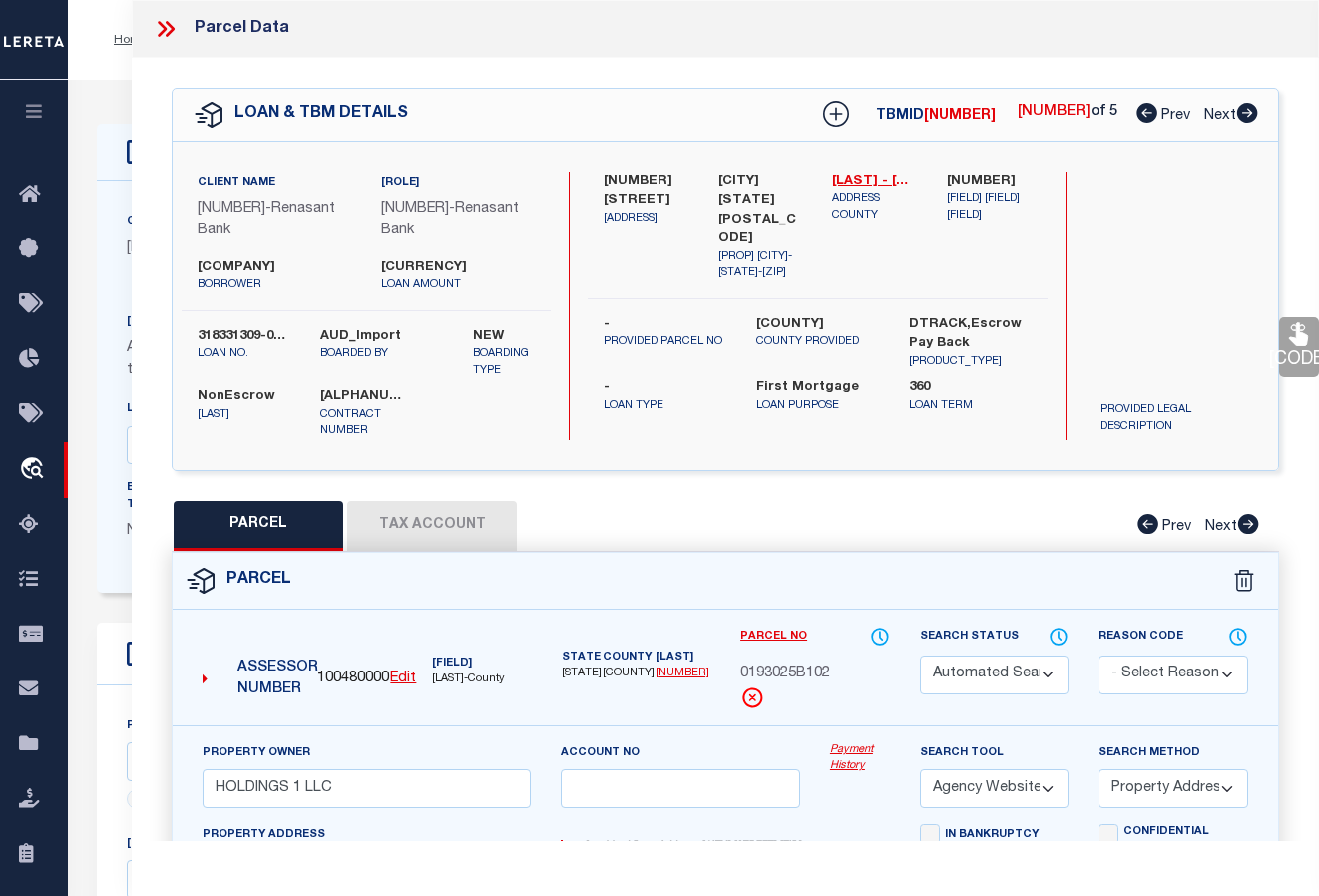 click at bounding box center [1146, 113] 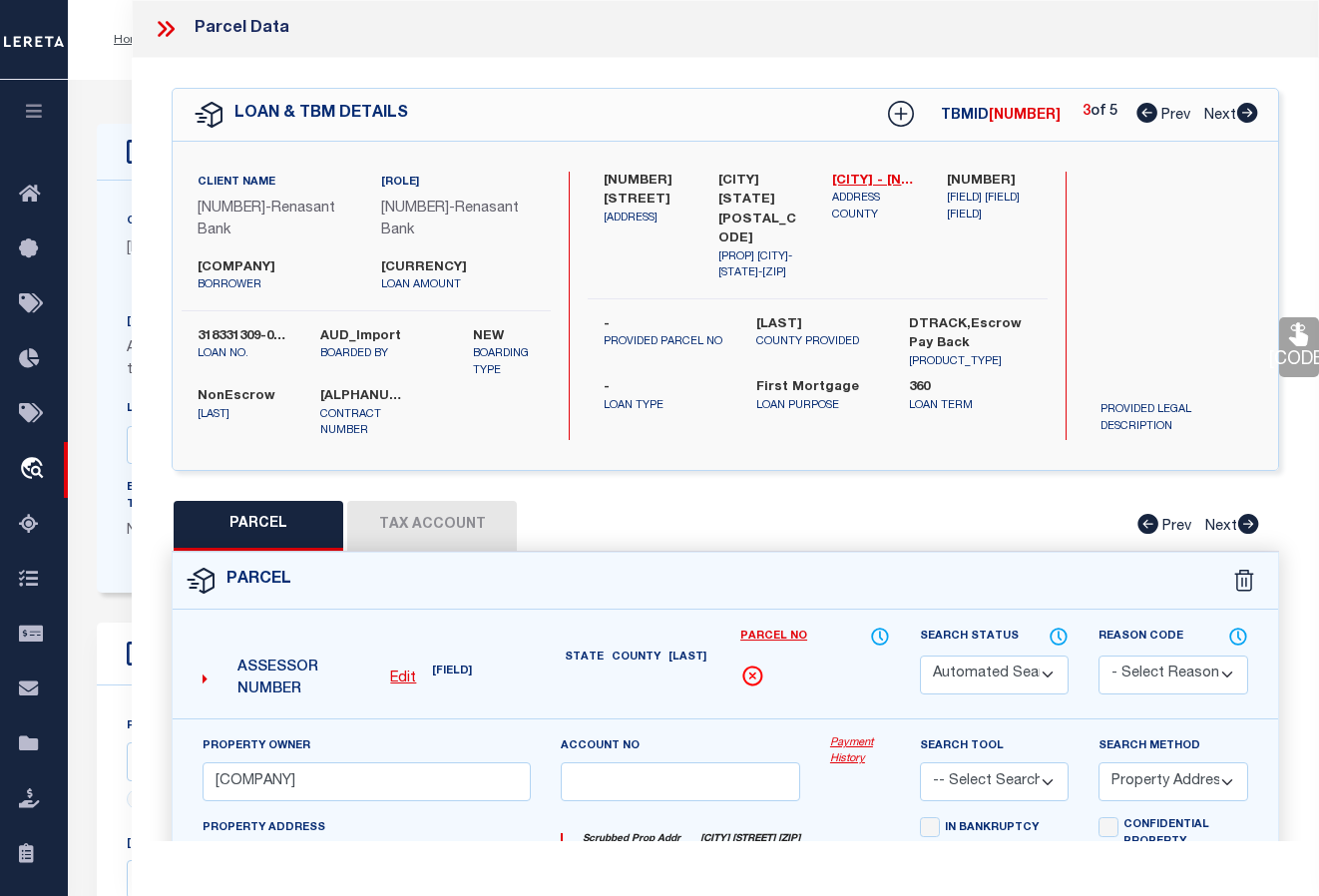 click at bounding box center [1146, 113] 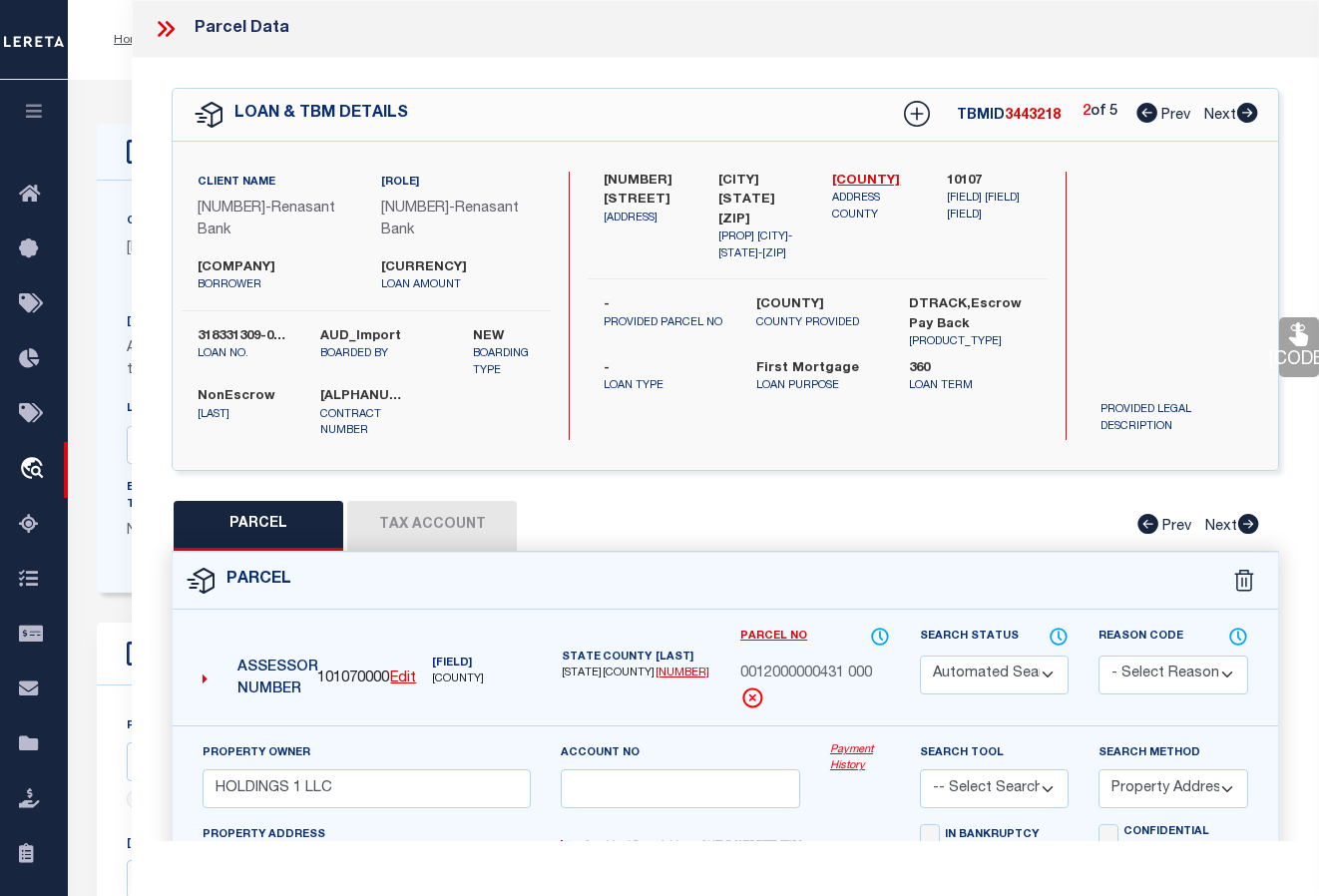 click at bounding box center (1146, 113) 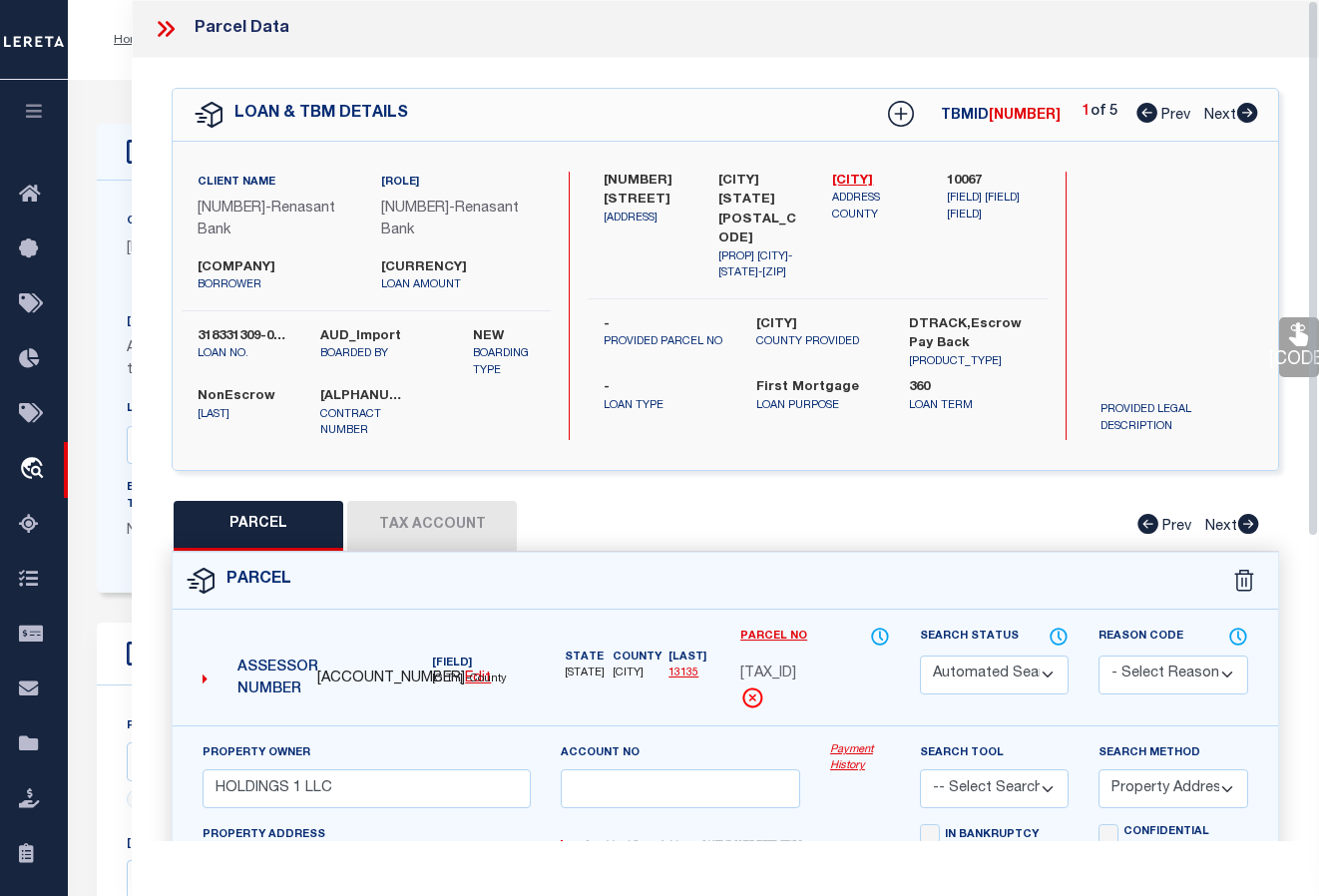 click at bounding box center [162, 29] 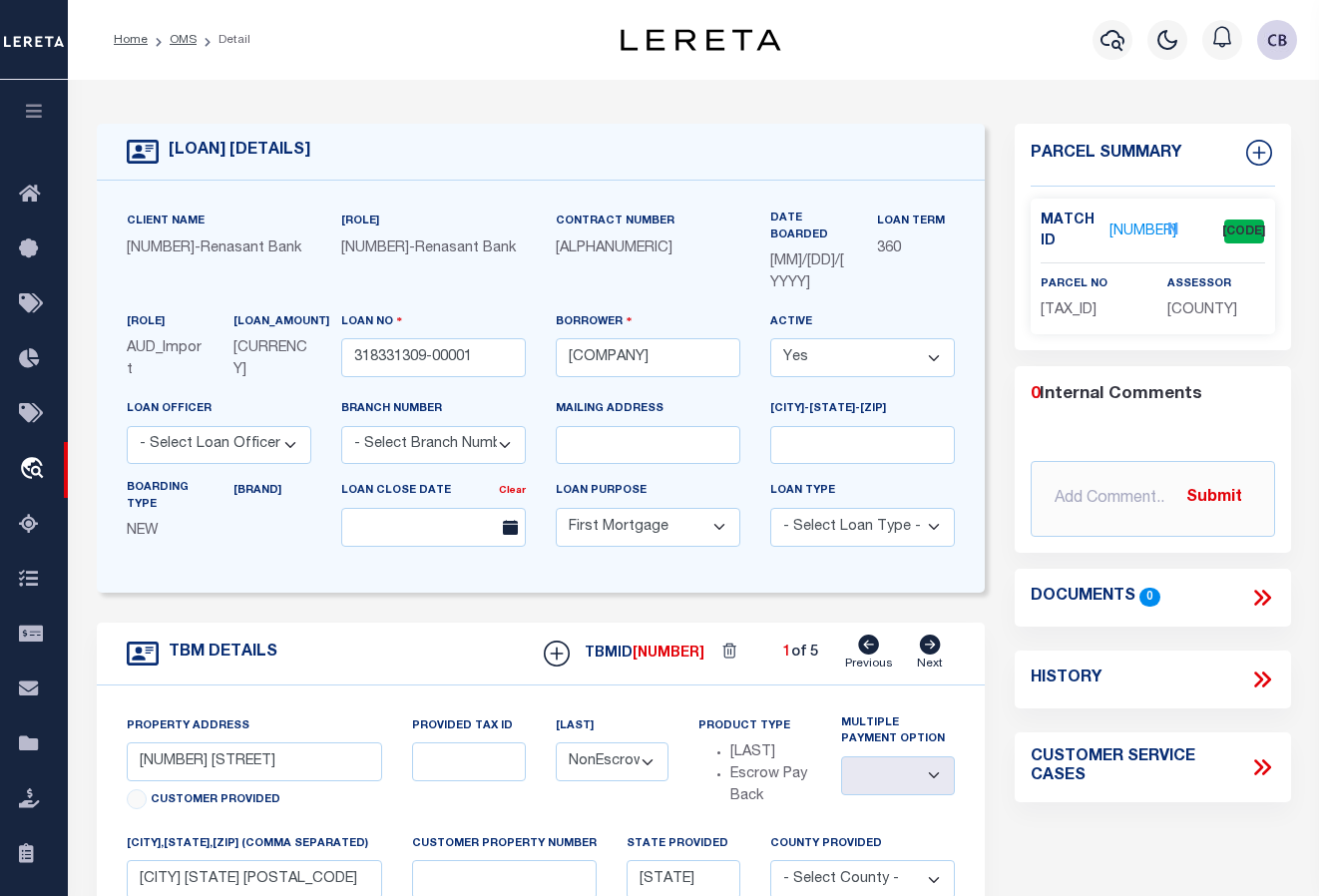 click at bounding box center (1258, 679) 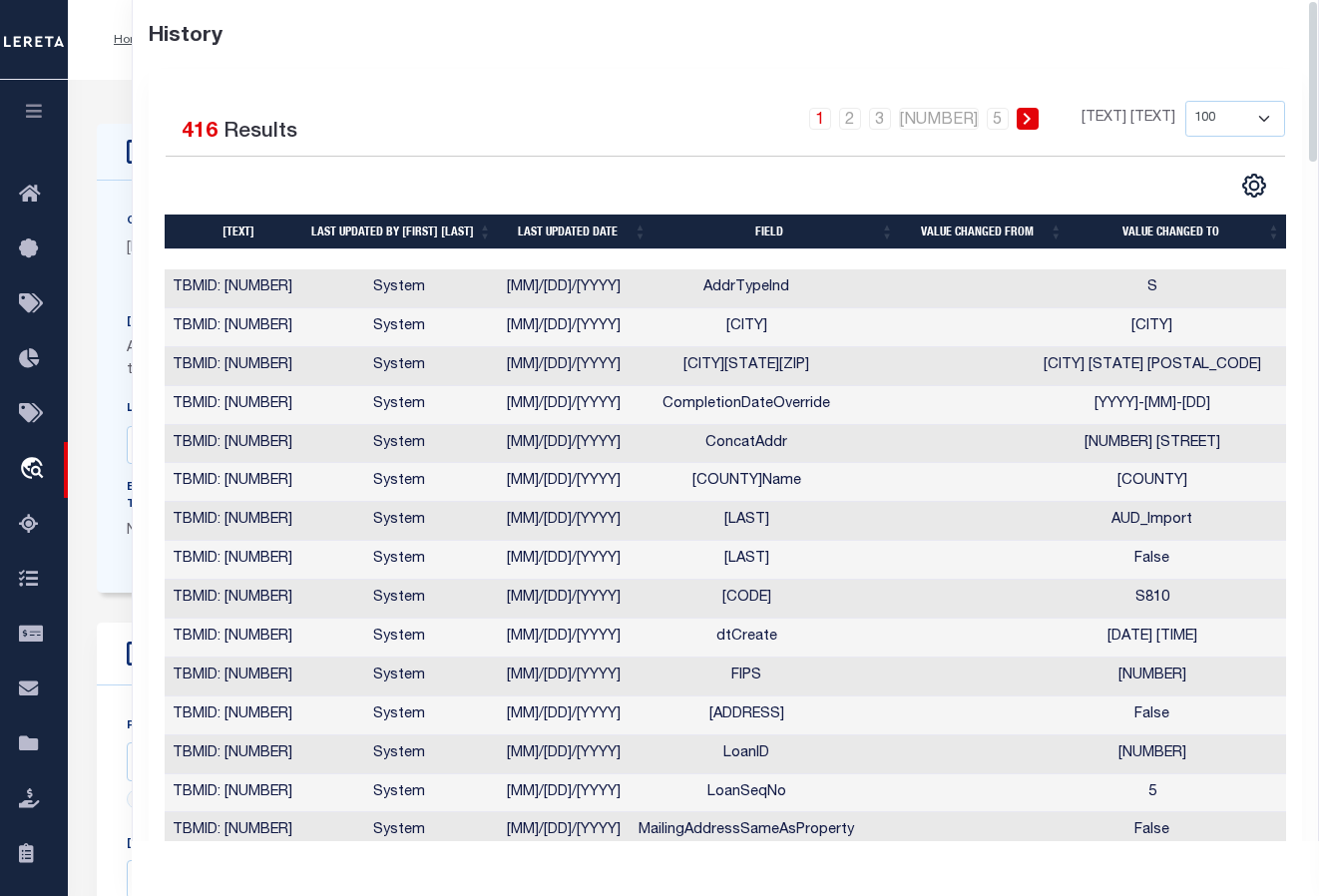 scroll, scrollTop: 0, scrollLeft: 0, axis: both 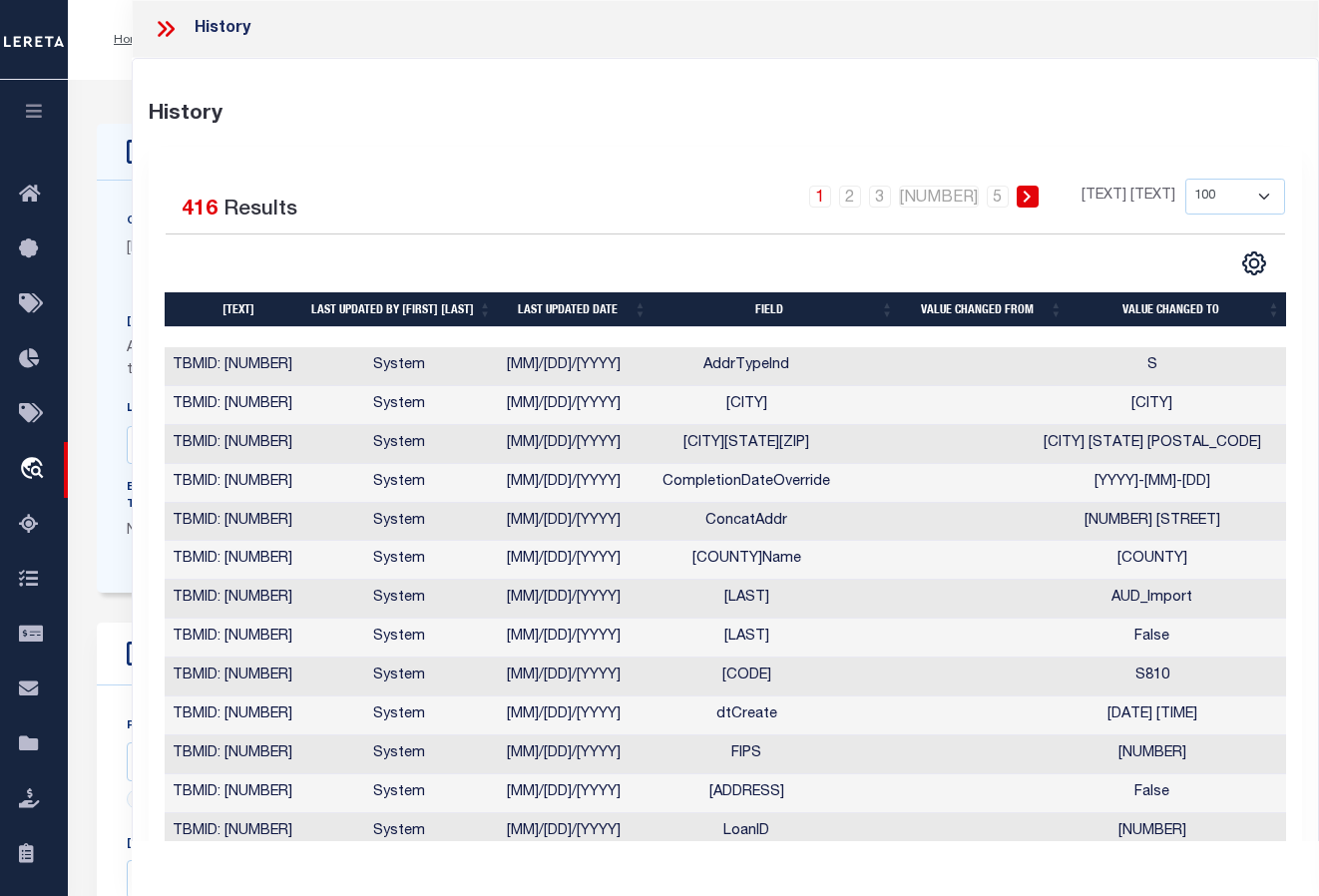click at bounding box center [162, 29] 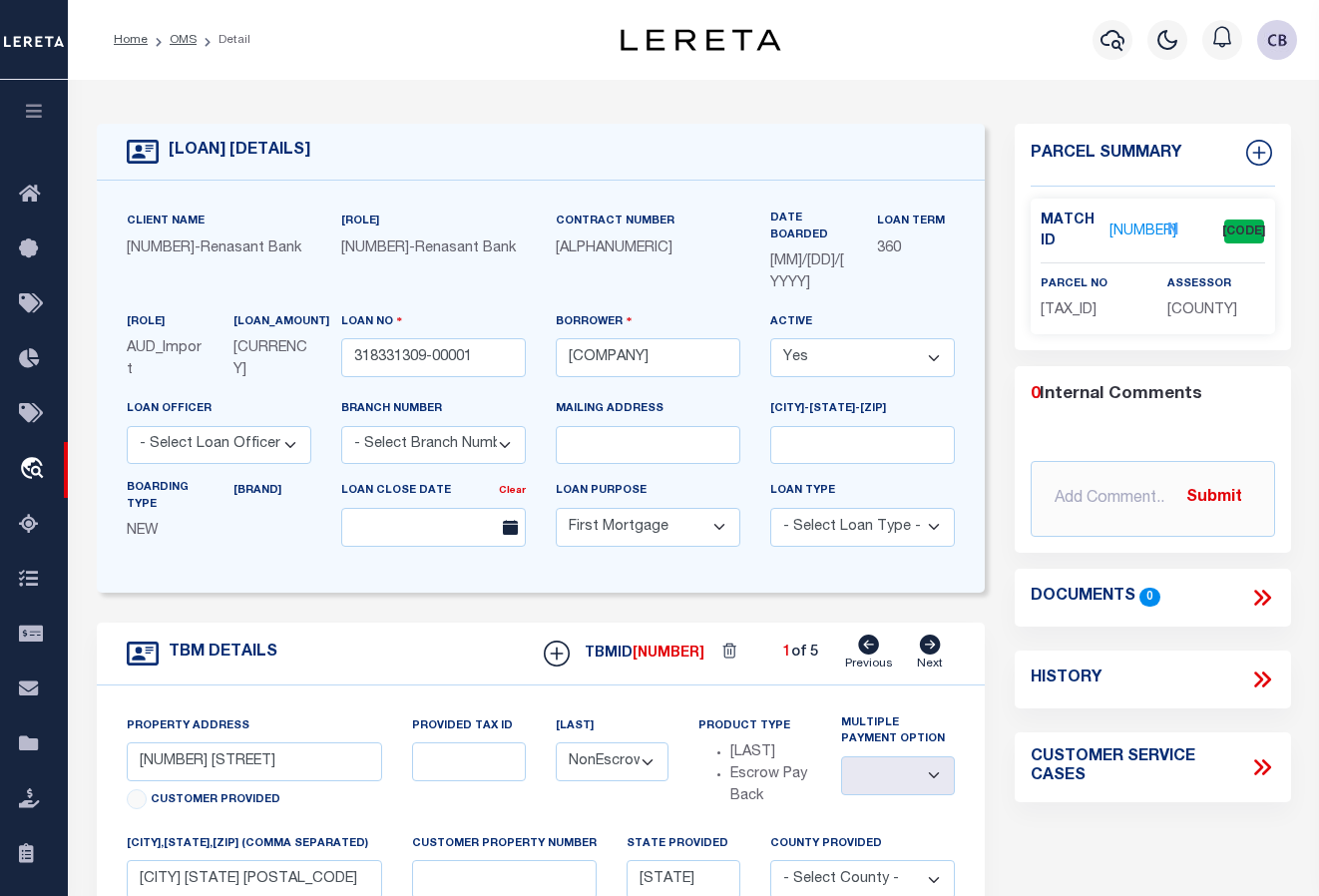 click on "[NUMBER]" at bounding box center (1142, 231) 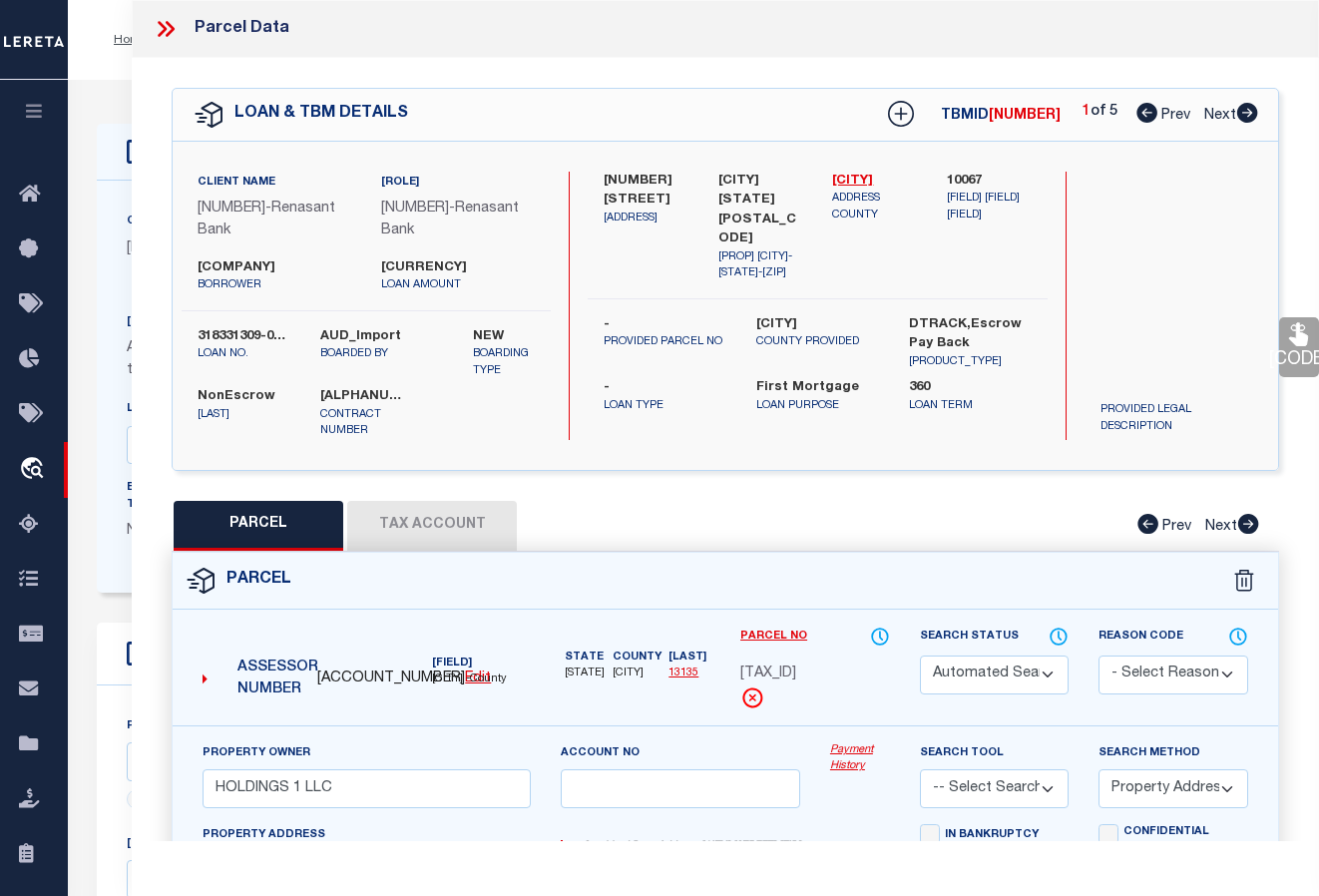 click at bounding box center (1247, 113) 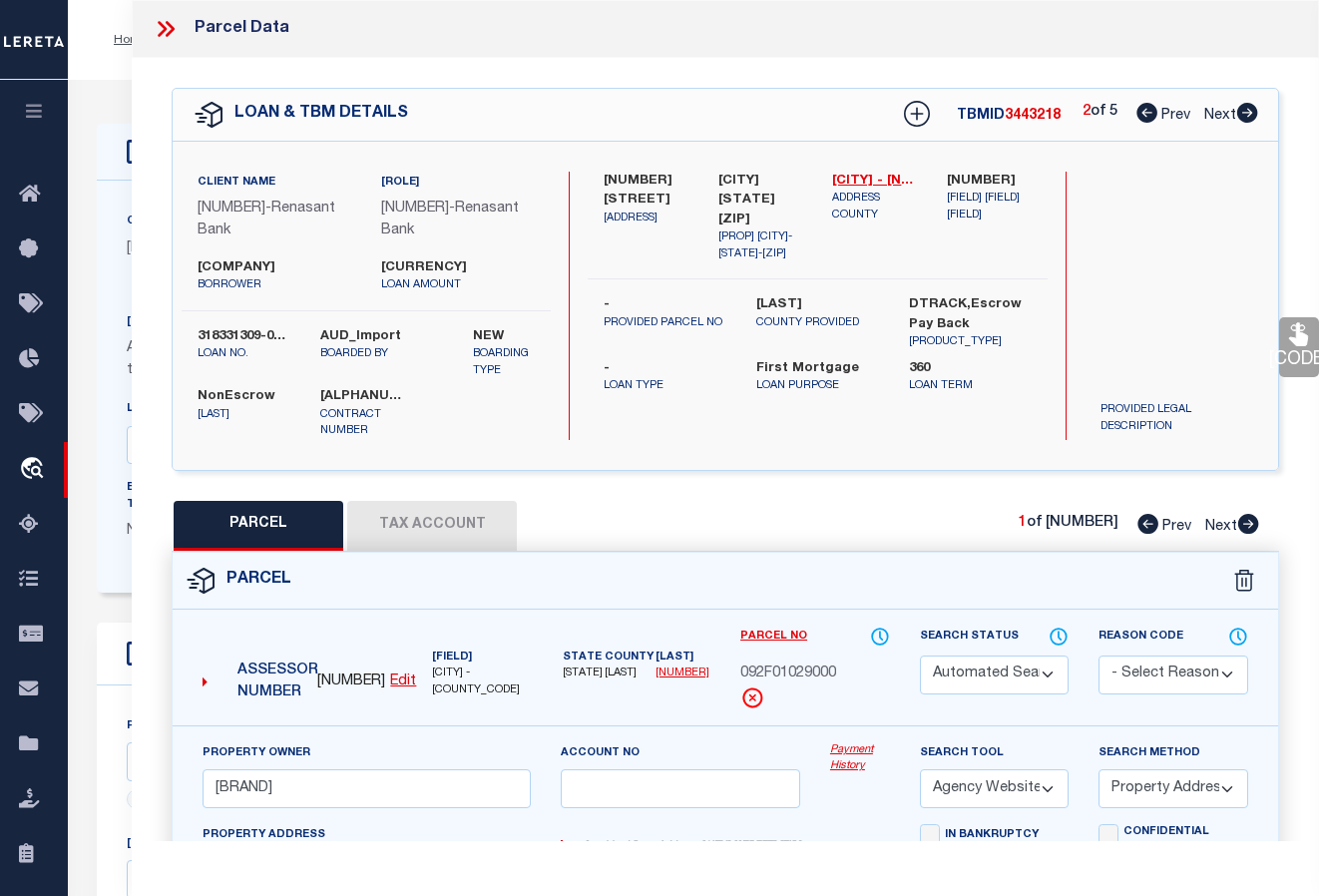 click at bounding box center (1247, 113) 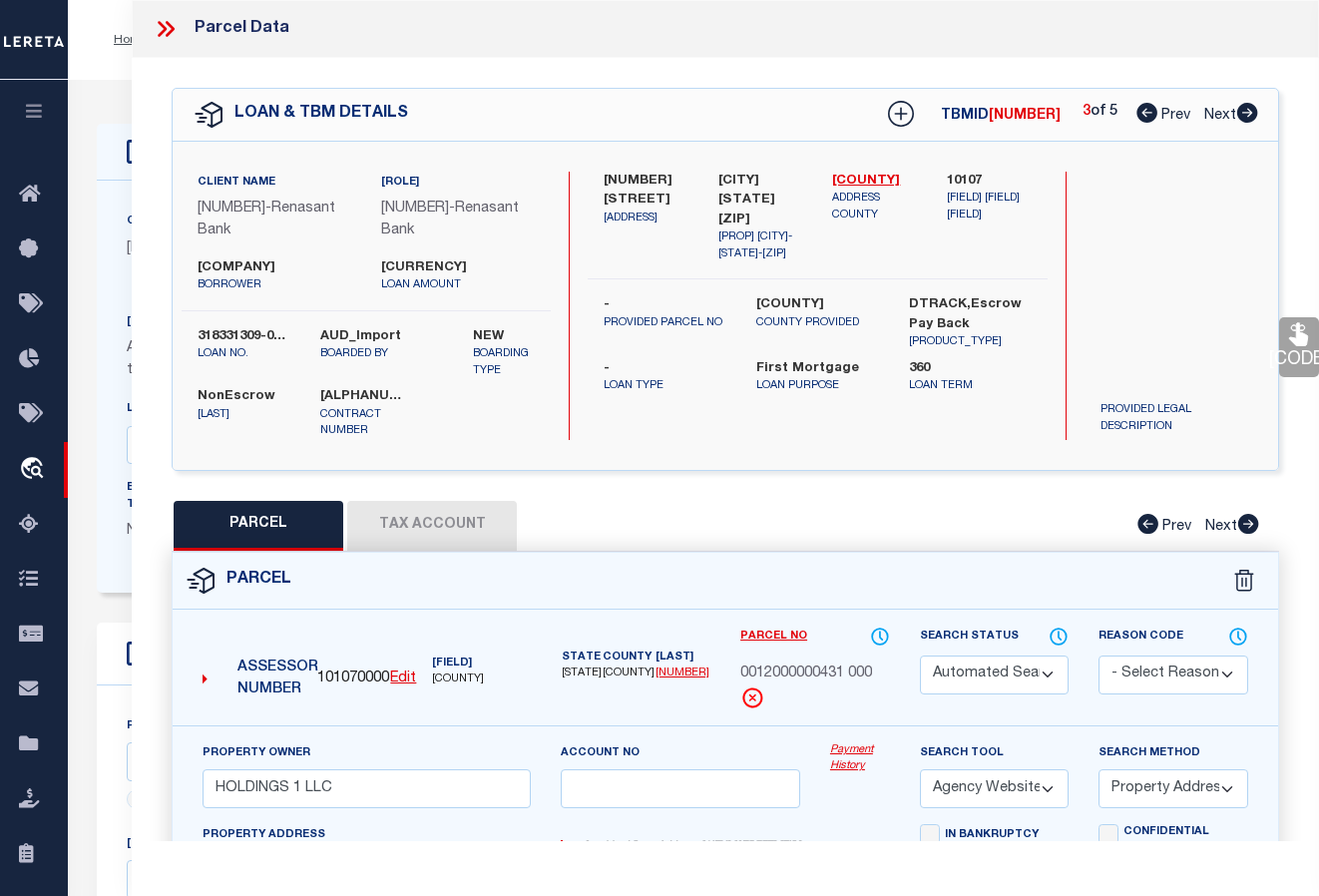 click at bounding box center [1247, 113] 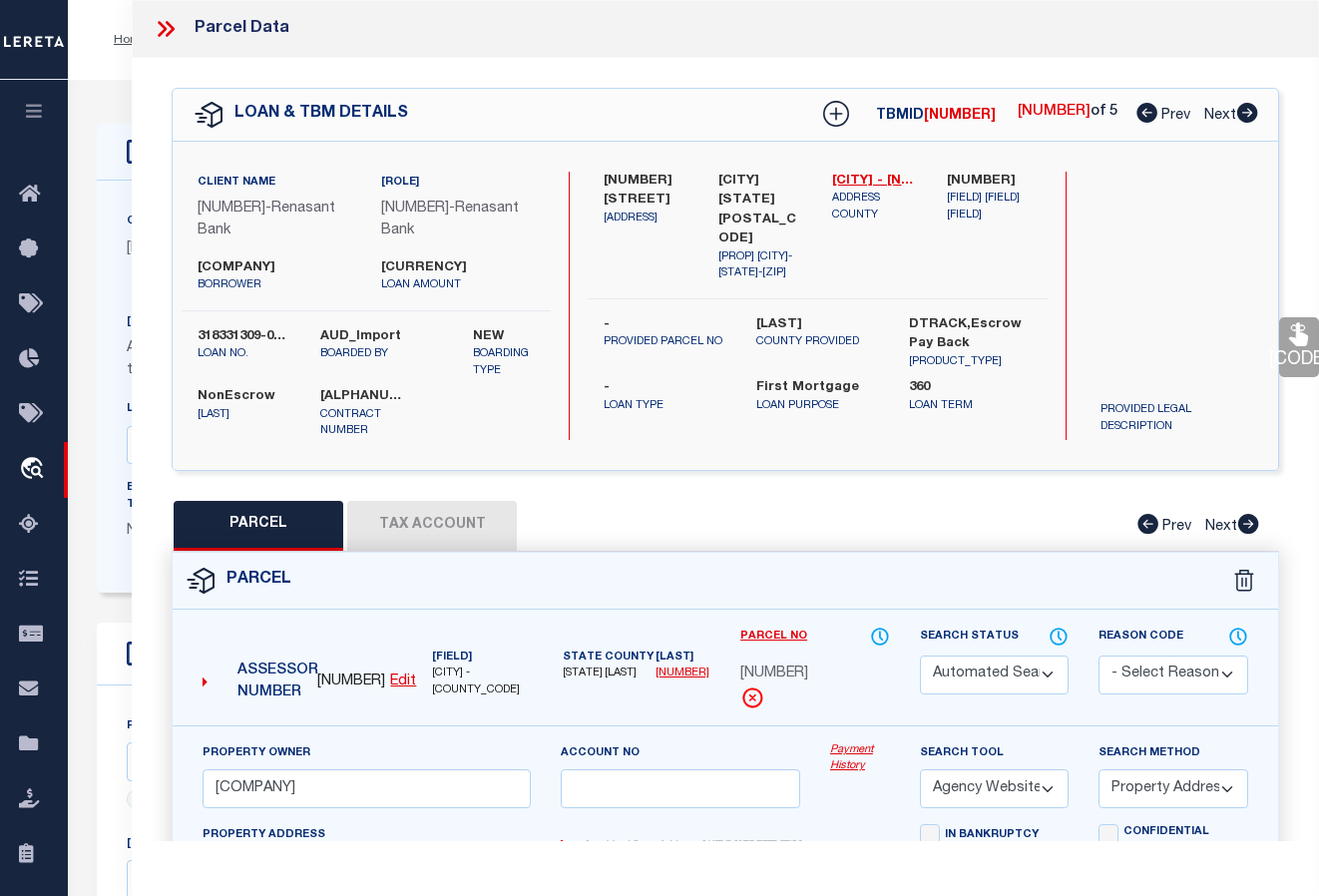 click at bounding box center (1247, 113) 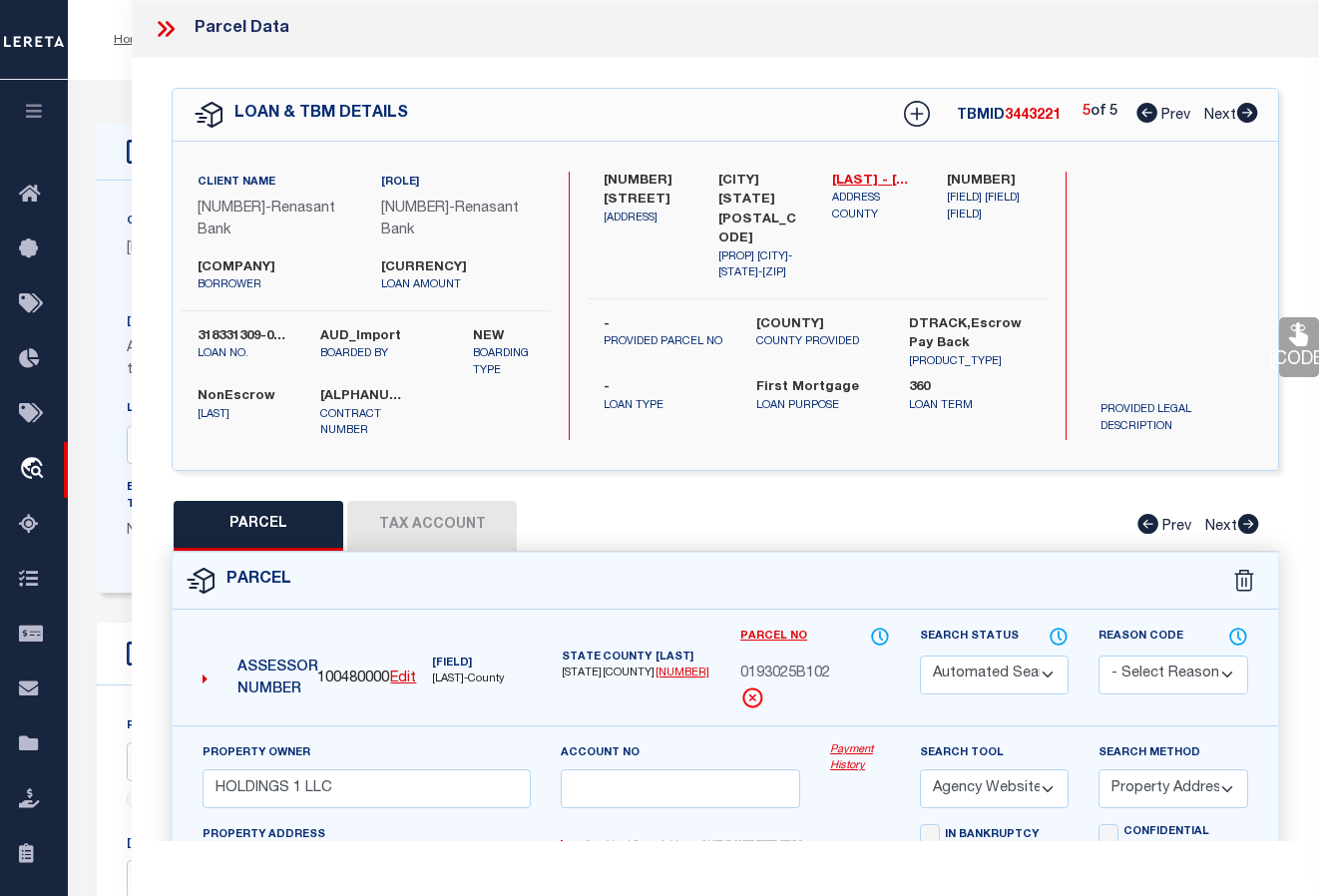 click at bounding box center (1146, 113) 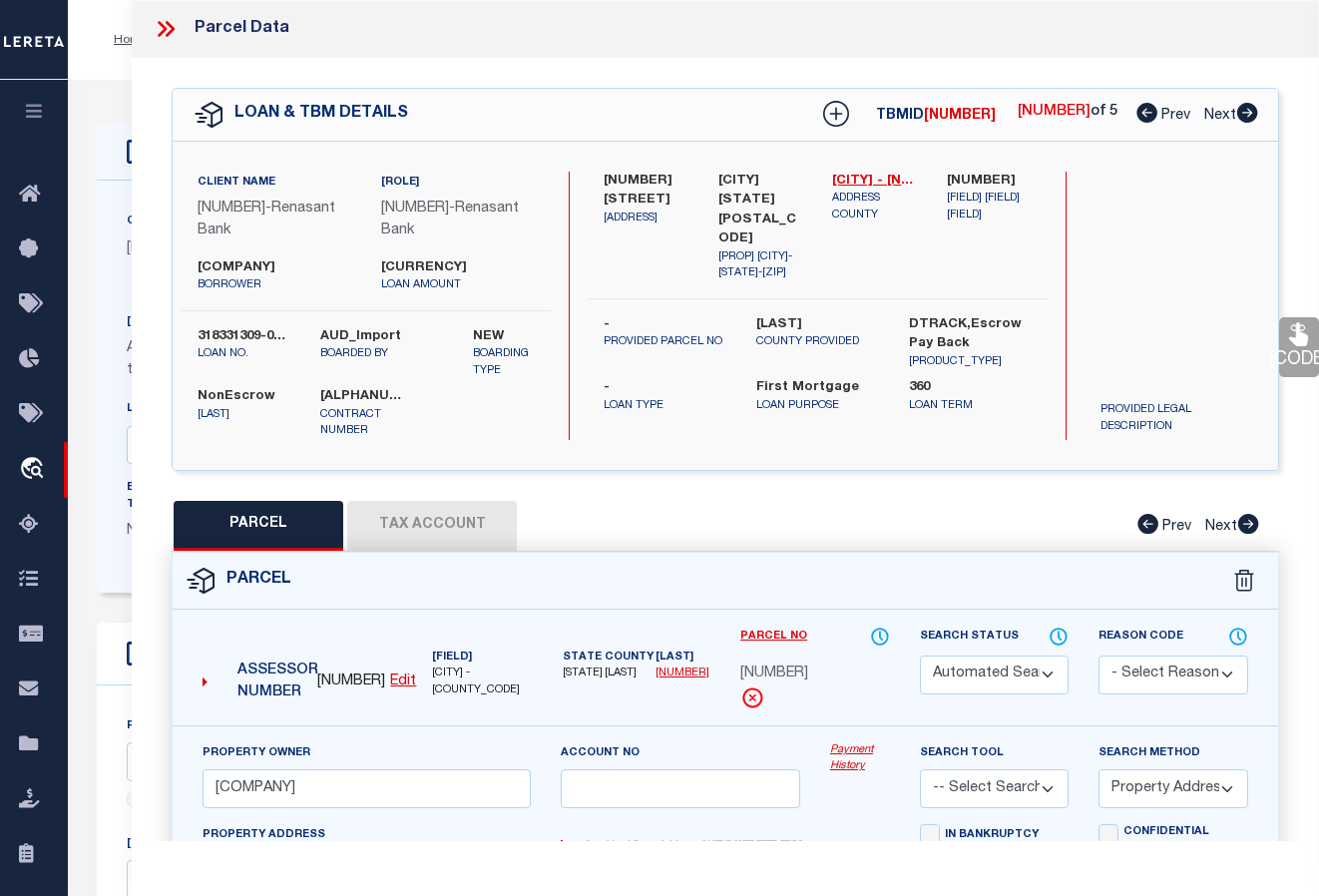 click at bounding box center (1146, 113) 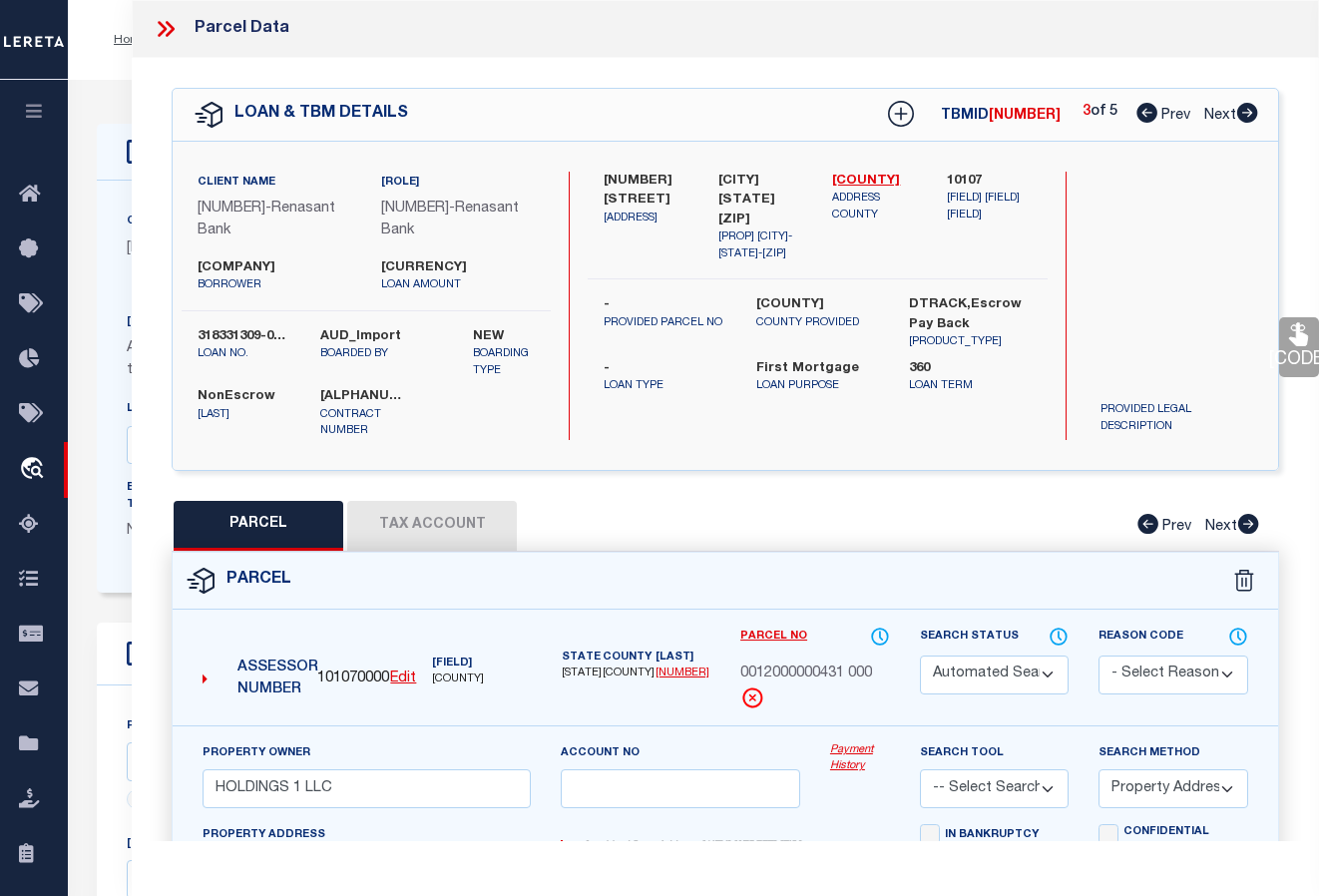 click at bounding box center [1146, 113] 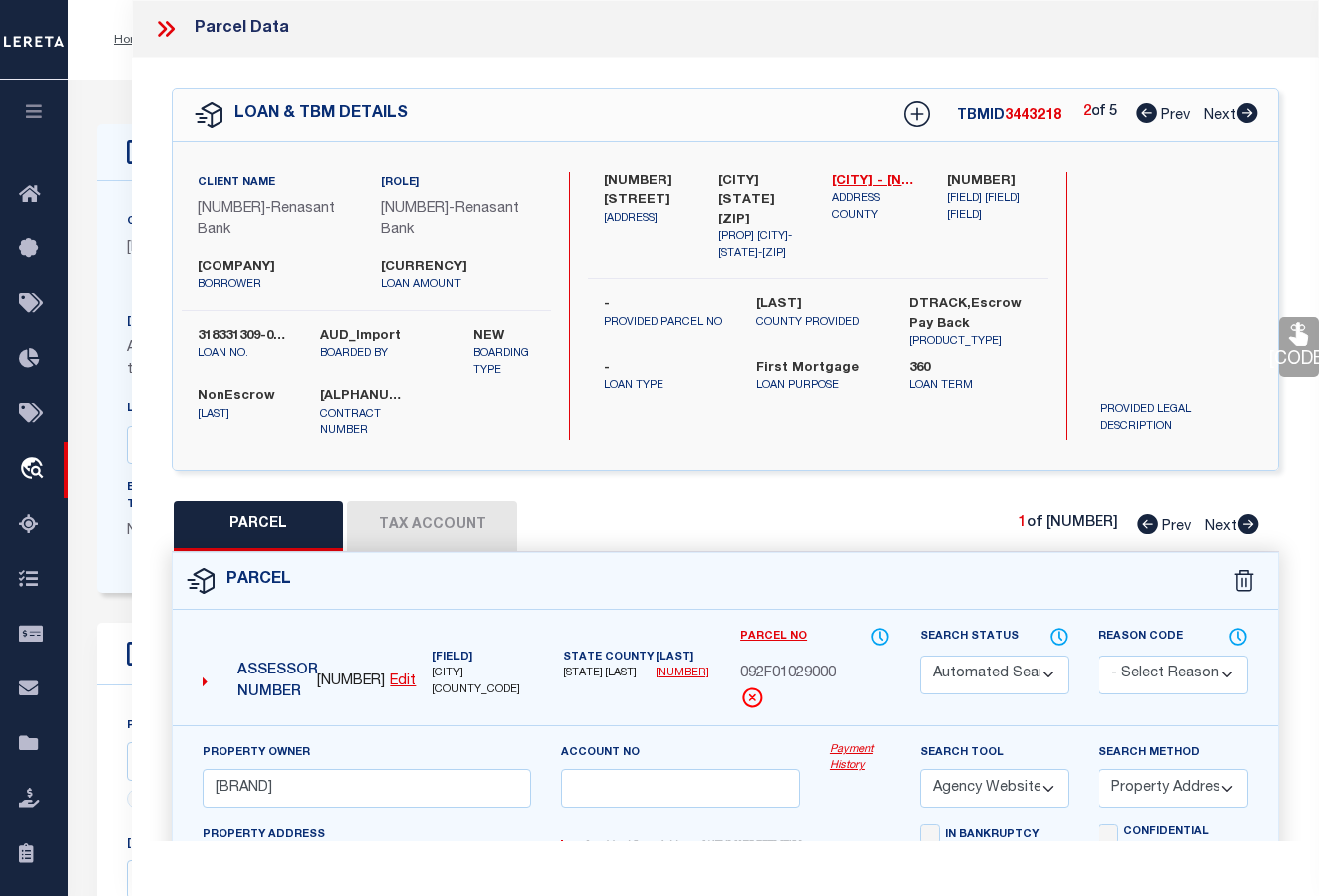 click at bounding box center (1146, 113) 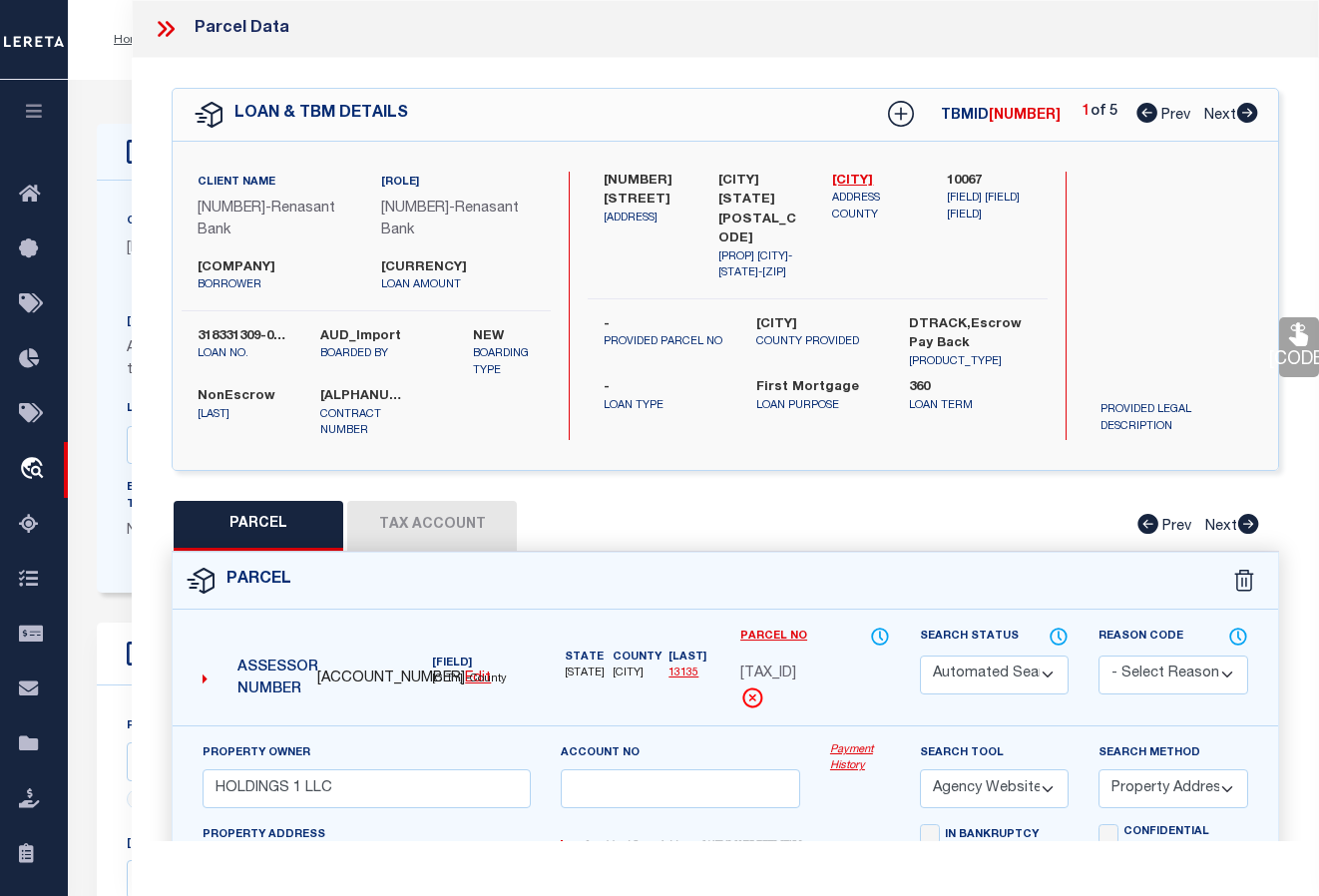 click at bounding box center [1146, 113] 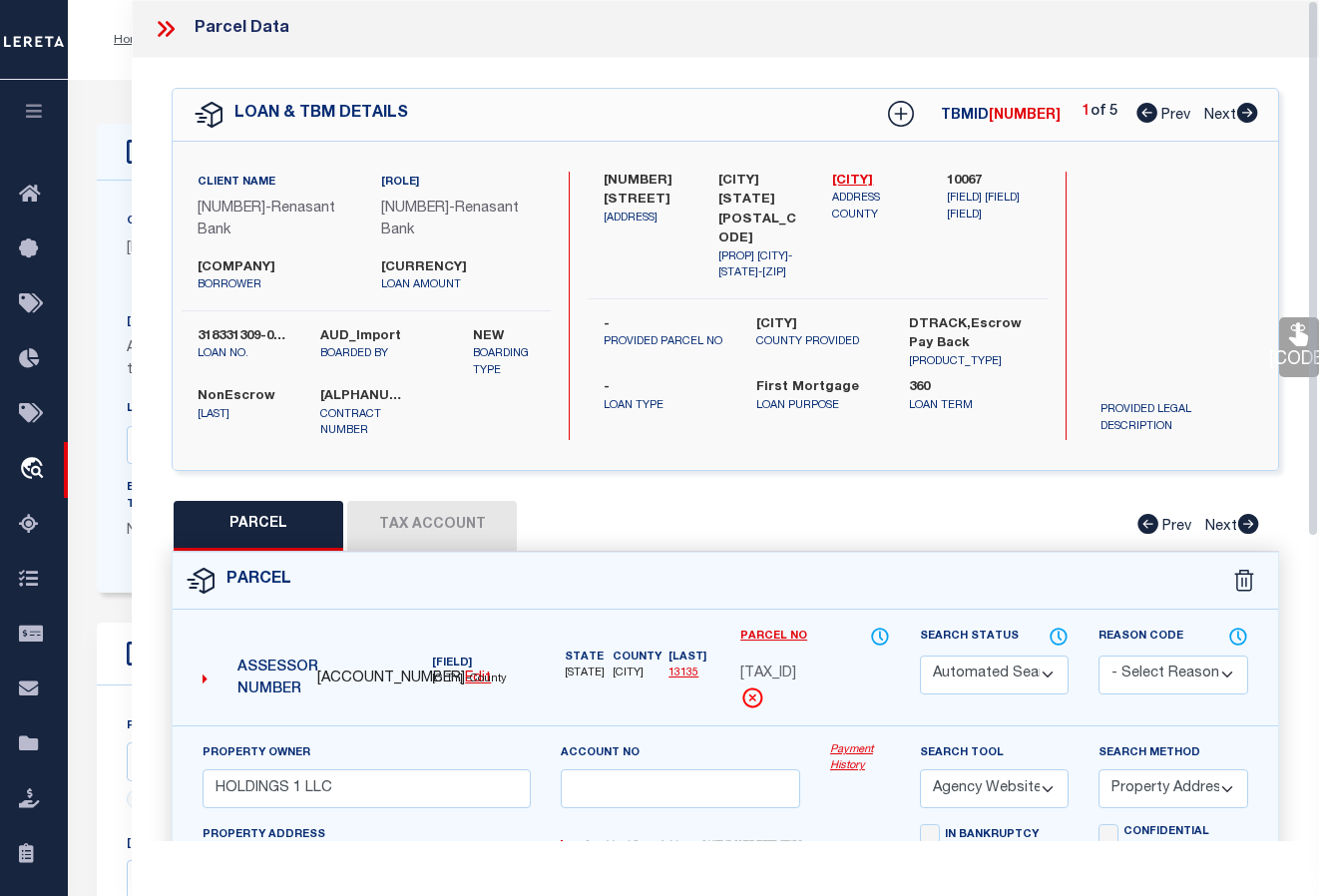 click at bounding box center [166, 29] 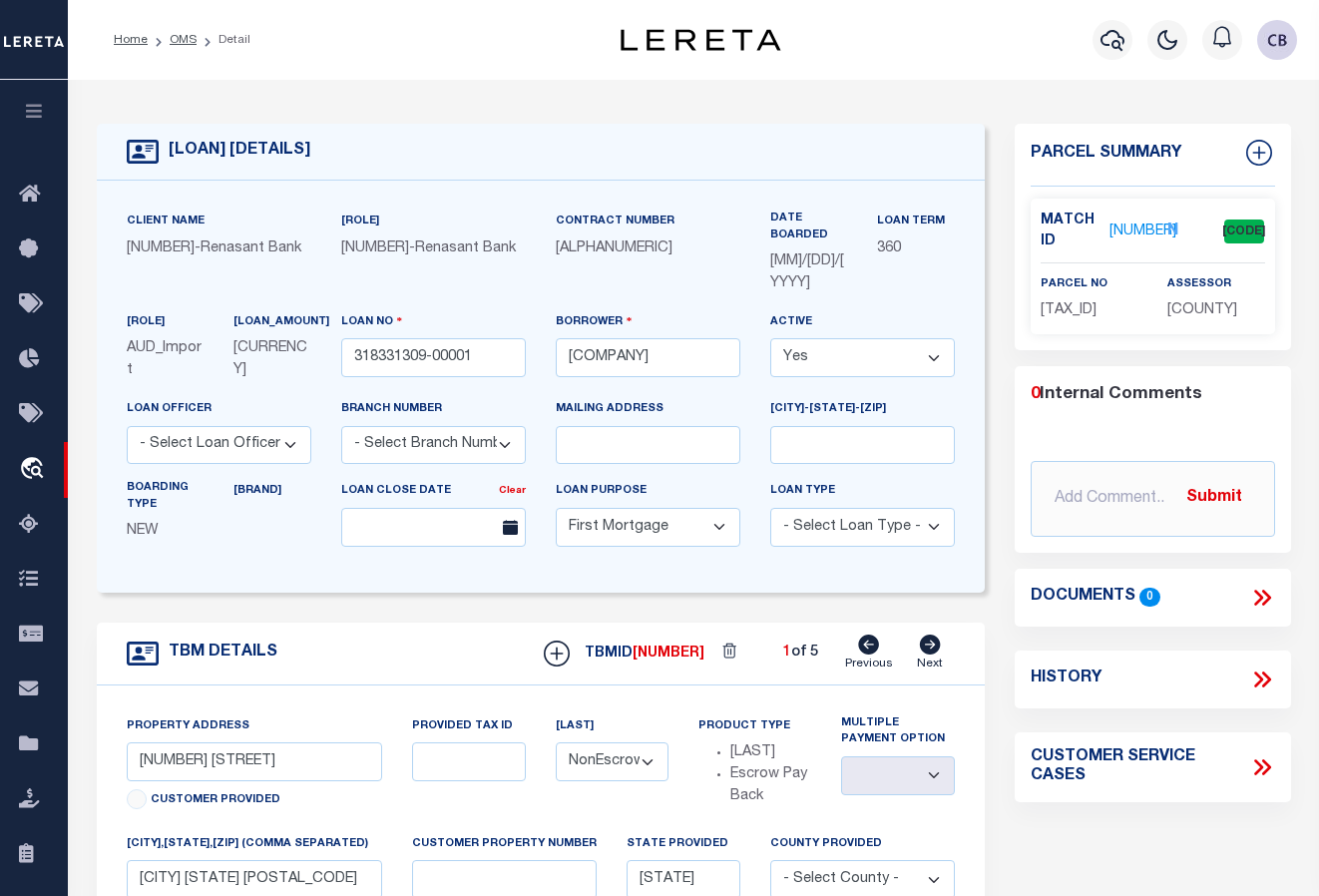 click on "[NUMBER]" at bounding box center [1142, 231] 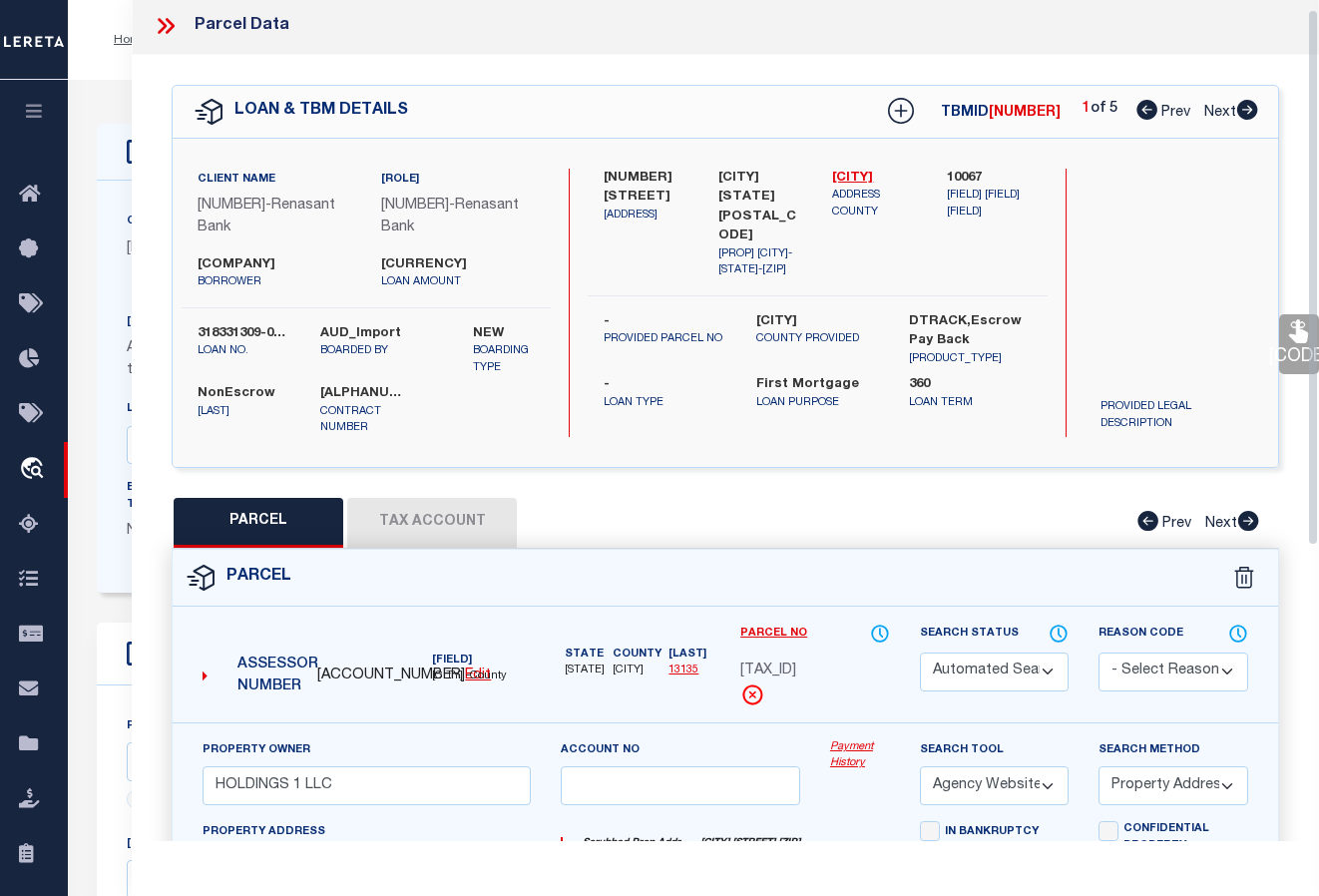 scroll, scrollTop: 0, scrollLeft: 0, axis: both 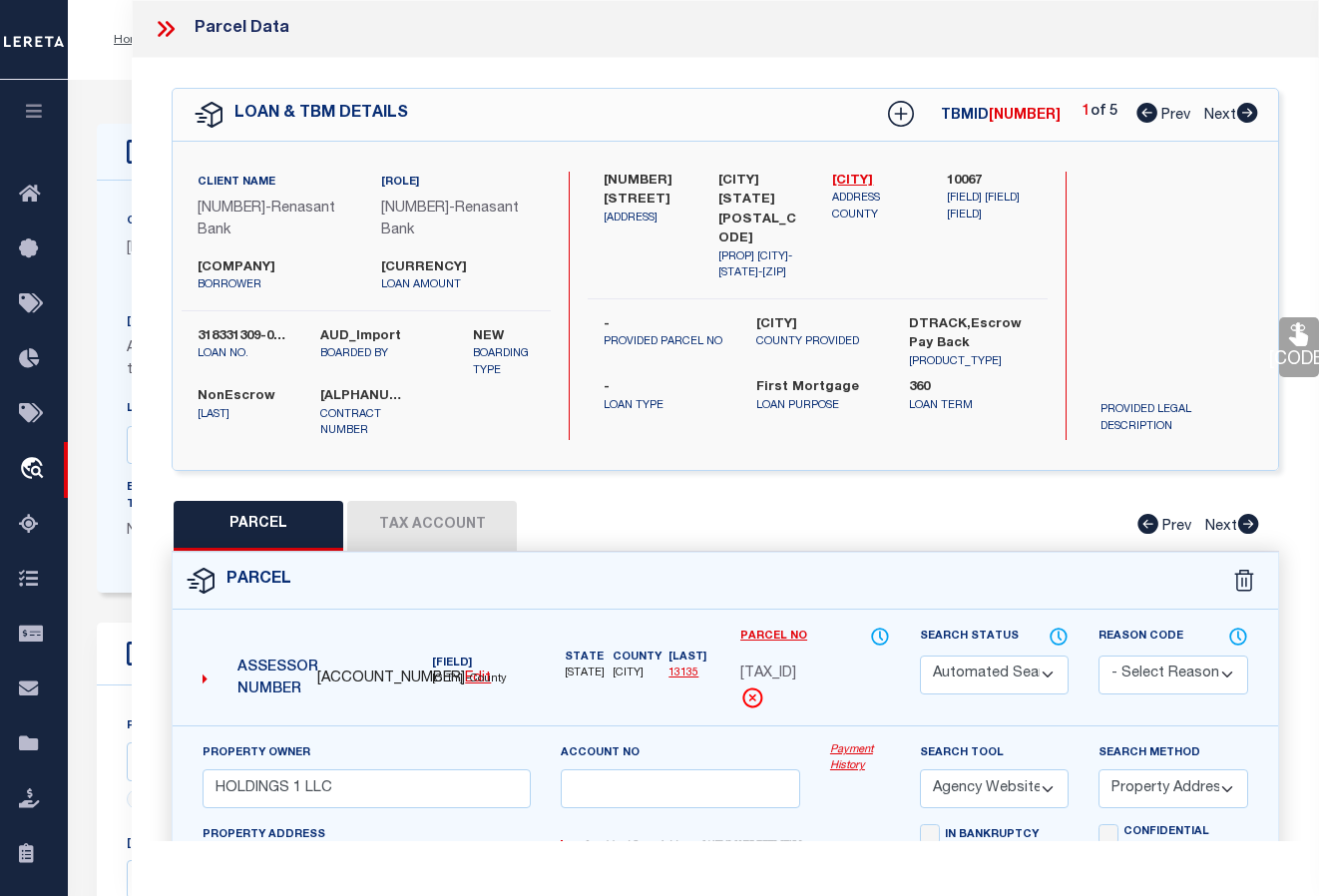 click at bounding box center (1248, 524) 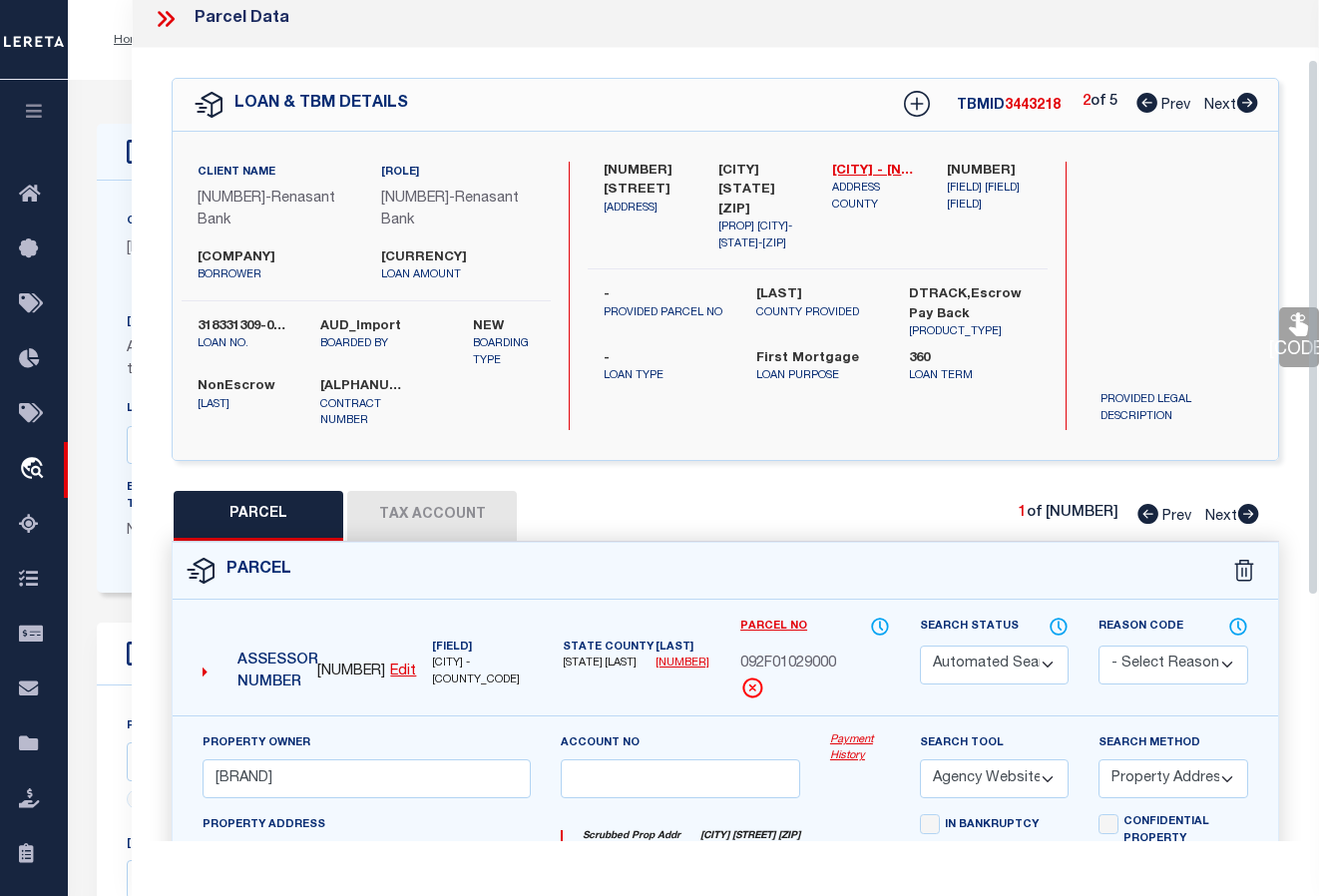 scroll, scrollTop: 0, scrollLeft: 0, axis: both 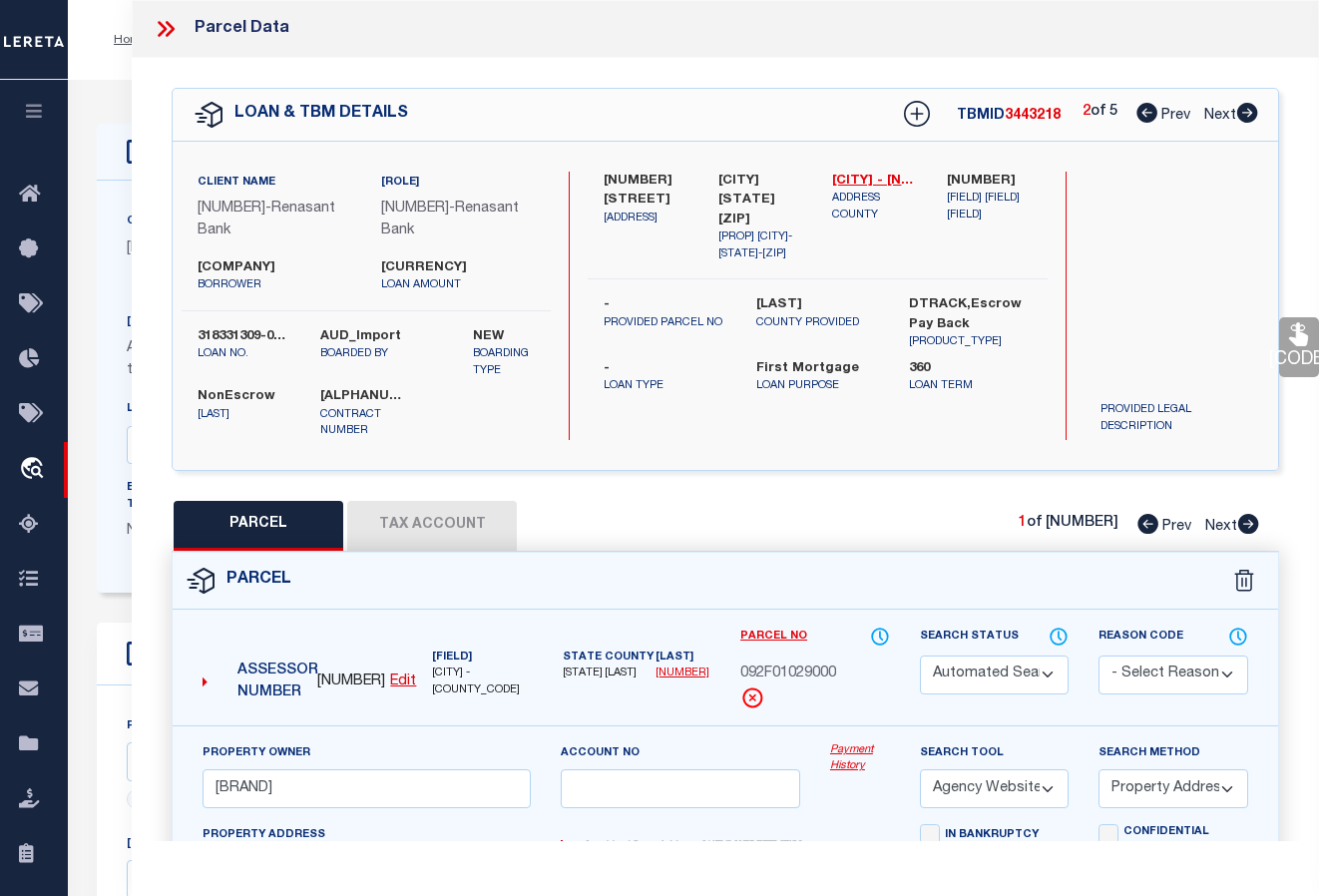 click at bounding box center [1247, 113] 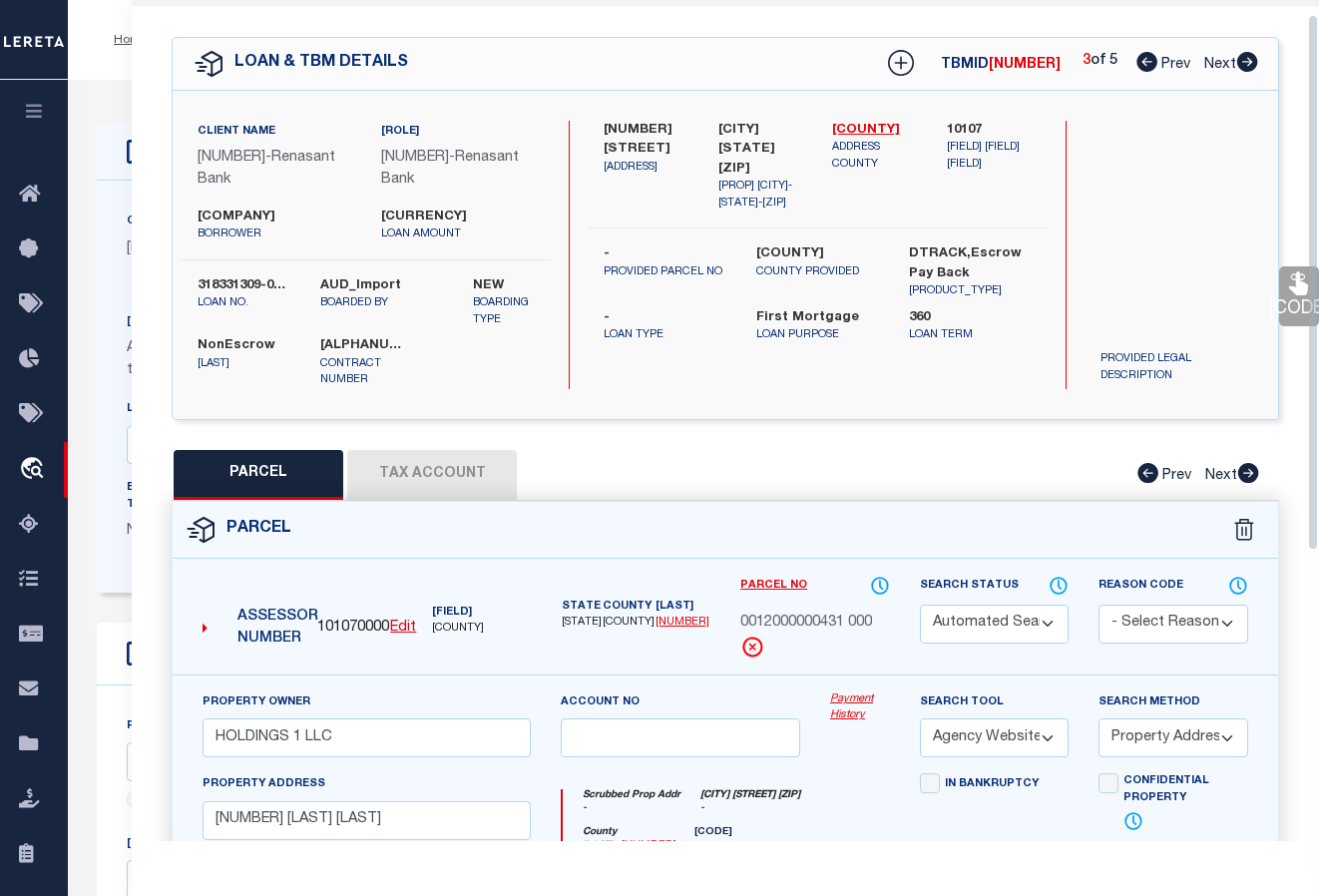 scroll, scrollTop: 0, scrollLeft: 0, axis: both 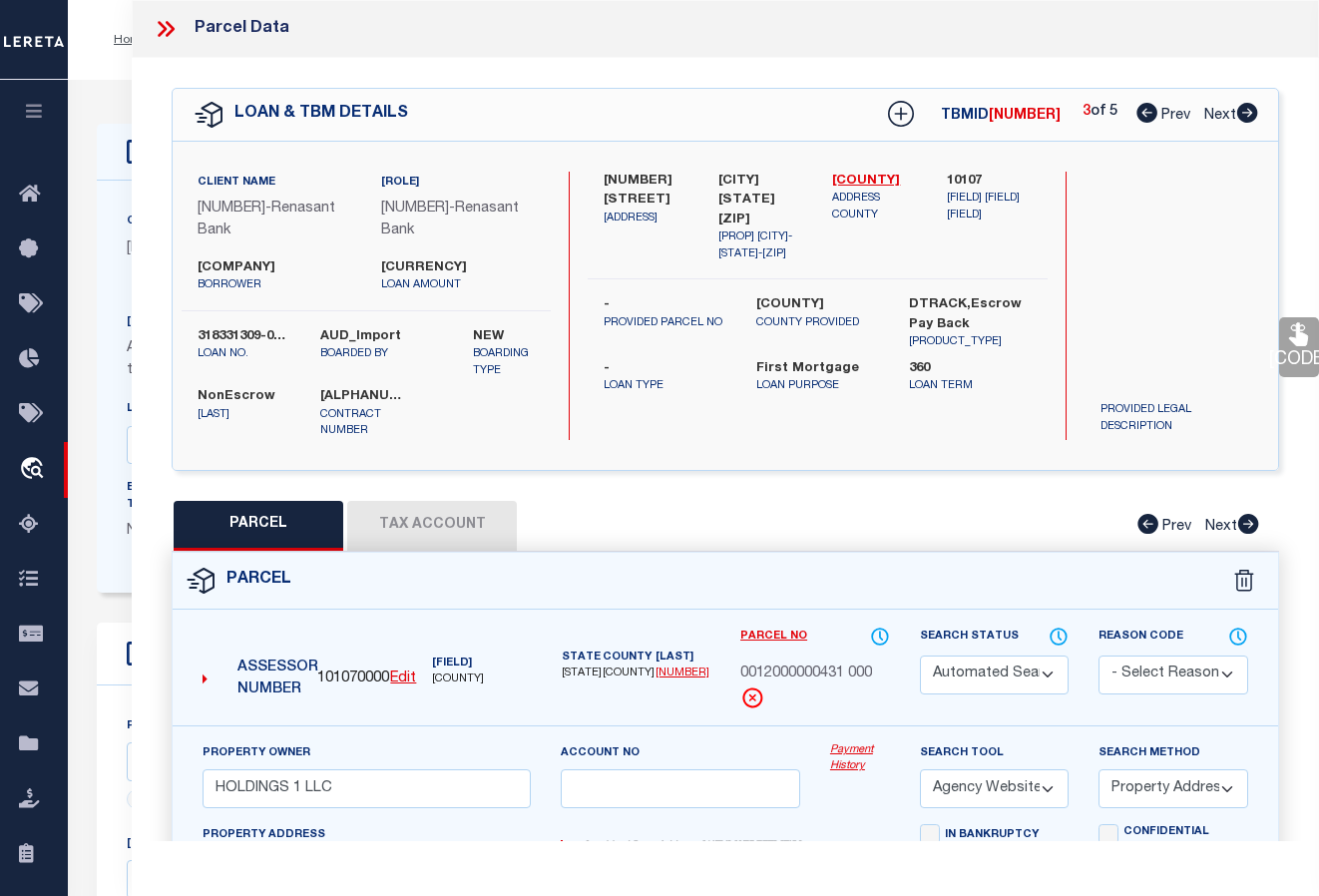 click at bounding box center (1247, 113) 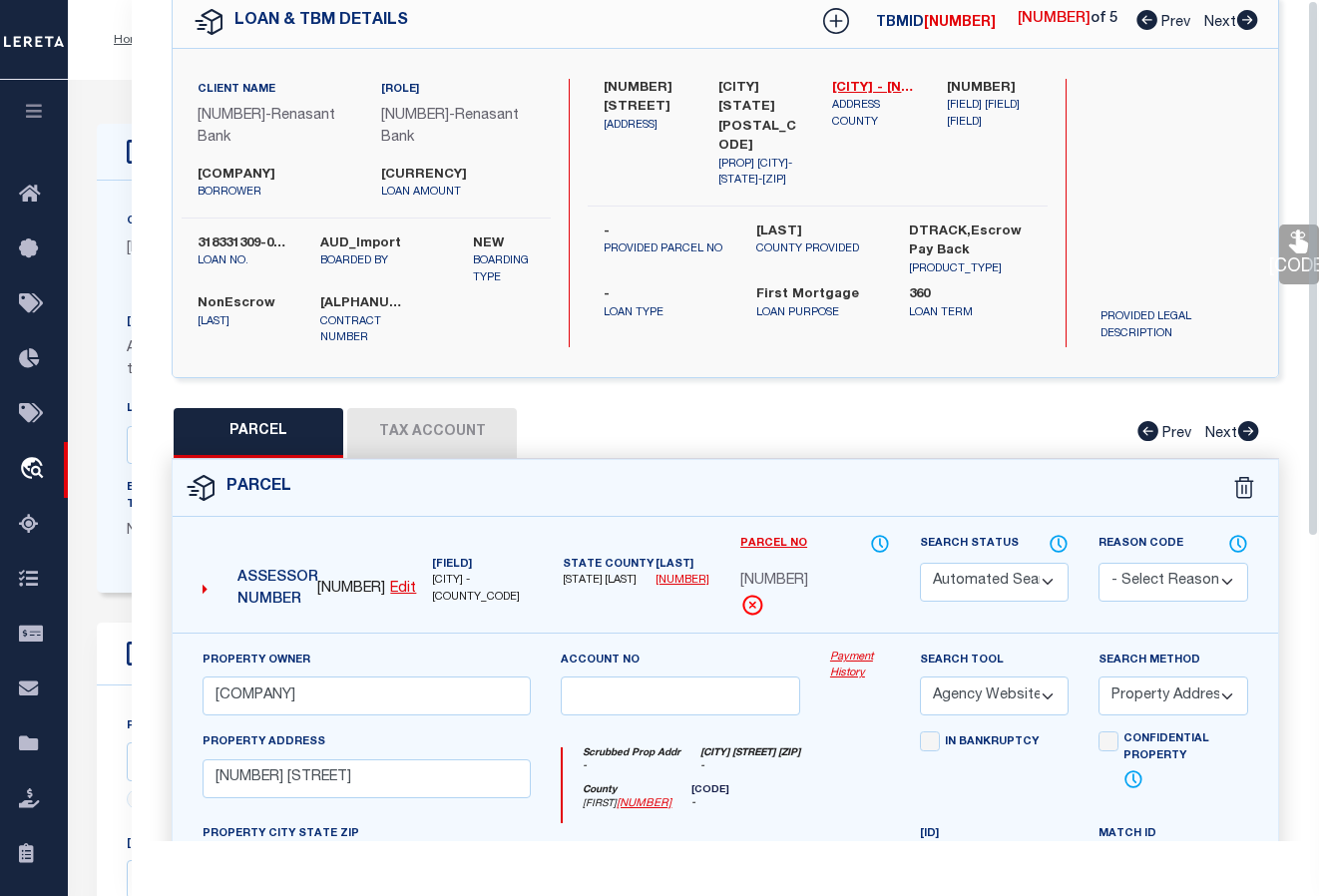 scroll, scrollTop: 0, scrollLeft: 0, axis: both 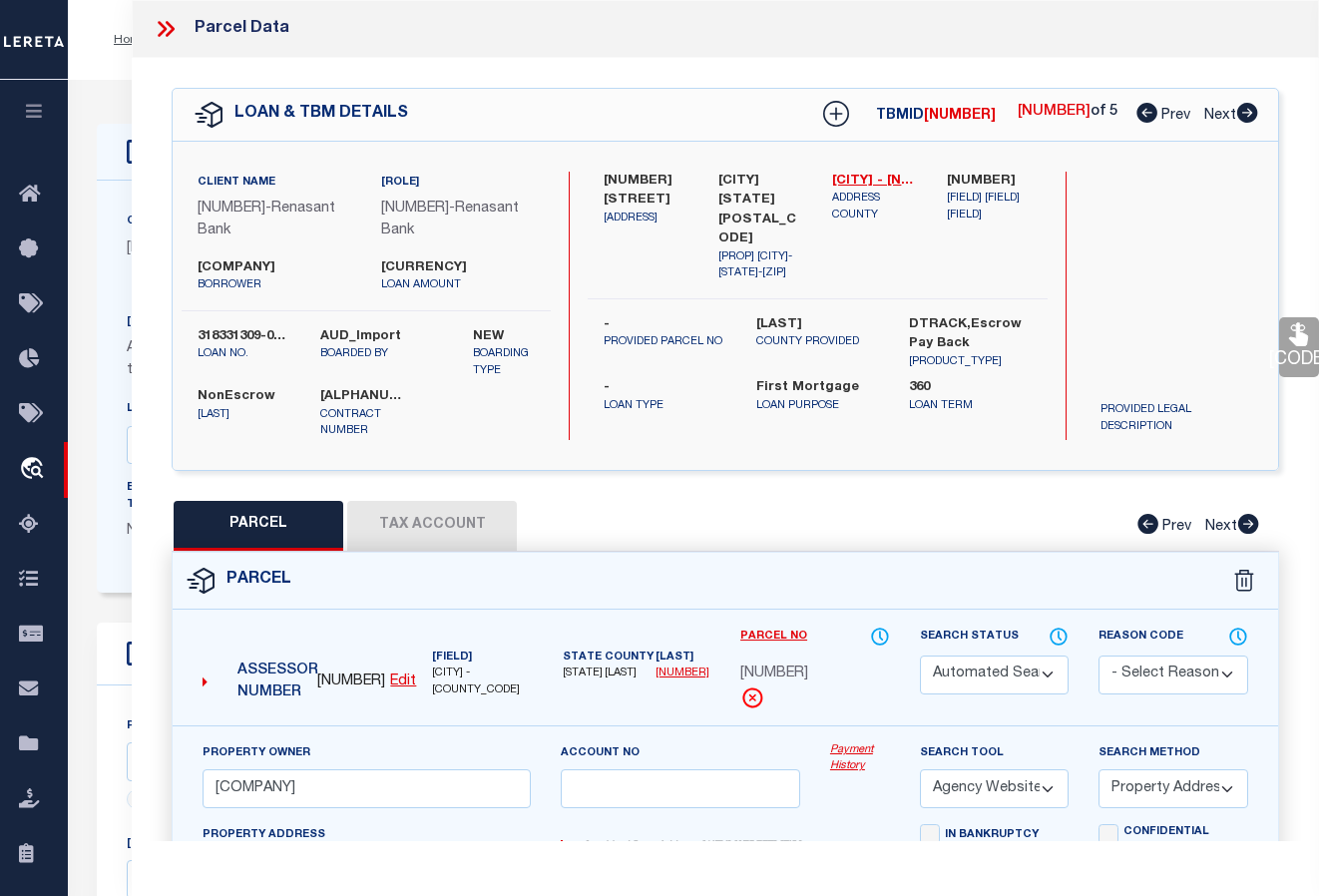 click at bounding box center [1247, 113] 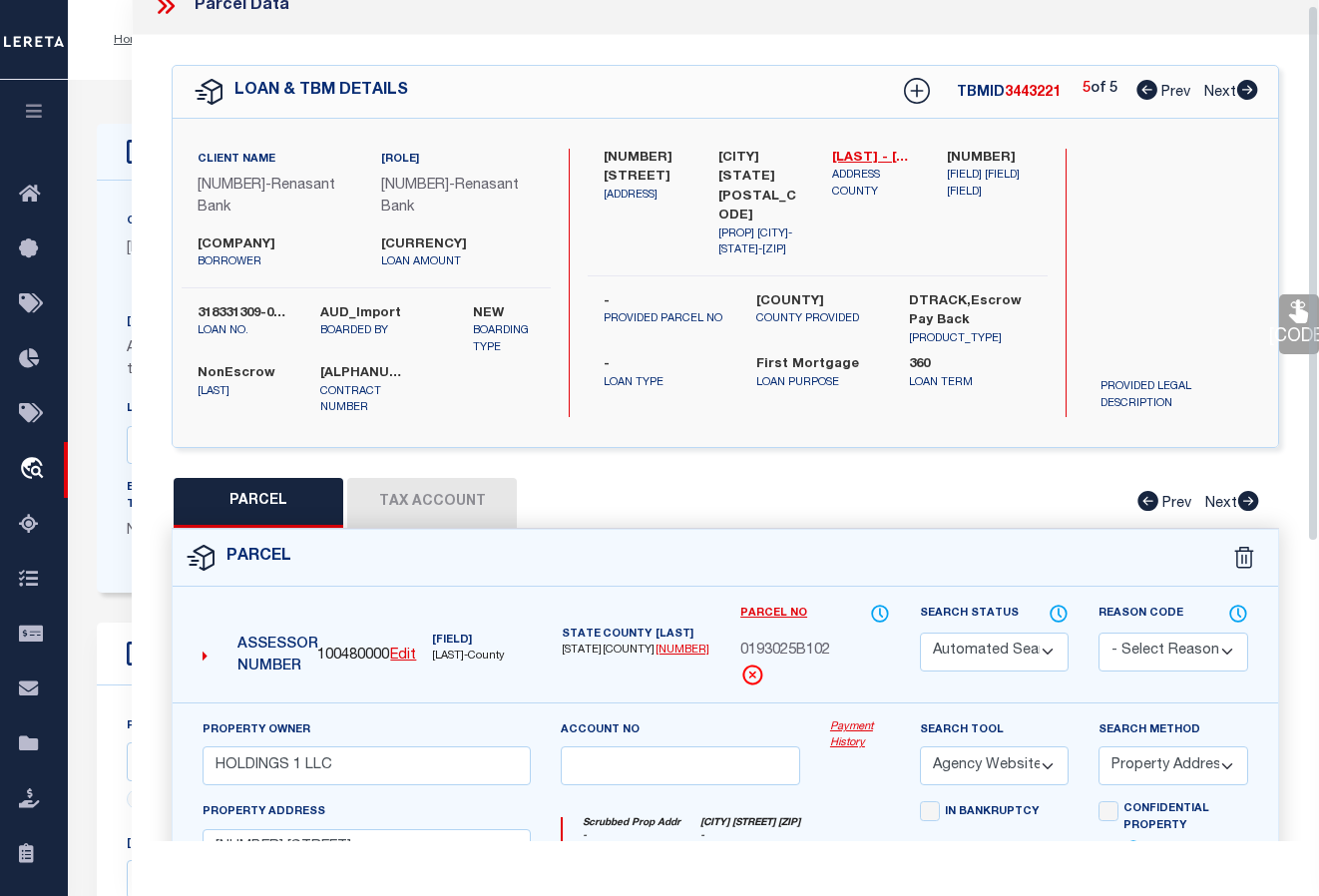 scroll, scrollTop: 0, scrollLeft: 0, axis: both 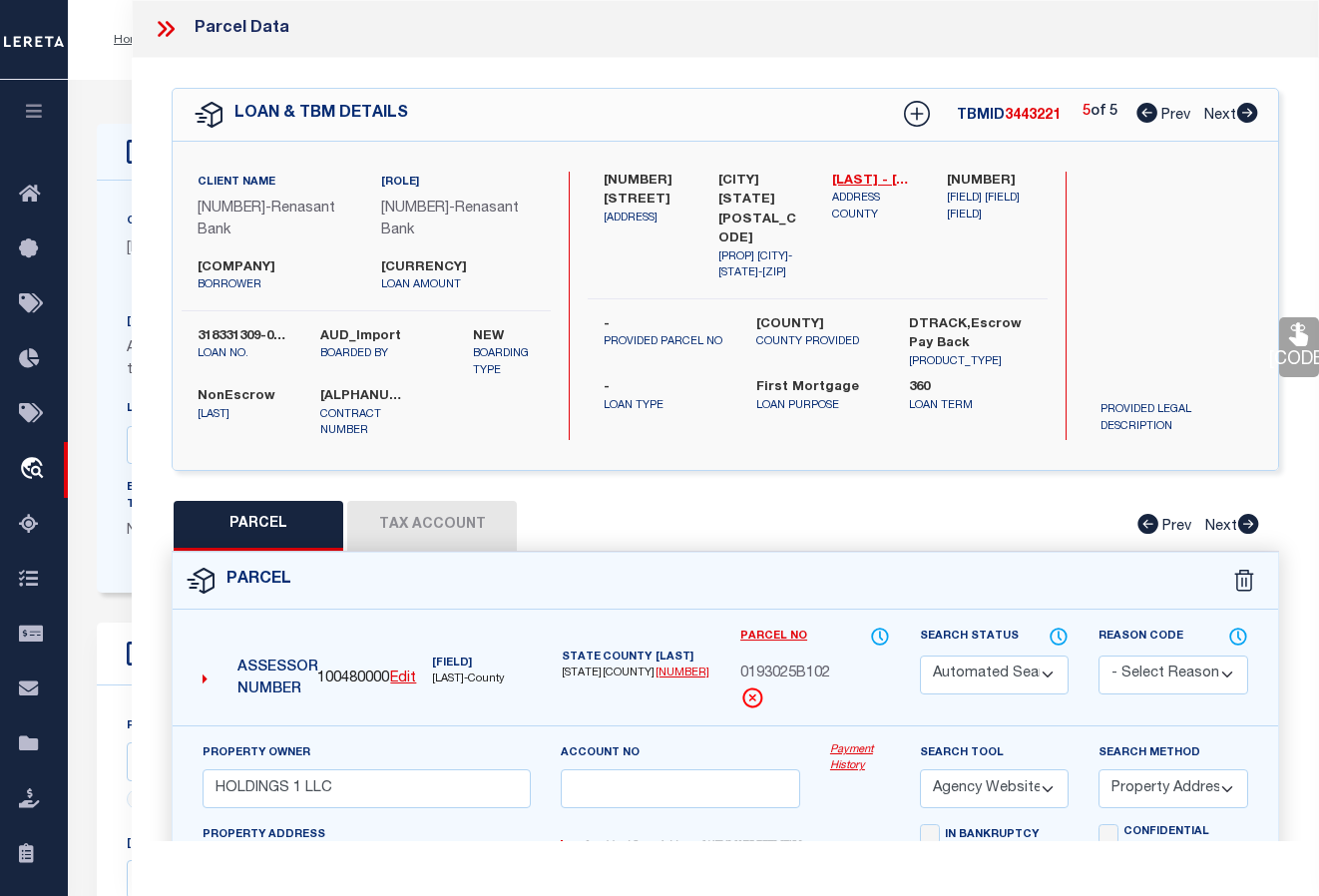 click at bounding box center [1146, 113] 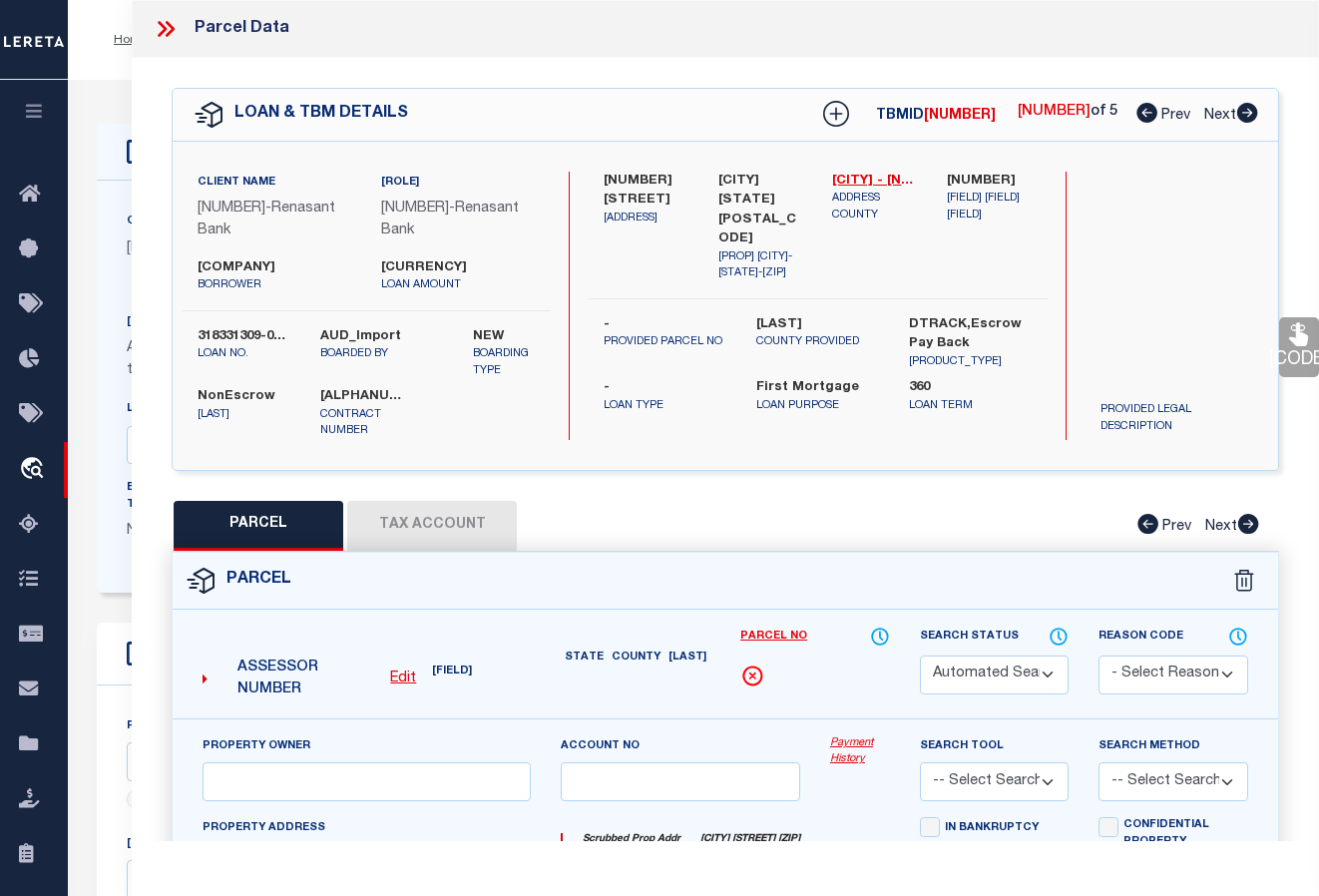click at bounding box center (1146, 113) 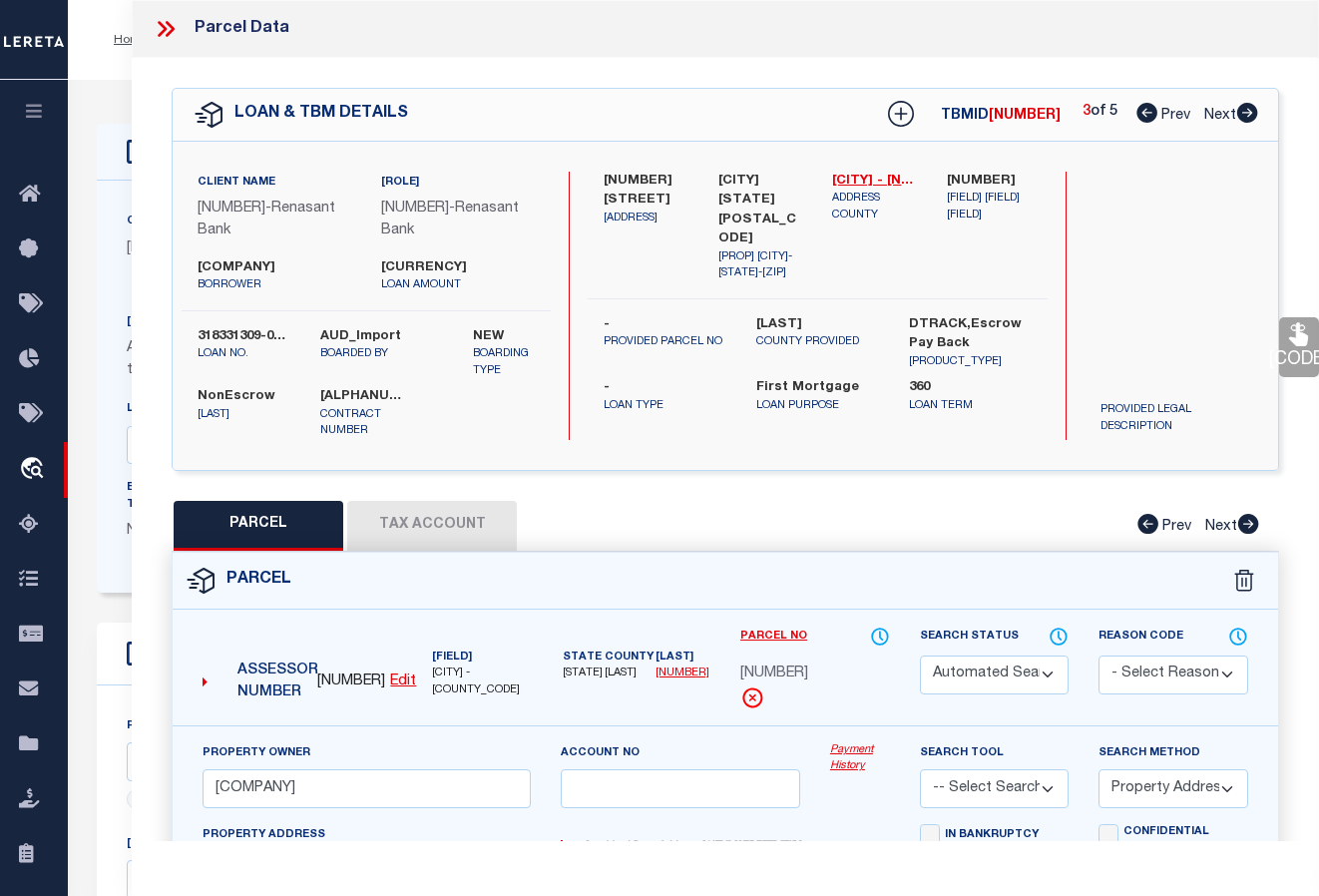 click at bounding box center (1146, 113) 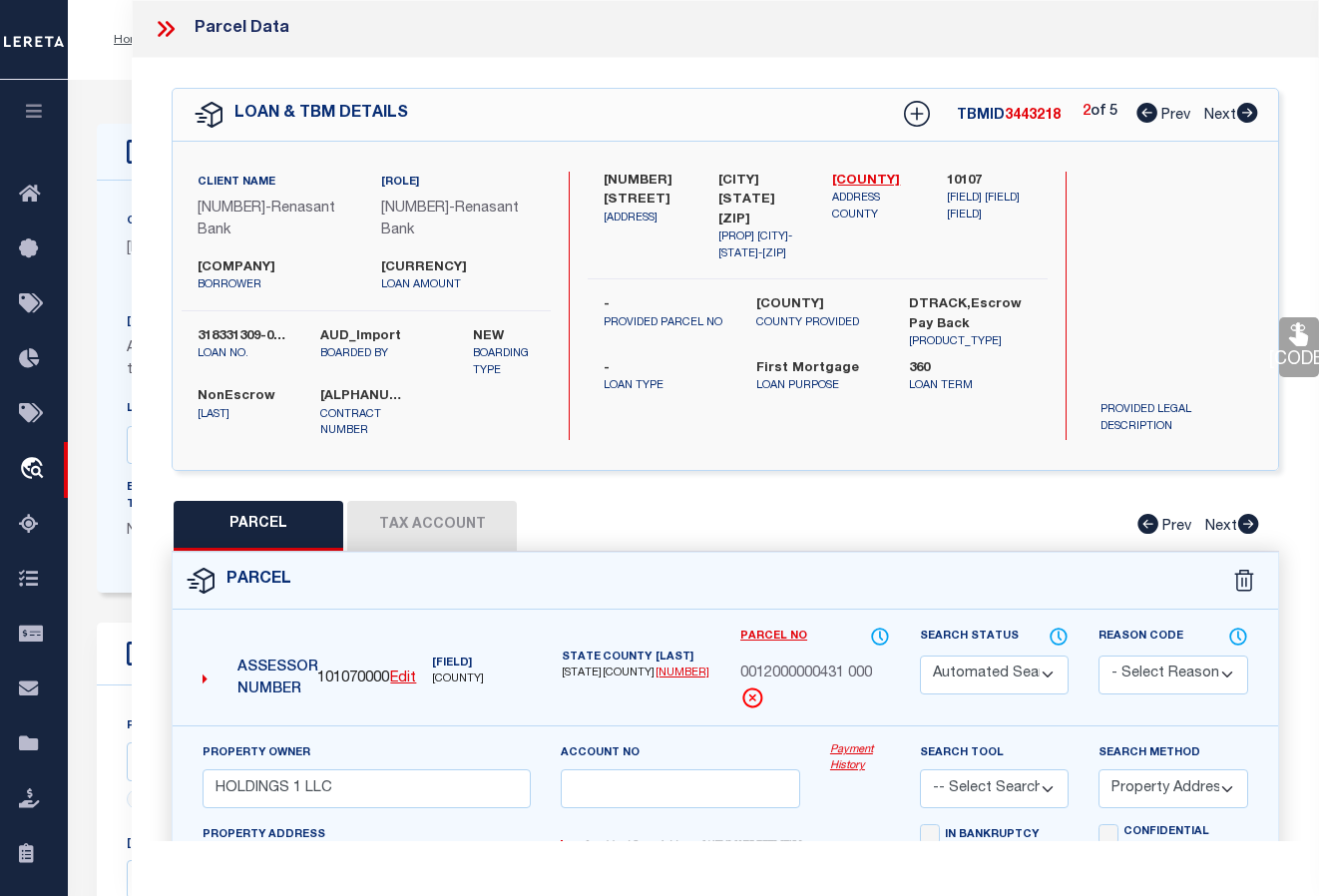 click at bounding box center [1146, 113] 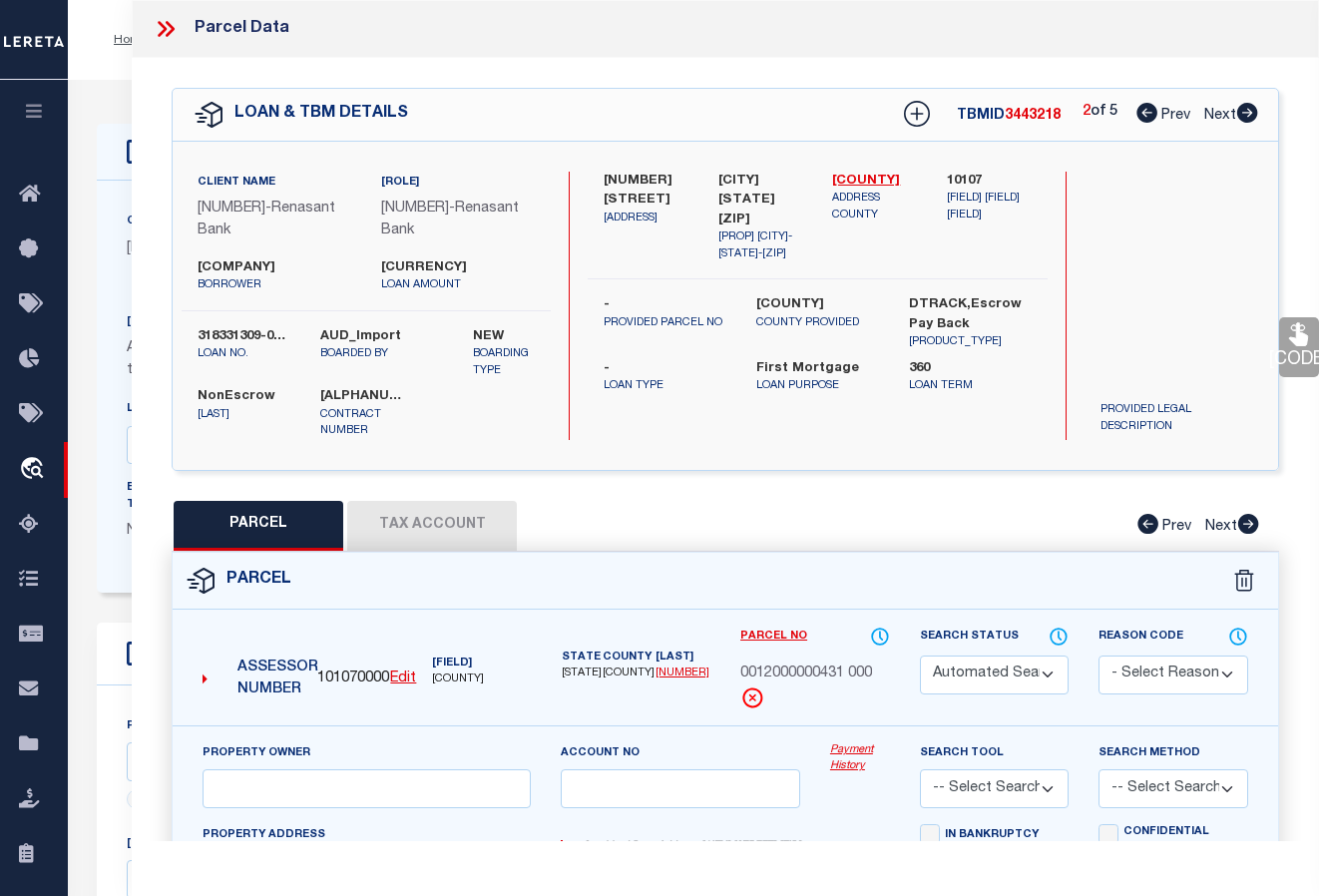 click at bounding box center (1146, 113) 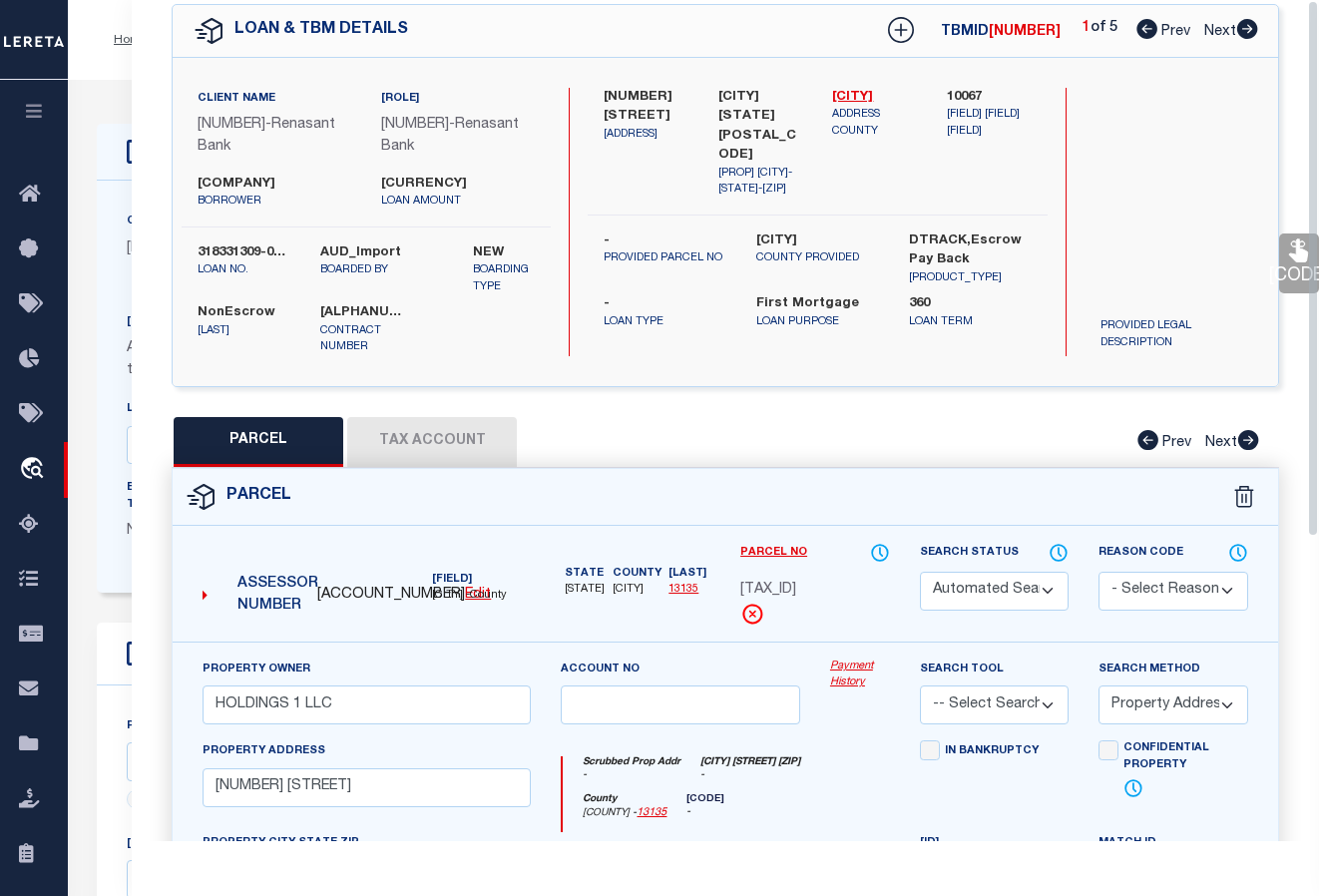 scroll, scrollTop: 0, scrollLeft: 0, axis: both 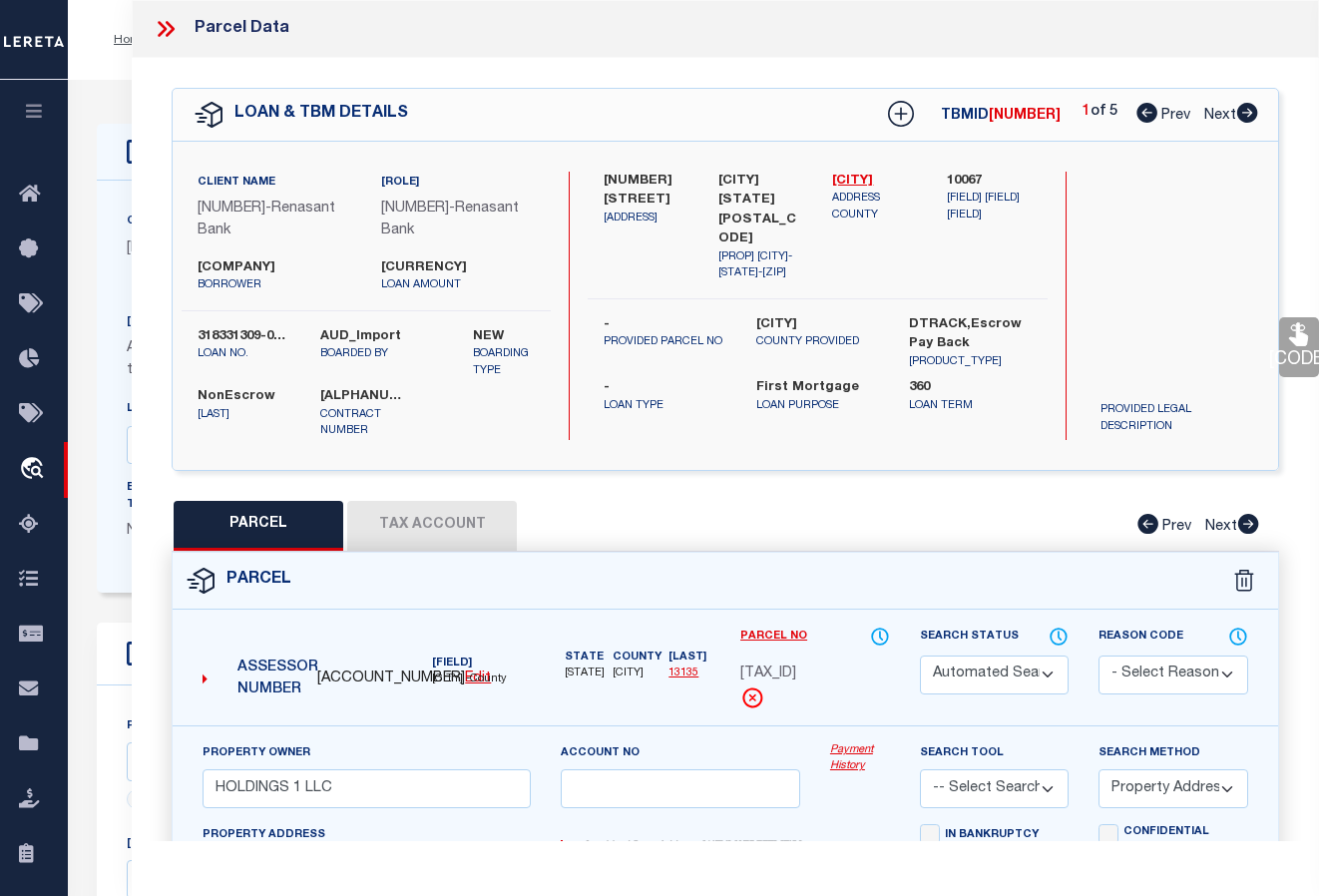 click at bounding box center [1247, 113] 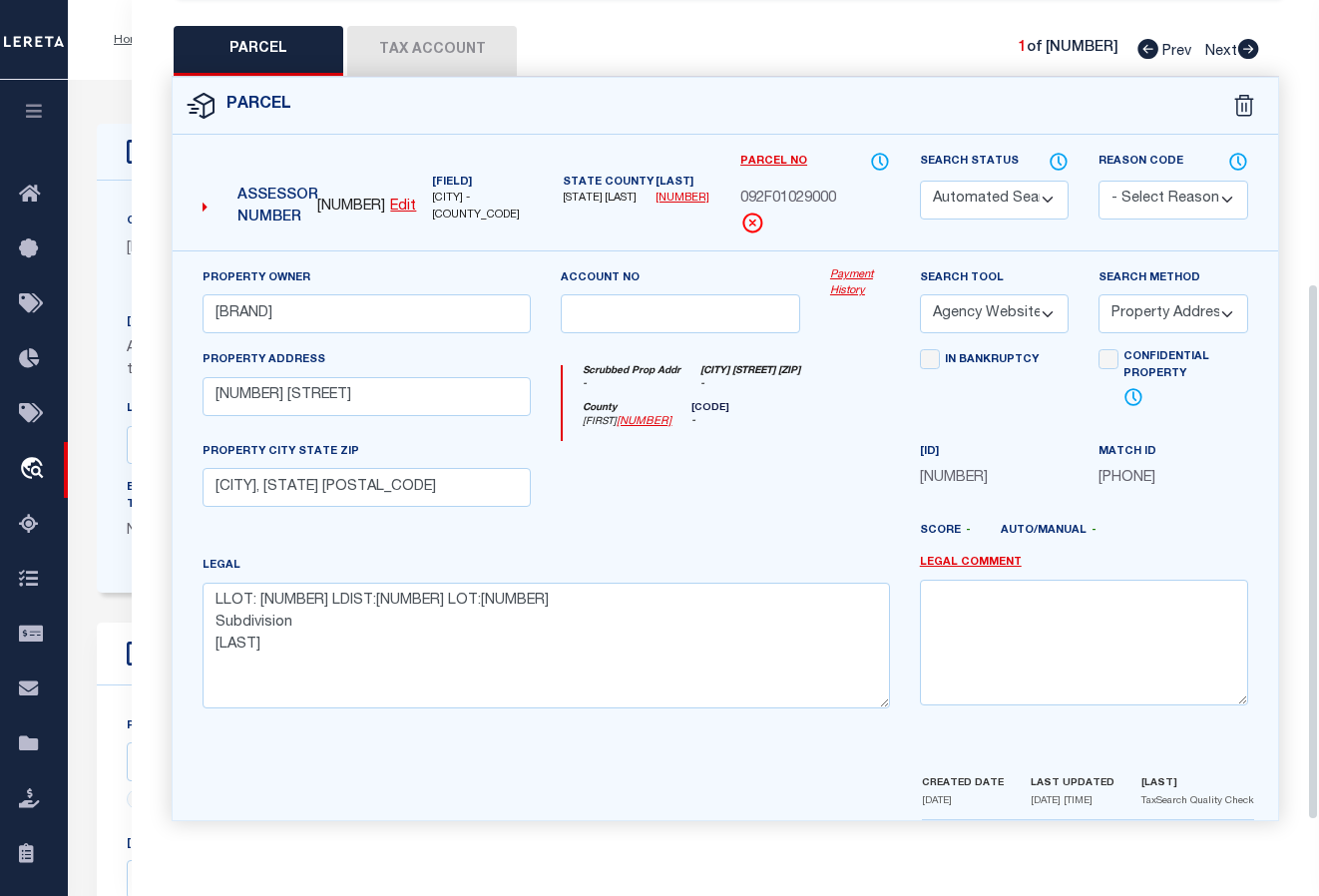 scroll, scrollTop: 476, scrollLeft: 0, axis: vertical 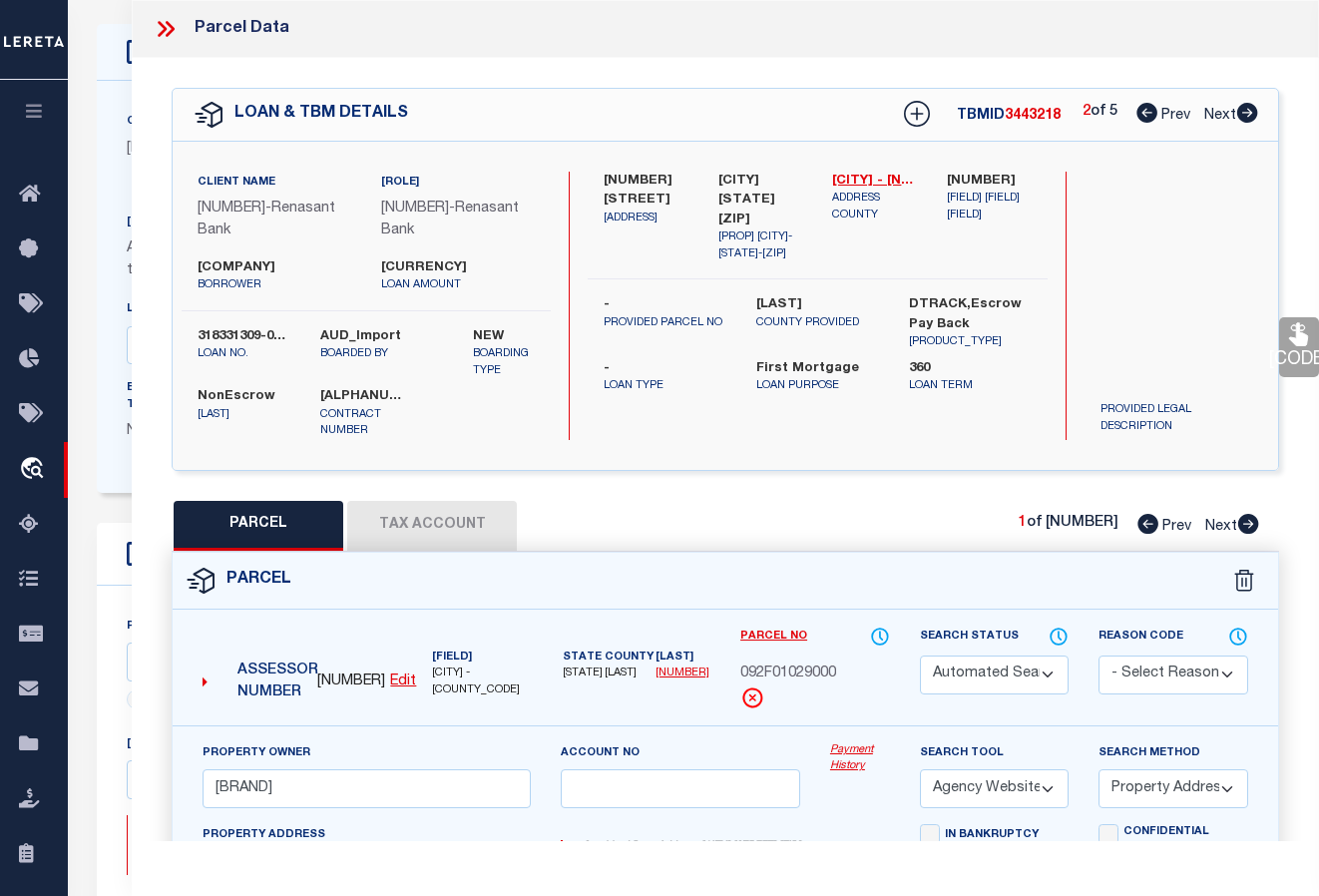 click at bounding box center (1248, 524) 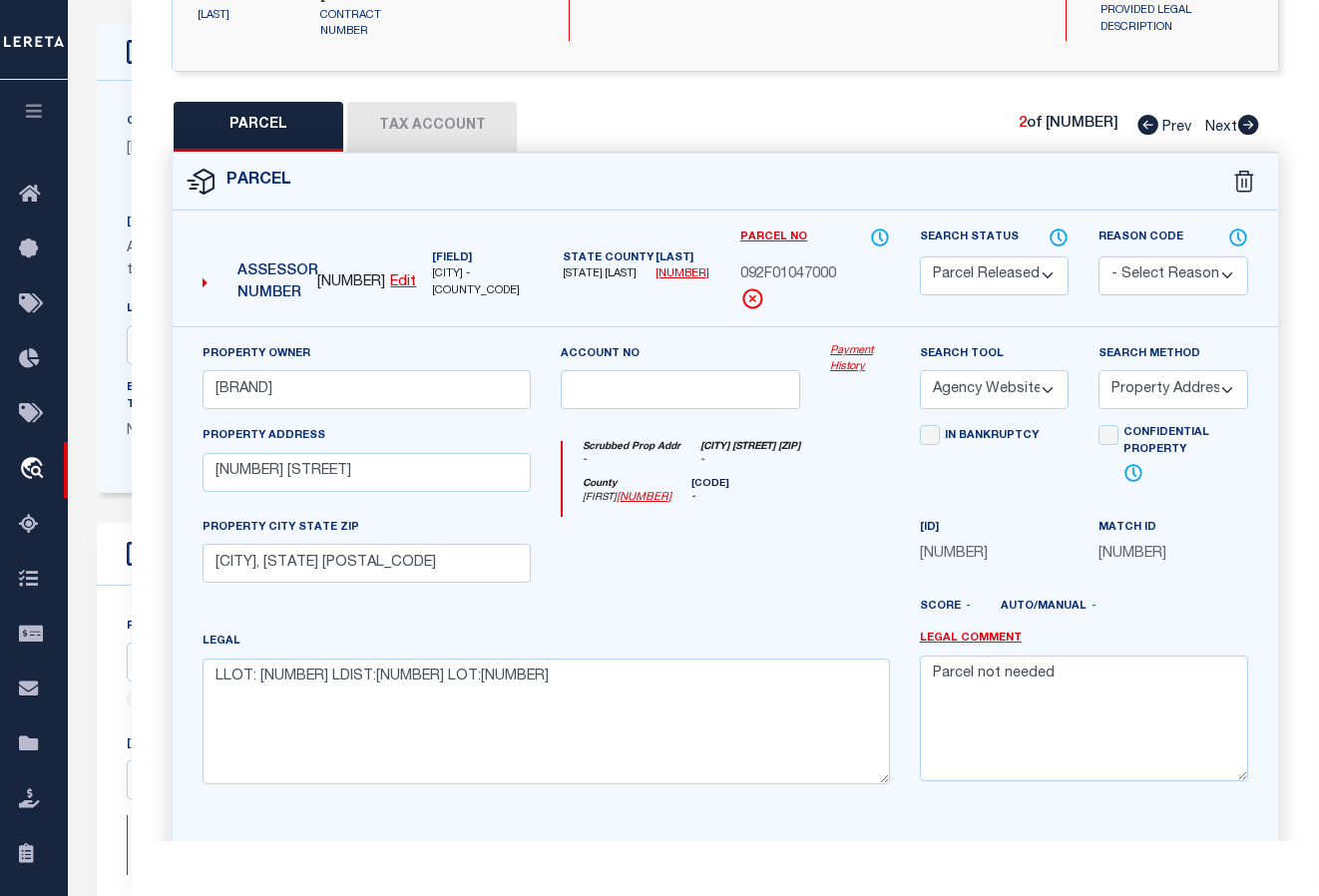 scroll, scrollTop: 0, scrollLeft: 0, axis: both 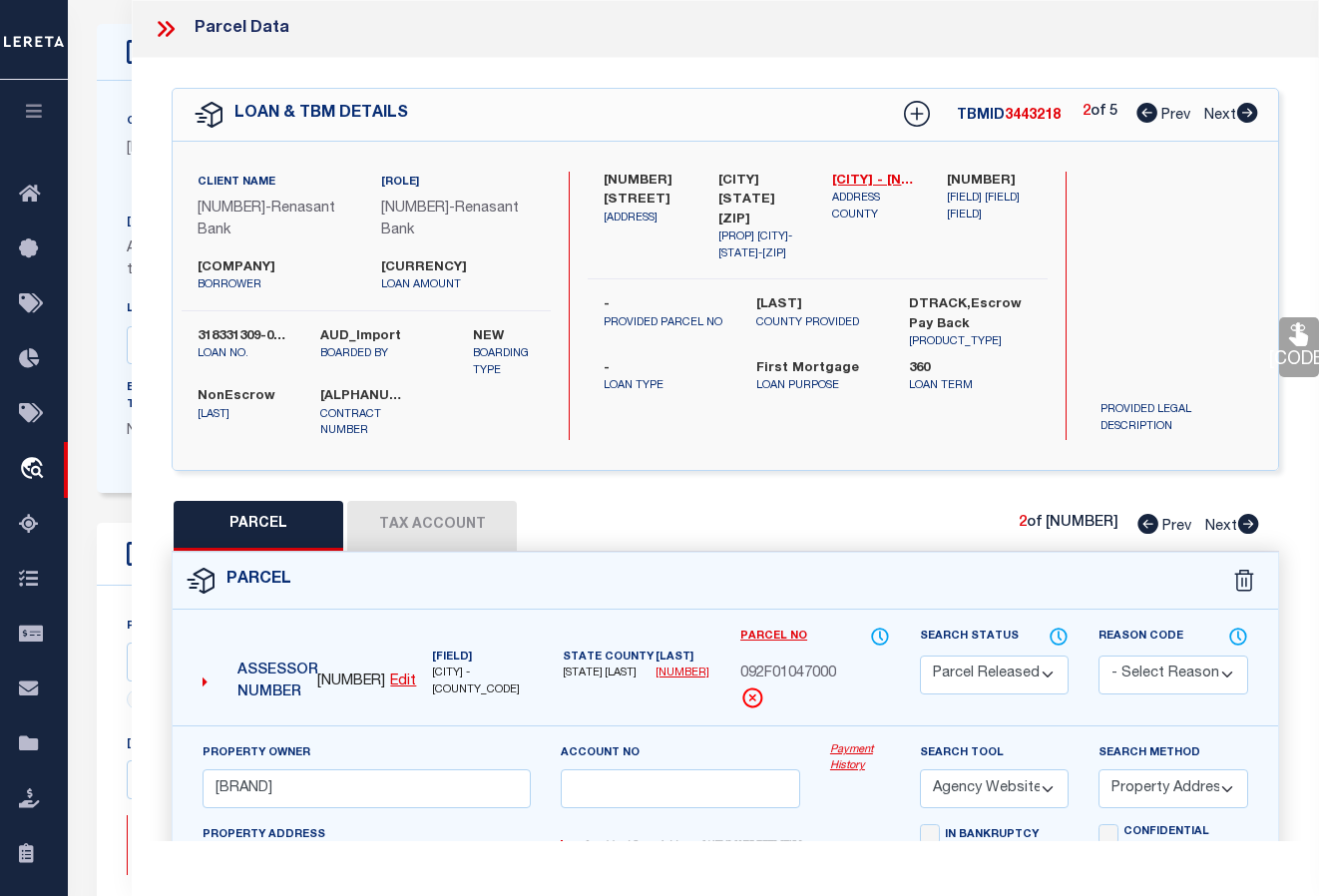 click at bounding box center [1247, 113] 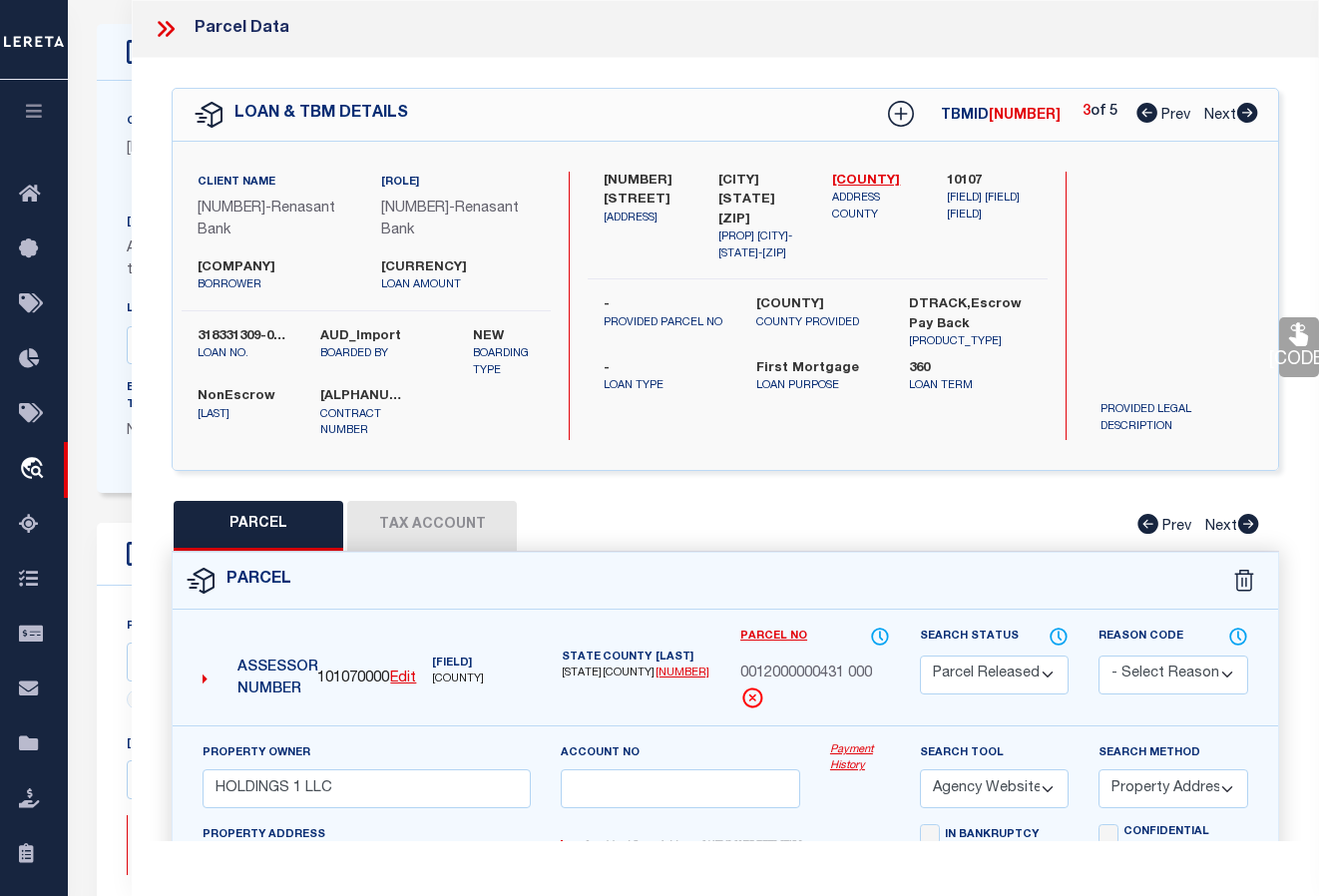 click at bounding box center [1247, 113] 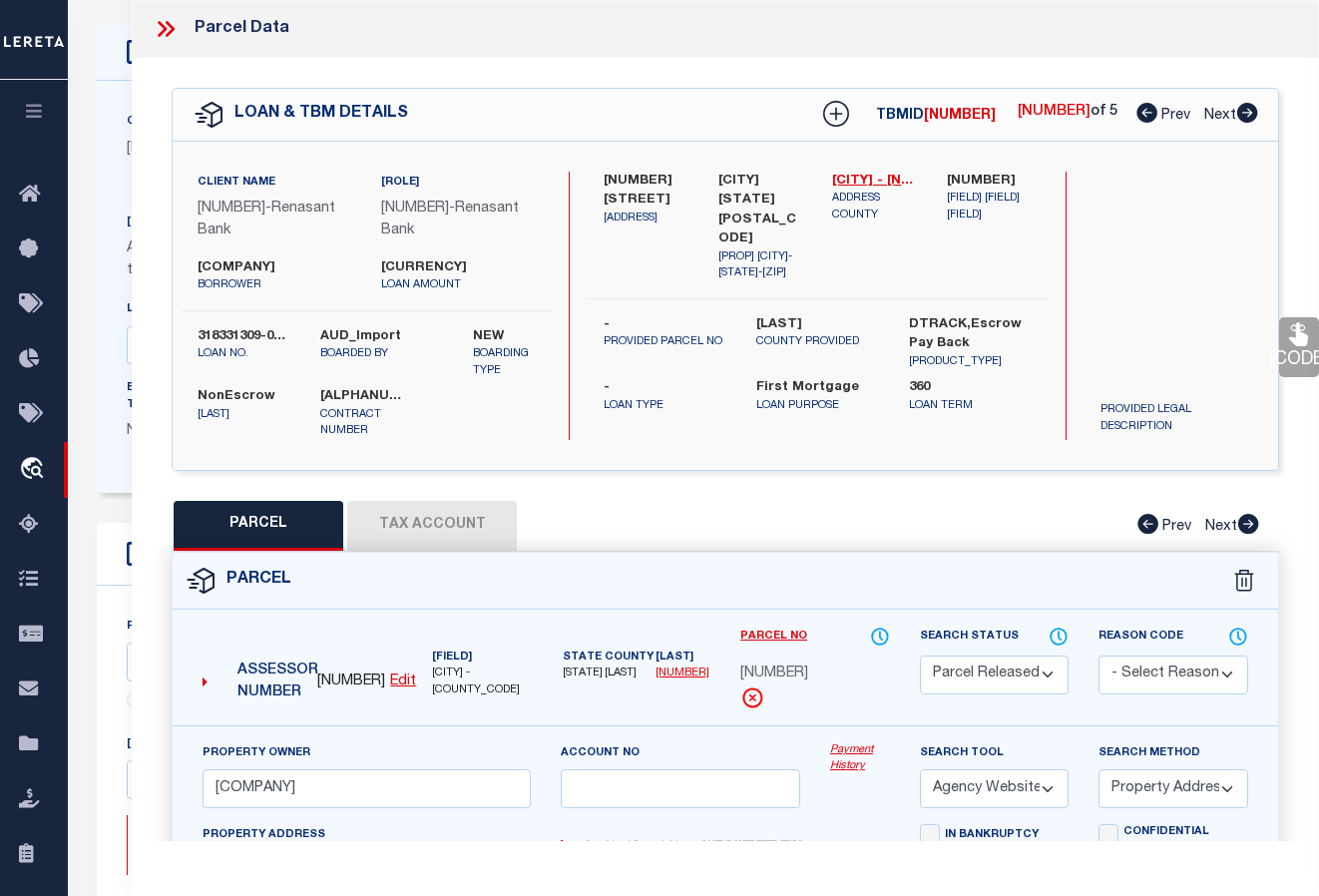 click at bounding box center [1247, 113] 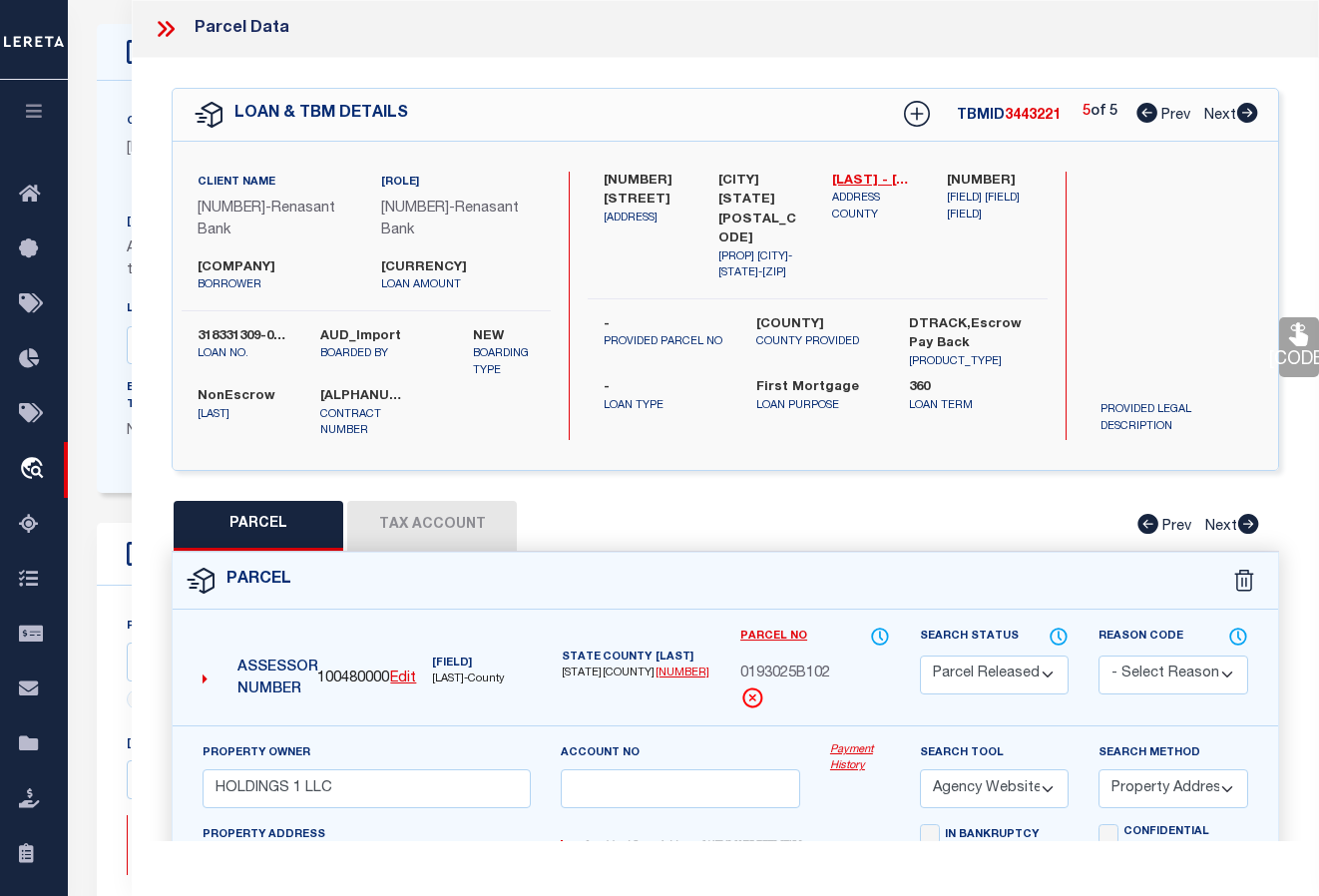 click at bounding box center [1247, 113] 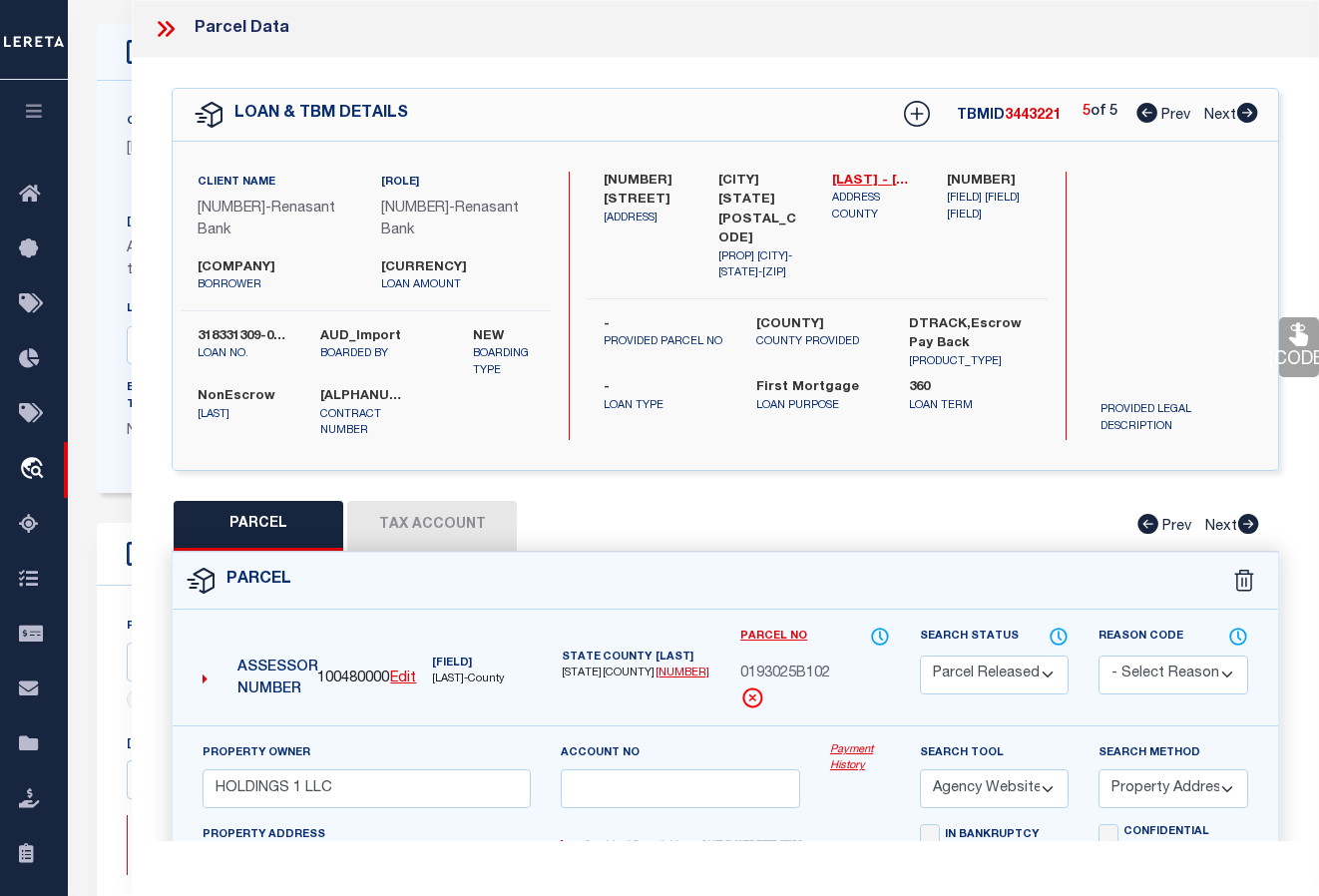 click at bounding box center [1146, 113] 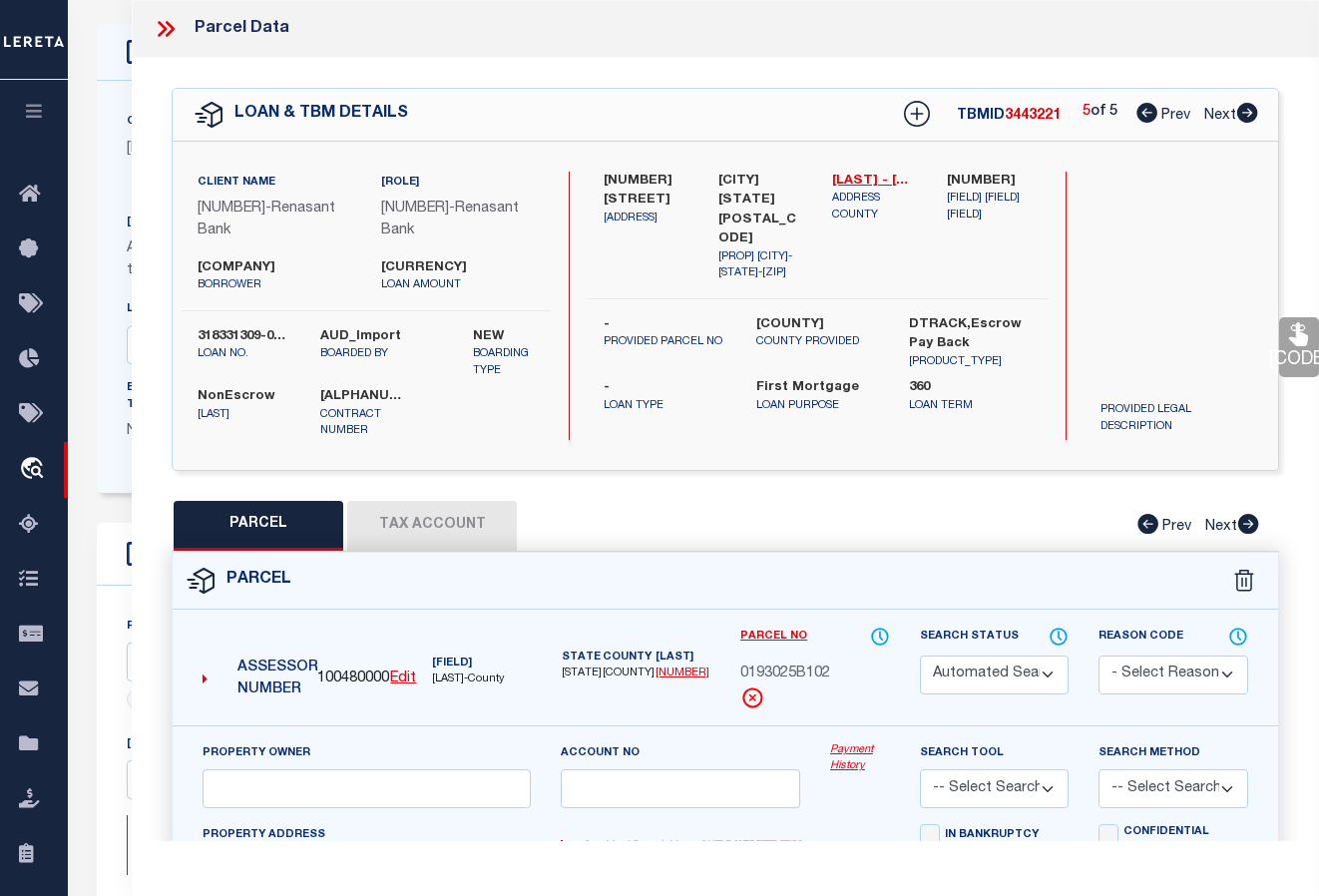 click at bounding box center [1146, 113] 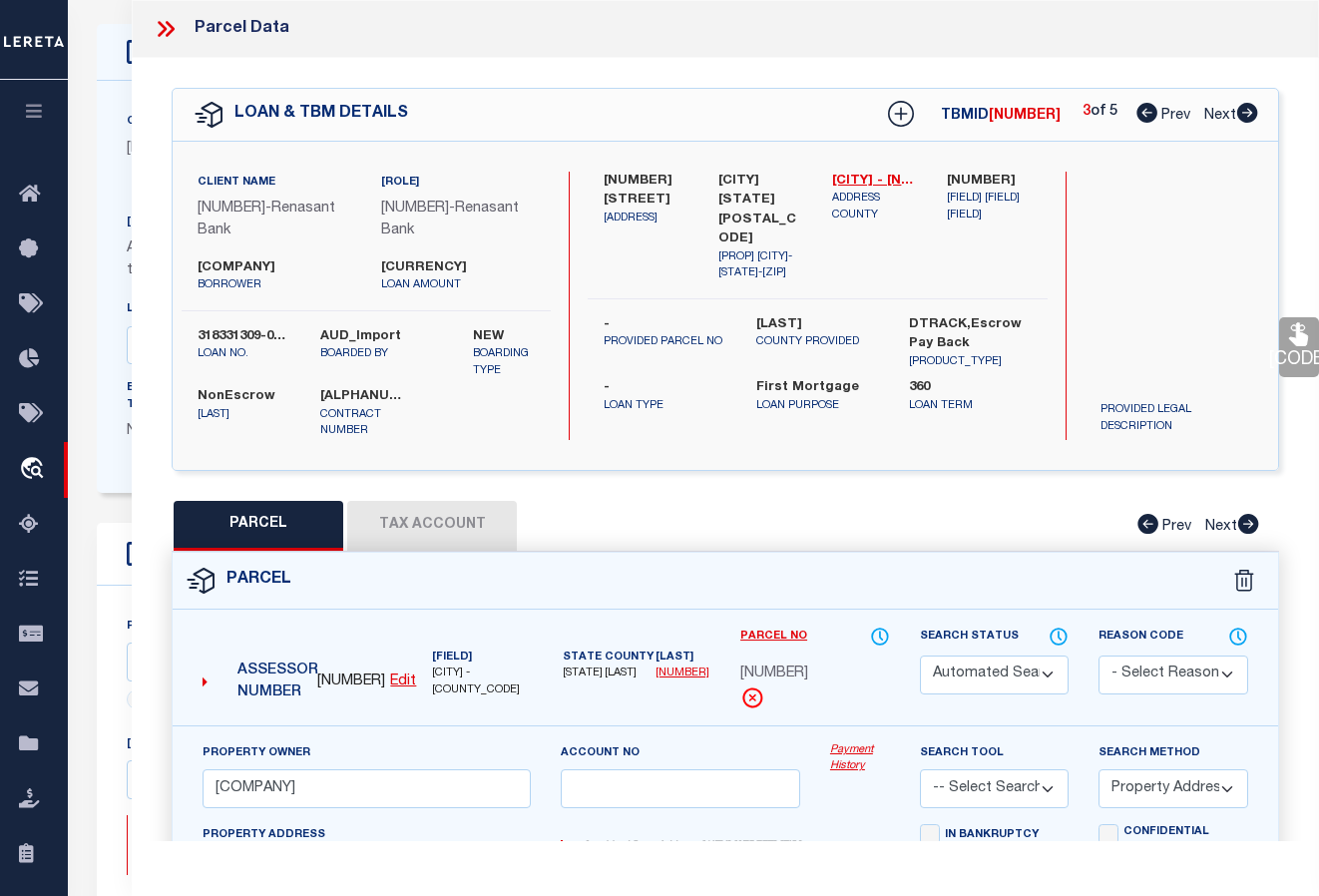 click at bounding box center [1146, 113] 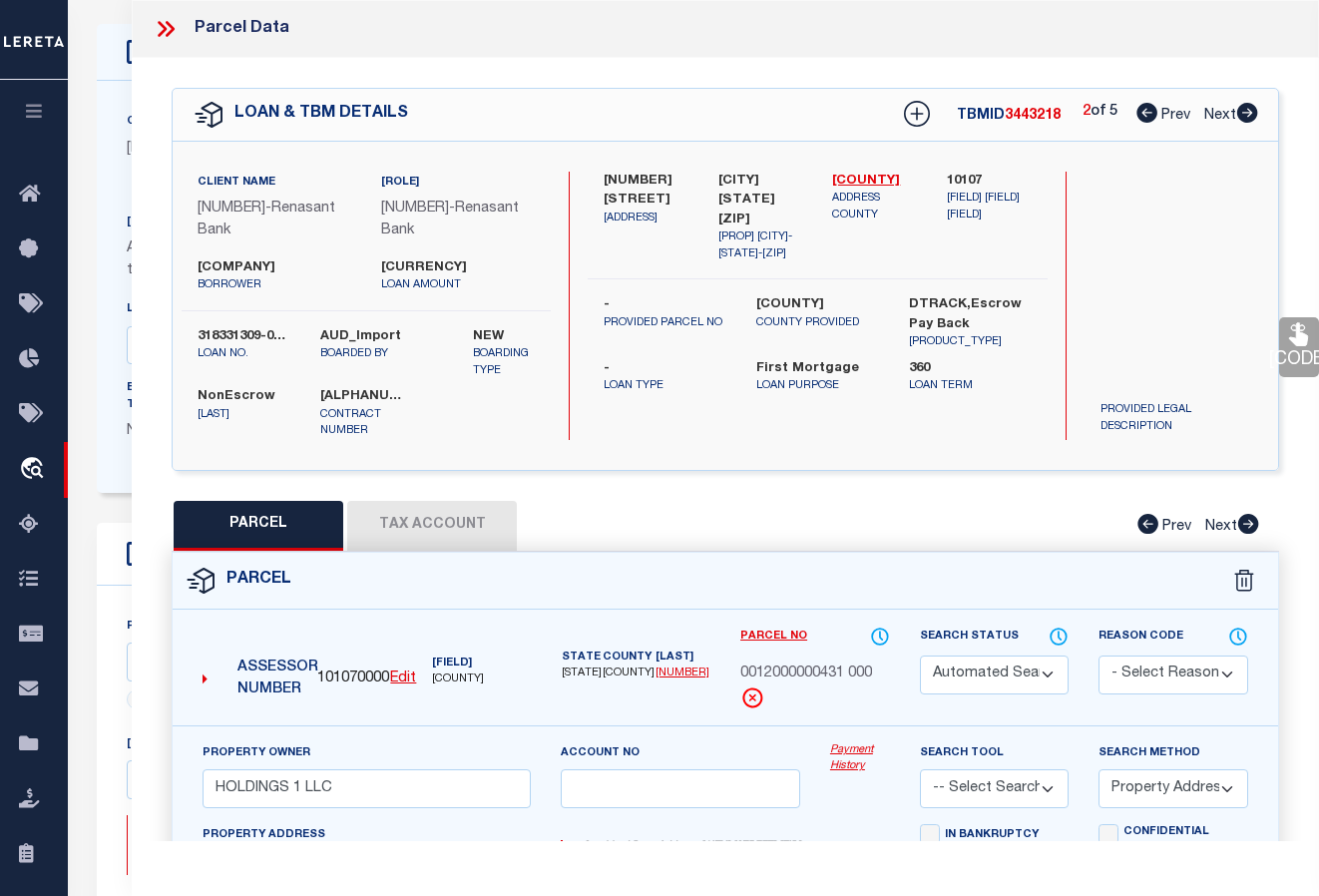 click at bounding box center [1146, 113] 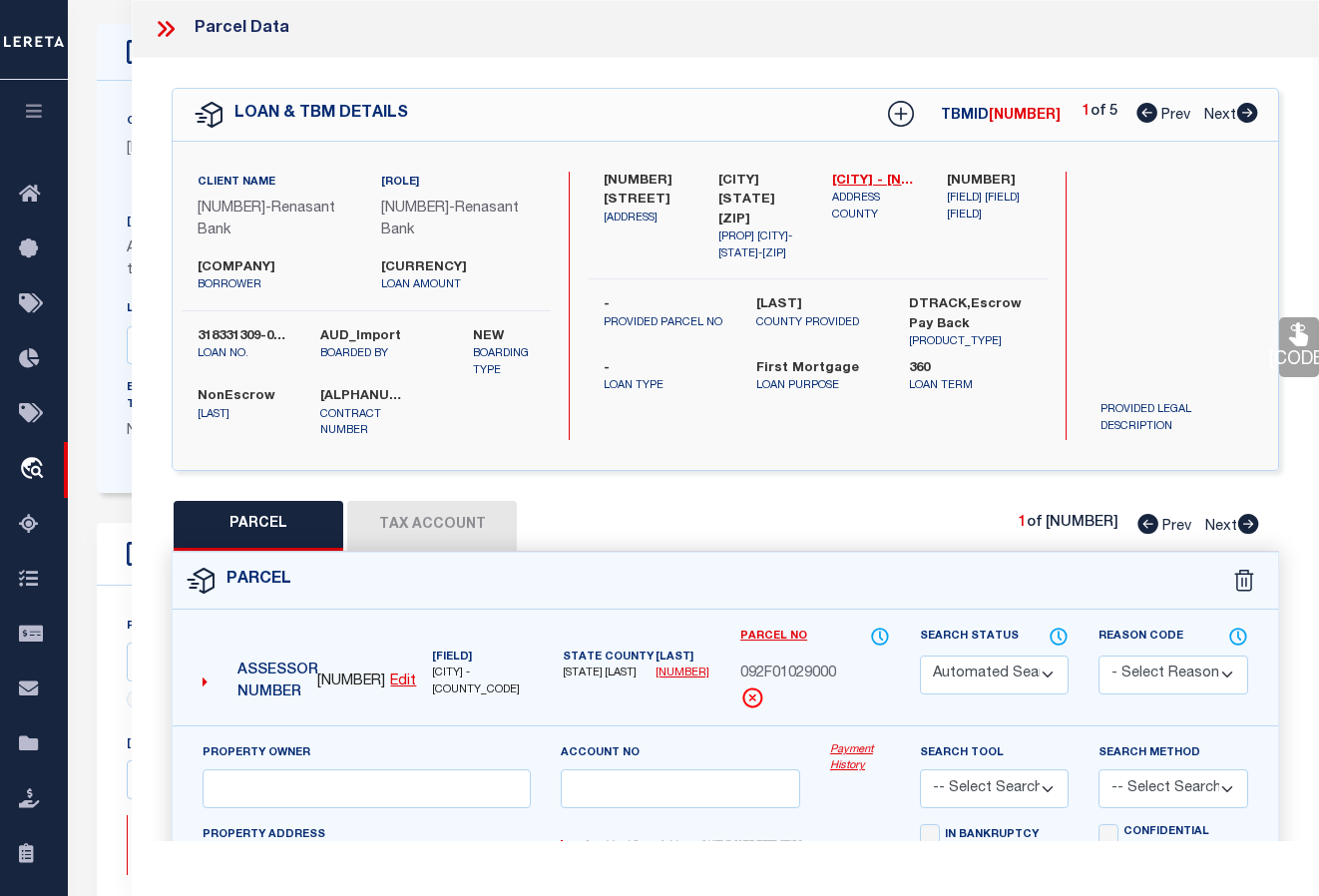 click at bounding box center (1146, 113) 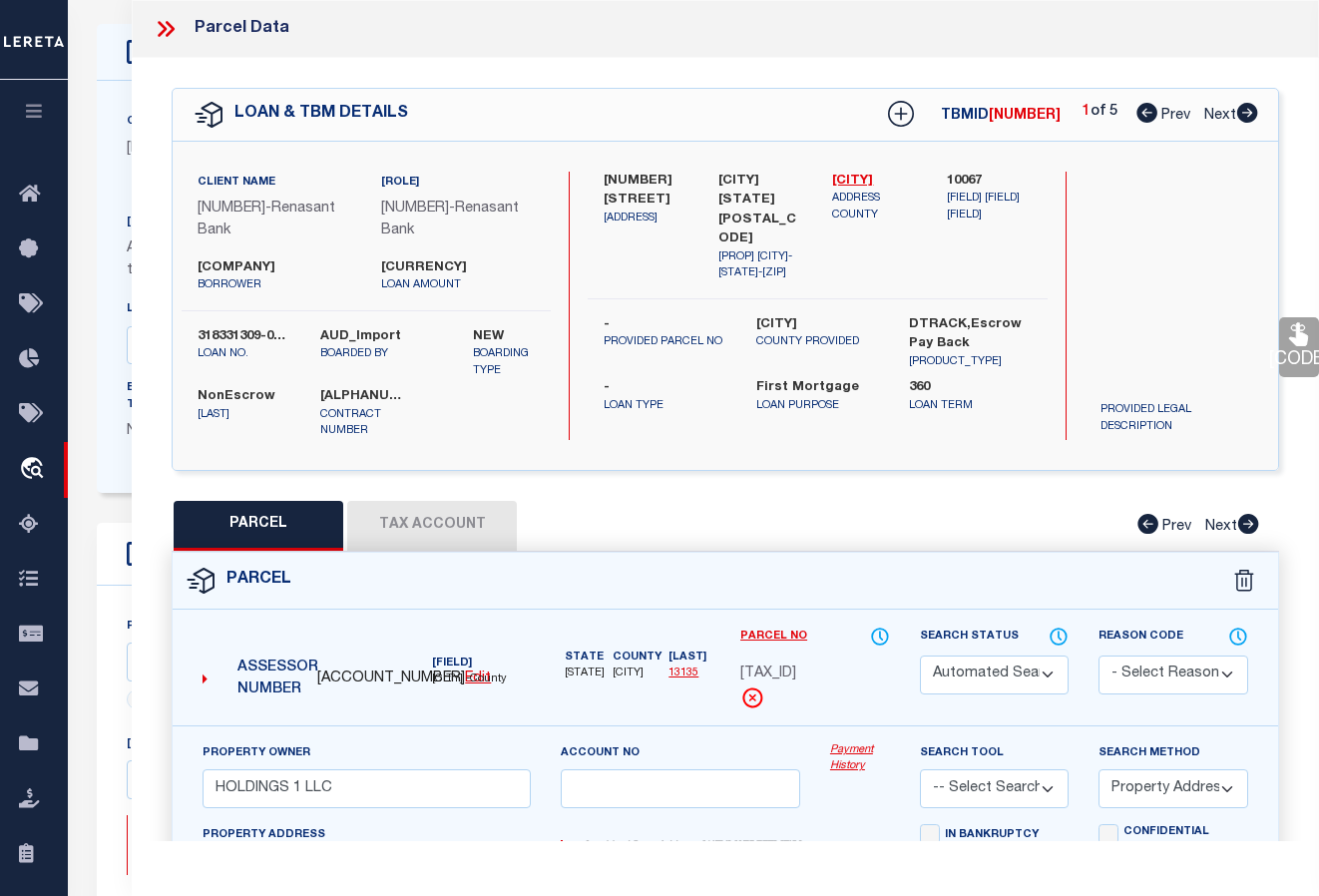 click at bounding box center [1146, 113] 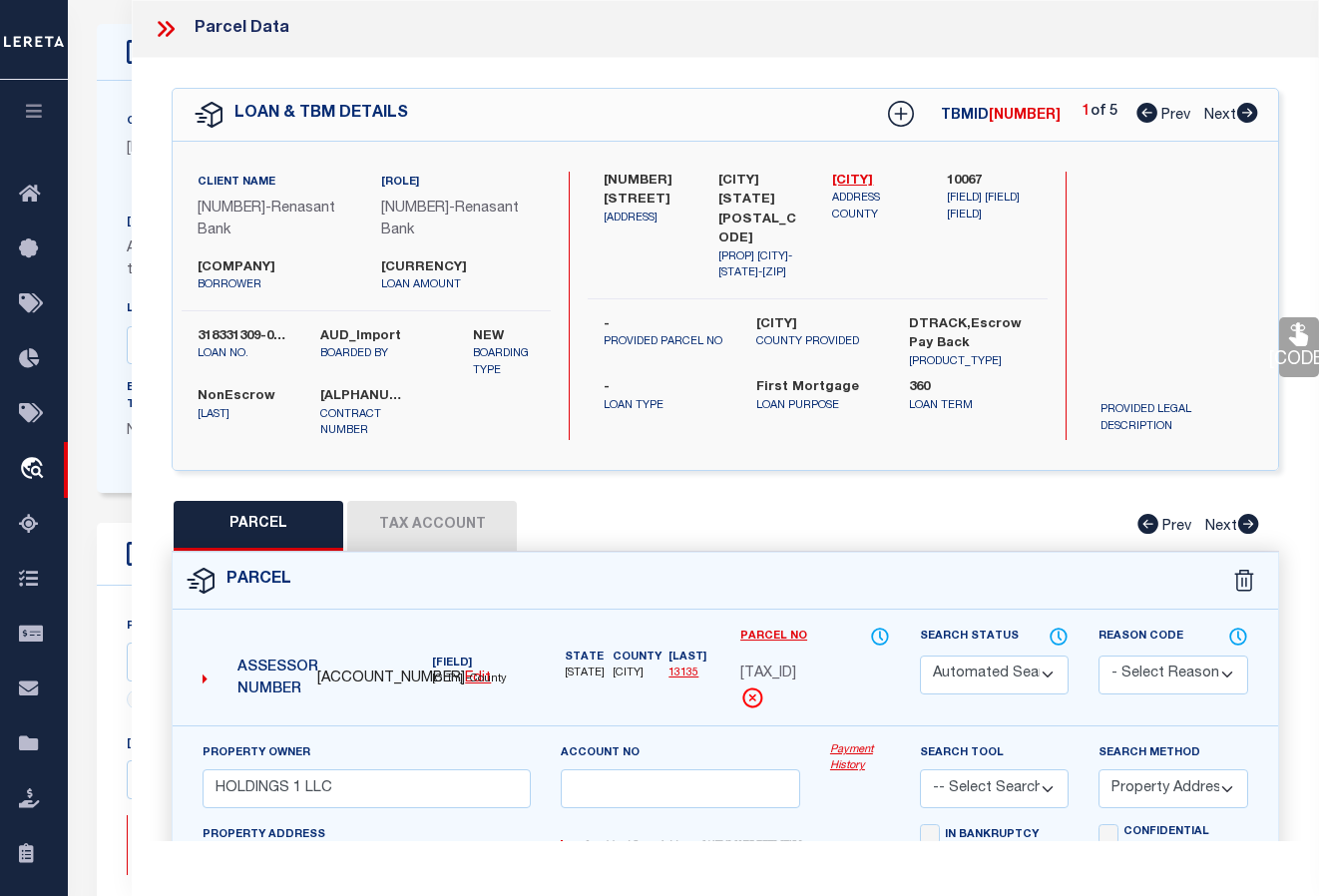 click on "[CODE]" at bounding box center (1299, 347) 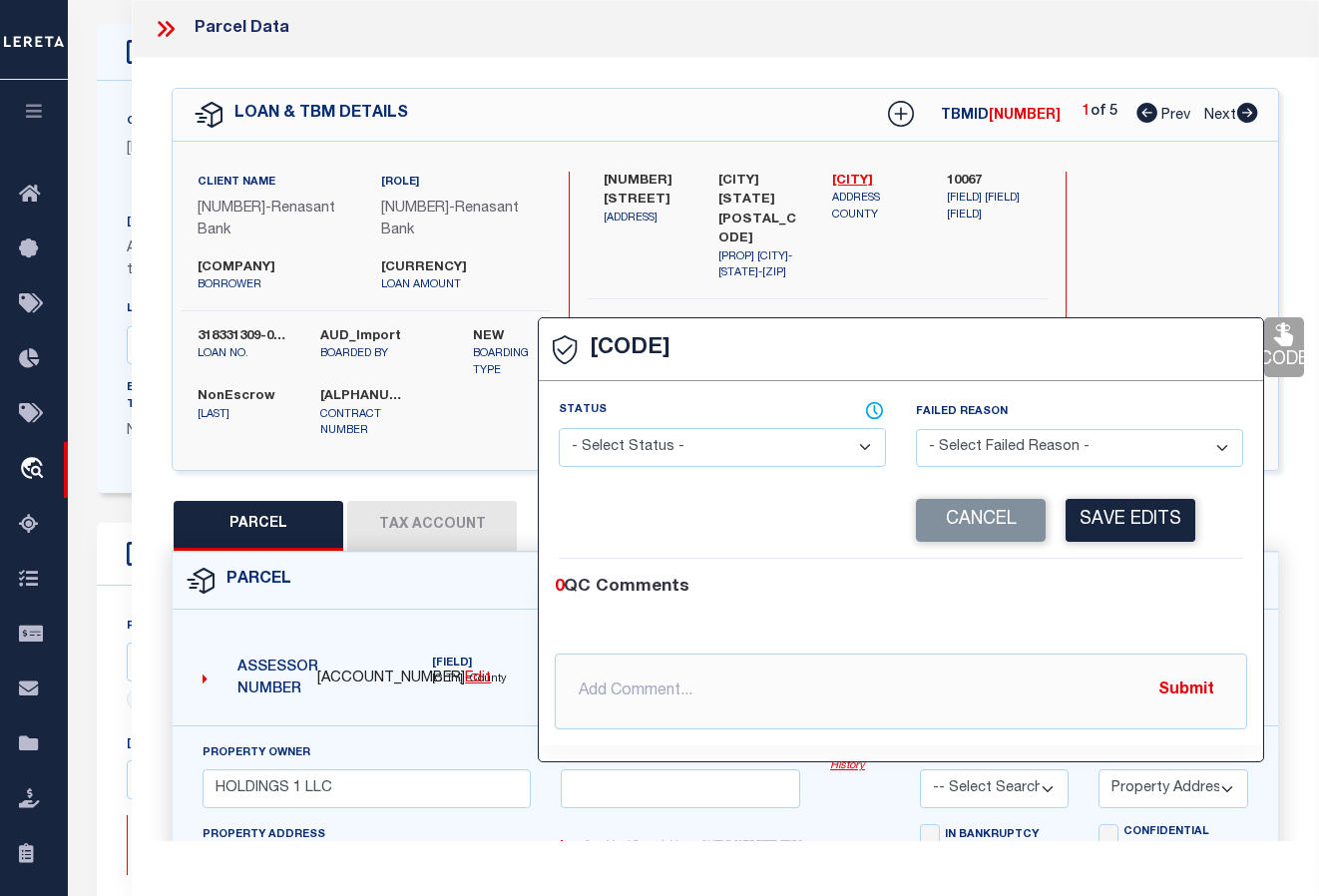 click on "- Select Status -
Ready to QC
Correct
Incorrect" at bounding box center (722, 447) 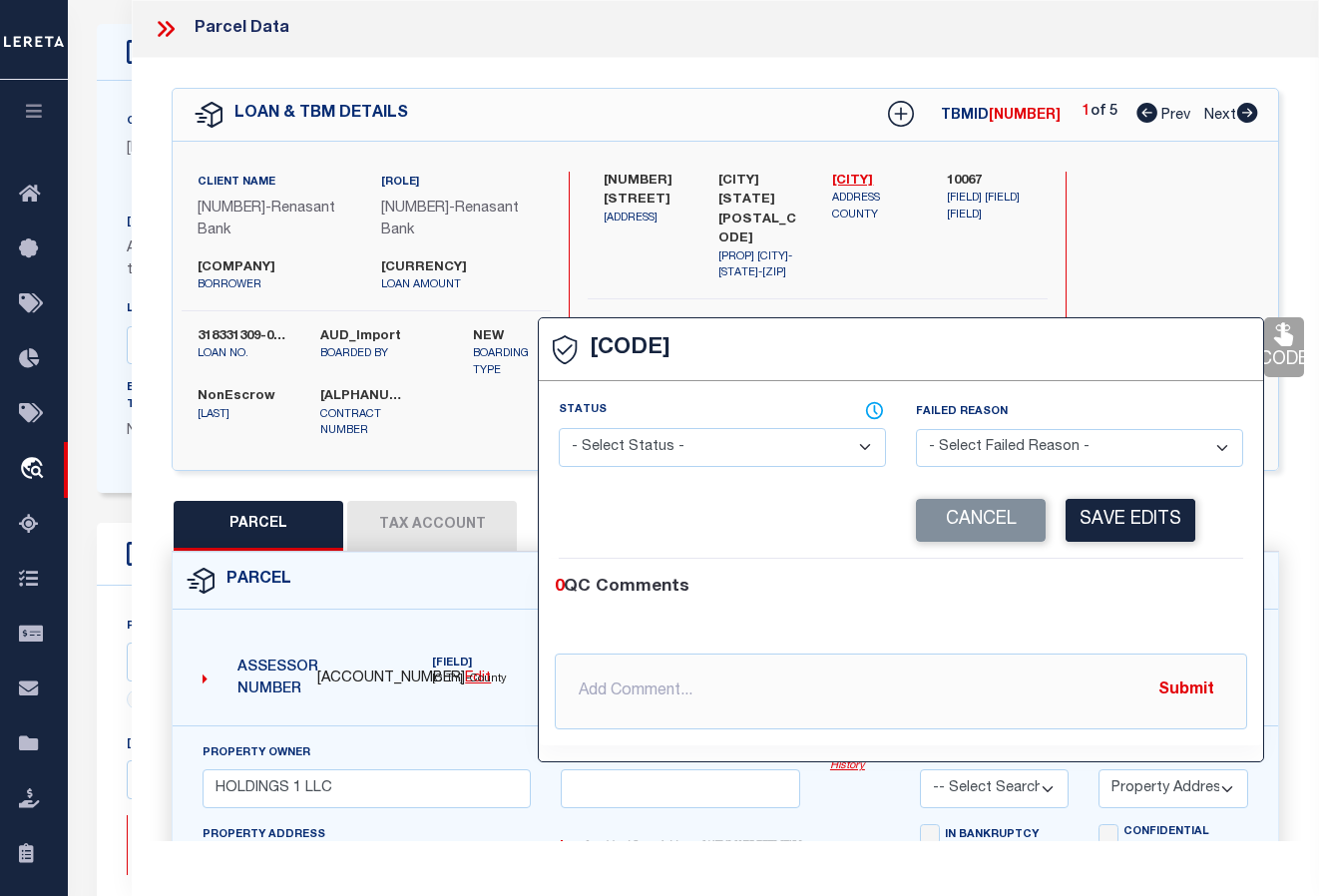 click on "- Select Status -
Ready to QC
Correct
Incorrect" at bounding box center (722, 447) 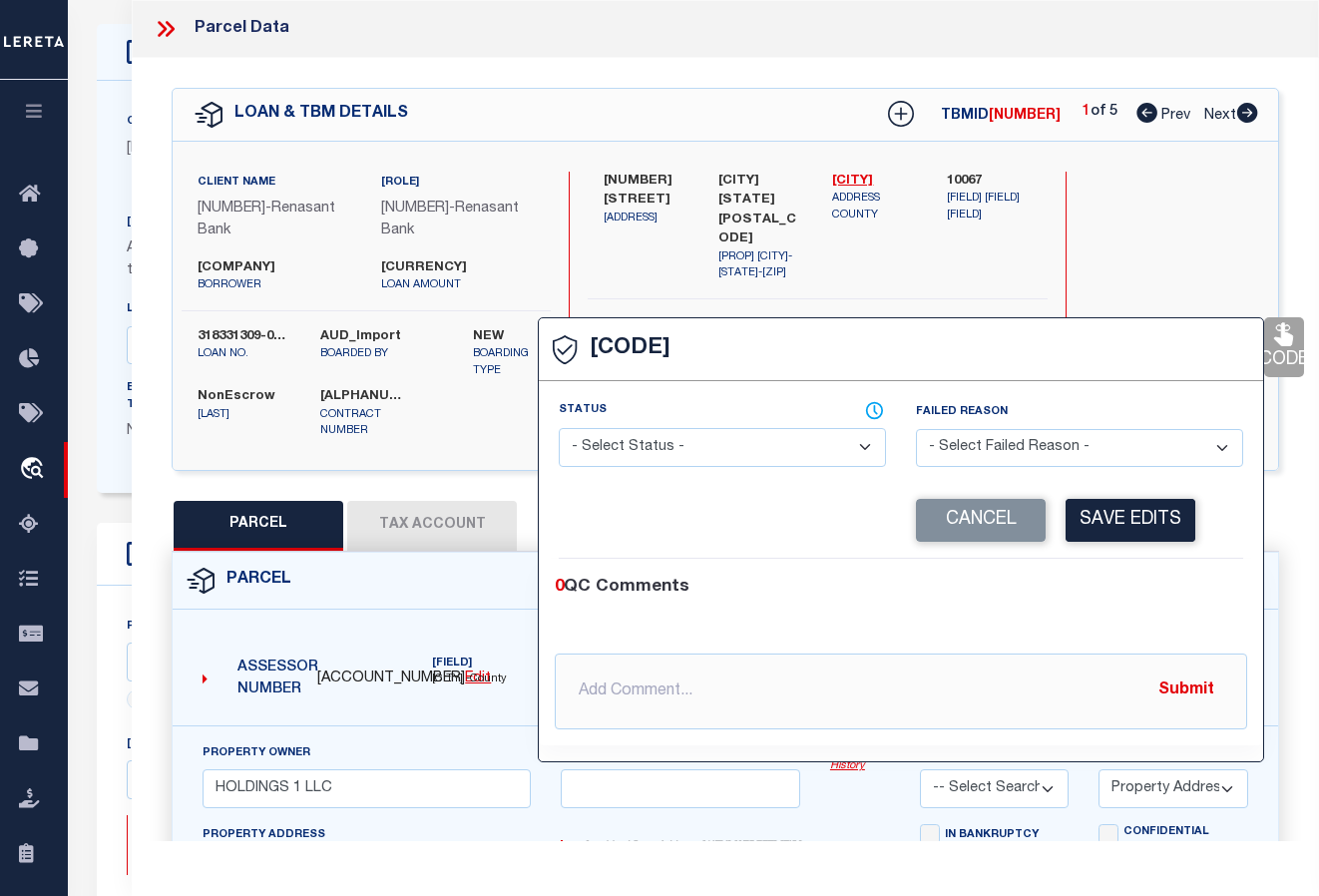 click on "Save Edits" at bounding box center [1130, 520] 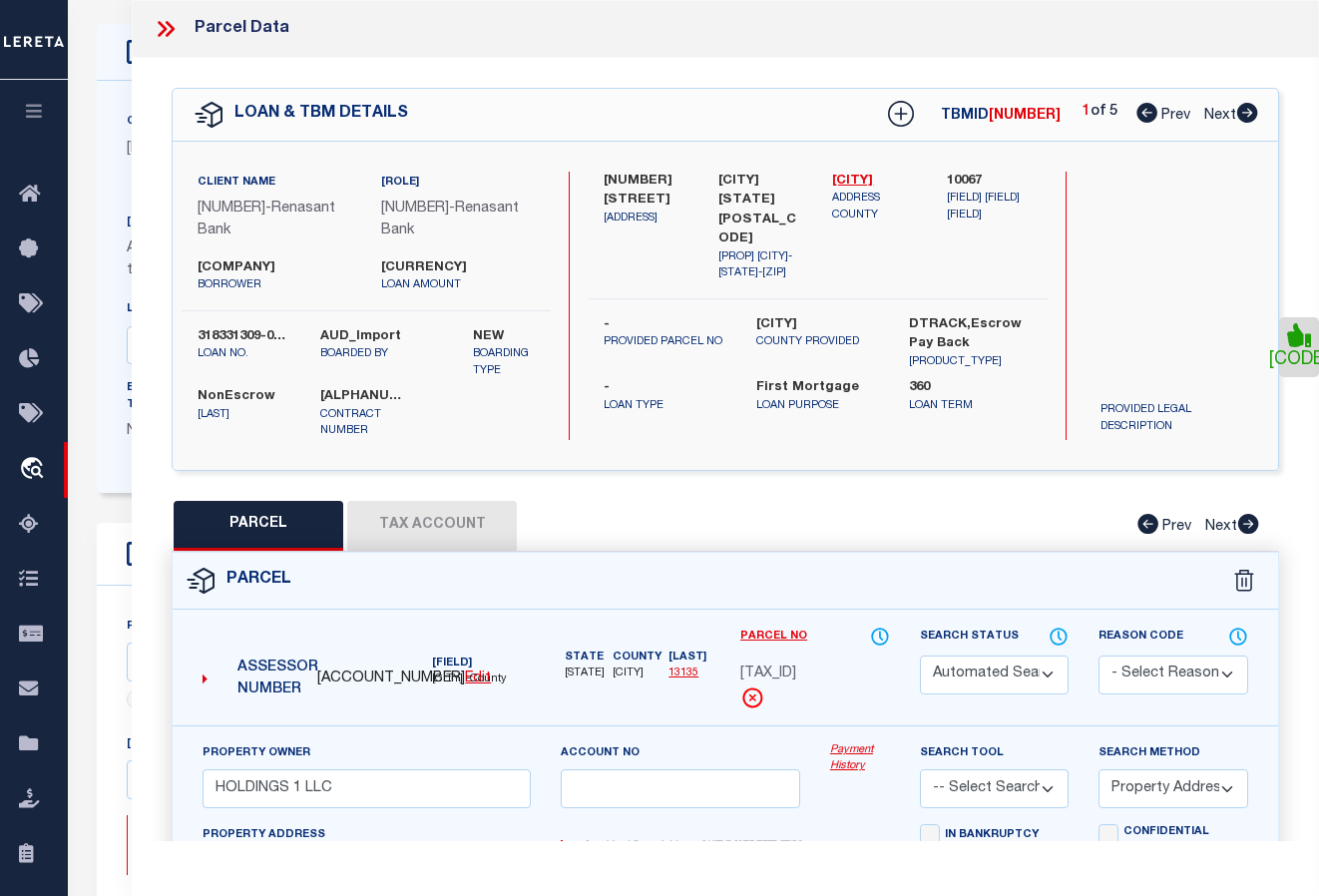 click at bounding box center (1247, 113) 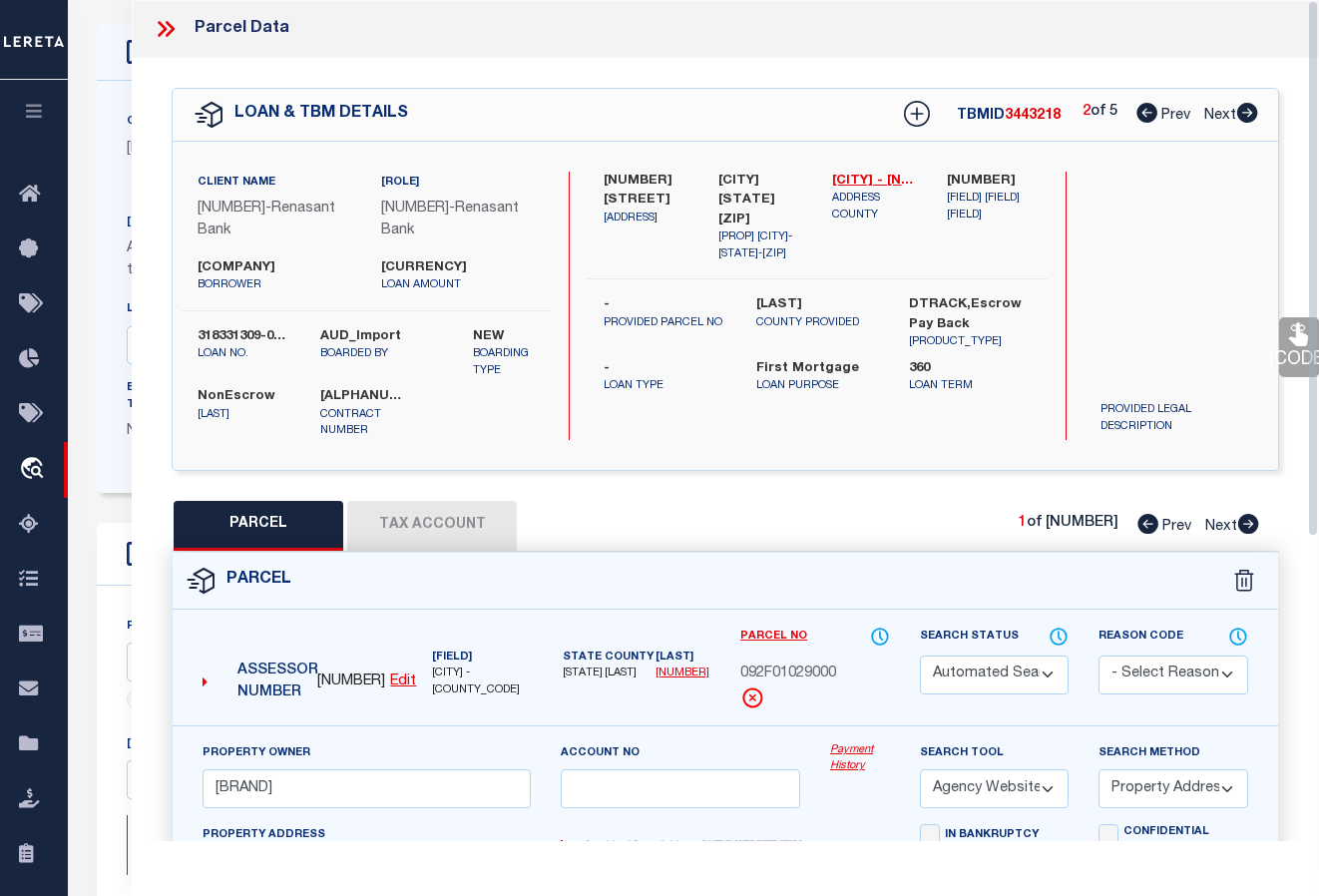 click on "[TERM] [TERM]
[TERM]
[TERM]
[TERM]
- [TERM] [TERM] -
[TERM] [TERM] [TERM]
[TERM] [TERM] [TERM]" at bounding box center (725, 420) 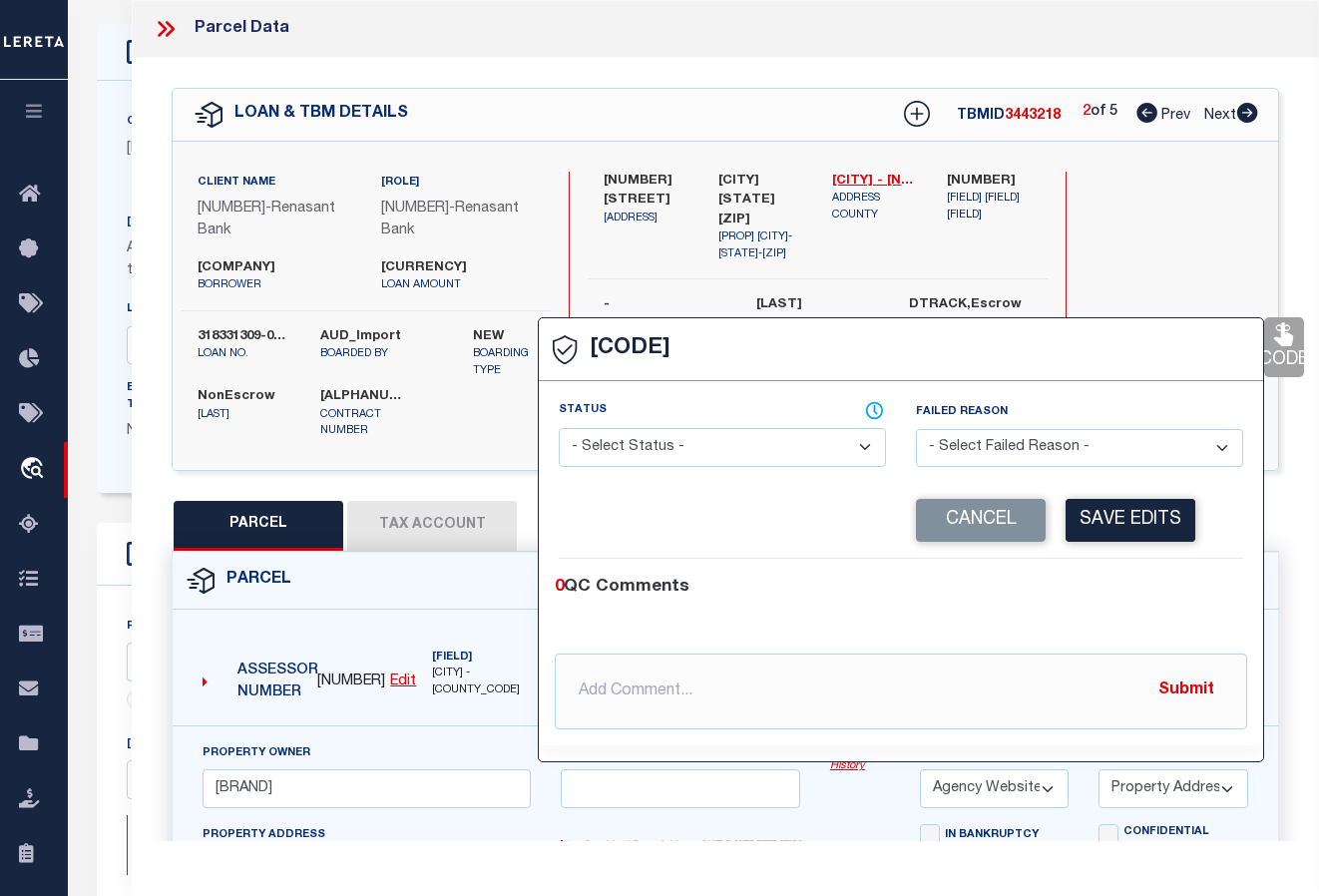 click on "- Select Status -
Ready to QC
Correct
Incorrect" at bounding box center (722, 447) 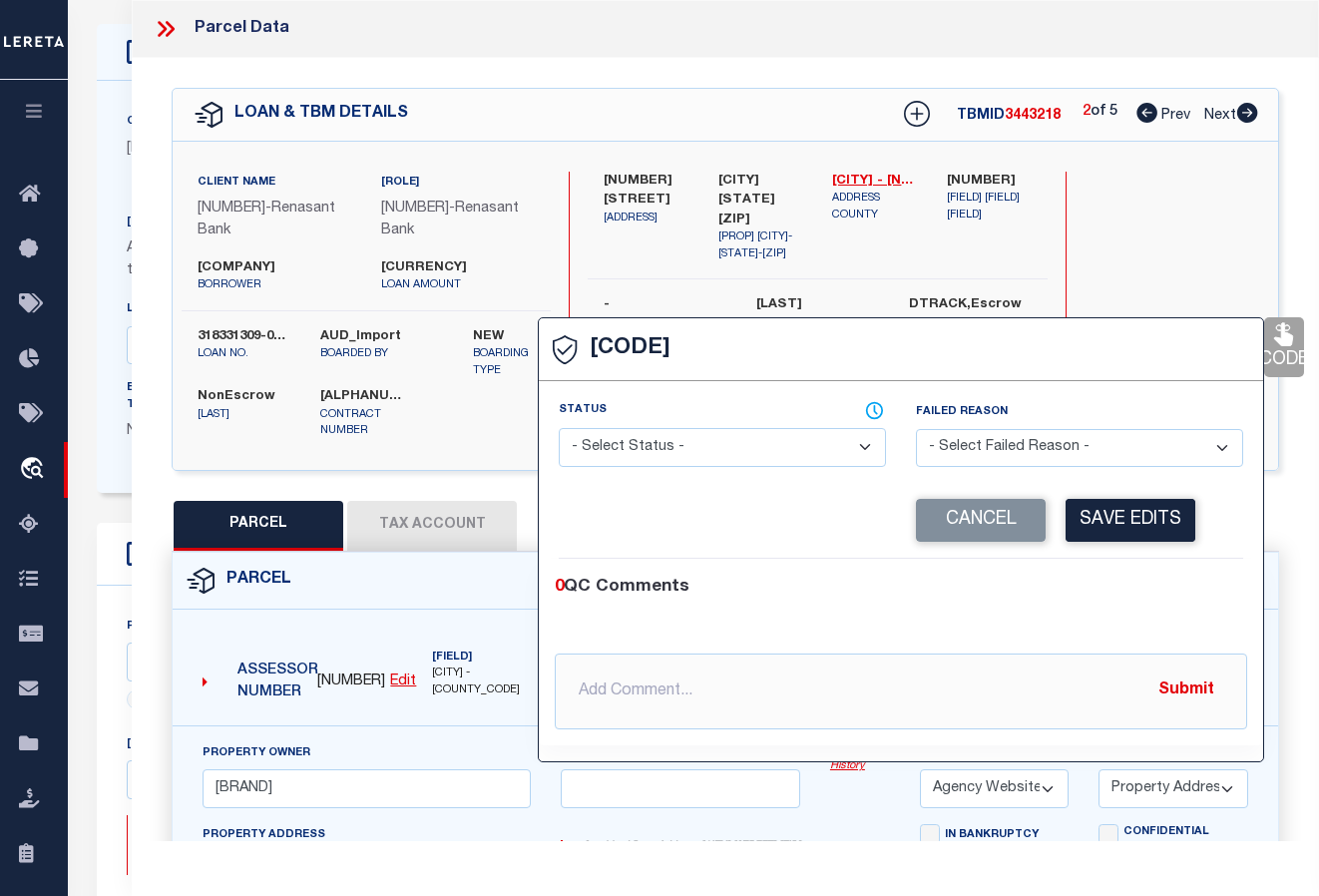 click on "- Select Status -
Ready to QC
Correct
Incorrect" at bounding box center [722, 447] 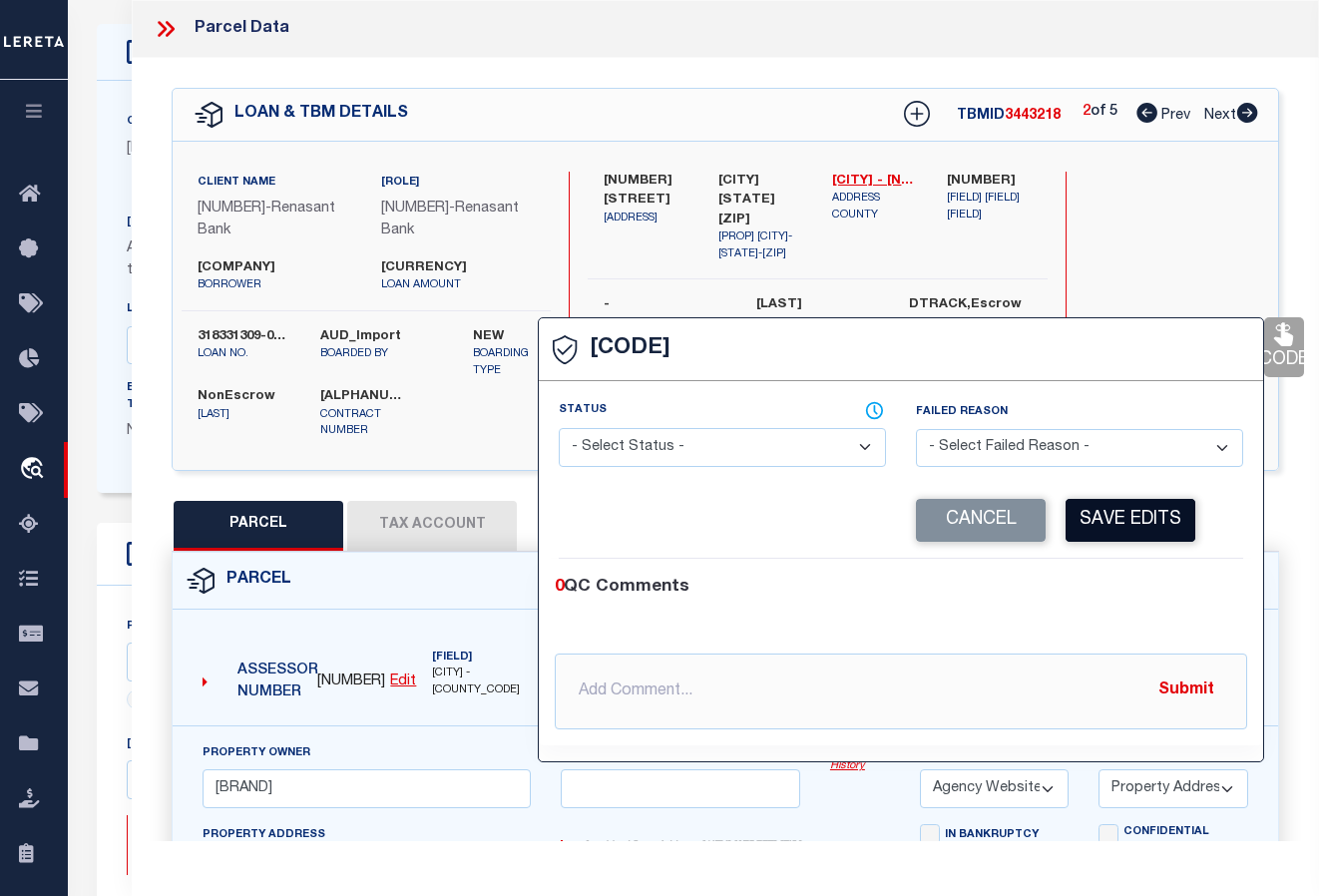 click on "Save Edits" at bounding box center [1130, 520] 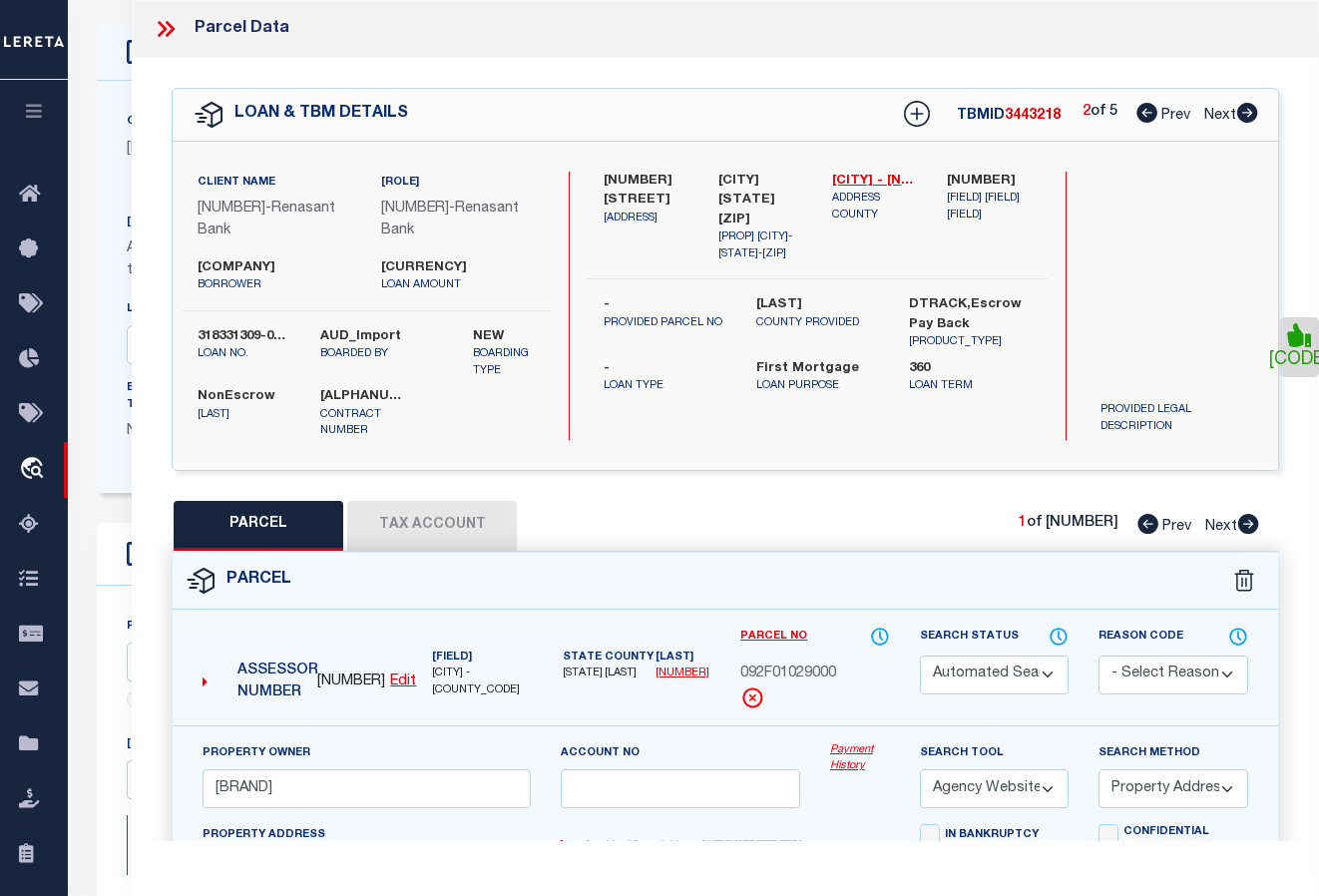 click at bounding box center (1248, 524) 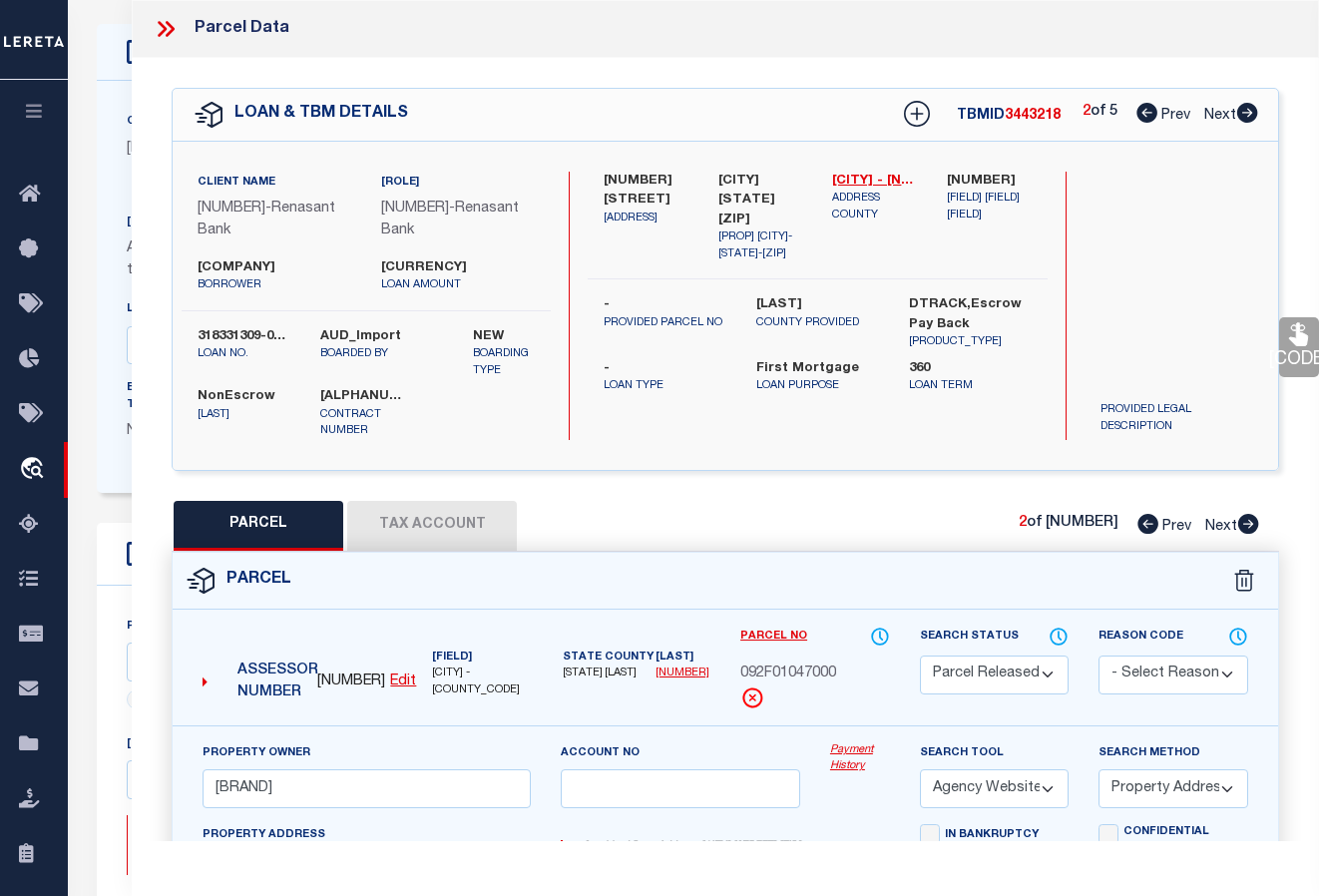 click on "[CODE]" at bounding box center (1299, 347) 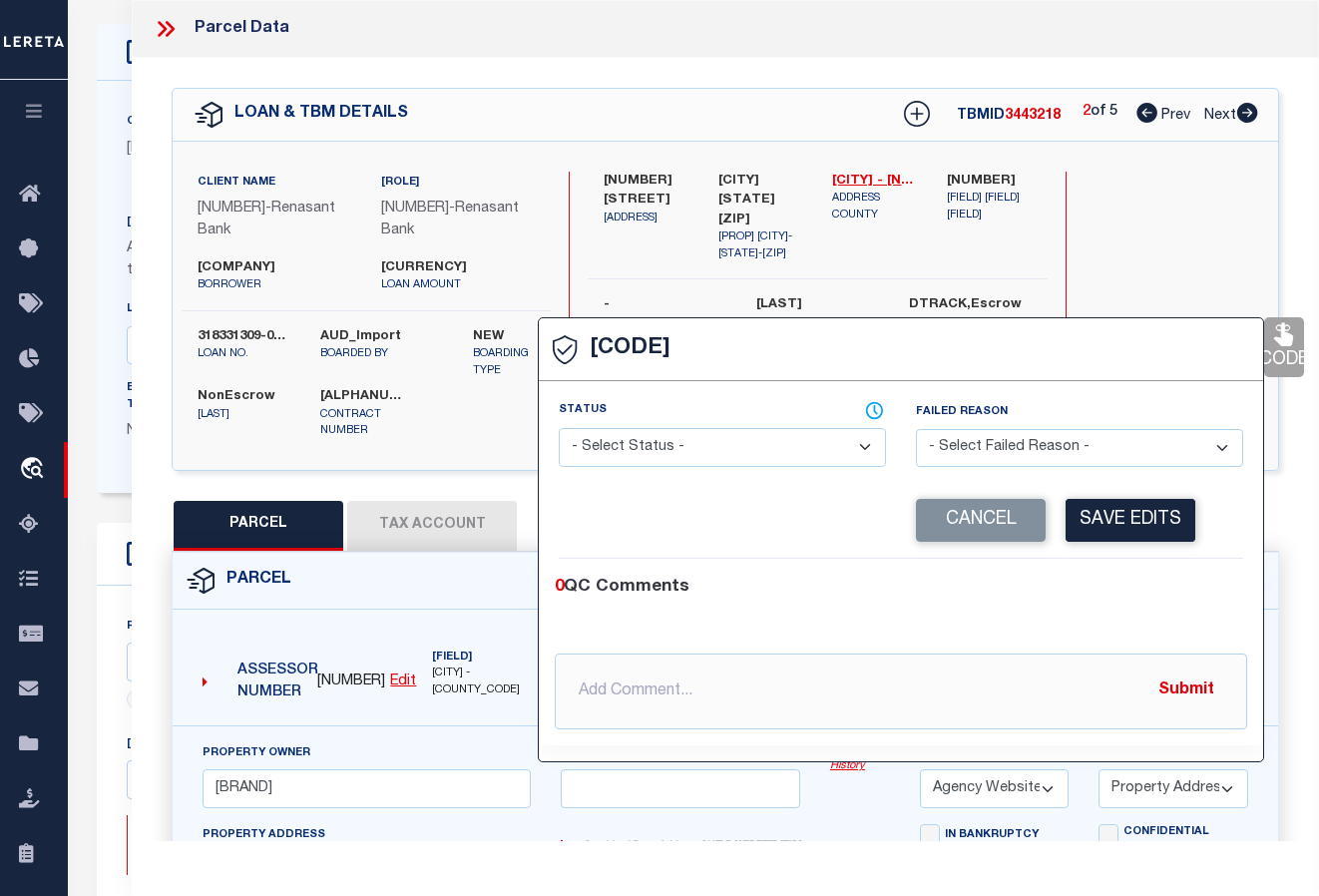 click on "- Select Status -
Ready to QC
Correct
Incorrect" at bounding box center (722, 447) 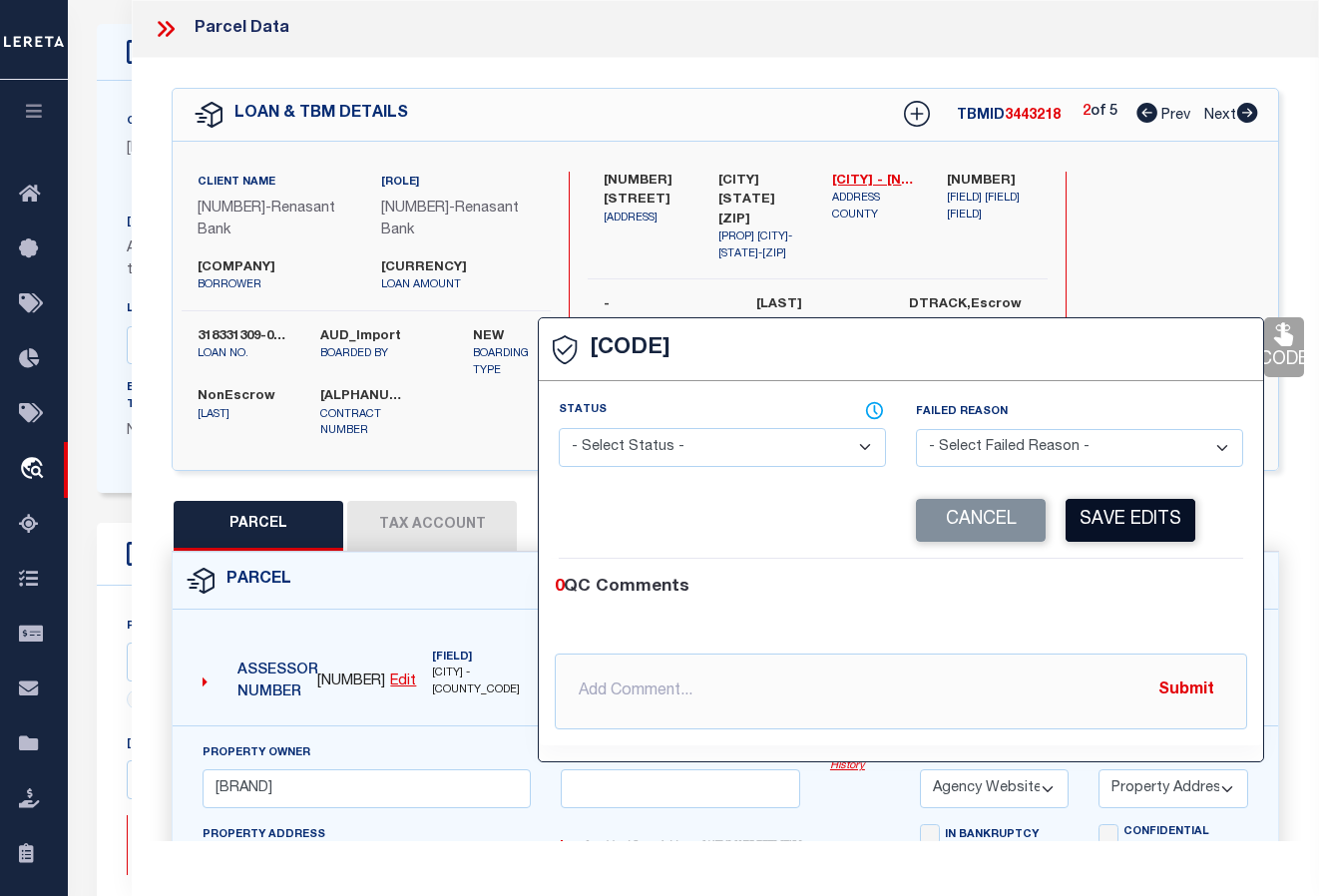 click on "Save Edits" at bounding box center [1130, 520] 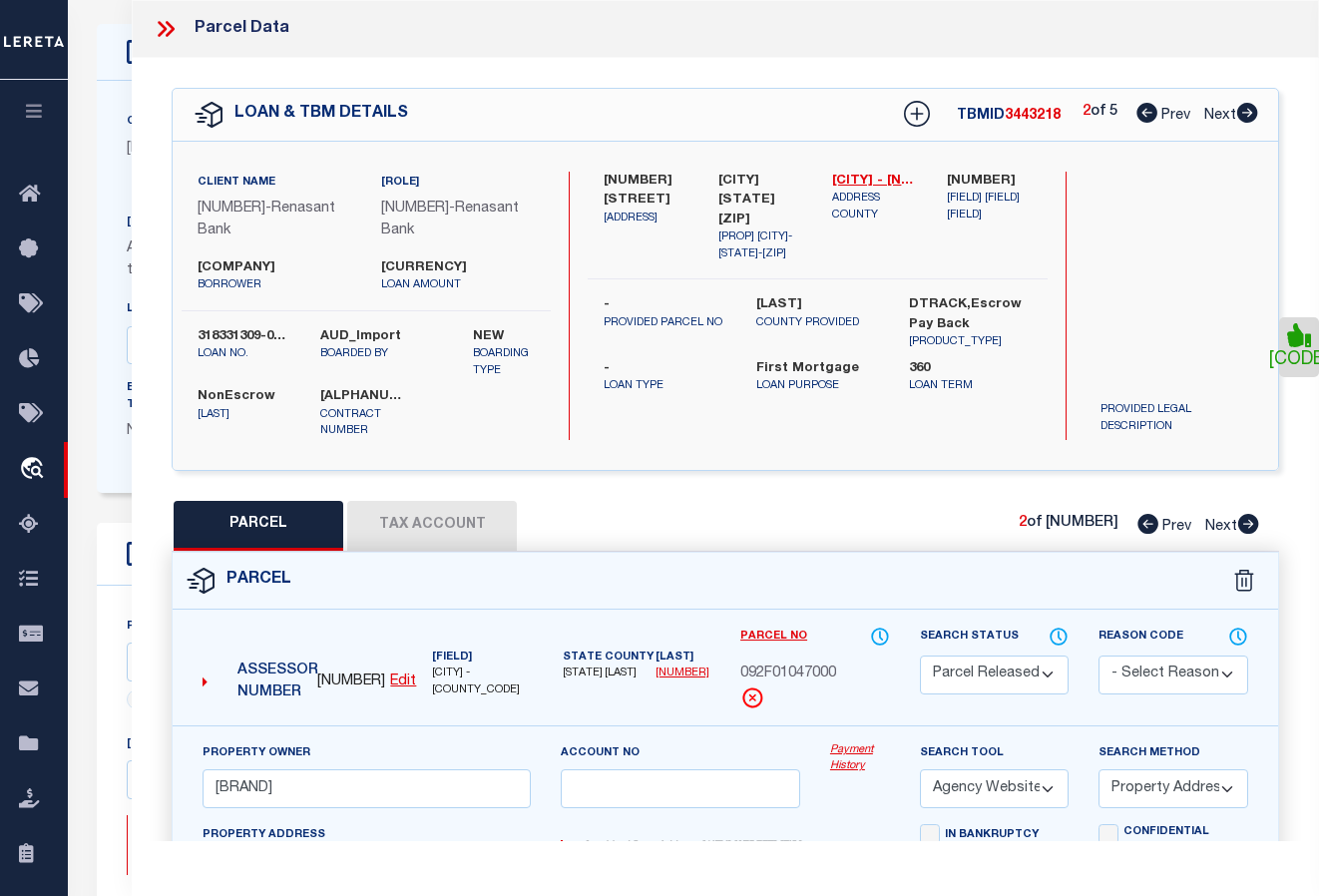 click at bounding box center [1247, 113] 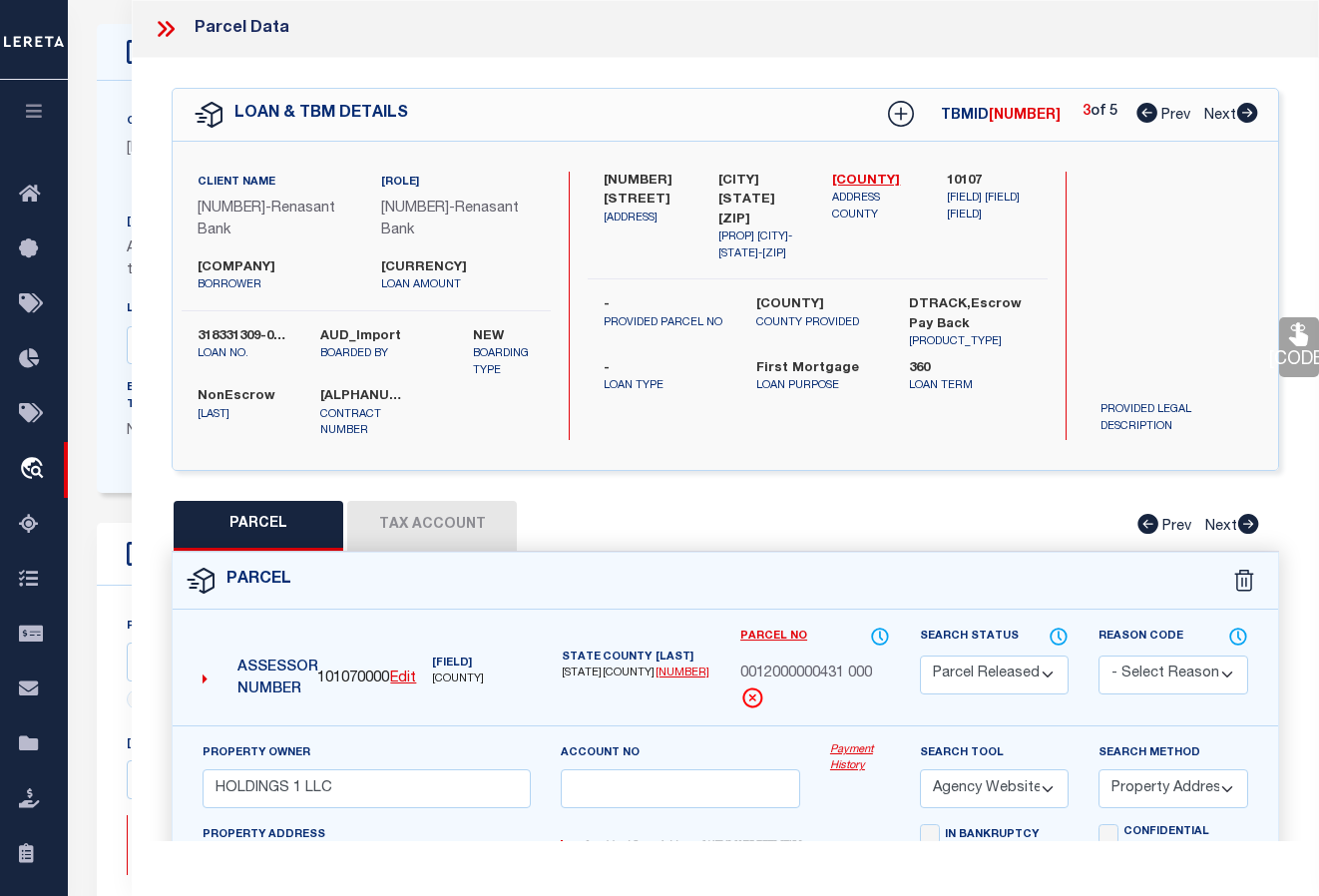 click at bounding box center [1298, 334] 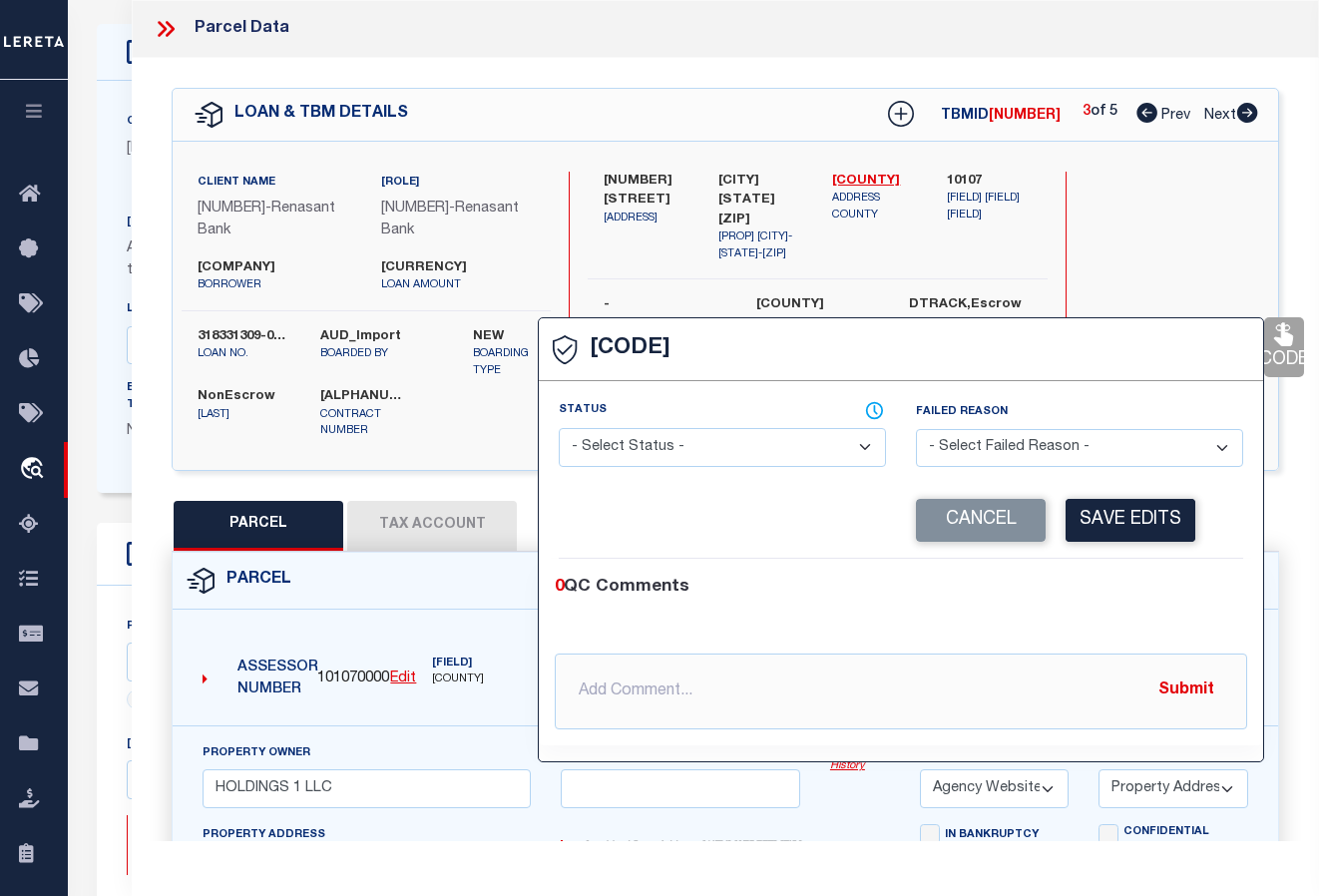 click on "- Select Status -
Ready to QC
Correct
Incorrect" at bounding box center [722, 447] 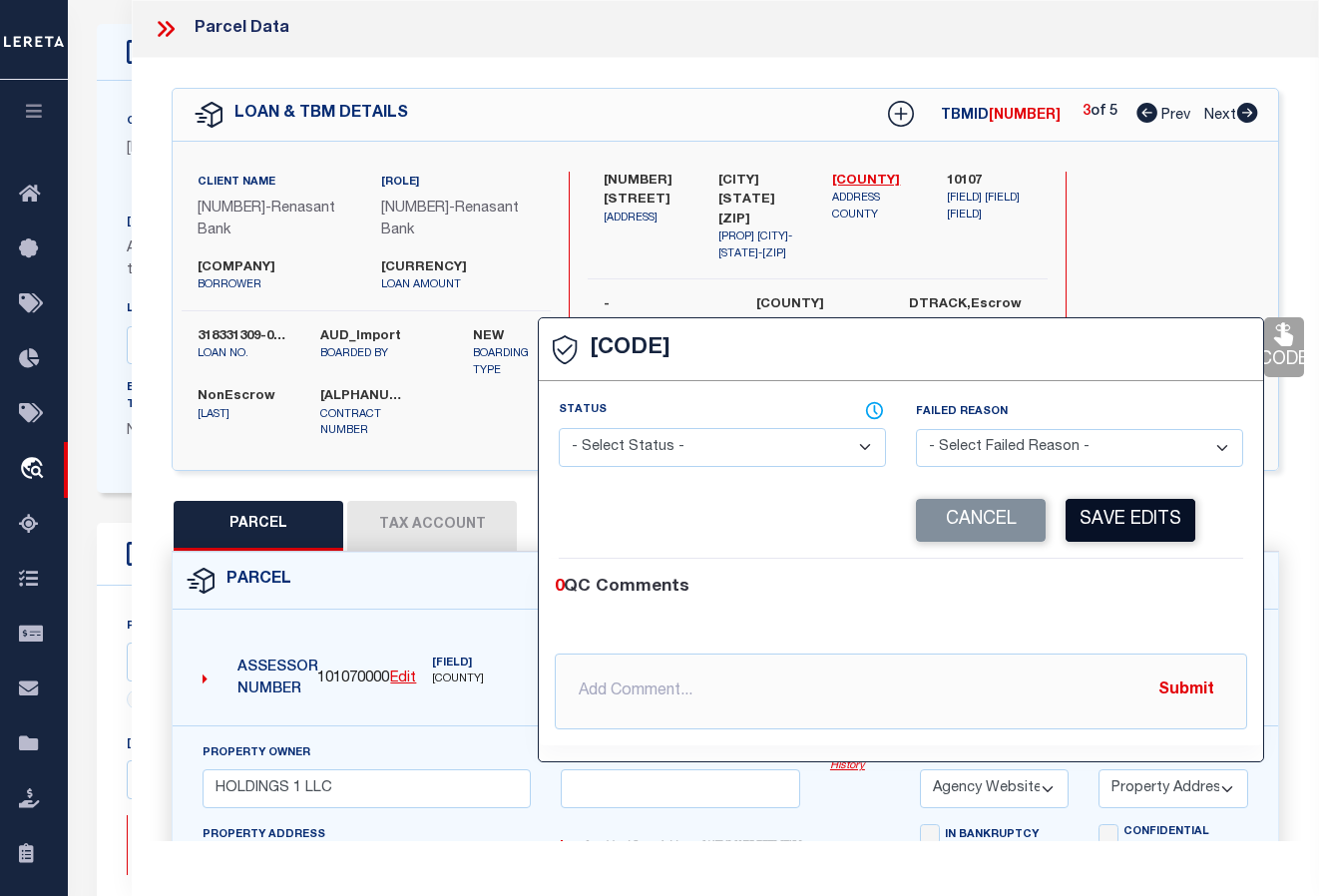 click on "Save Edits" at bounding box center (1130, 520) 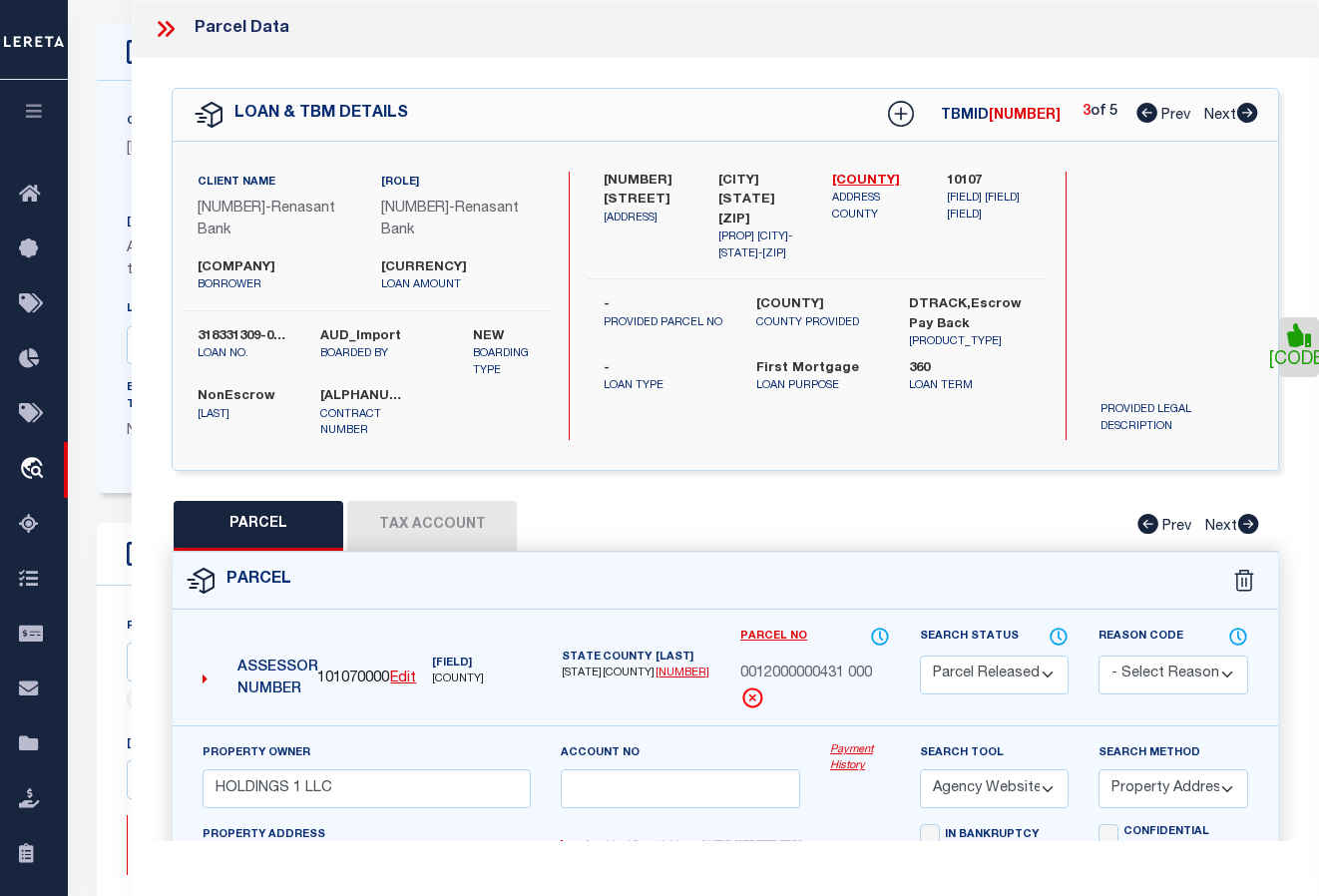 click at bounding box center (1247, 113) 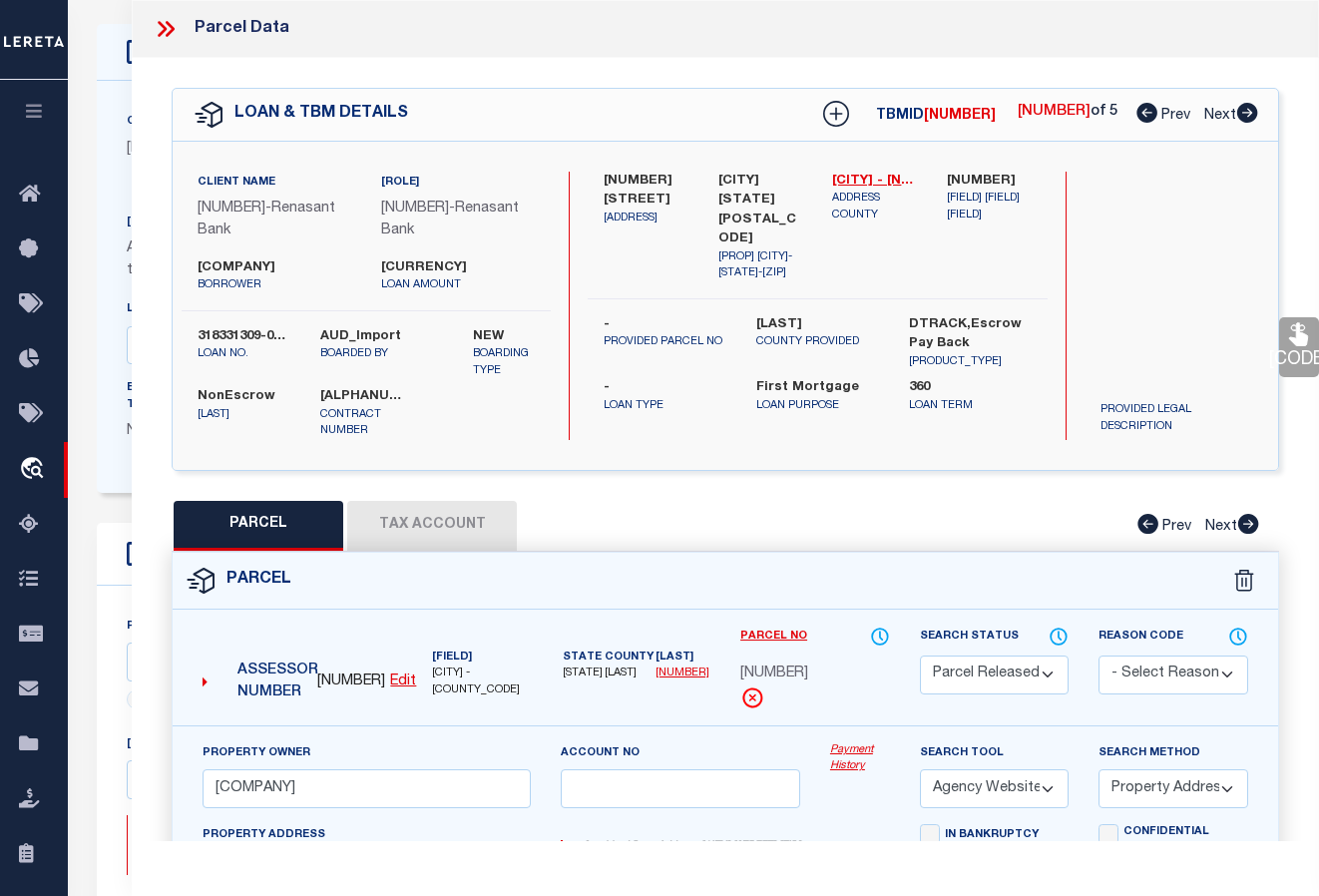 click on "[CODE]" at bounding box center (1299, 347) 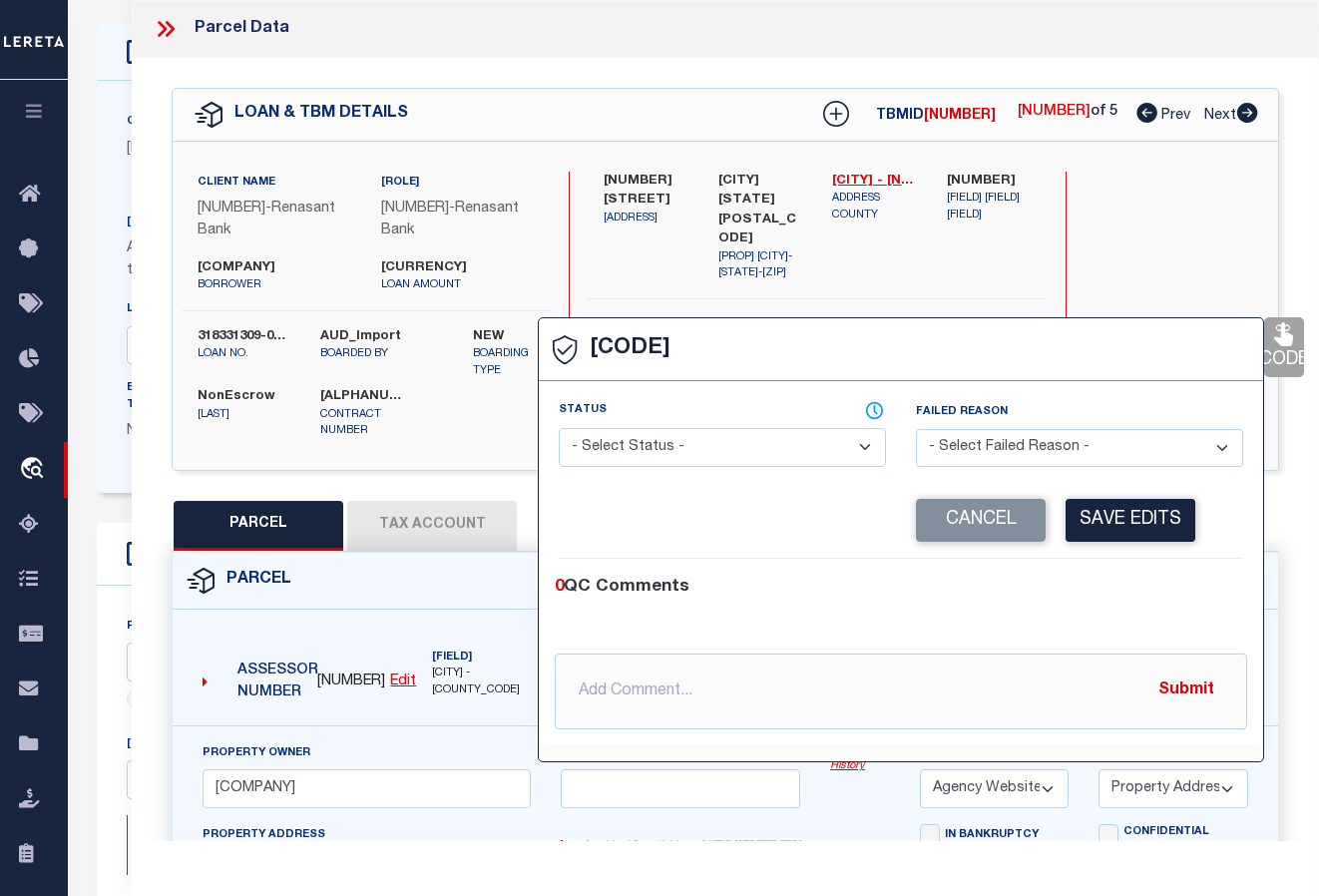 click on "- Select Status -
Ready to QC
Correct
Incorrect" at bounding box center [722, 447] 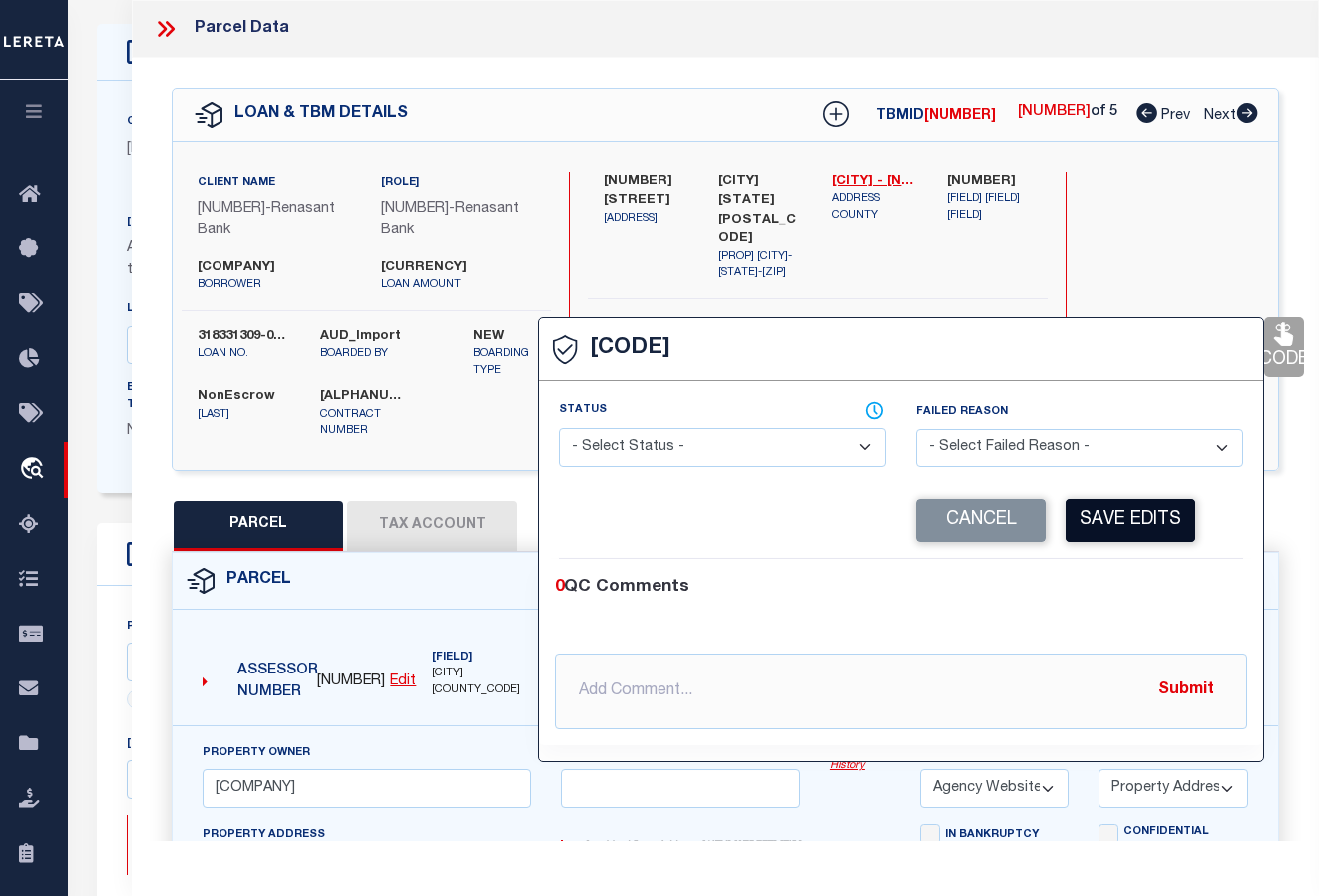 click on "Save Edits" at bounding box center [1130, 520] 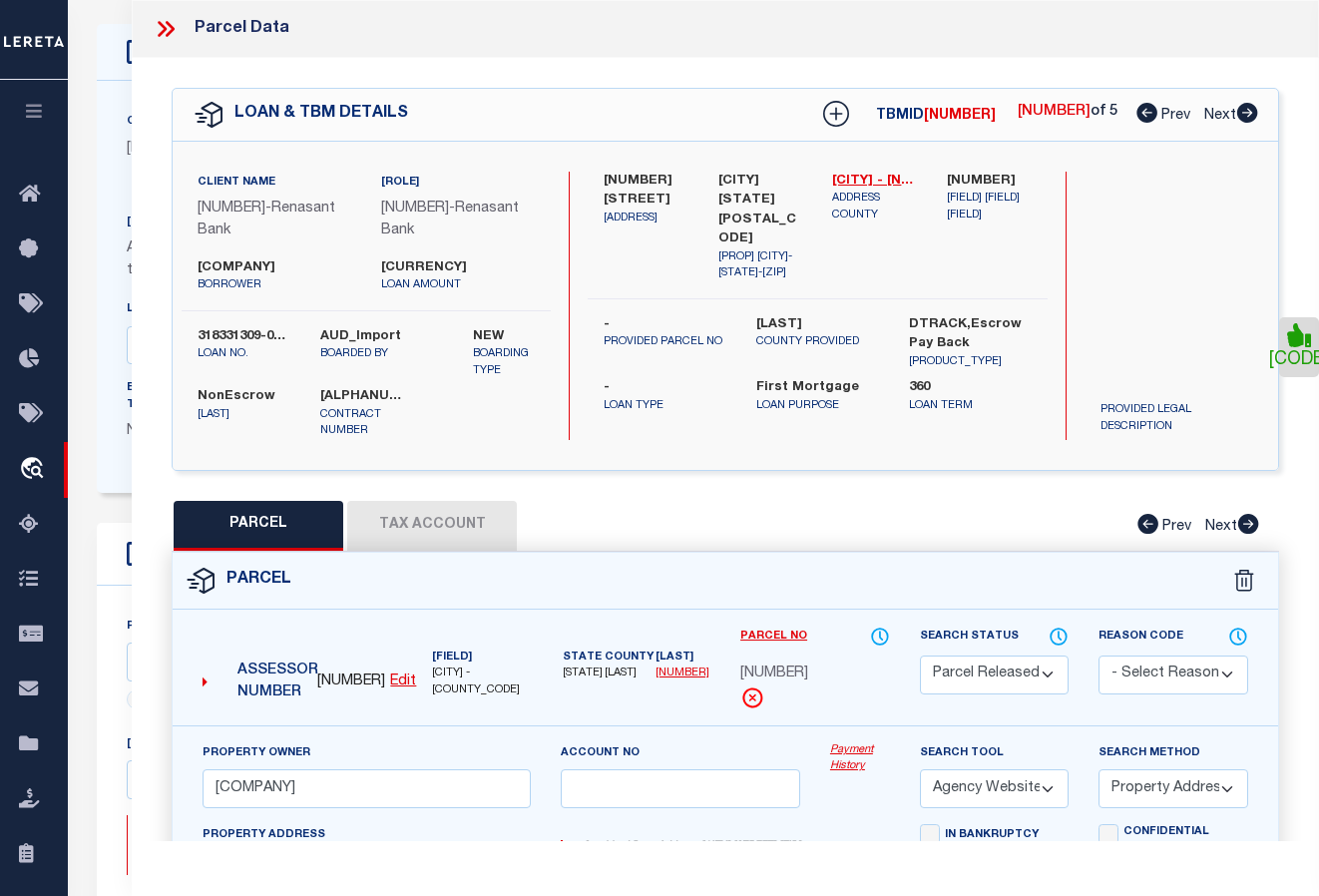 click at bounding box center [1247, 113] 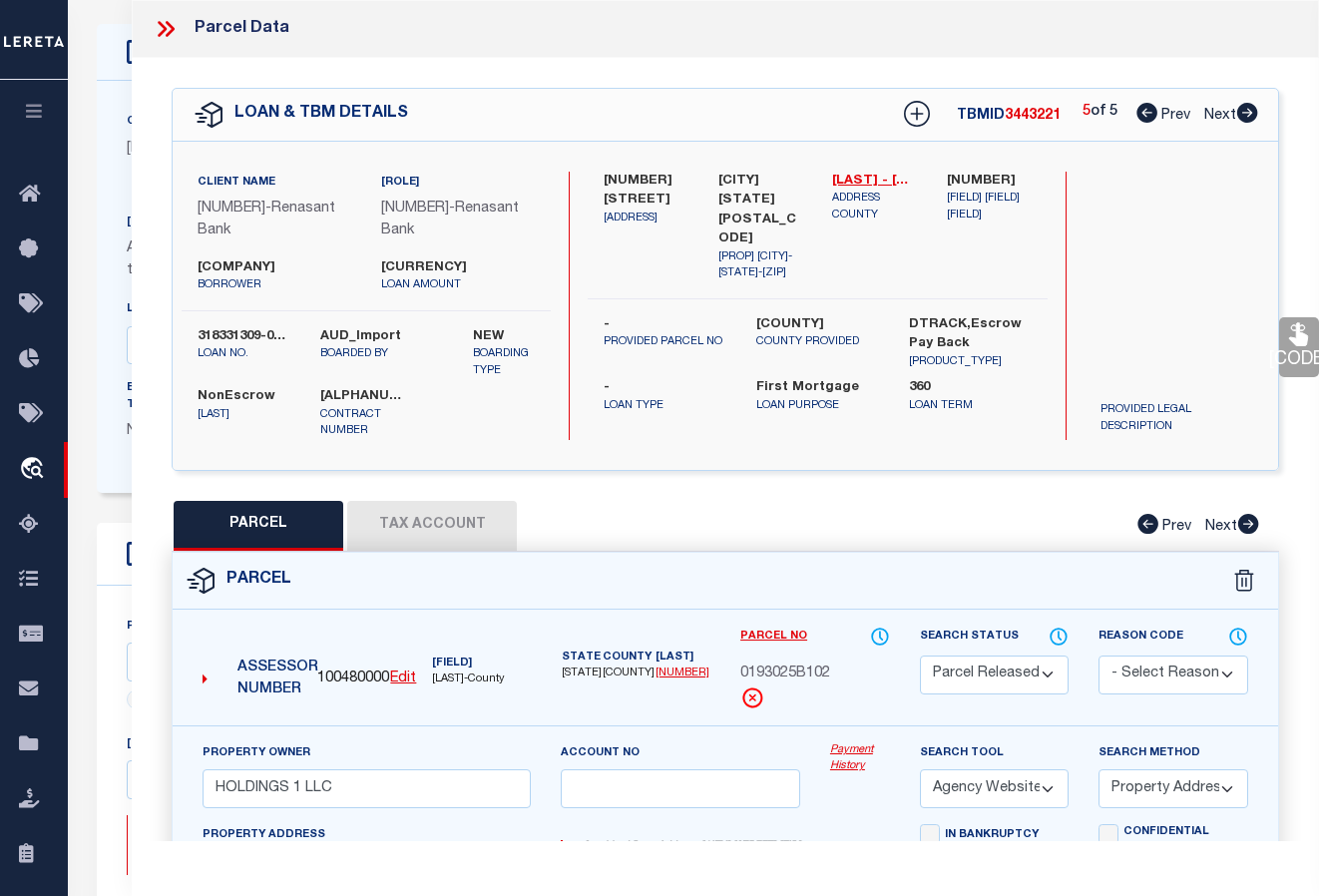 click on "[CODE]" at bounding box center [1299, 347] 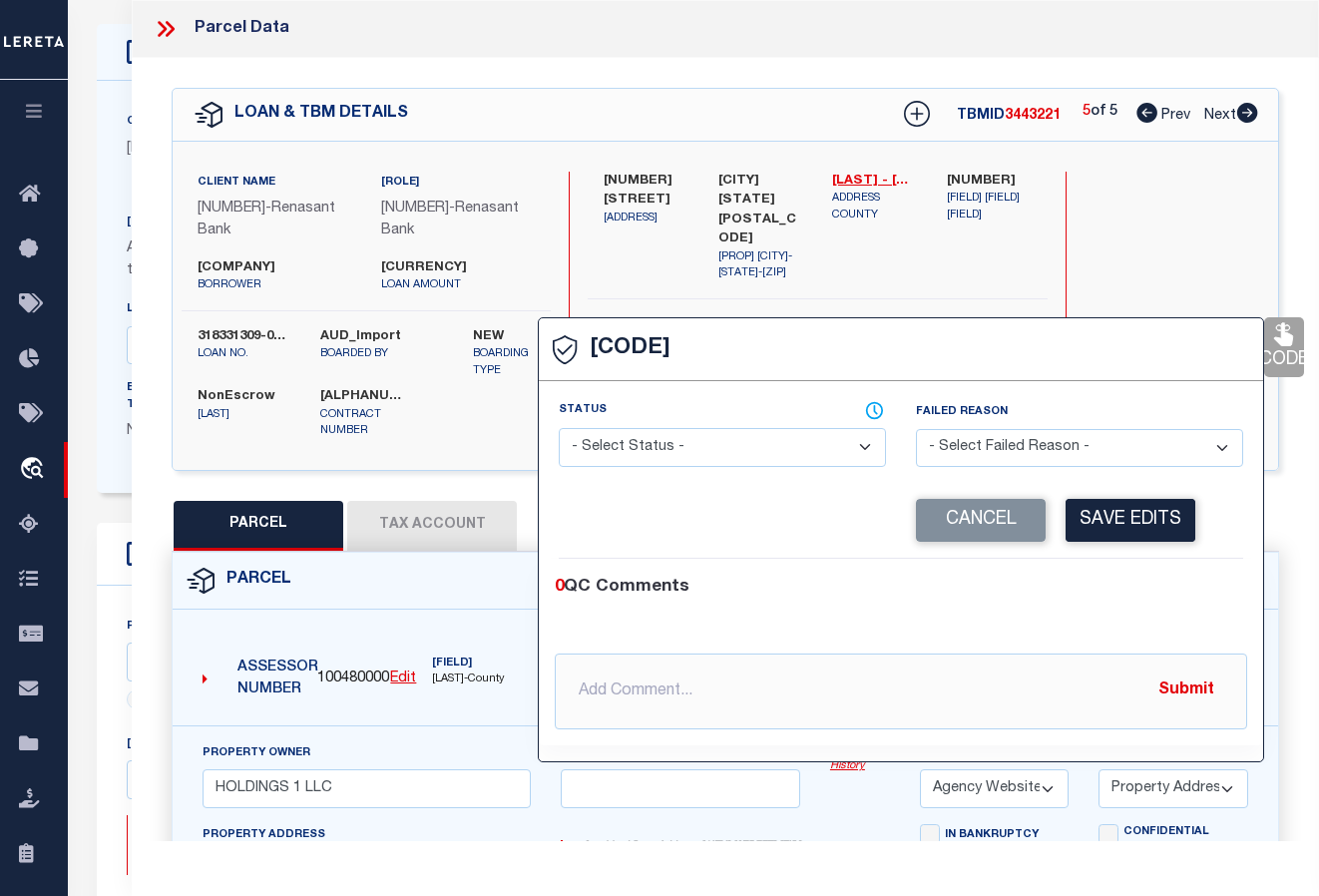 click on "- Select Status -
Ready to QC
Correct
Incorrect" at bounding box center (722, 447) 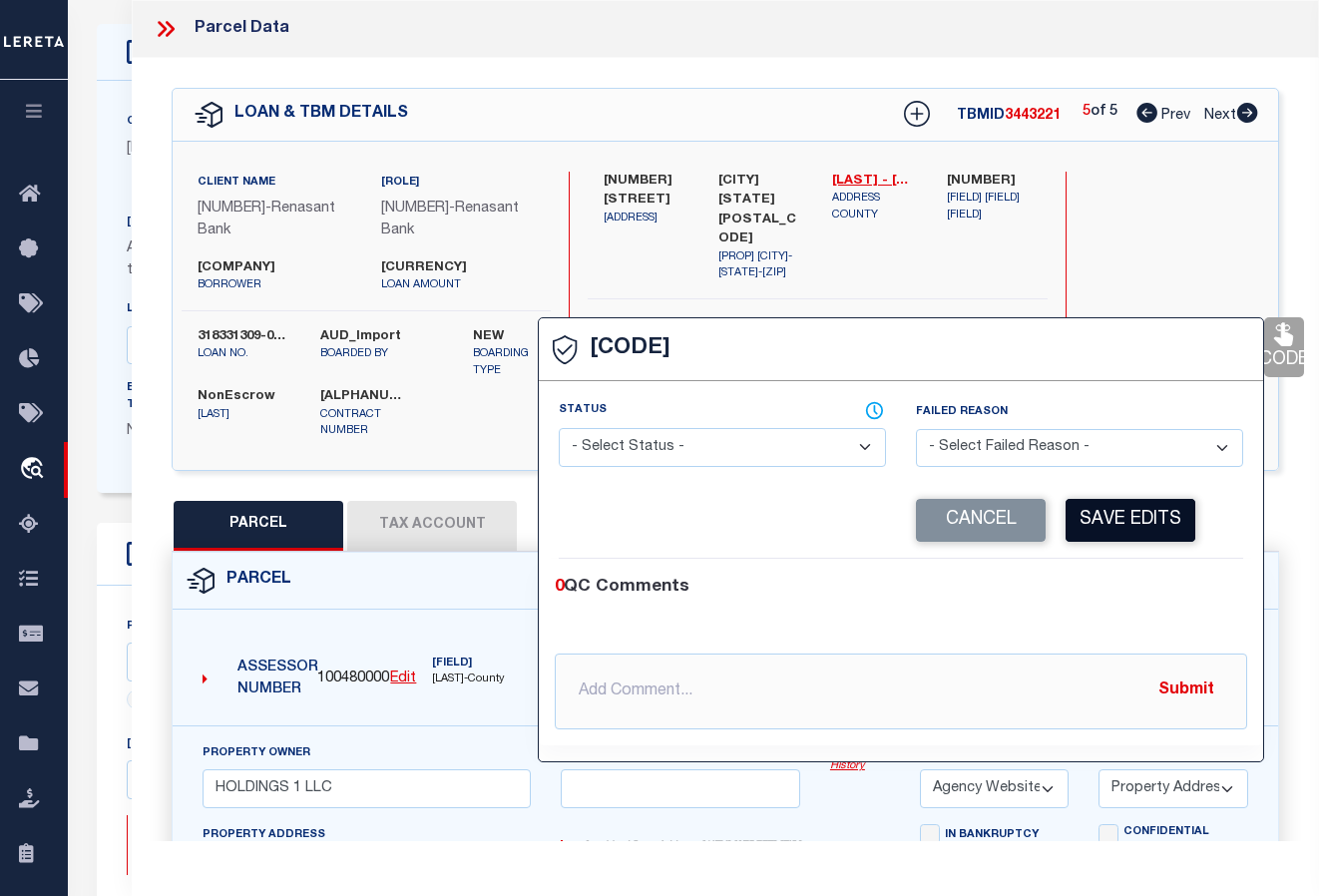 click on "Save Edits" at bounding box center [1130, 520] 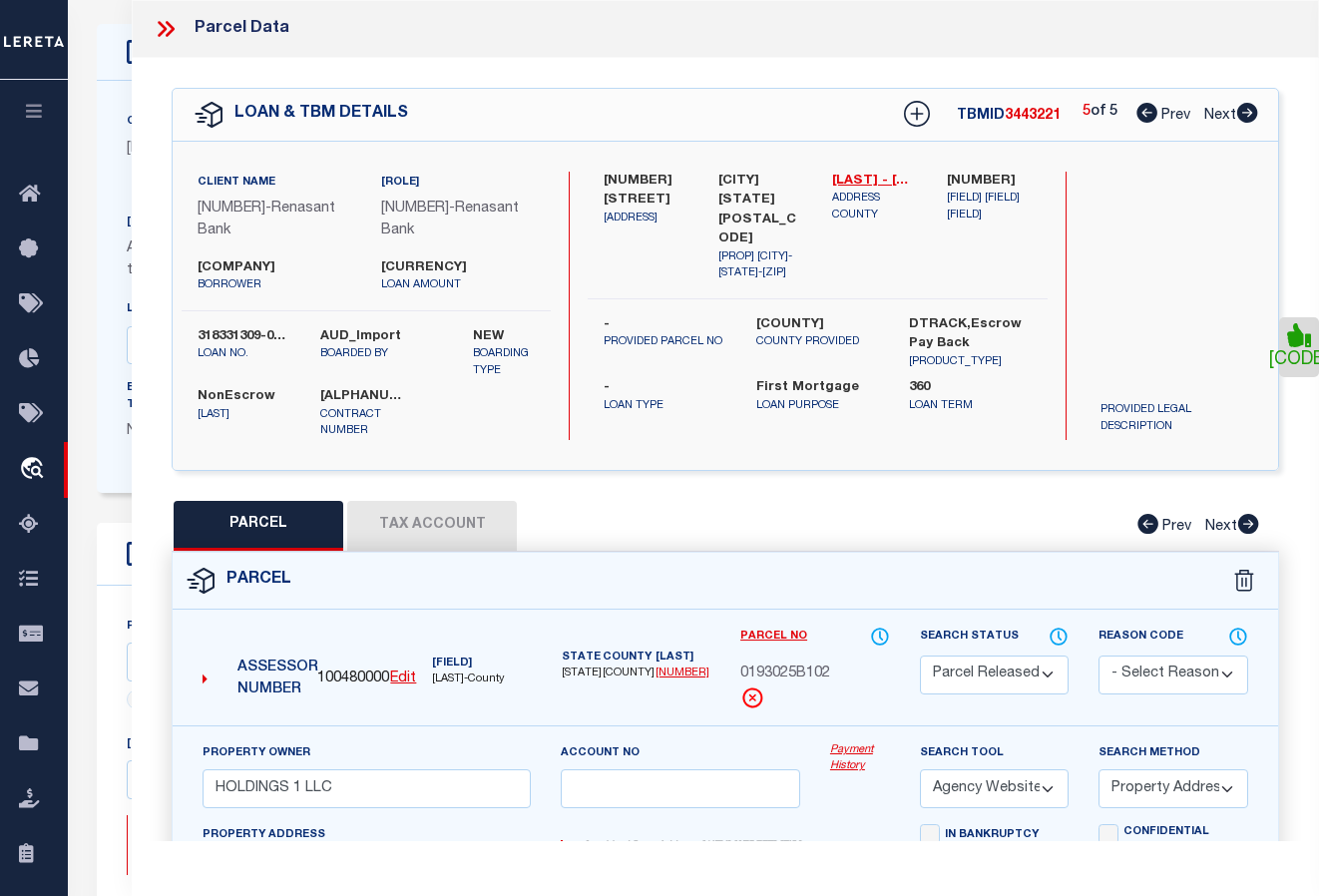 click at bounding box center (170, 29) 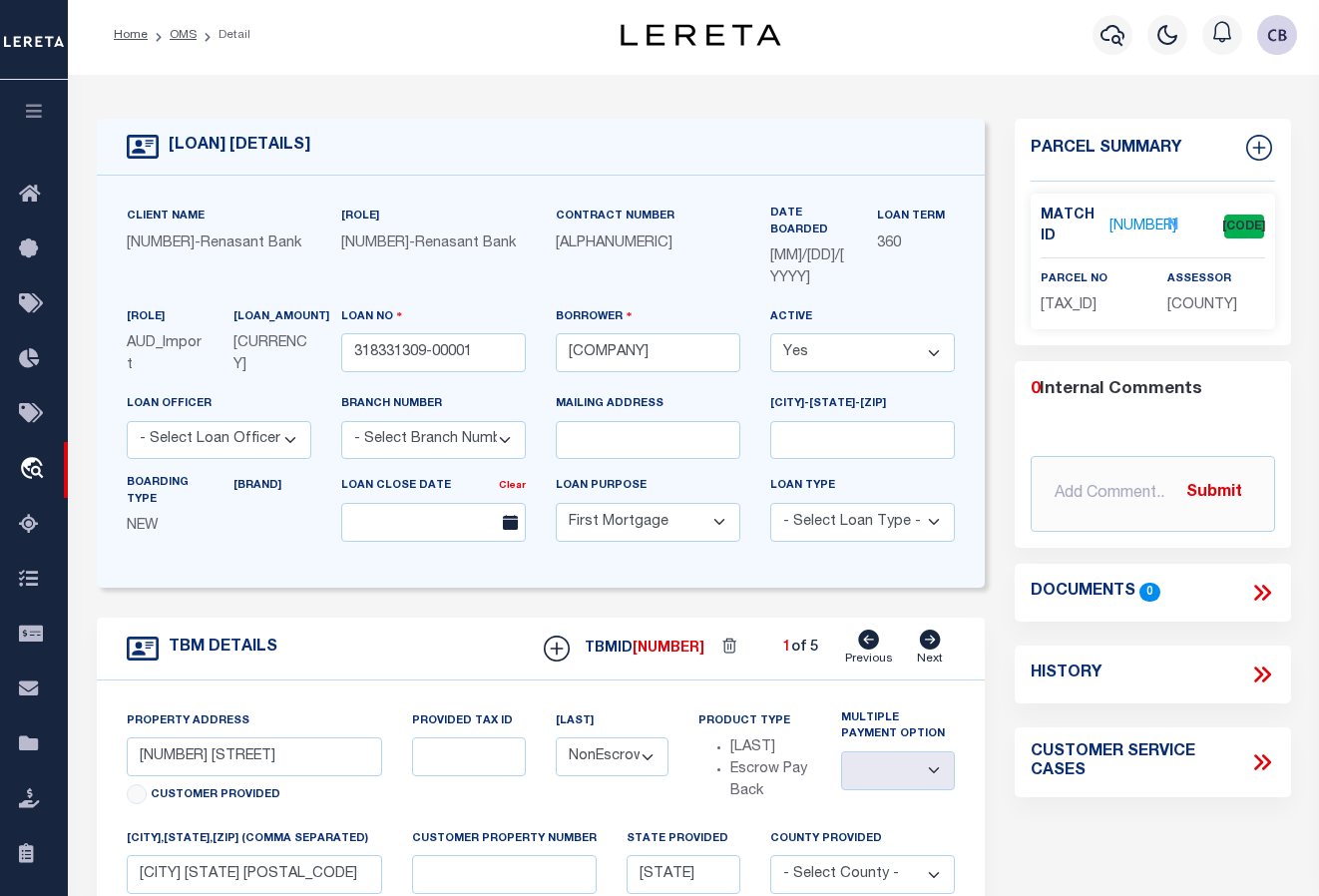 scroll, scrollTop: 0, scrollLeft: 0, axis: both 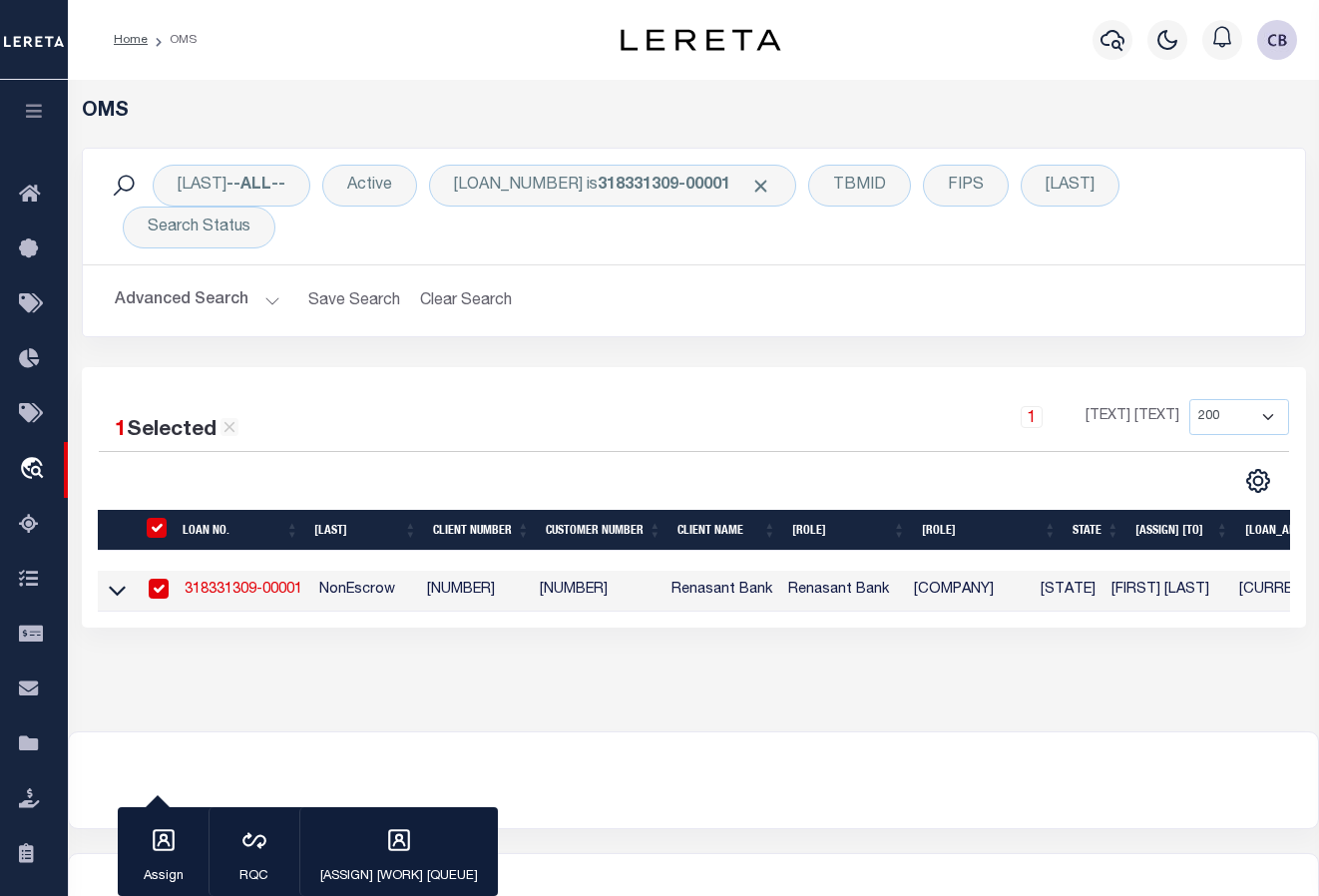 click on "318331309-00001" at bounding box center (243, 590) 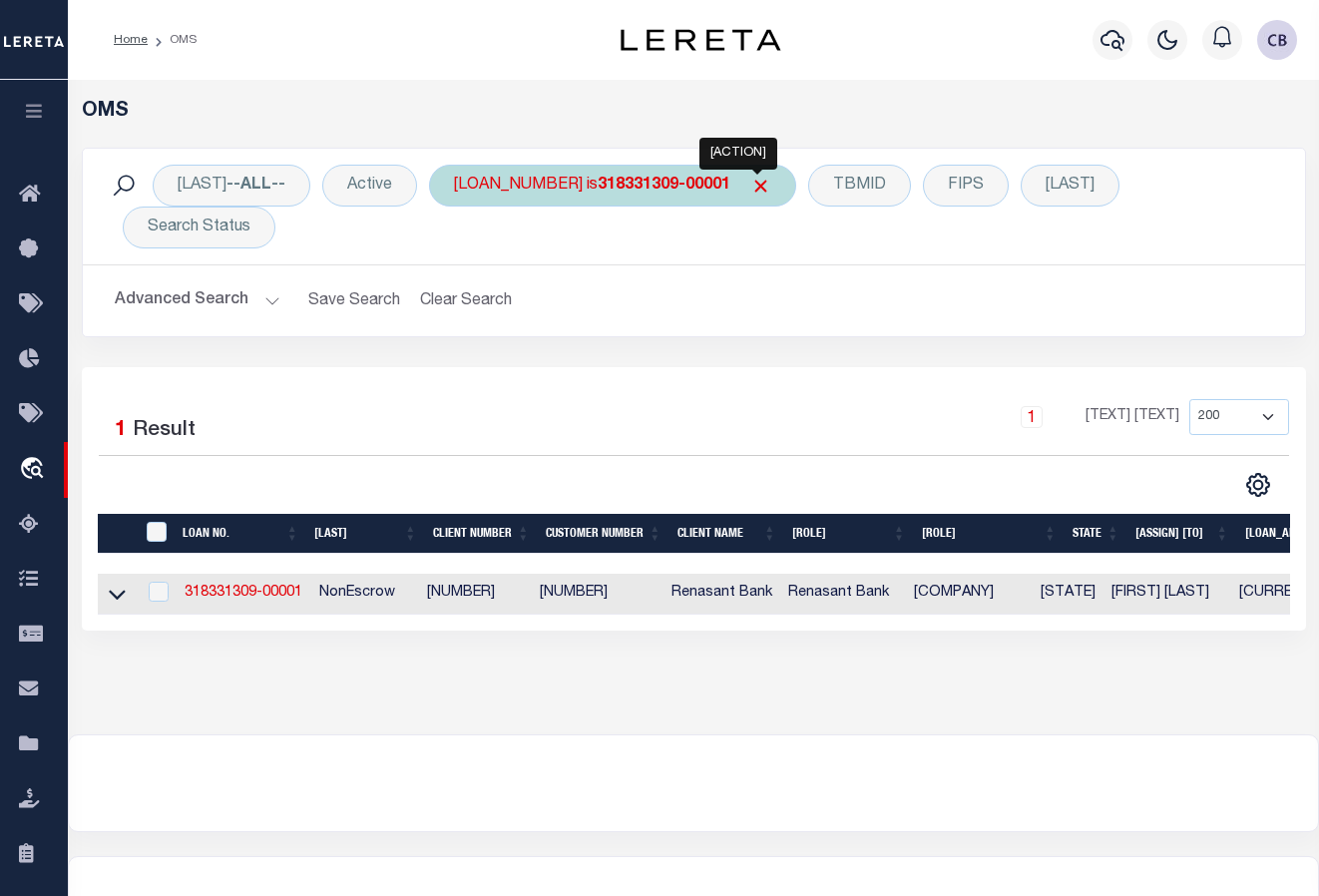 click at bounding box center [760, 186] 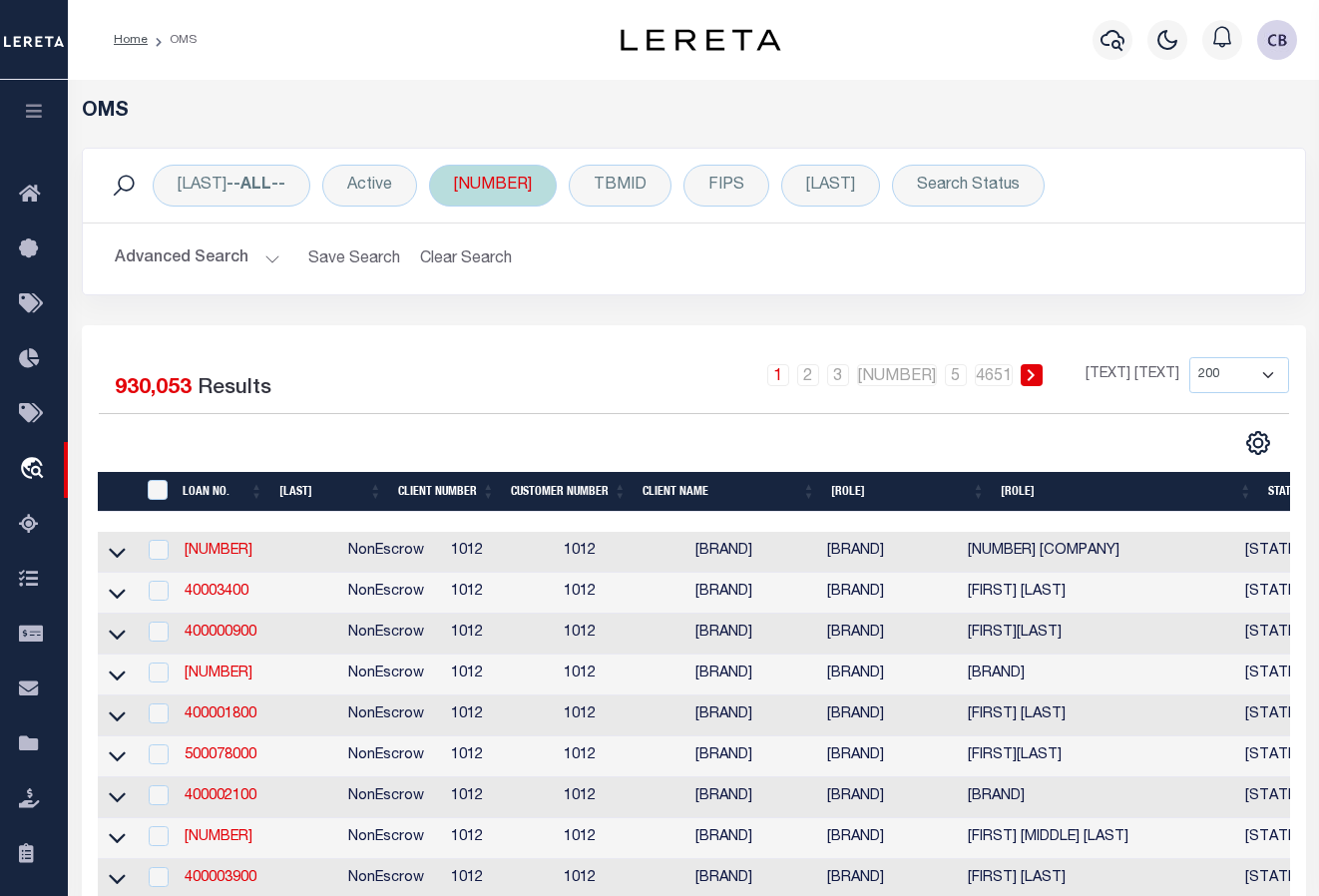 click on "[NUMBER]" at bounding box center (493, 186) 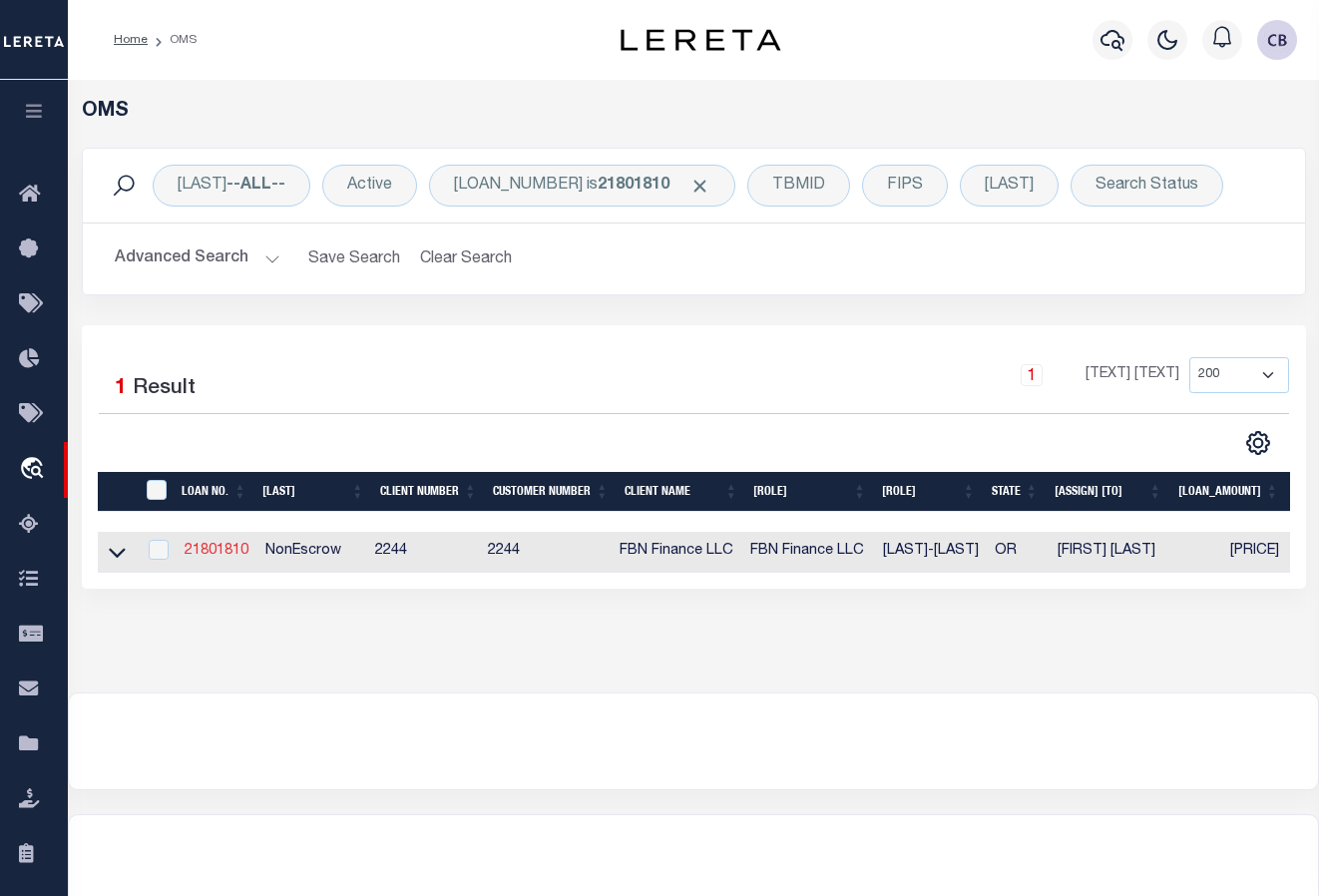 click on "21801810" at bounding box center [217, 551] 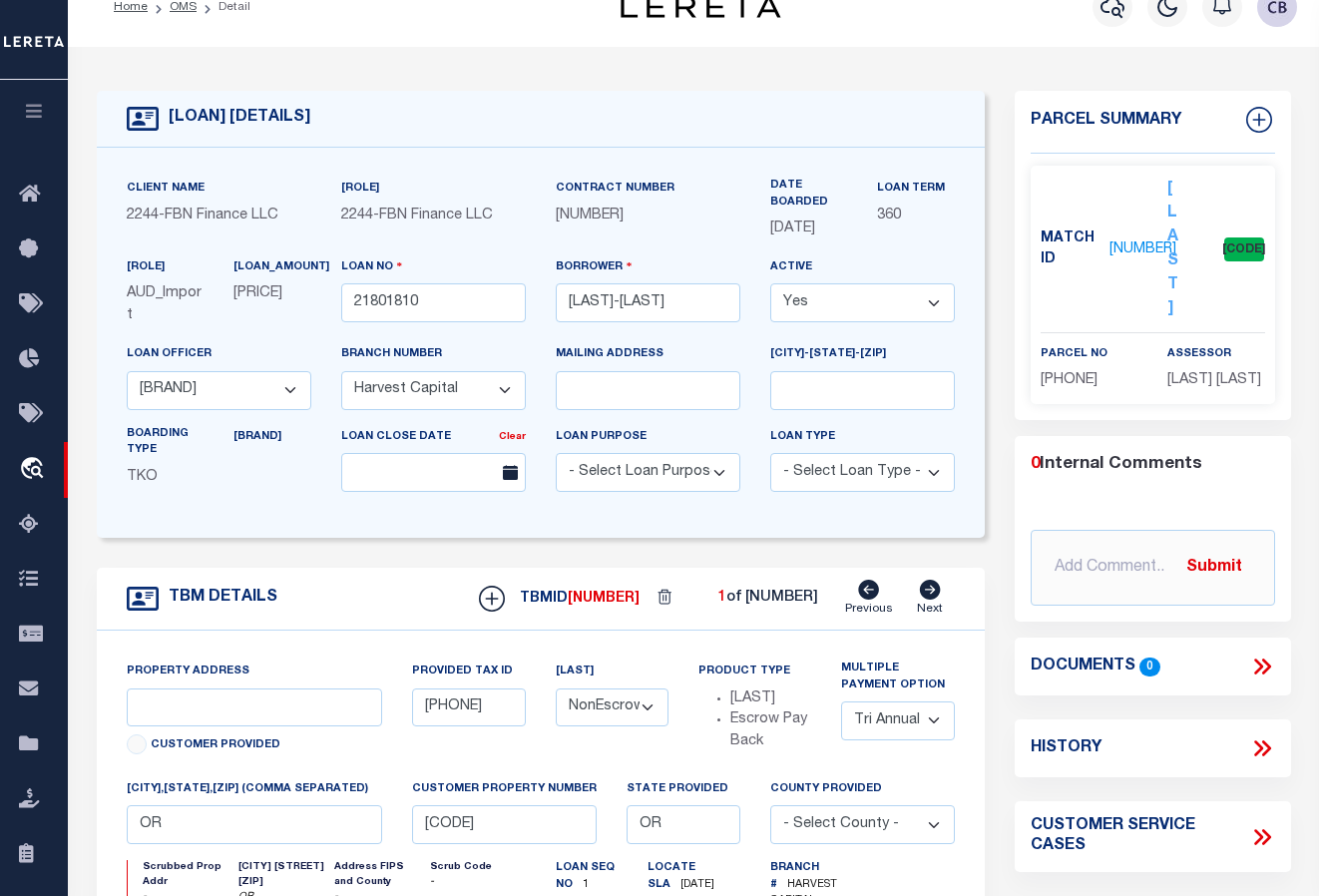 scroll, scrollTop: 0, scrollLeft: 0, axis: both 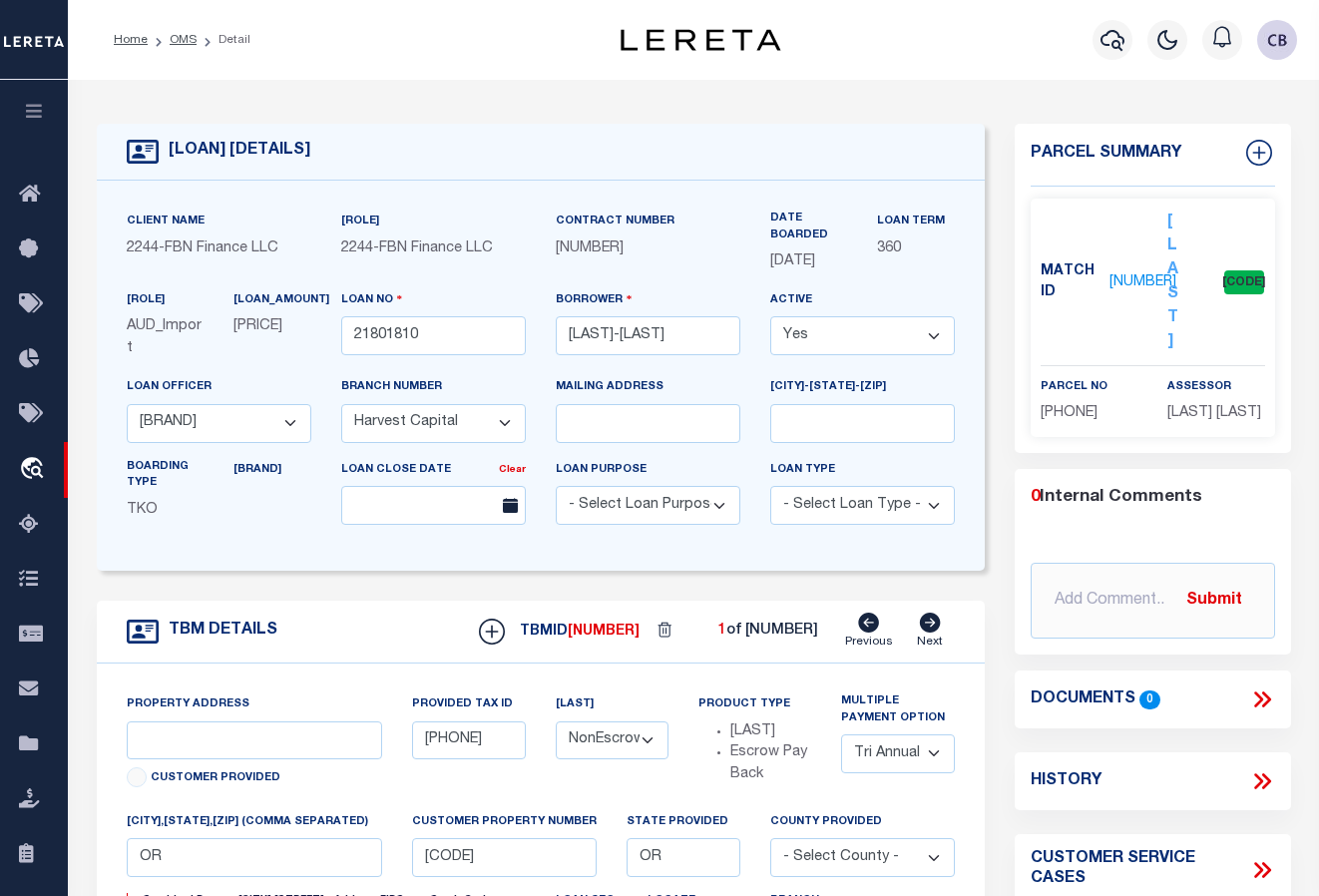 click on "[NUMBER]" at bounding box center (1142, 282) 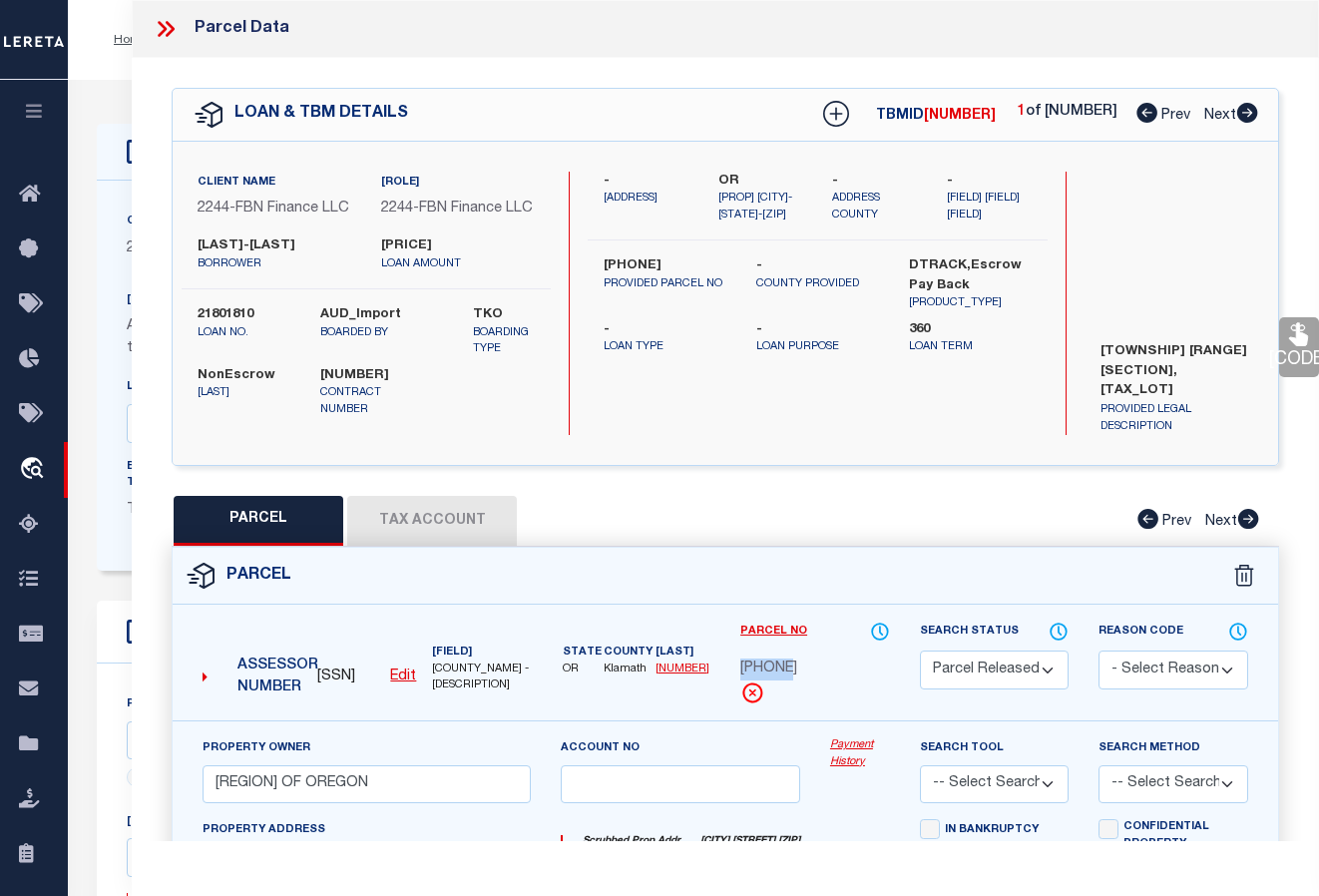 drag, startPoint x: 739, startPoint y: 671, endPoint x: 786, endPoint y: 671, distance: 47 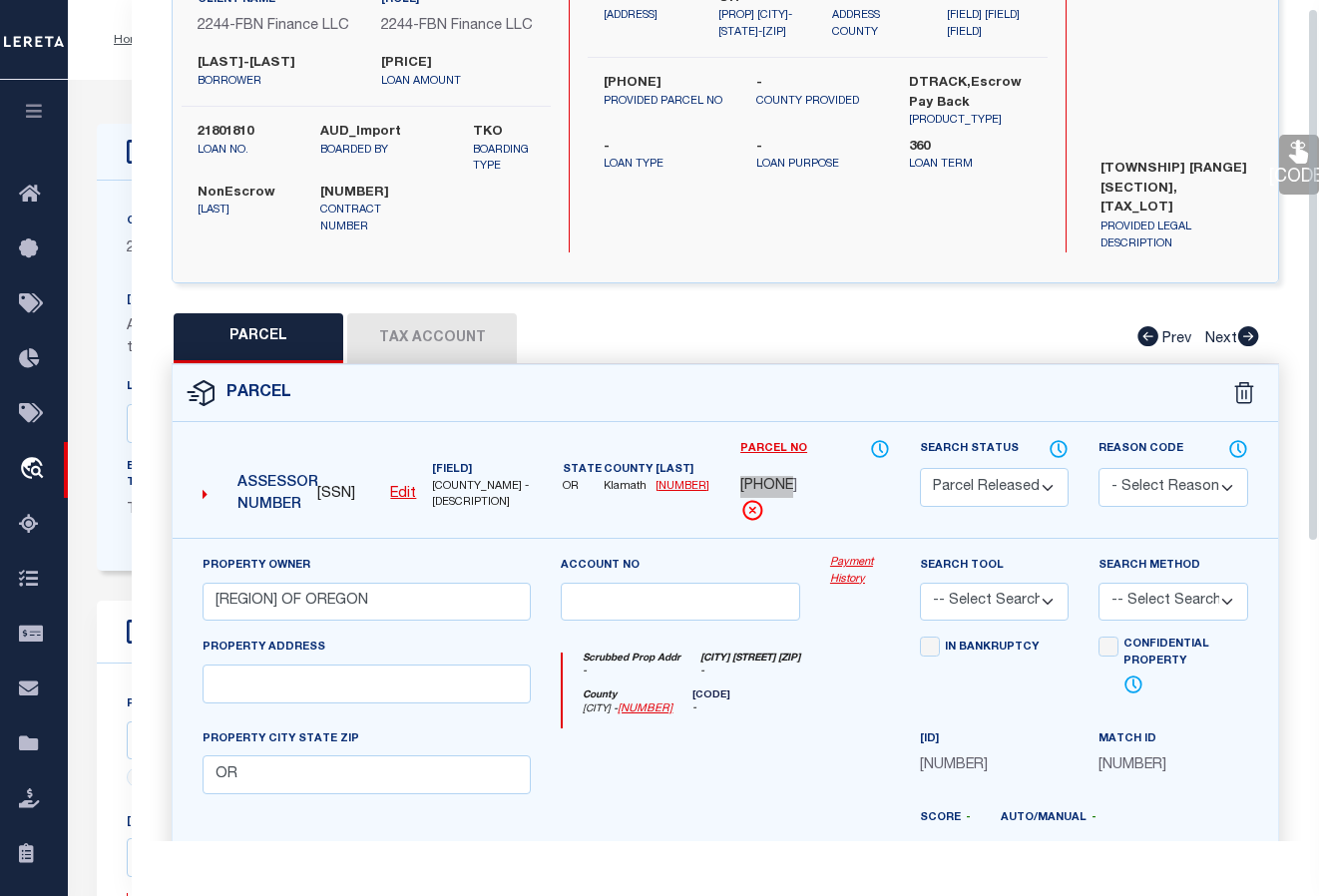 scroll, scrollTop: 0, scrollLeft: 0, axis: both 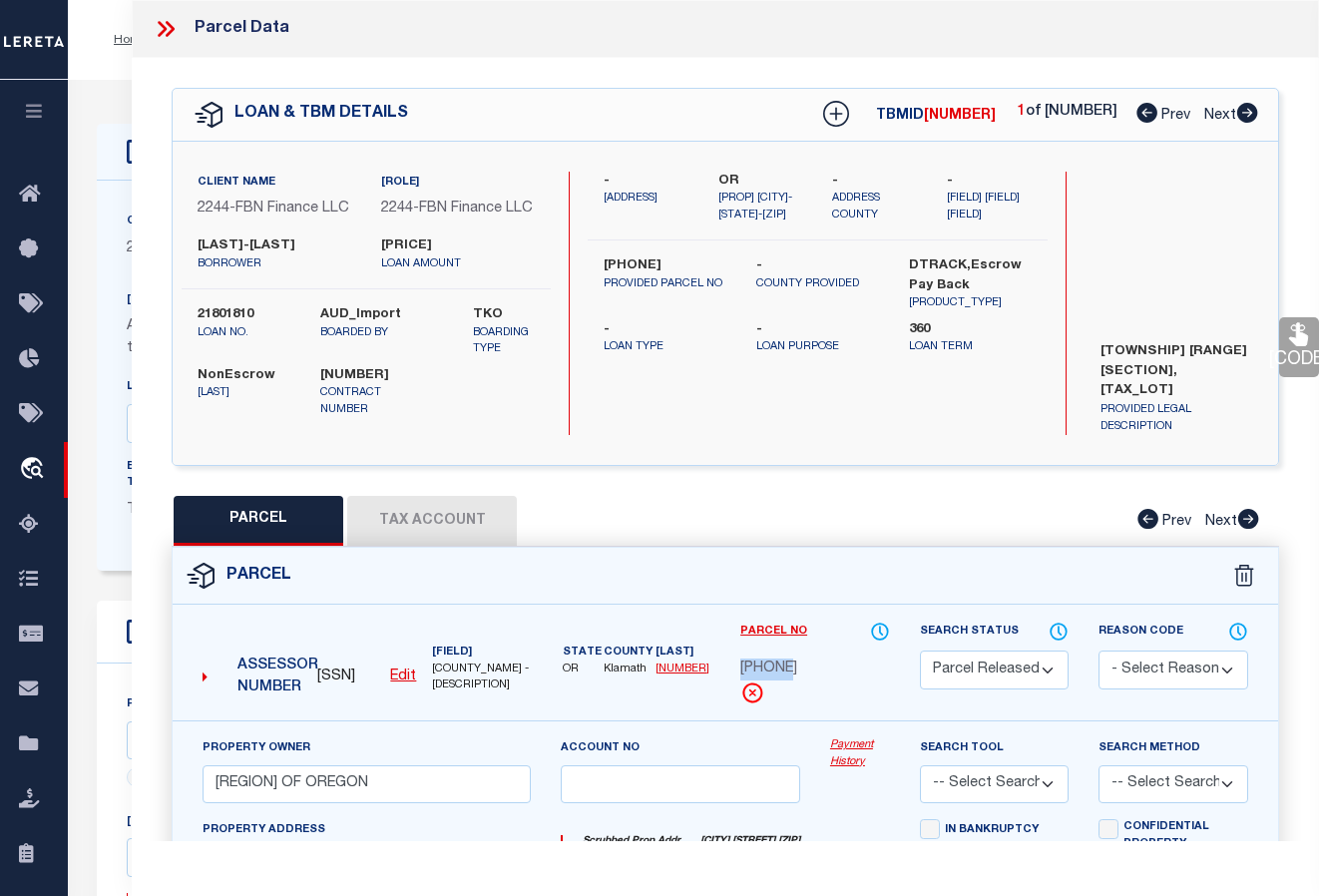 click at bounding box center (1247, 113) 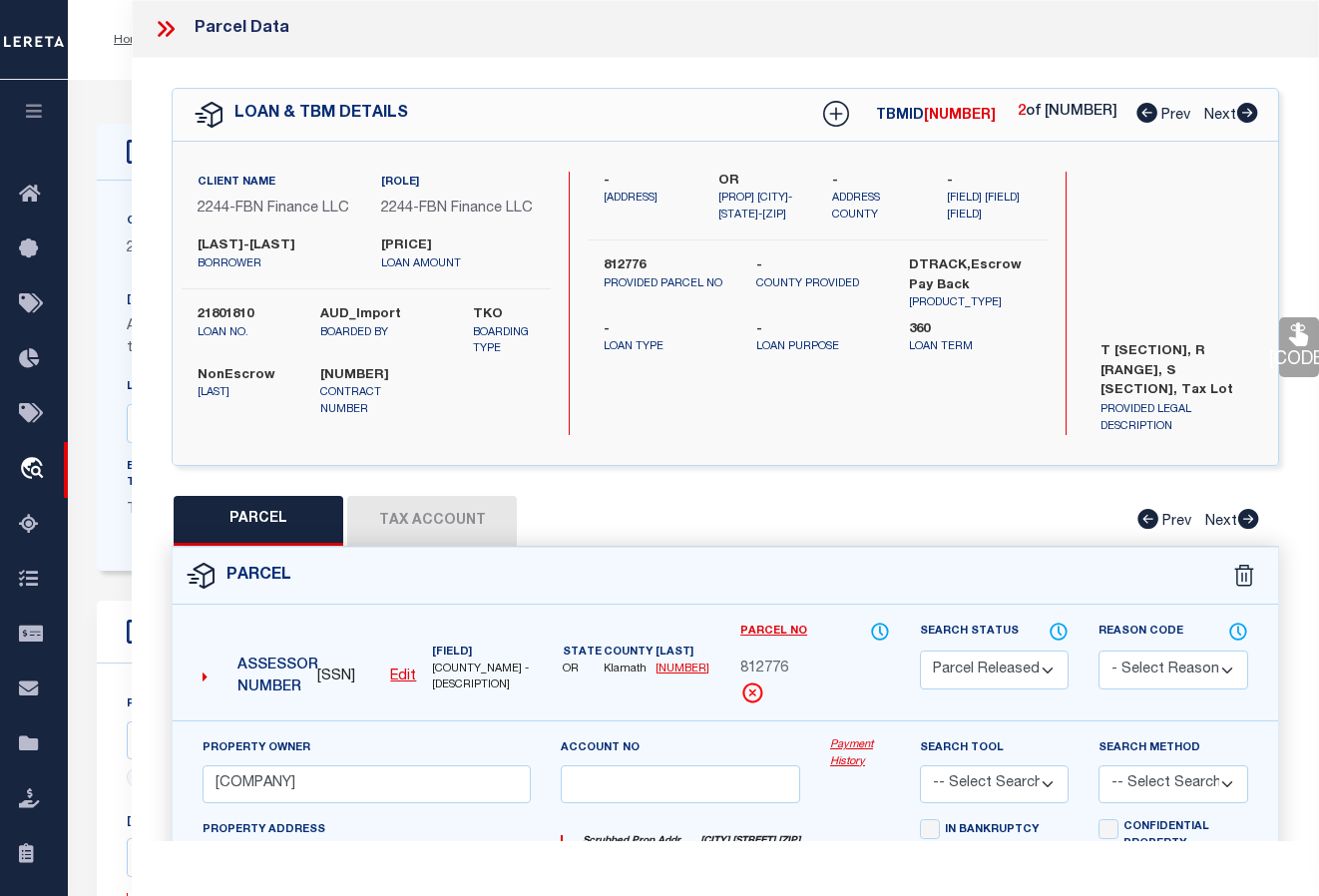 click at bounding box center [1247, 113] 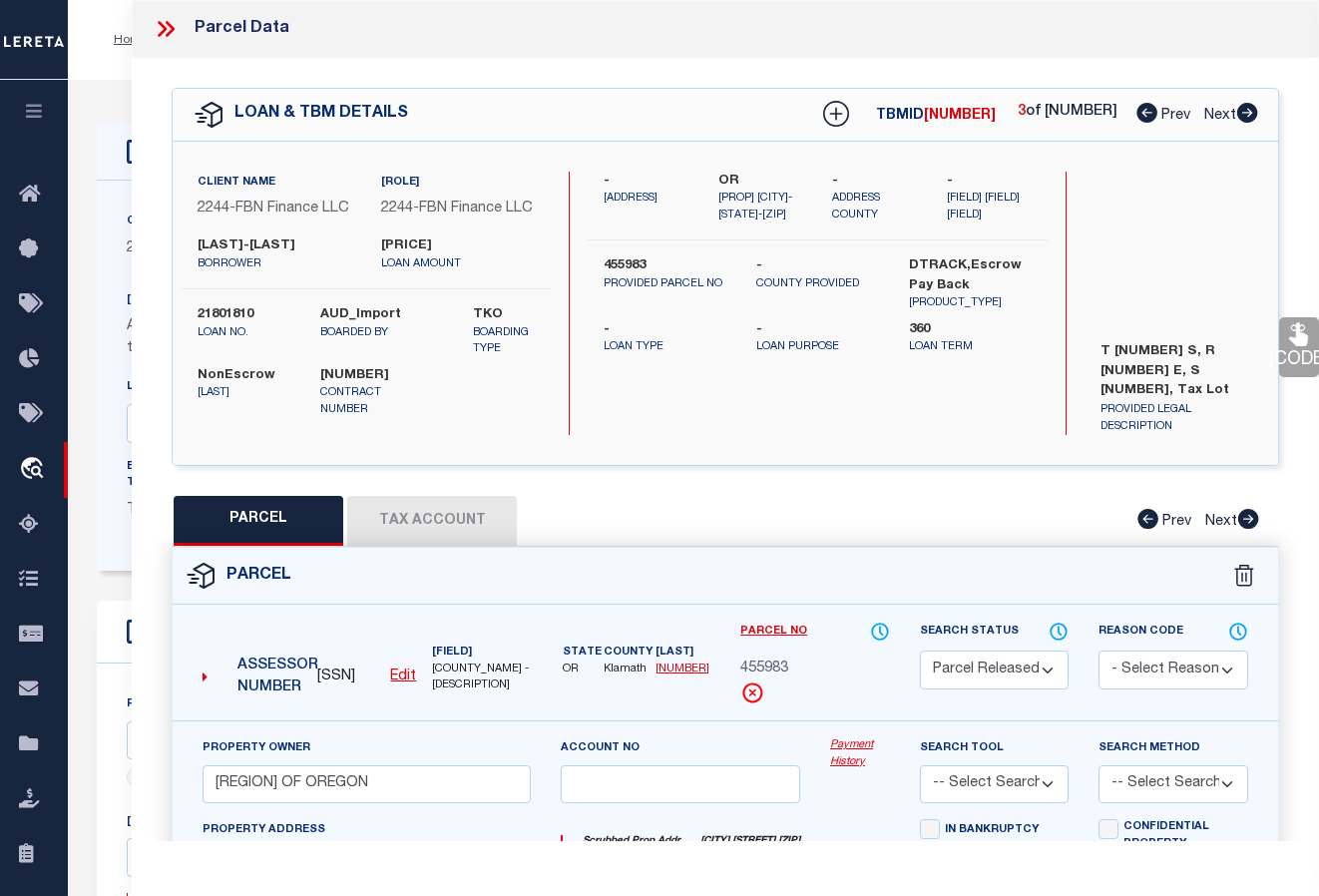 click at bounding box center [1247, 113] 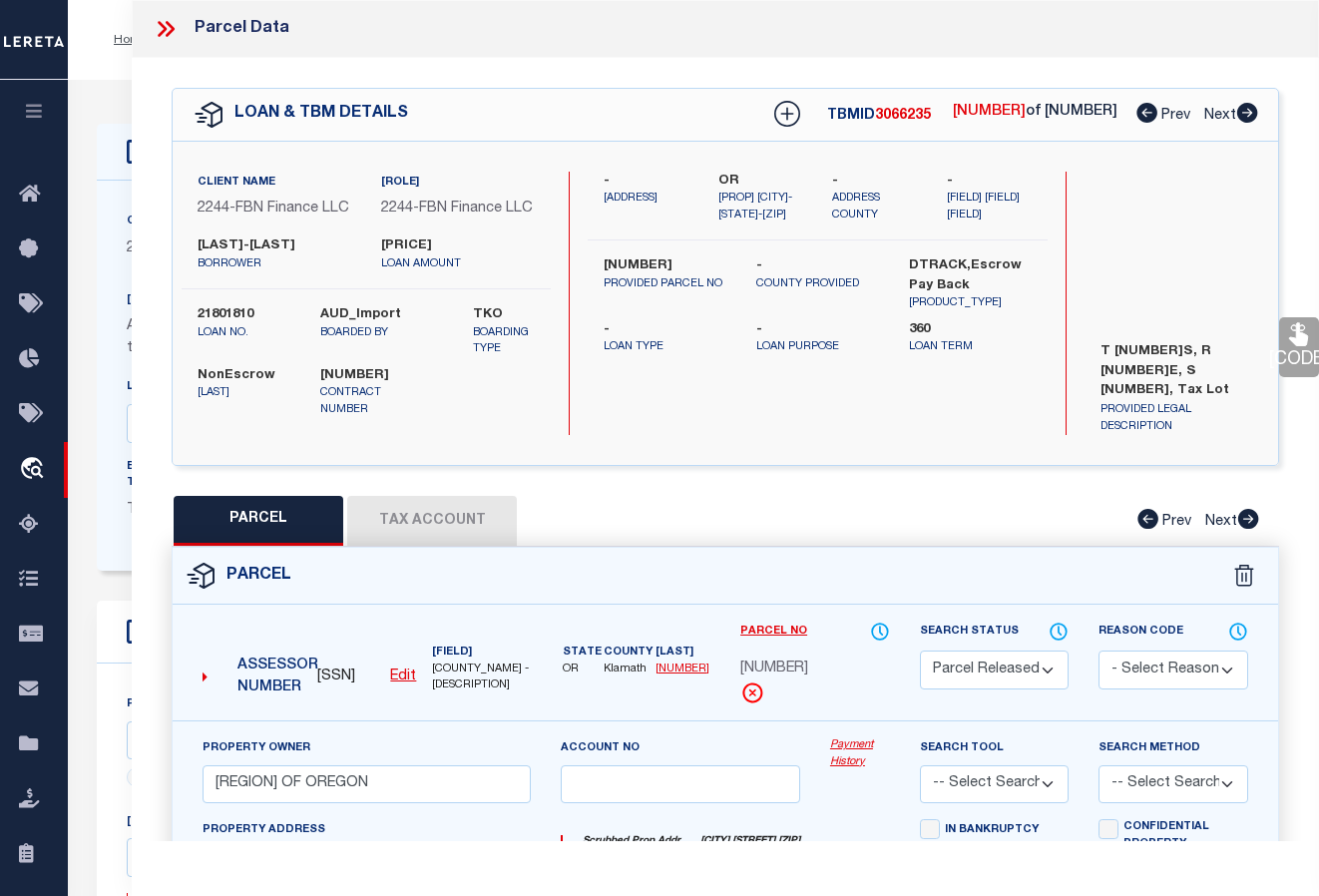click at bounding box center (1146, 113) 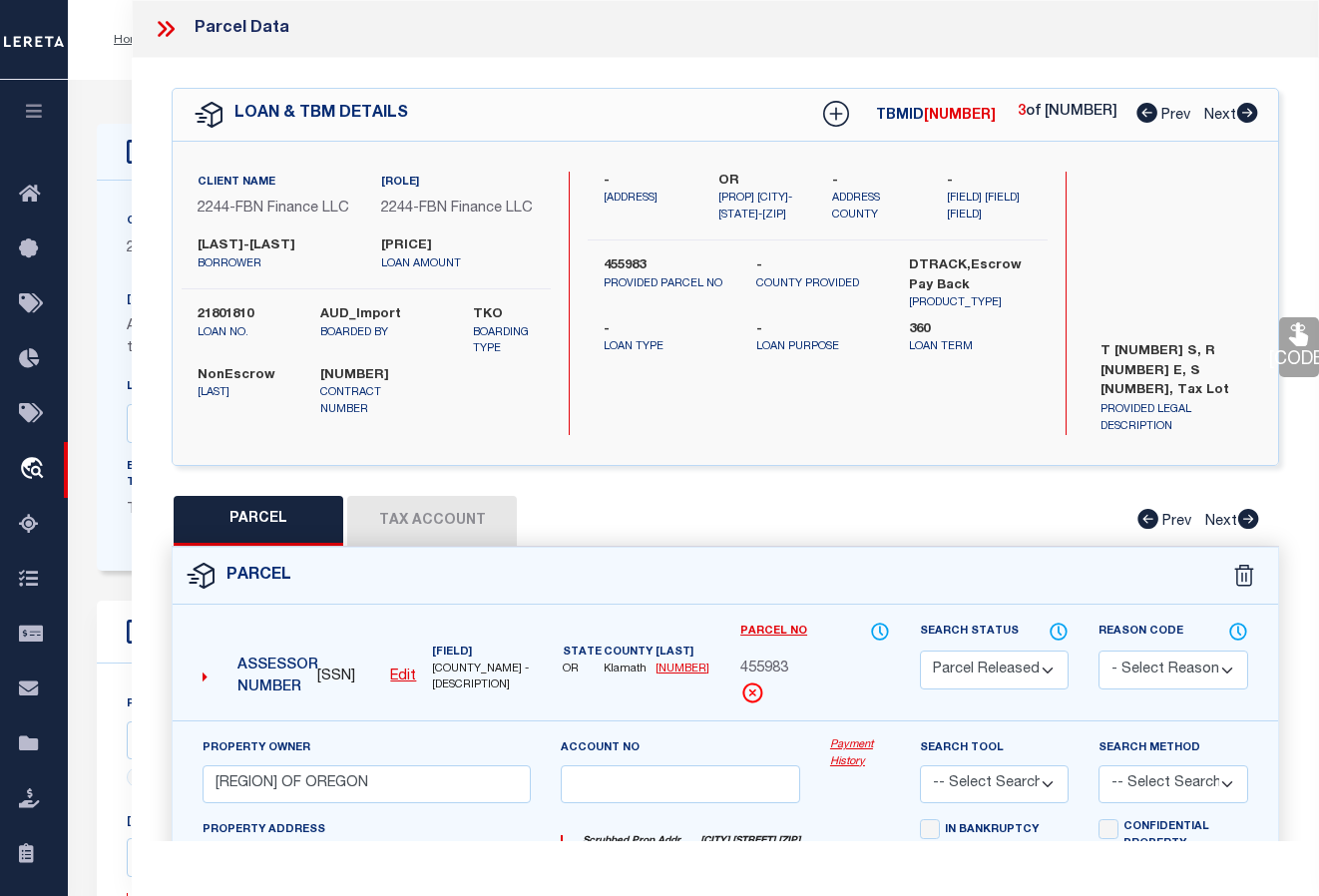 click at bounding box center (1247, 113) 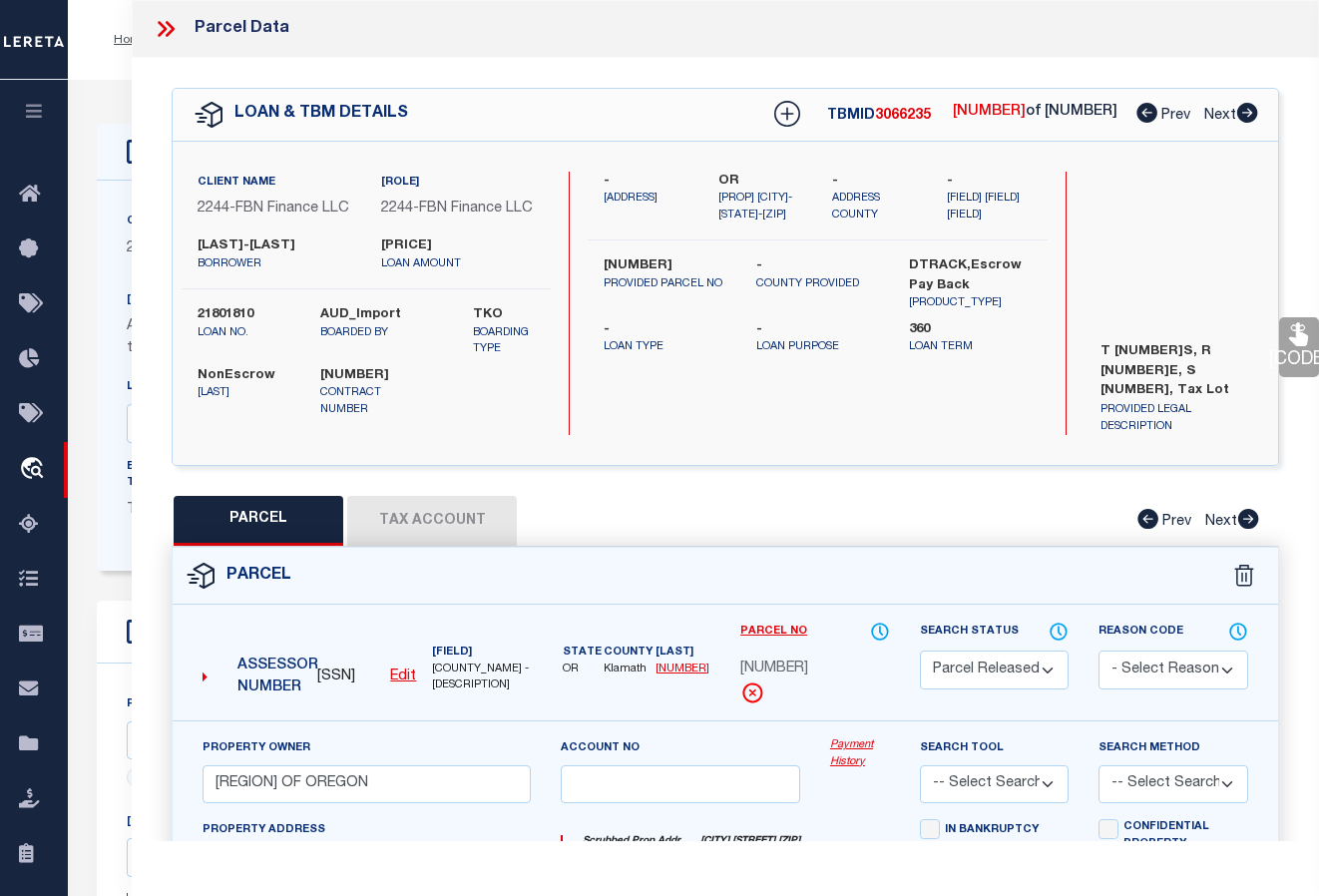 click at bounding box center (1247, 113) 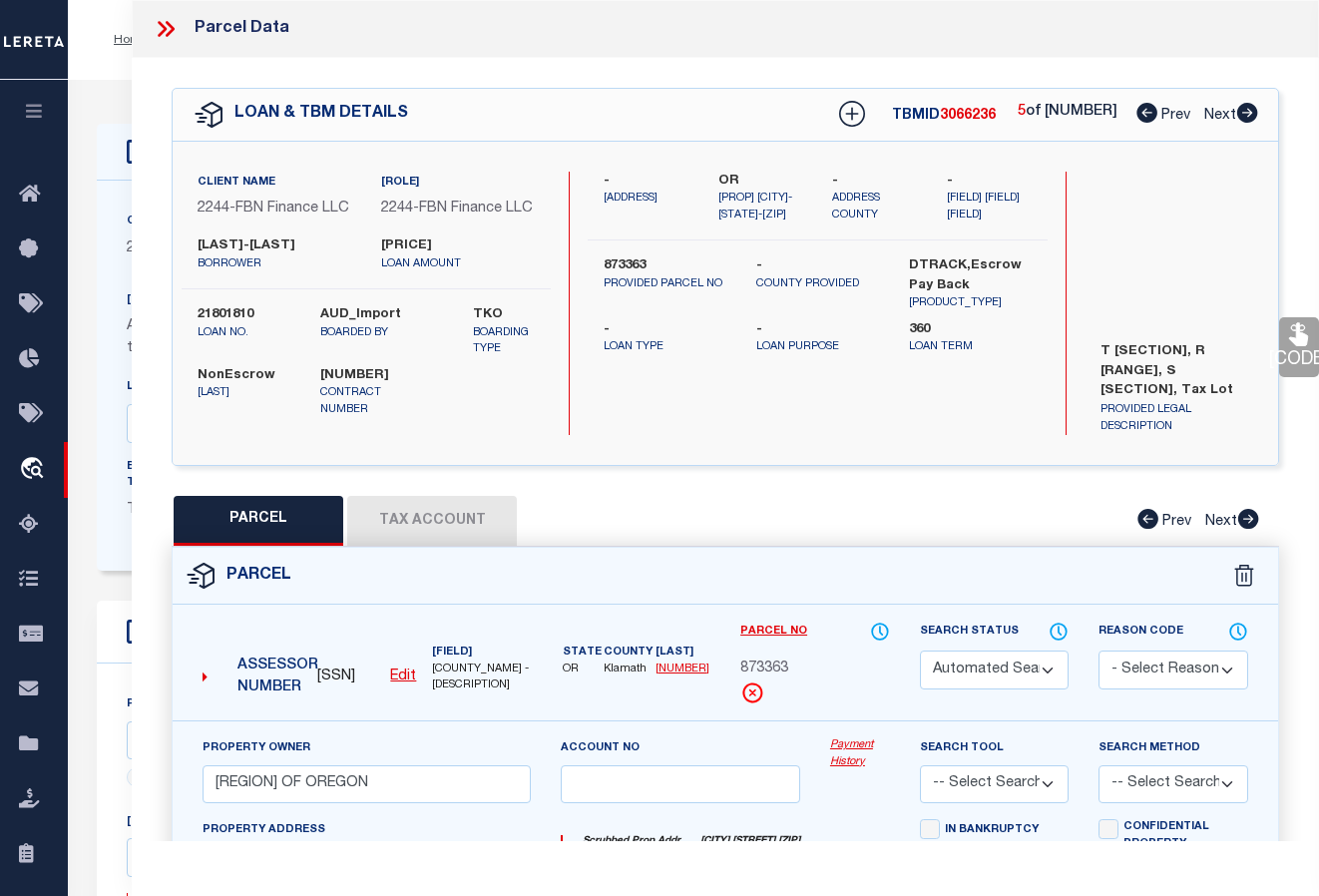 click at bounding box center [1247, 113] 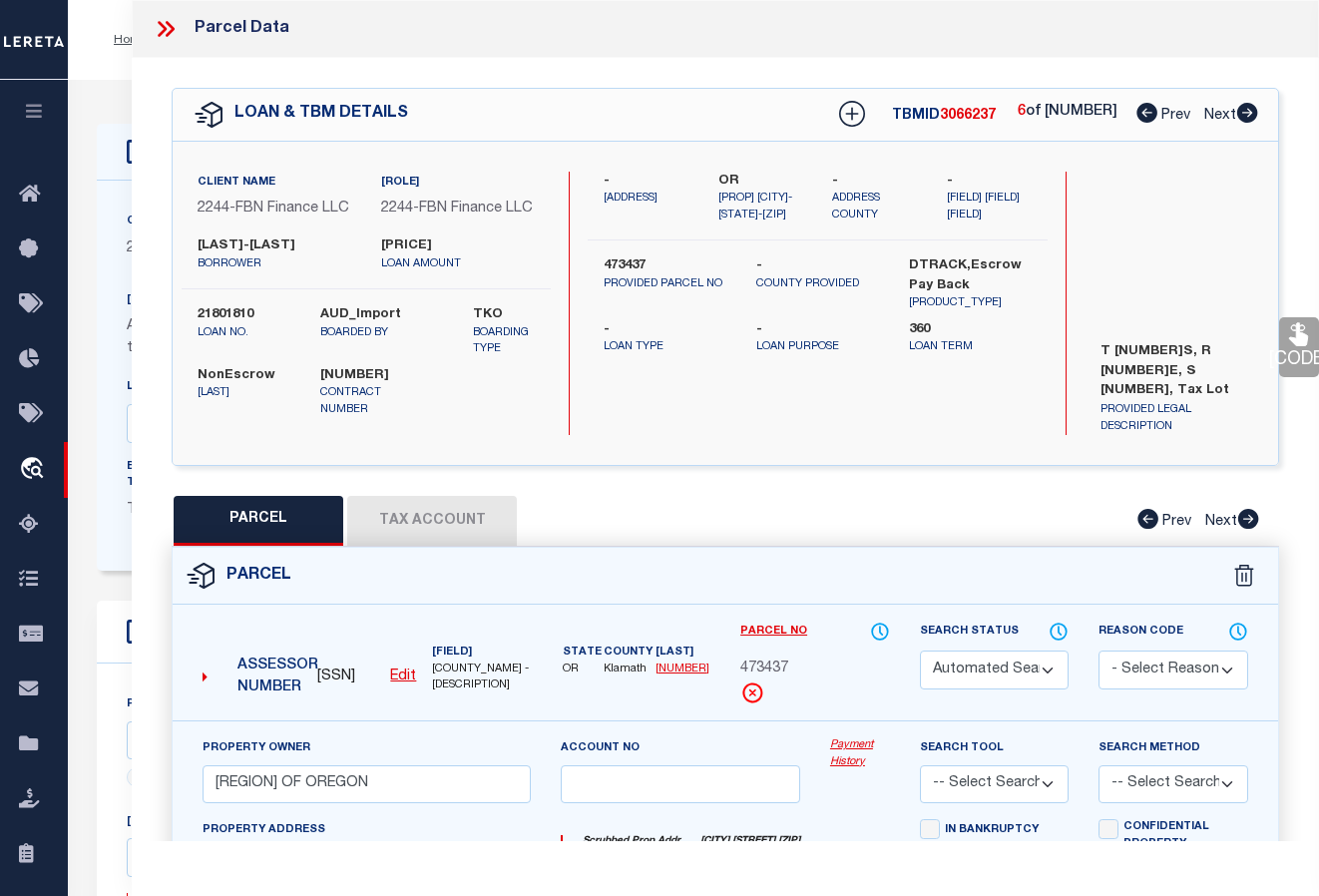 click at bounding box center [1146, 113] 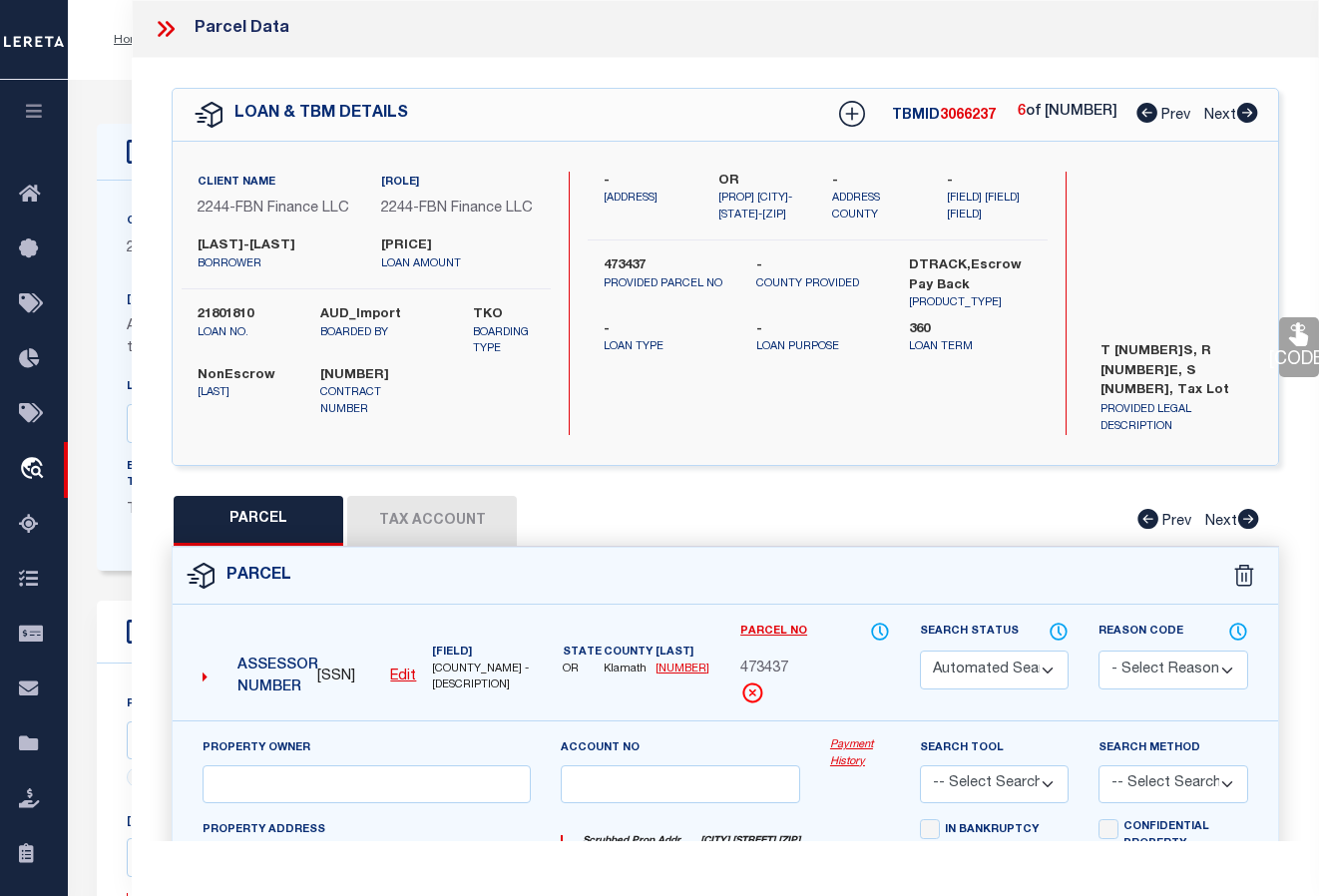 click at bounding box center (1146, 113) 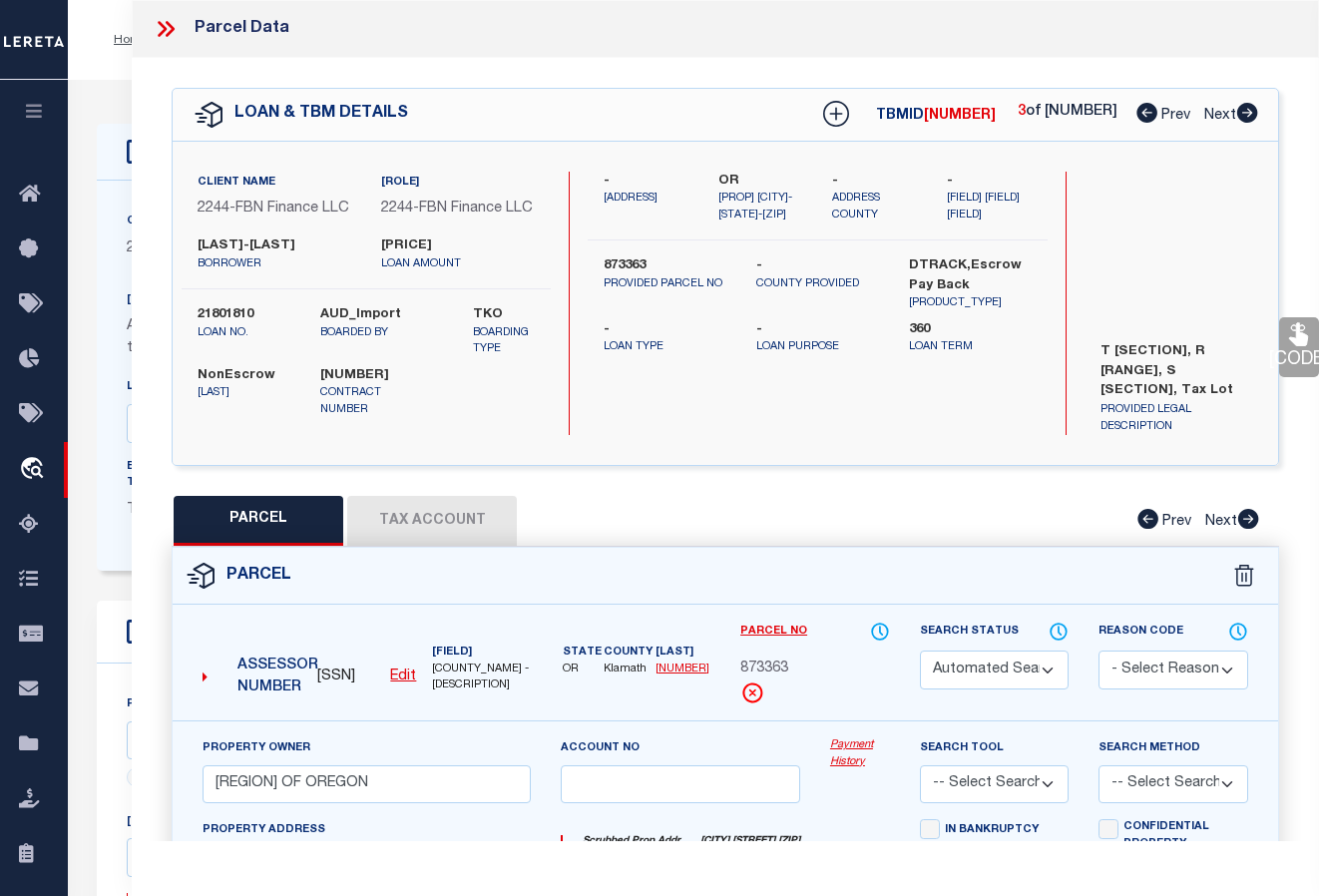 click at bounding box center [1146, 113] 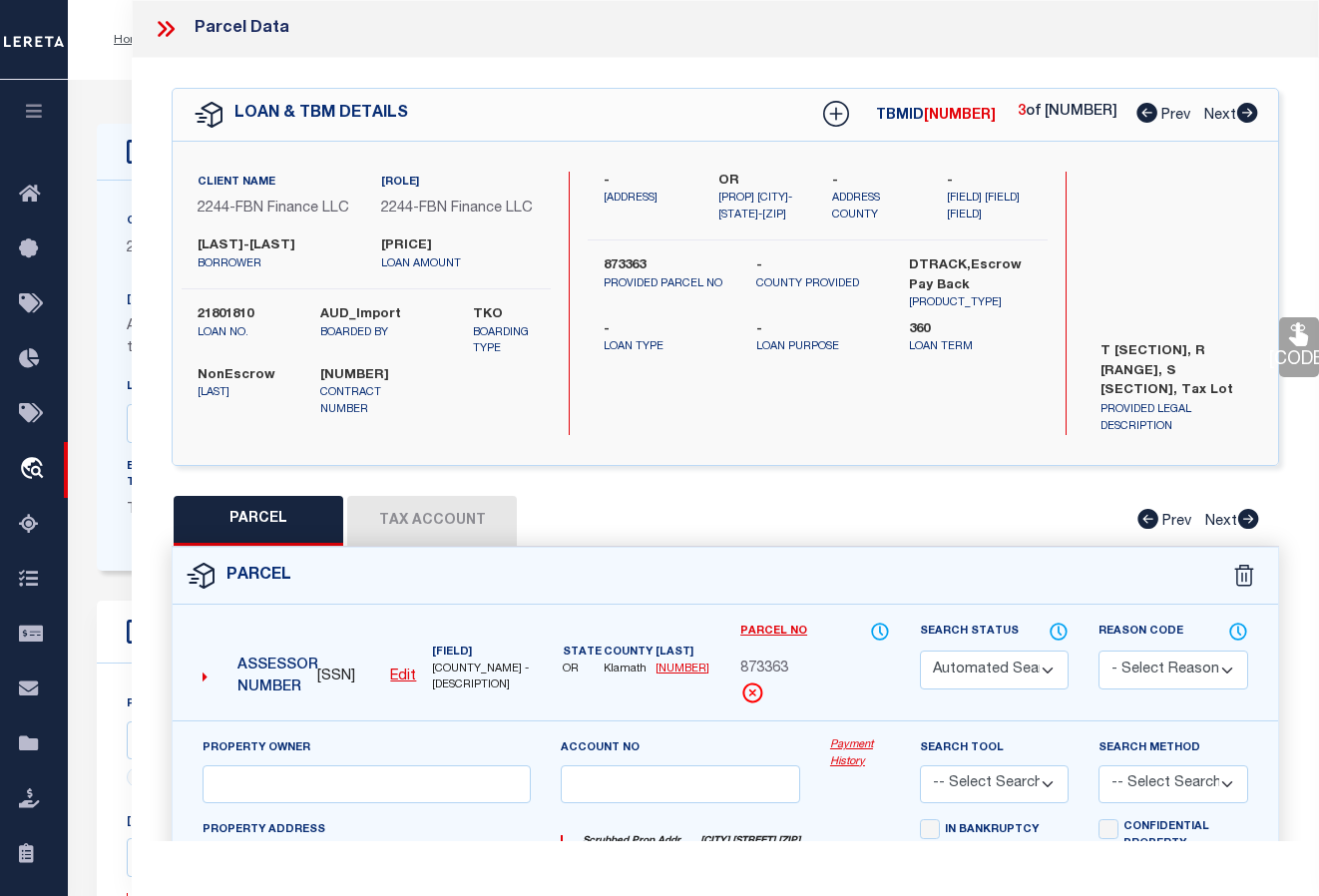 click at bounding box center [1146, 113] 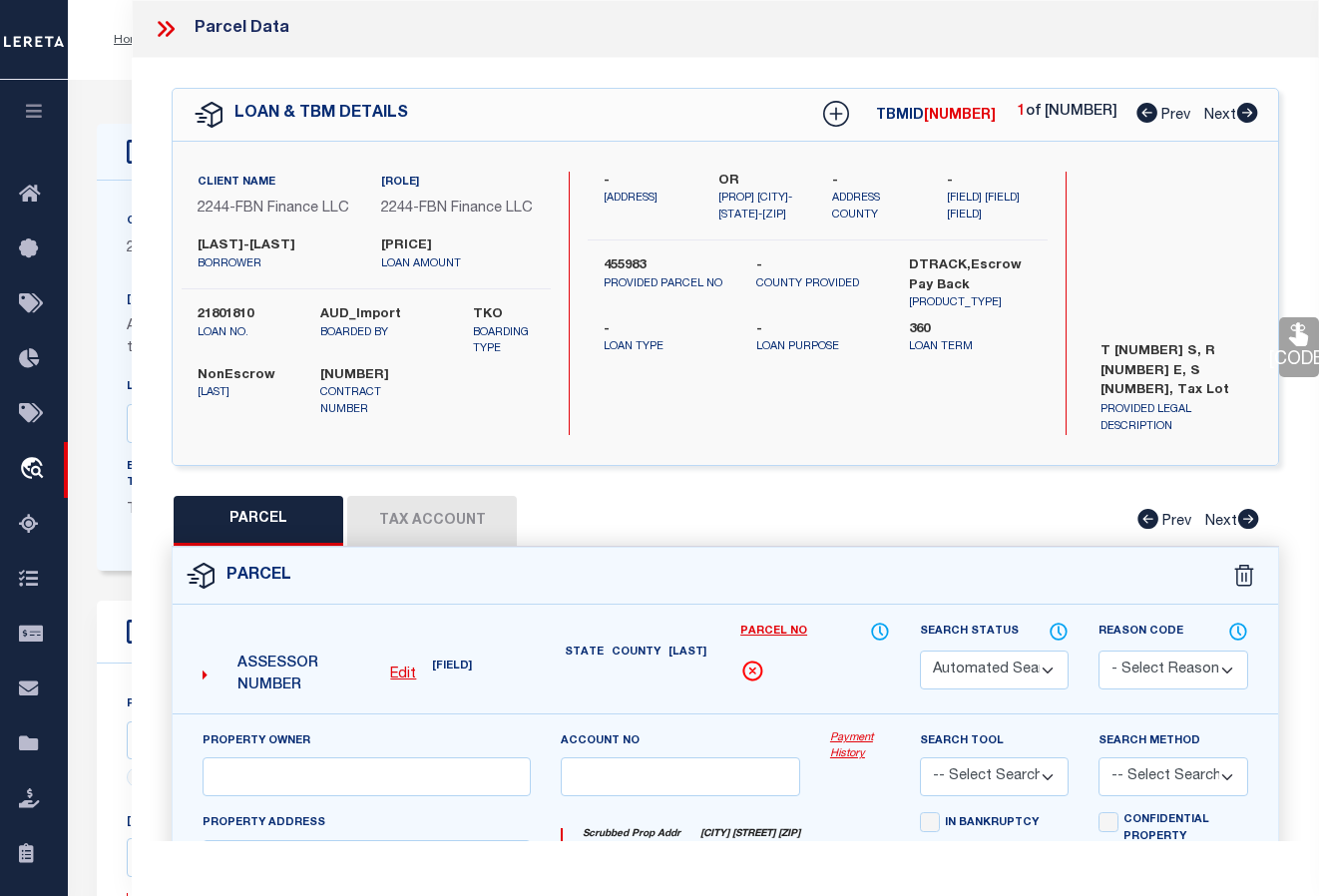 click at bounding box center (1146, 113) 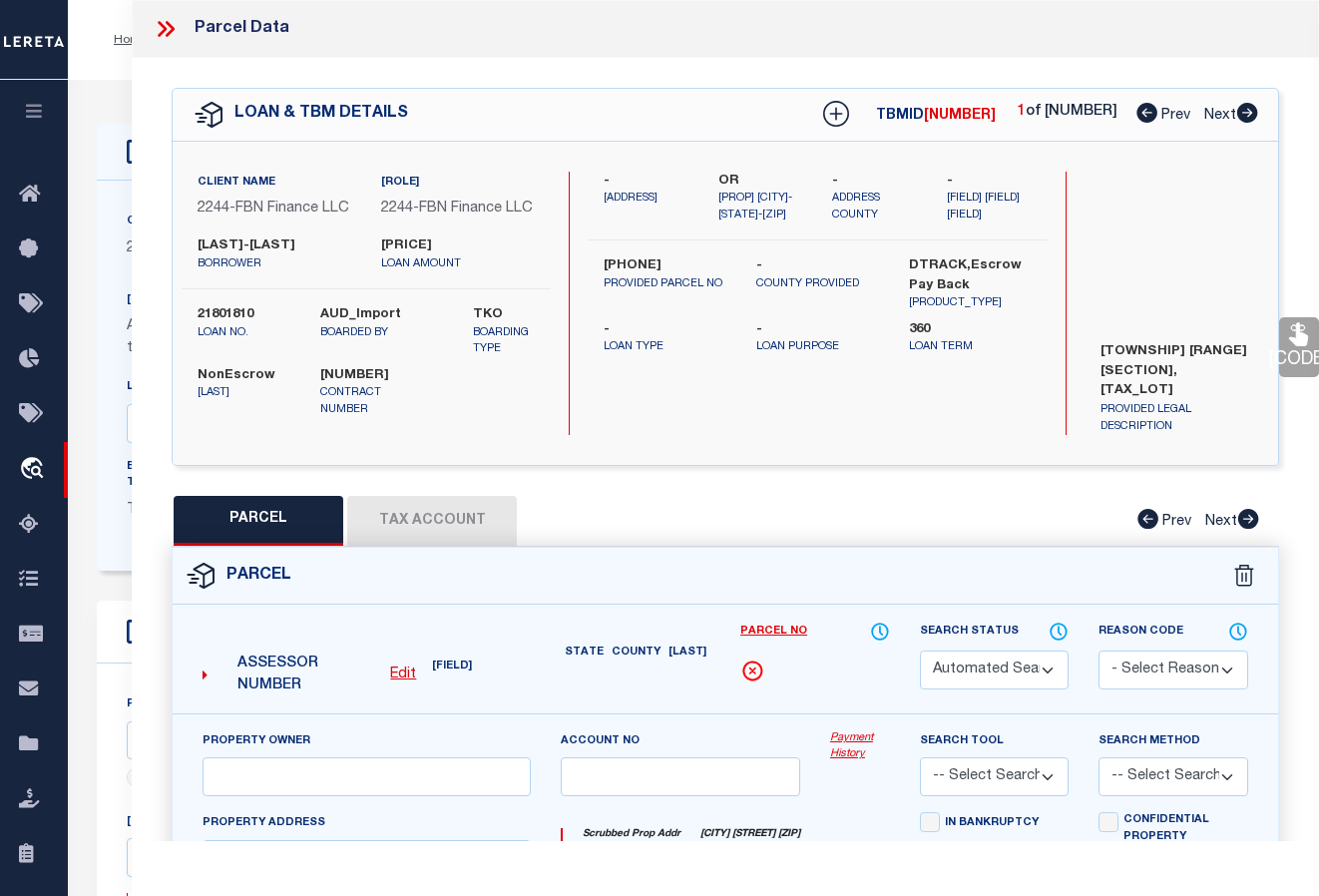 click at bounding box center [1146, 113] 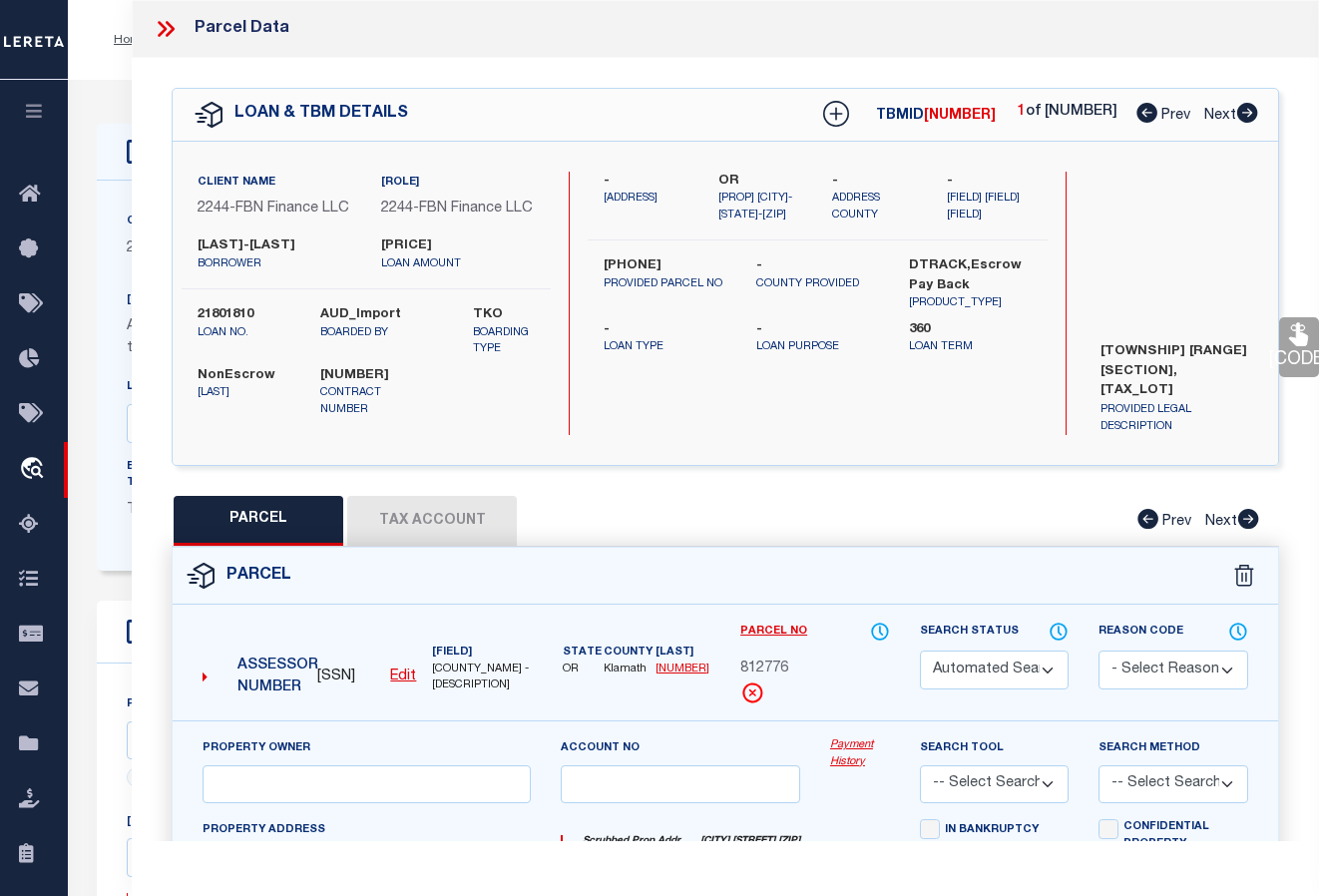 click at bounding box center [1146, 113] 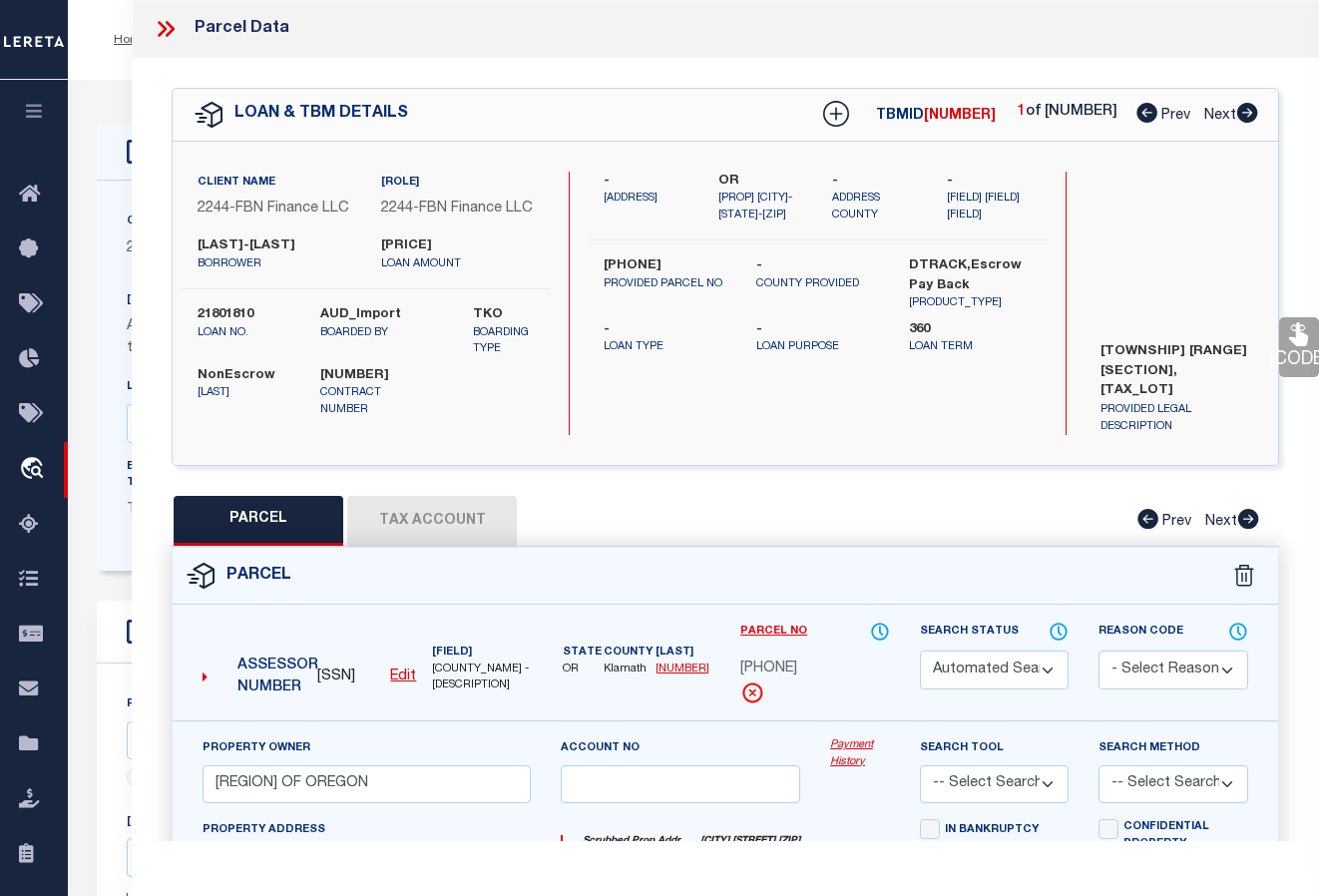 click at bounding box center [1146, 113] 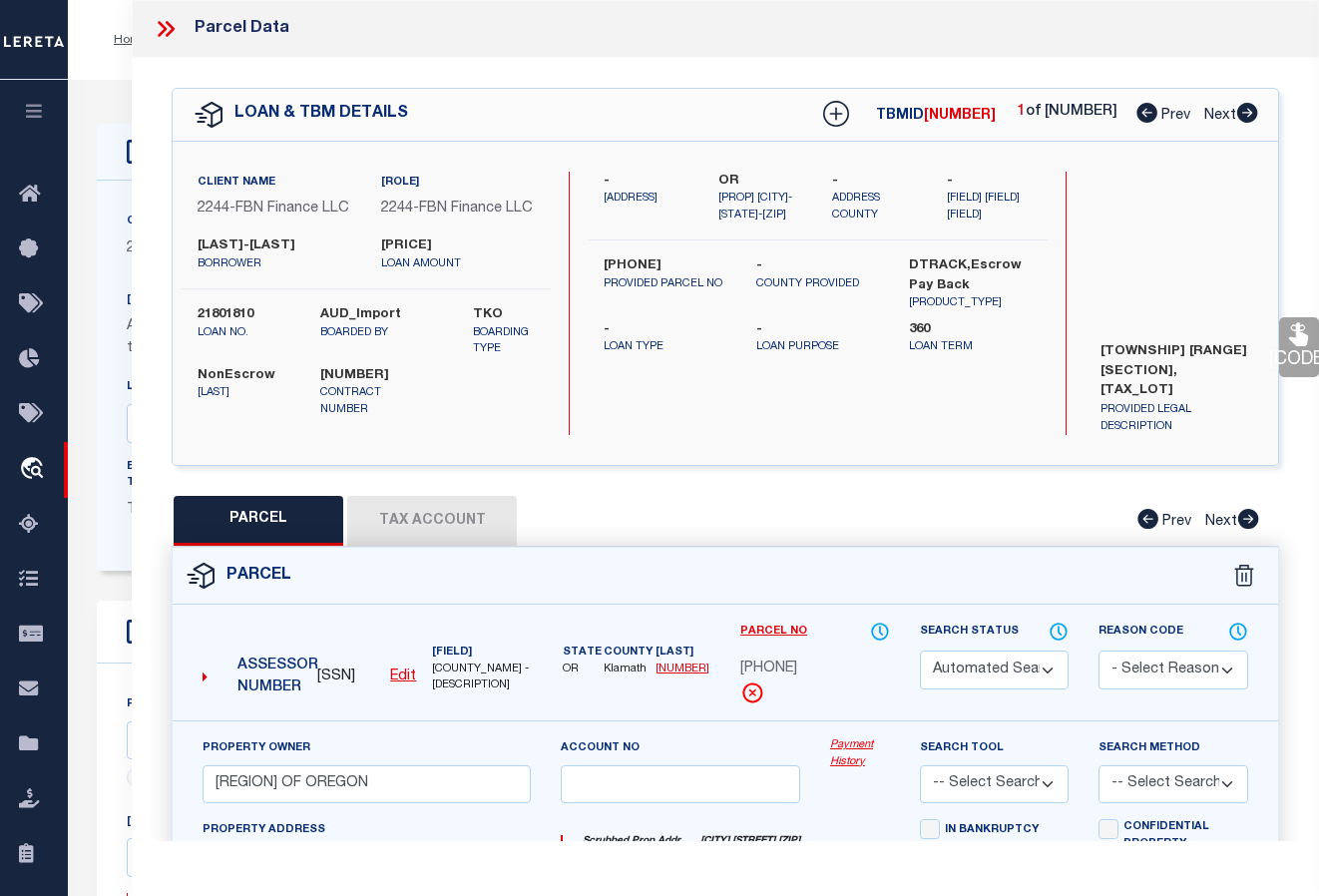 click at bounding box center [1298, 334] 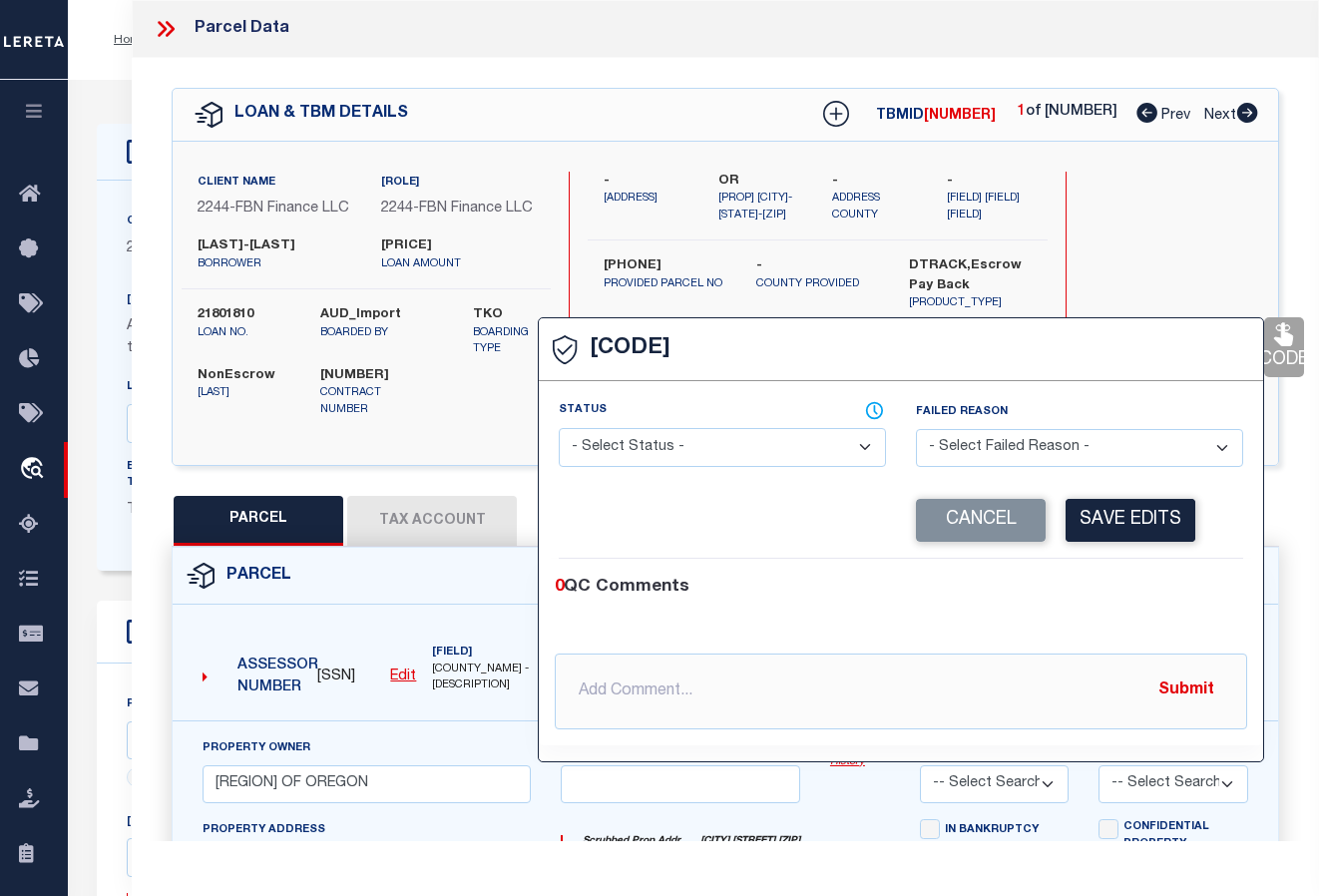 click on "- Select Status -
Ready to QC
Correct
Incorrect" at bounding box center (722, 447) 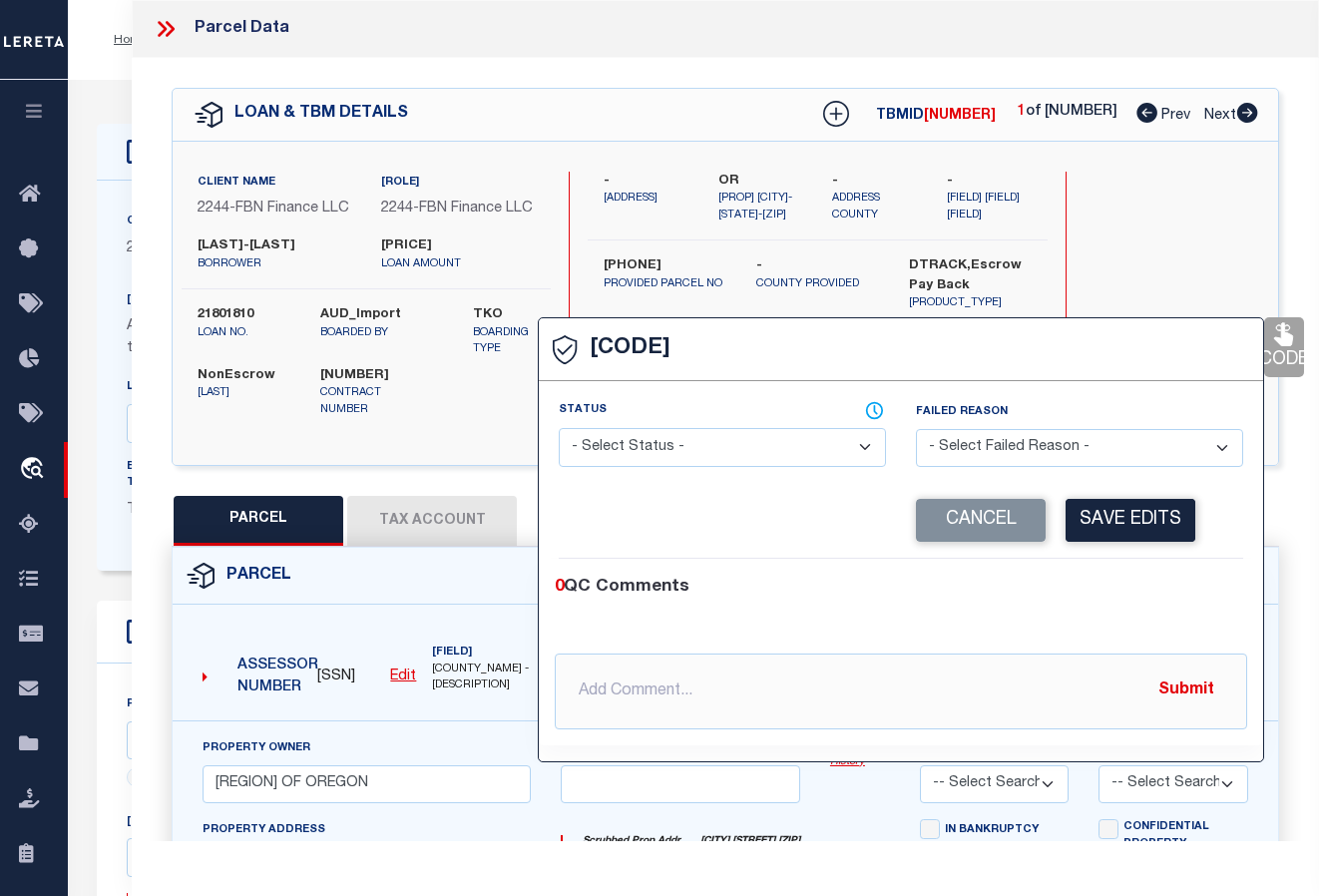 click on "- Select Status -
Ready to QC
Correct
Incorrect" at bounding box center [722, 447] 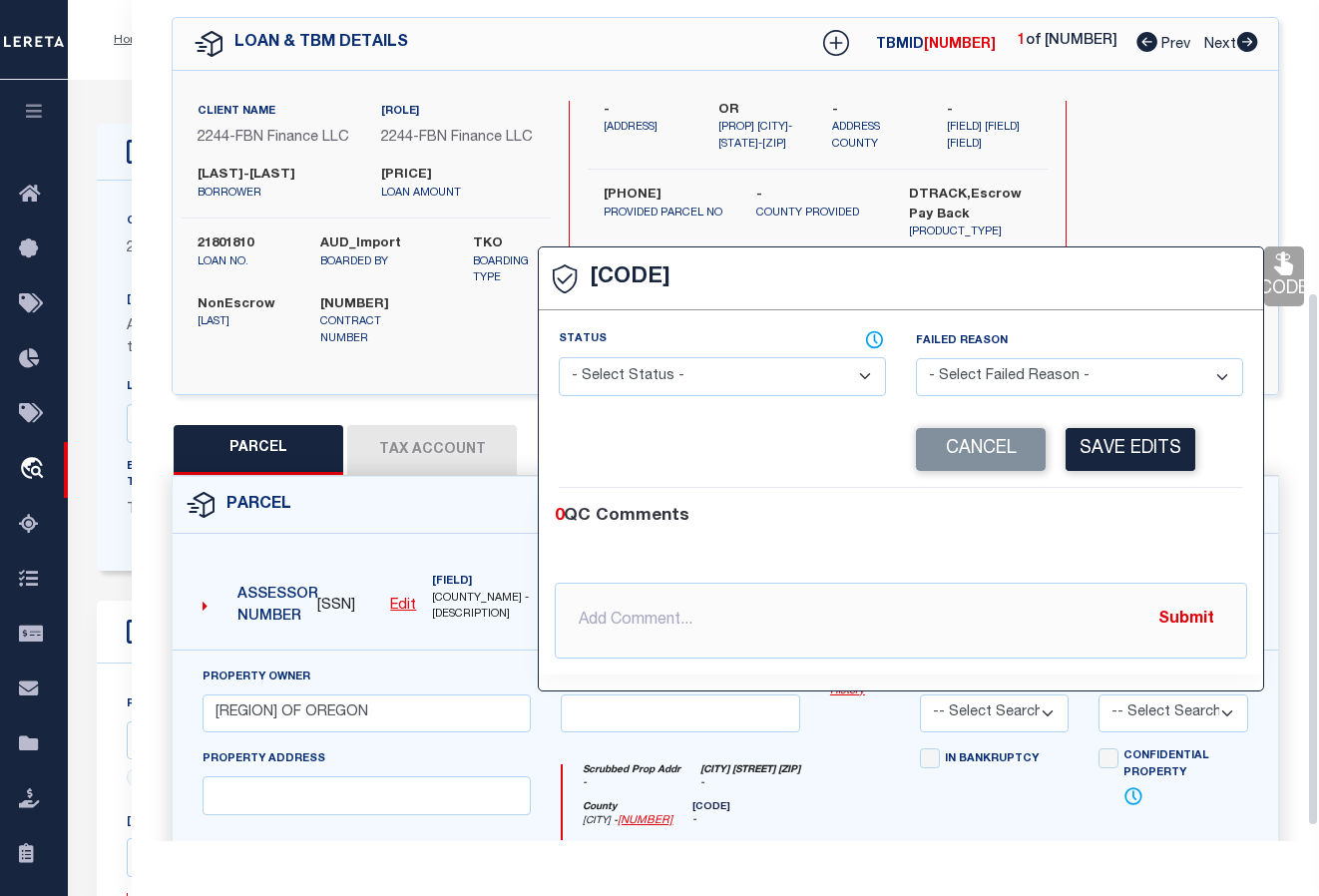 scroll, scrollTop: 482, scrollLeft: 0, axis: vertical 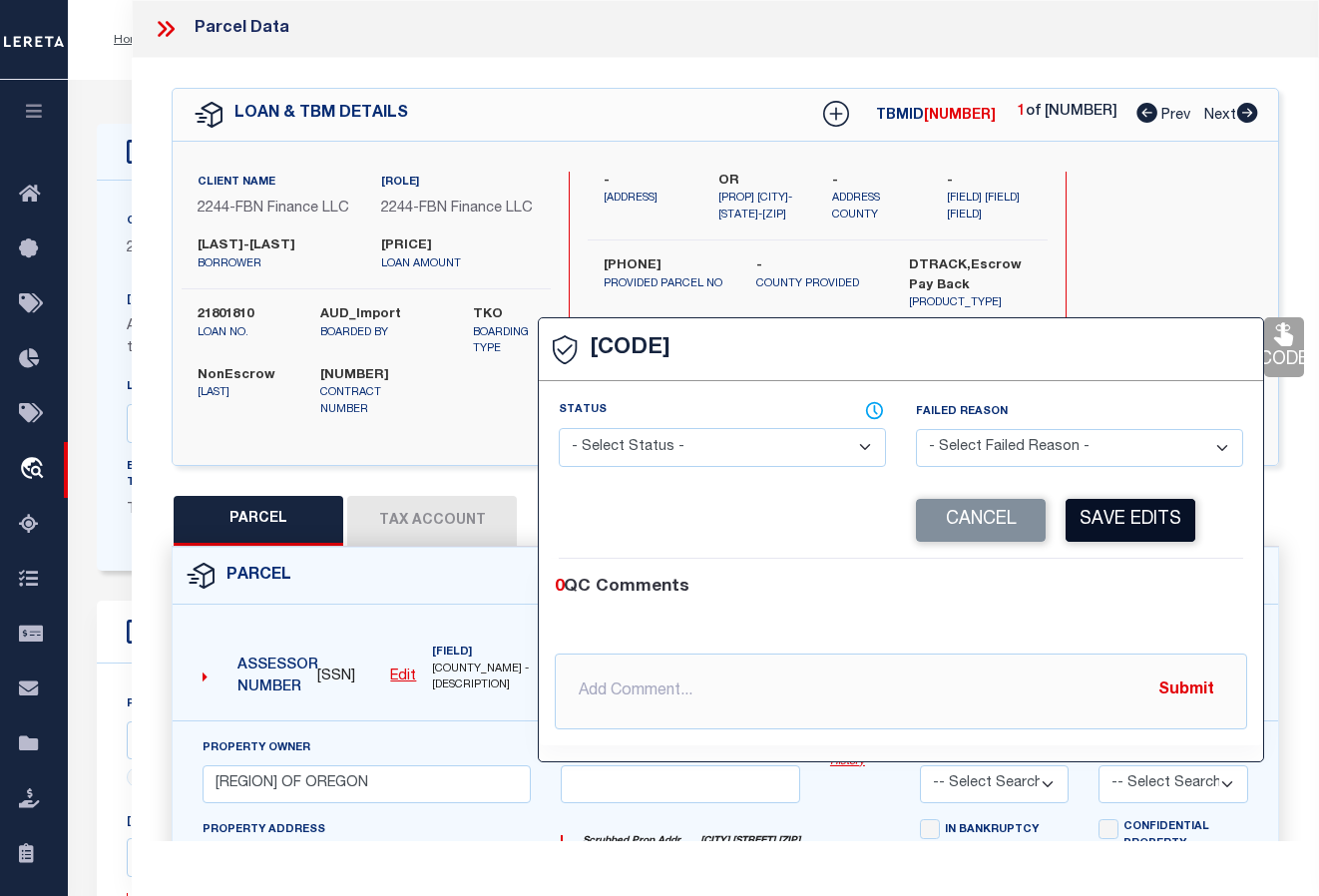 click on "Save Edits" at bounding box center (1130, 520) 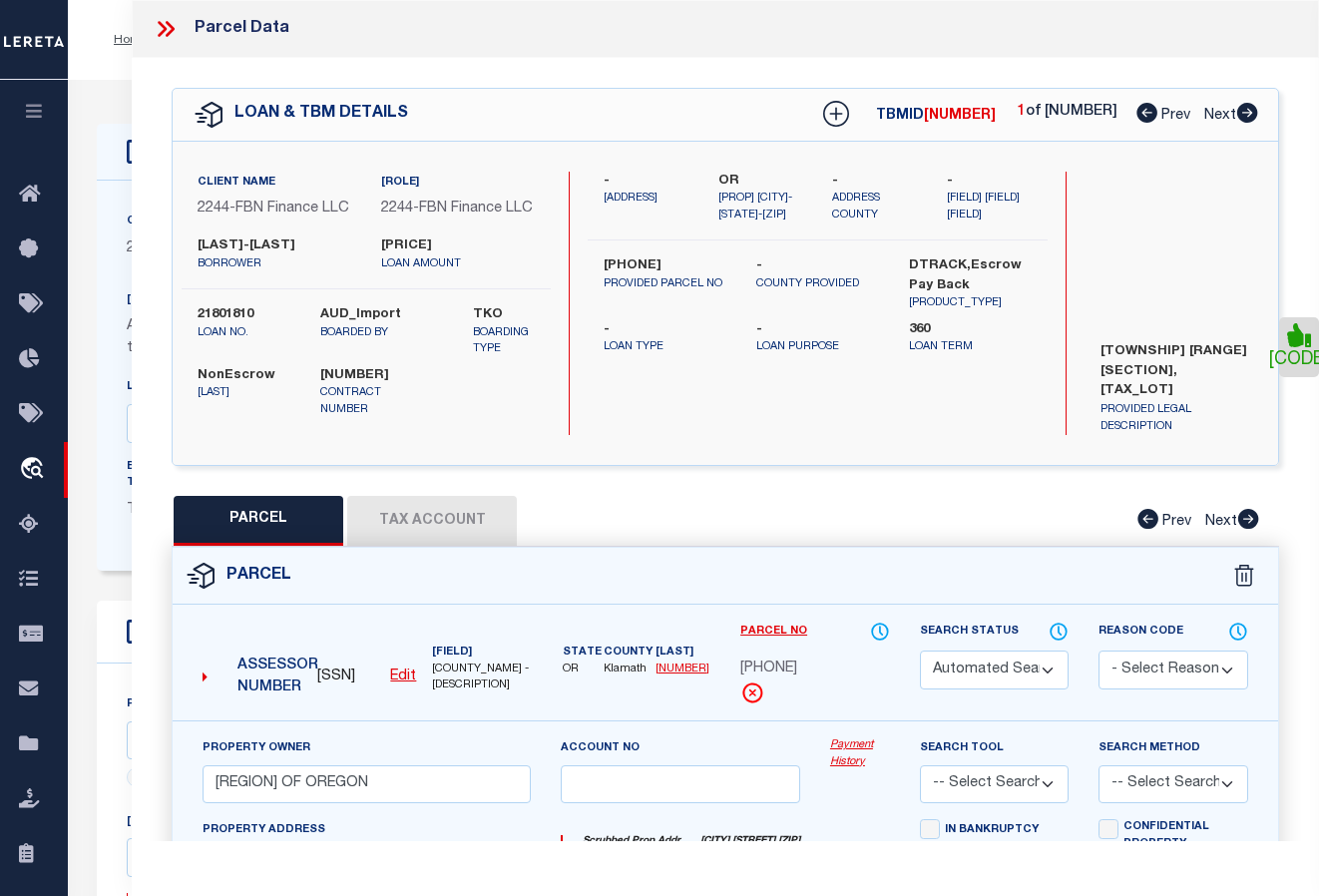 click at bounding box center [1247, 113] 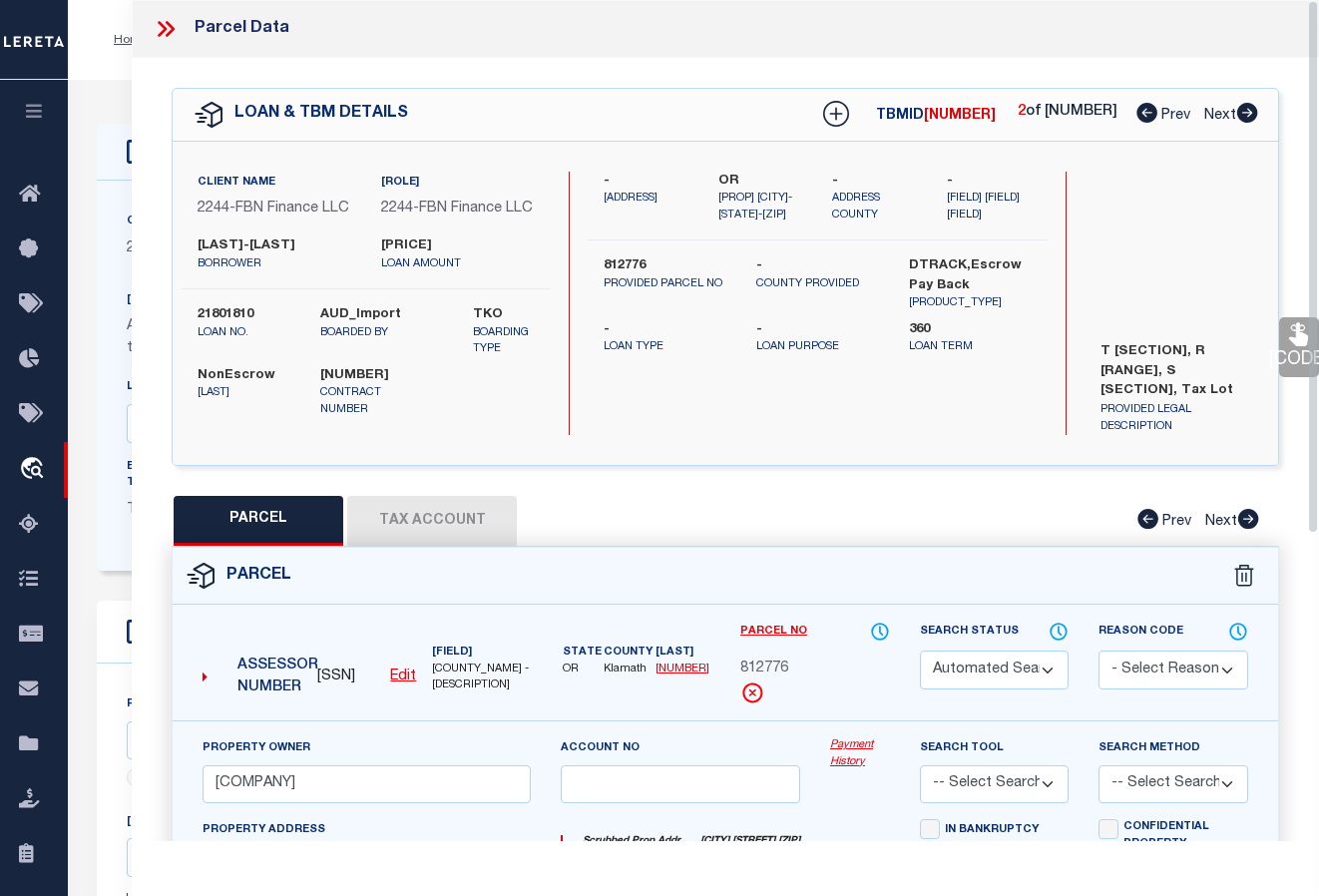 click at bounding box center [1298, 334] 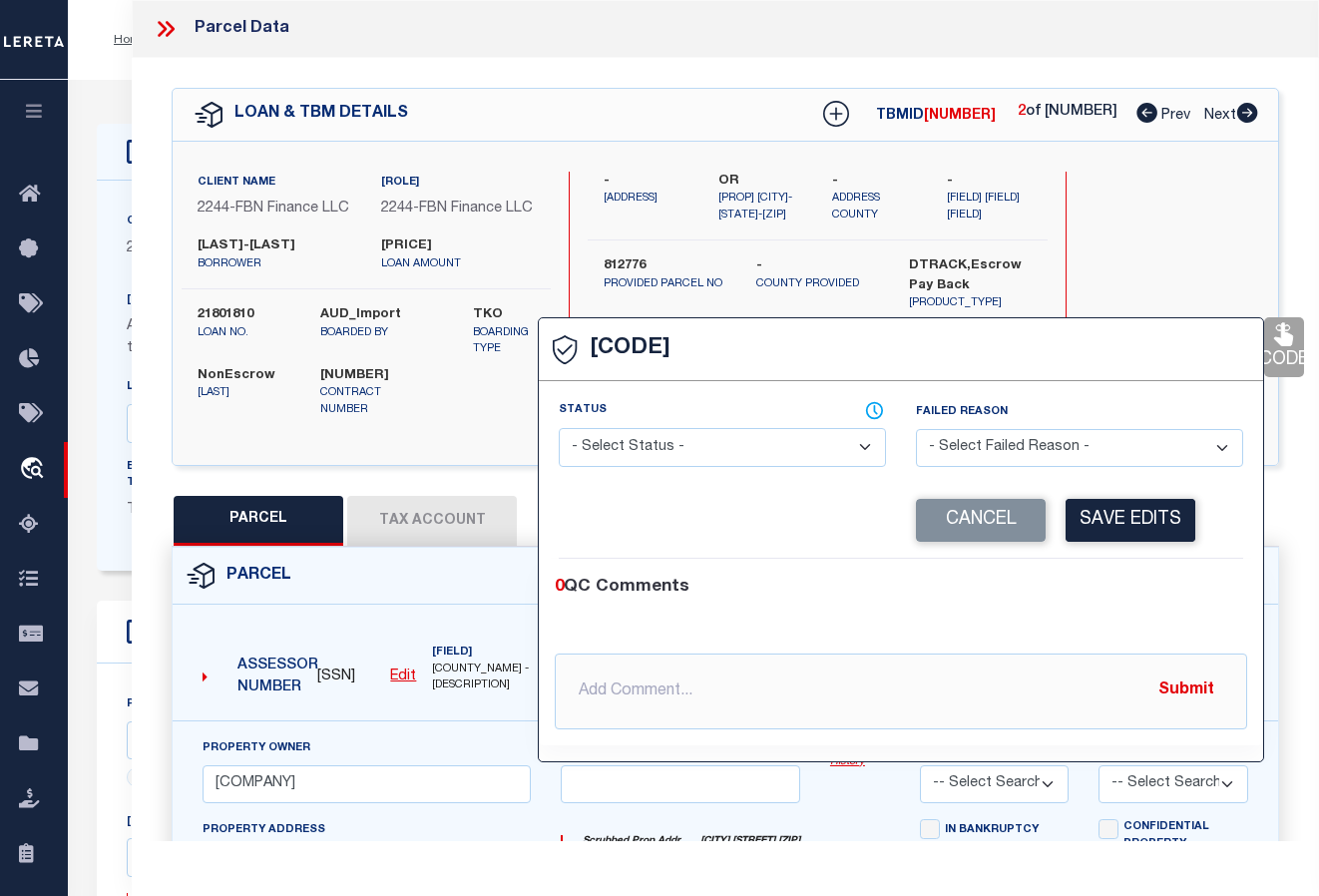 click on "- Select Status -
Ready to QC
Correct
Incorrect" at bounding box center [722, 447] 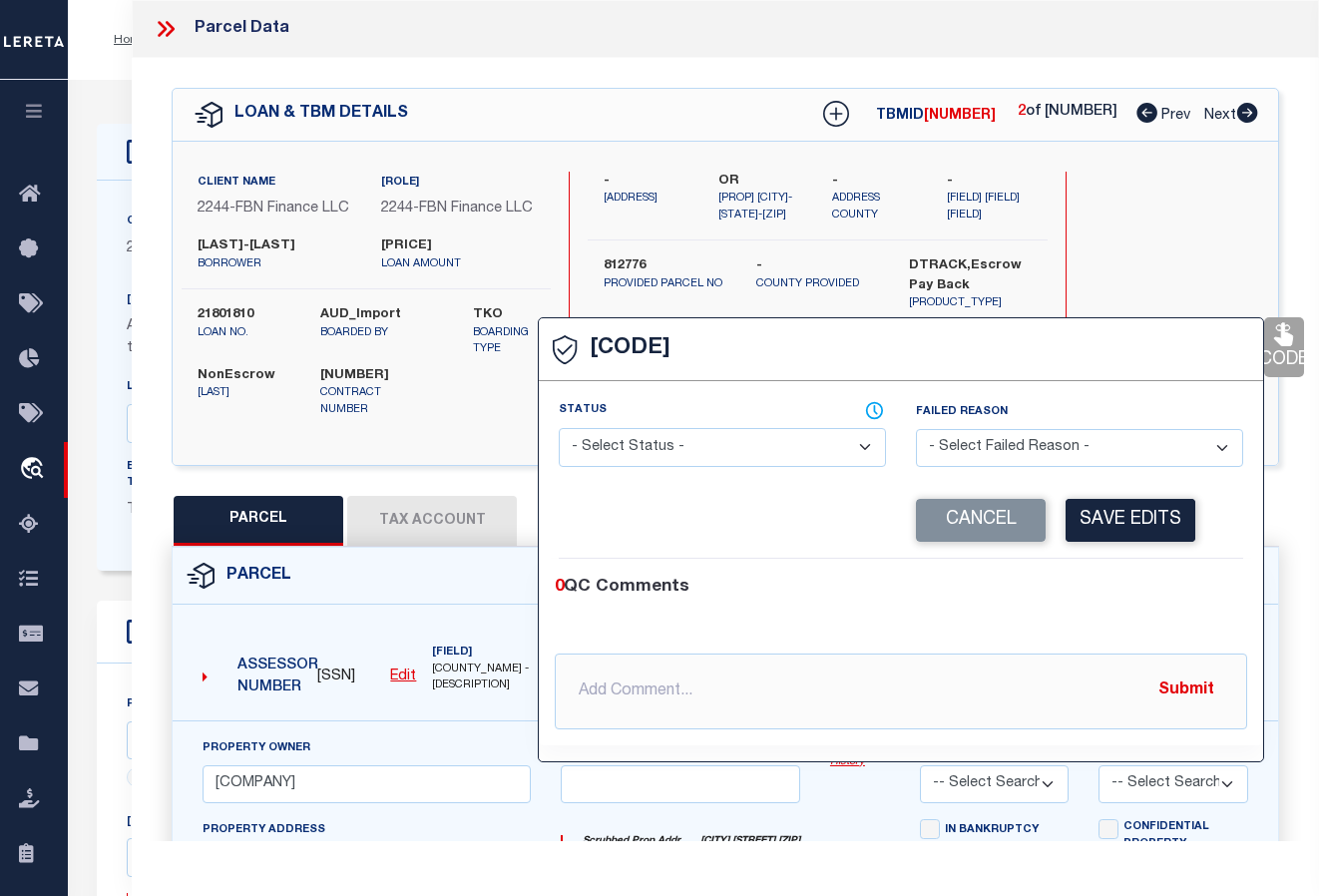 click on "- Select Status -
Ready to QC
Correct
Incorrect" at bounding box center (722, 447) 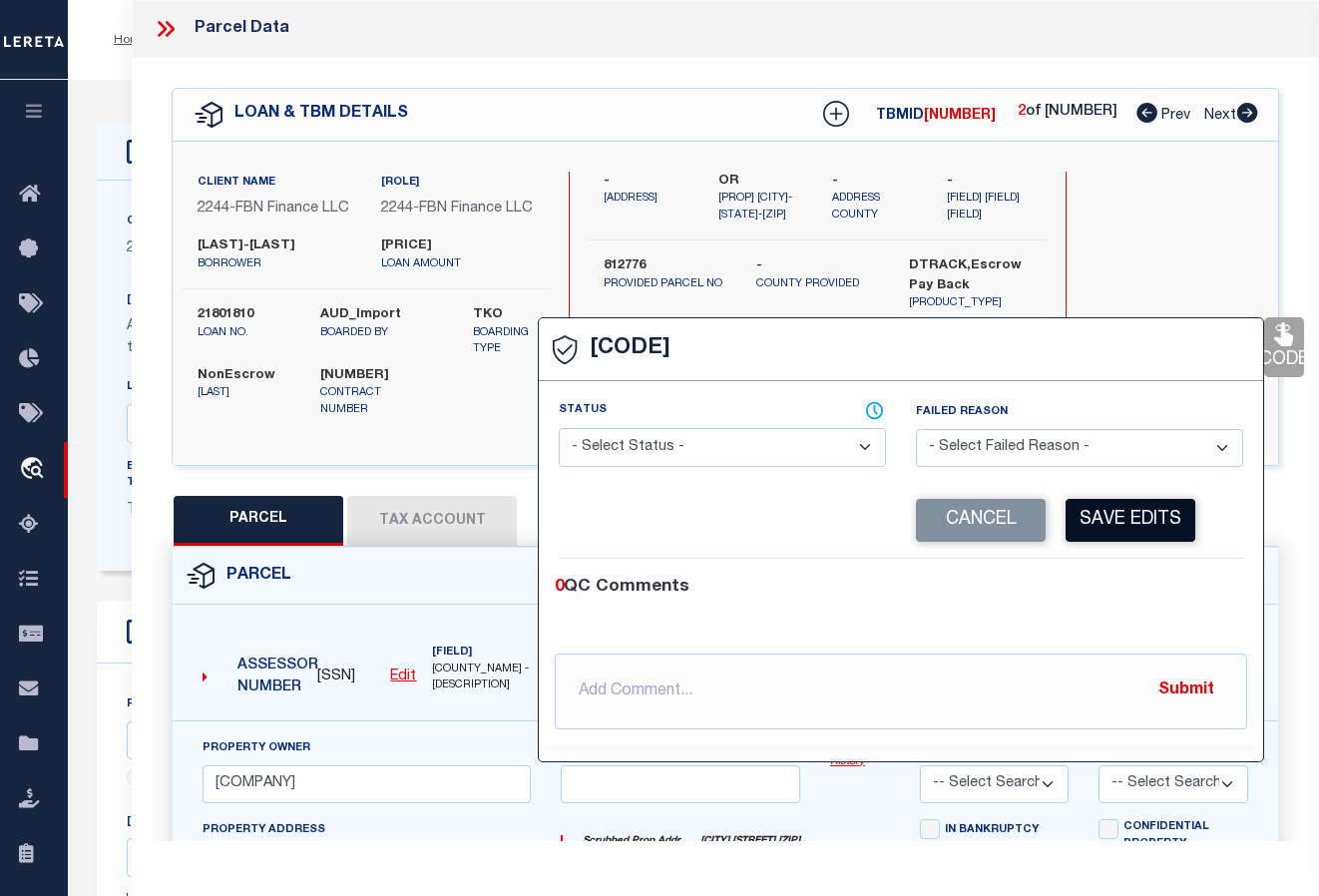 click on "Save Edits" at bounding box center [1130, 520] 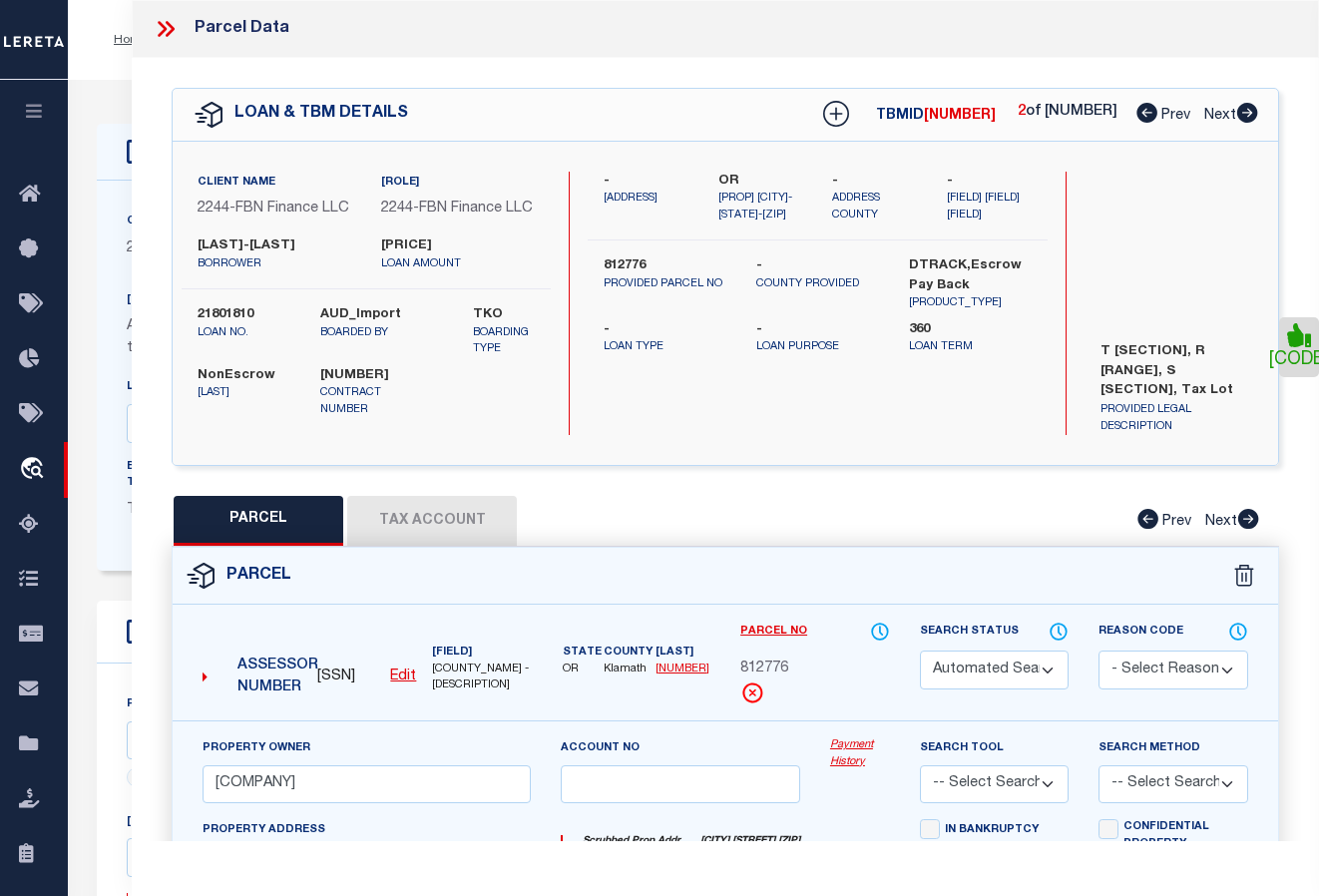 click at bounding box center (1247, 113) 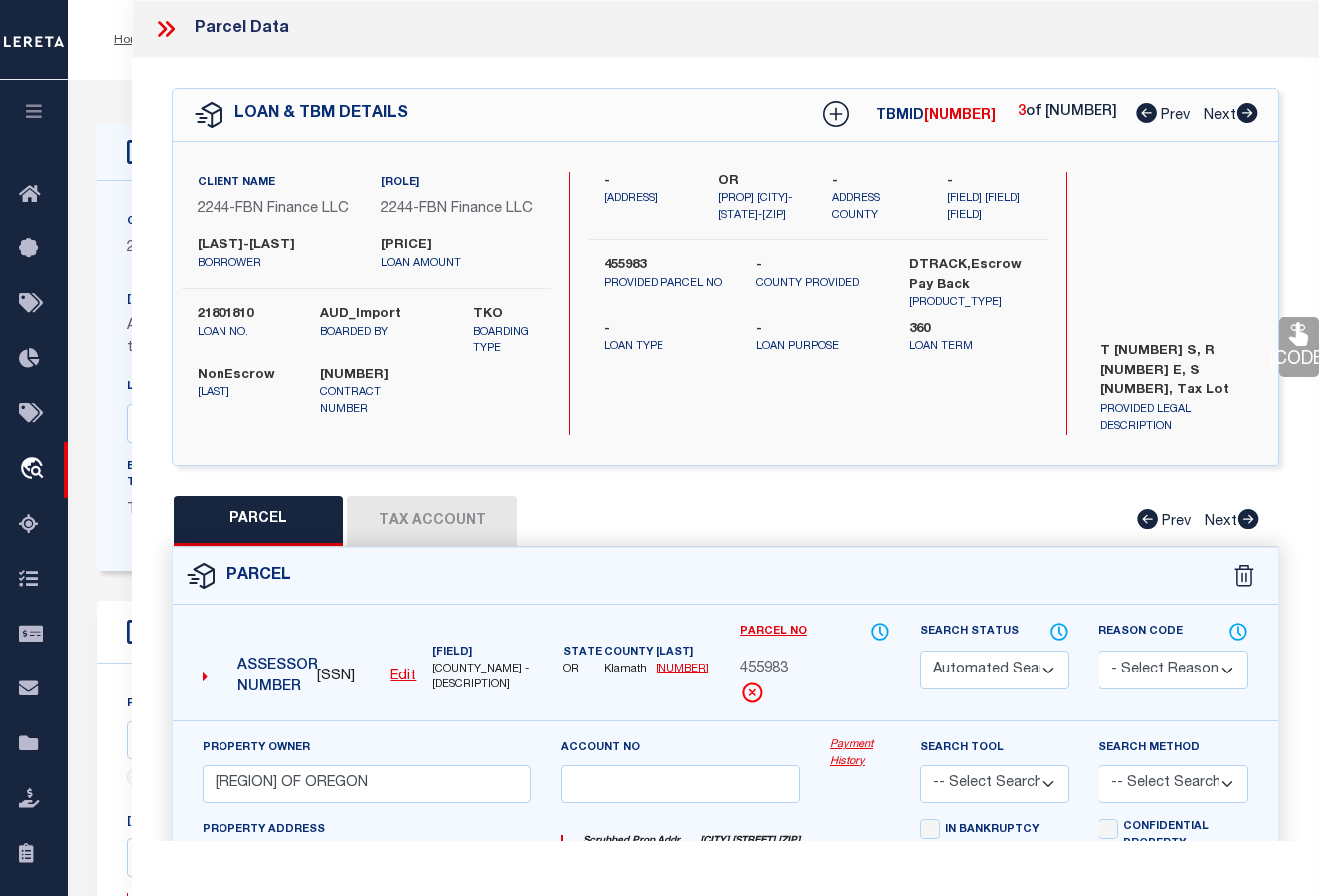 click on "[CODE]" at bounding box center (1299, 347) 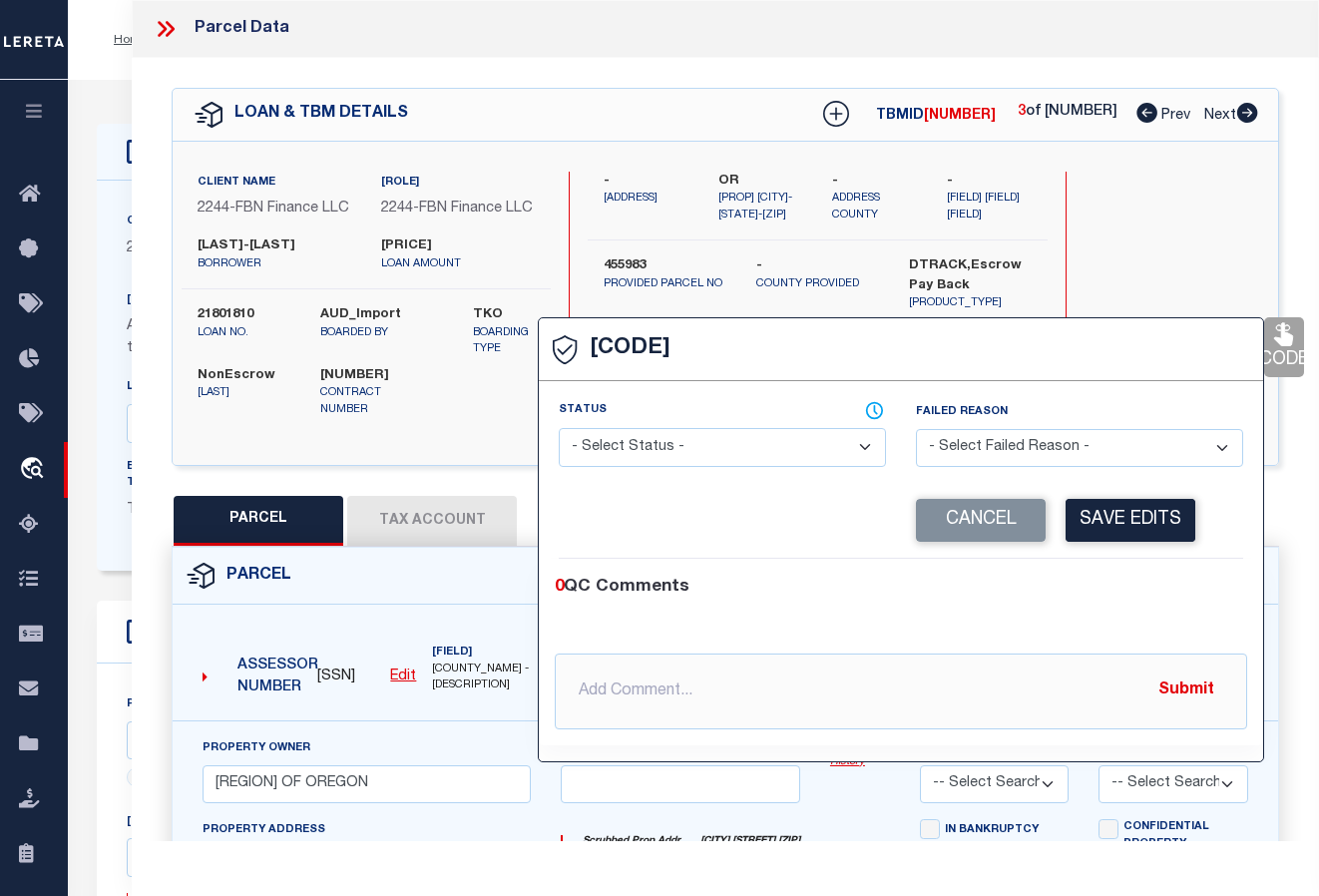 click on "- Select Status -
Ready to QC
Correct
Incorrect" at bounding box center [722, 447] 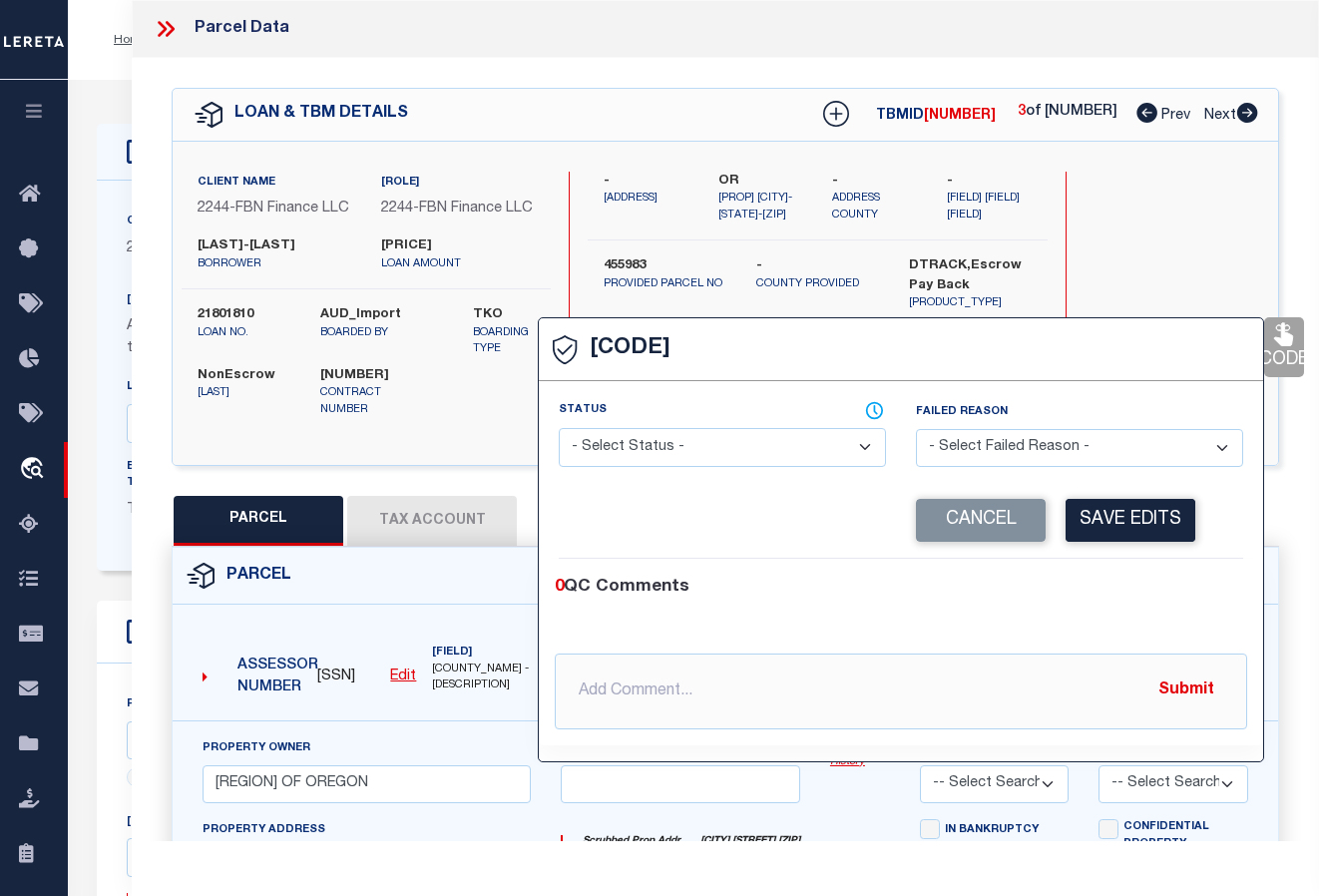 click on "- Select Status -
Ready to QC
Correct
Incorrect" at bounding box center (722, 447) 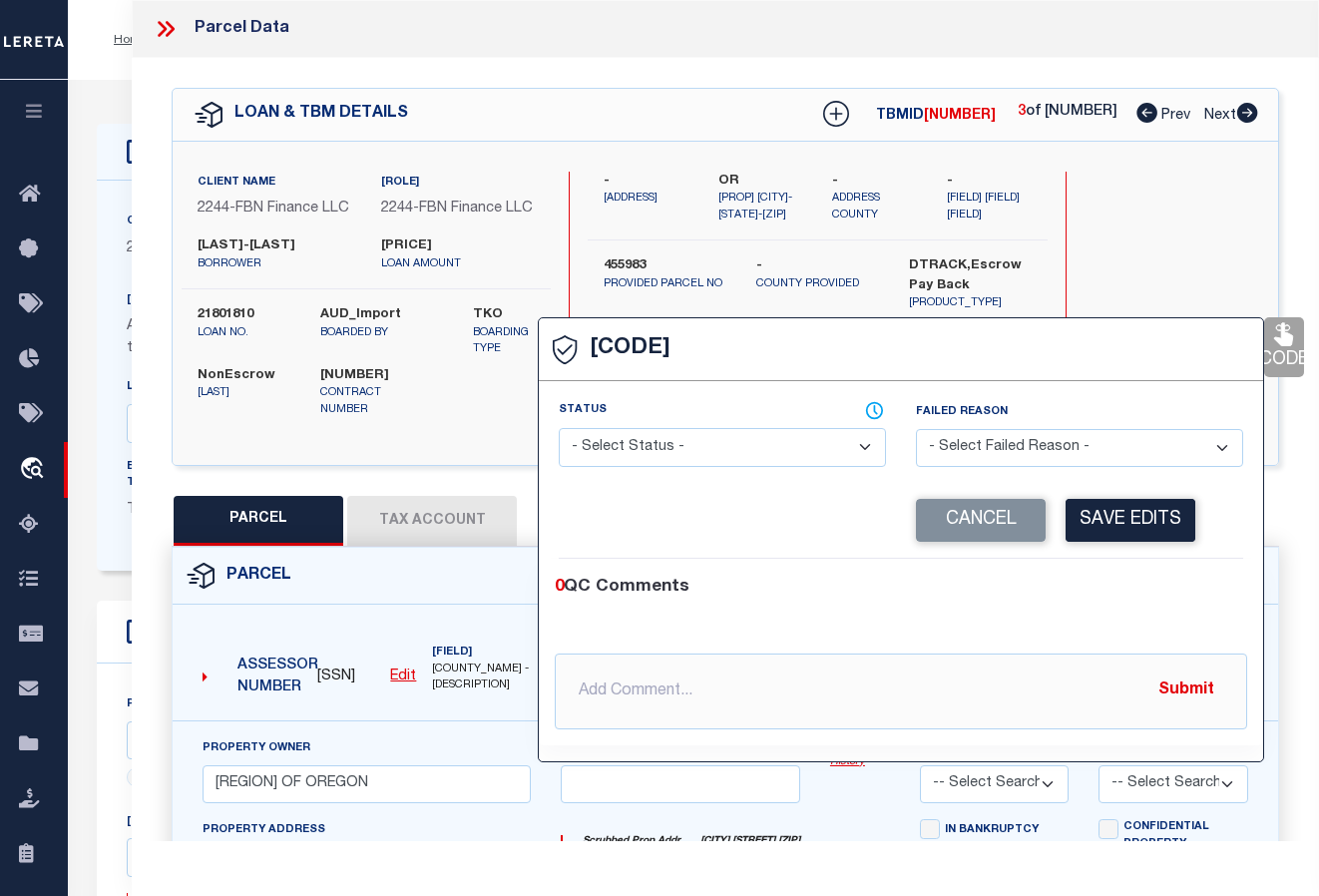 drag, startPoint x: 1132, startPoint y: 523, endPoint x: 1223, endPoint y: 455, distance: 113.600176 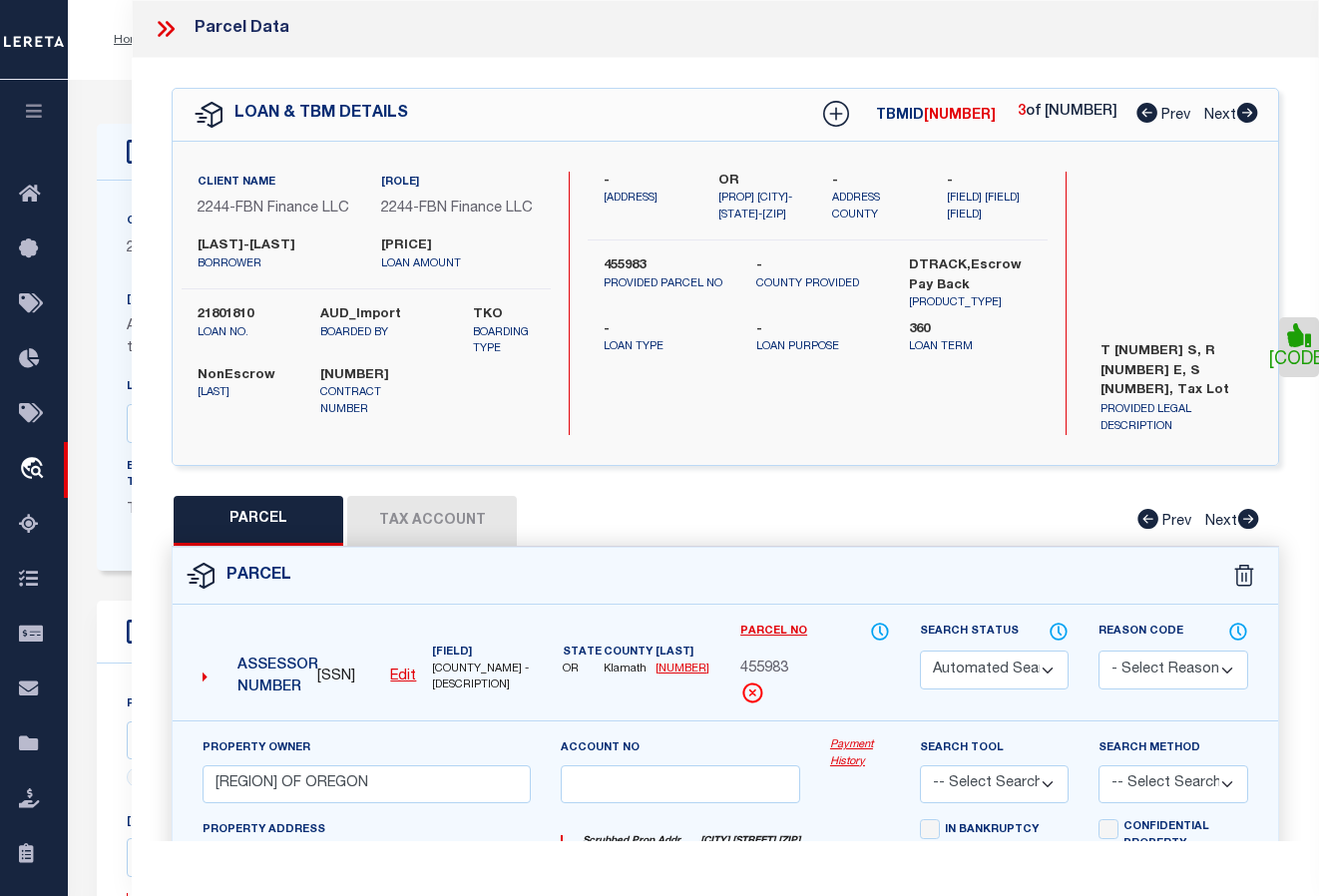 click at bounding box center [1247, 113] 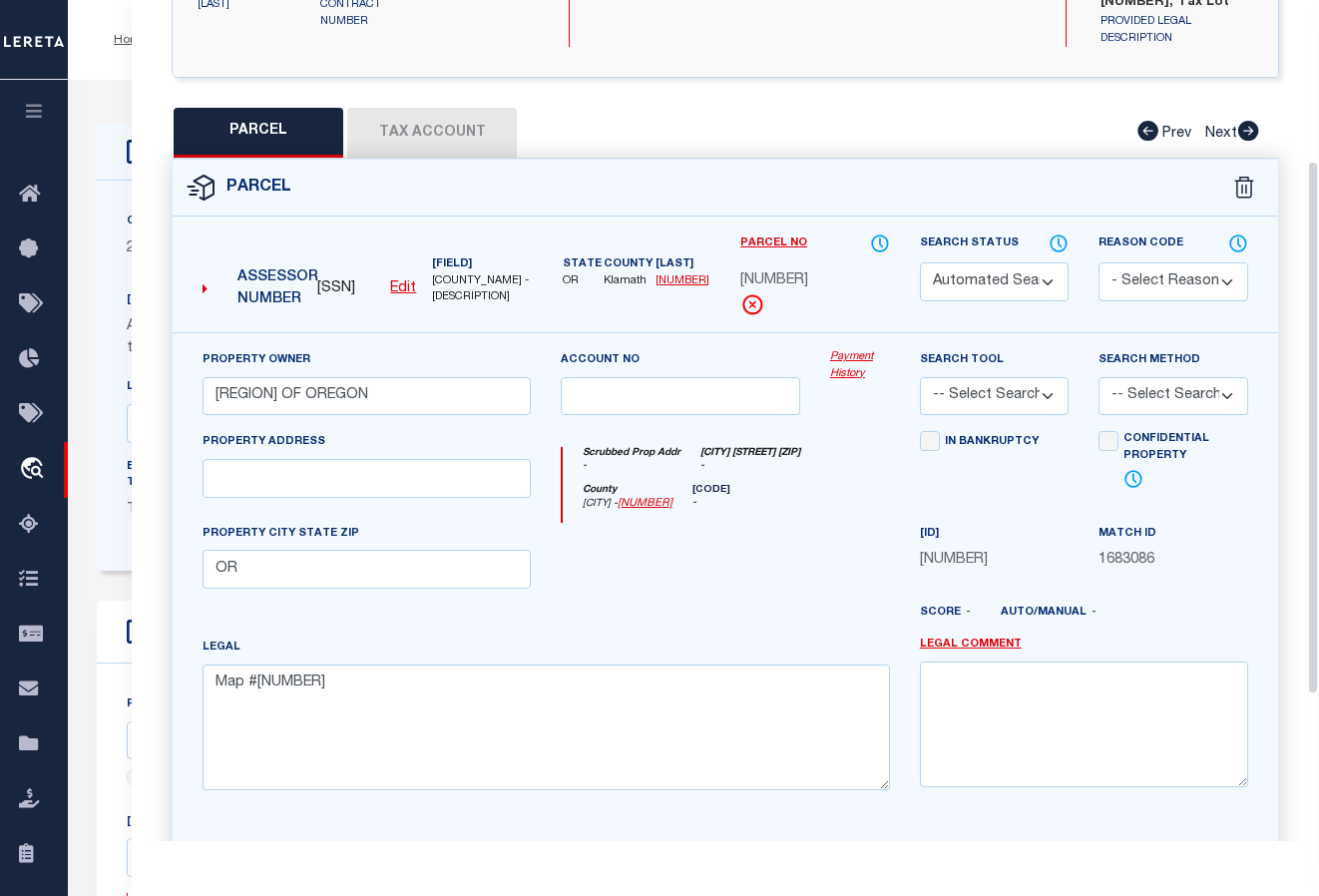 scroll, scrollTop: 482, scrollLeft: 0, axis: vertical 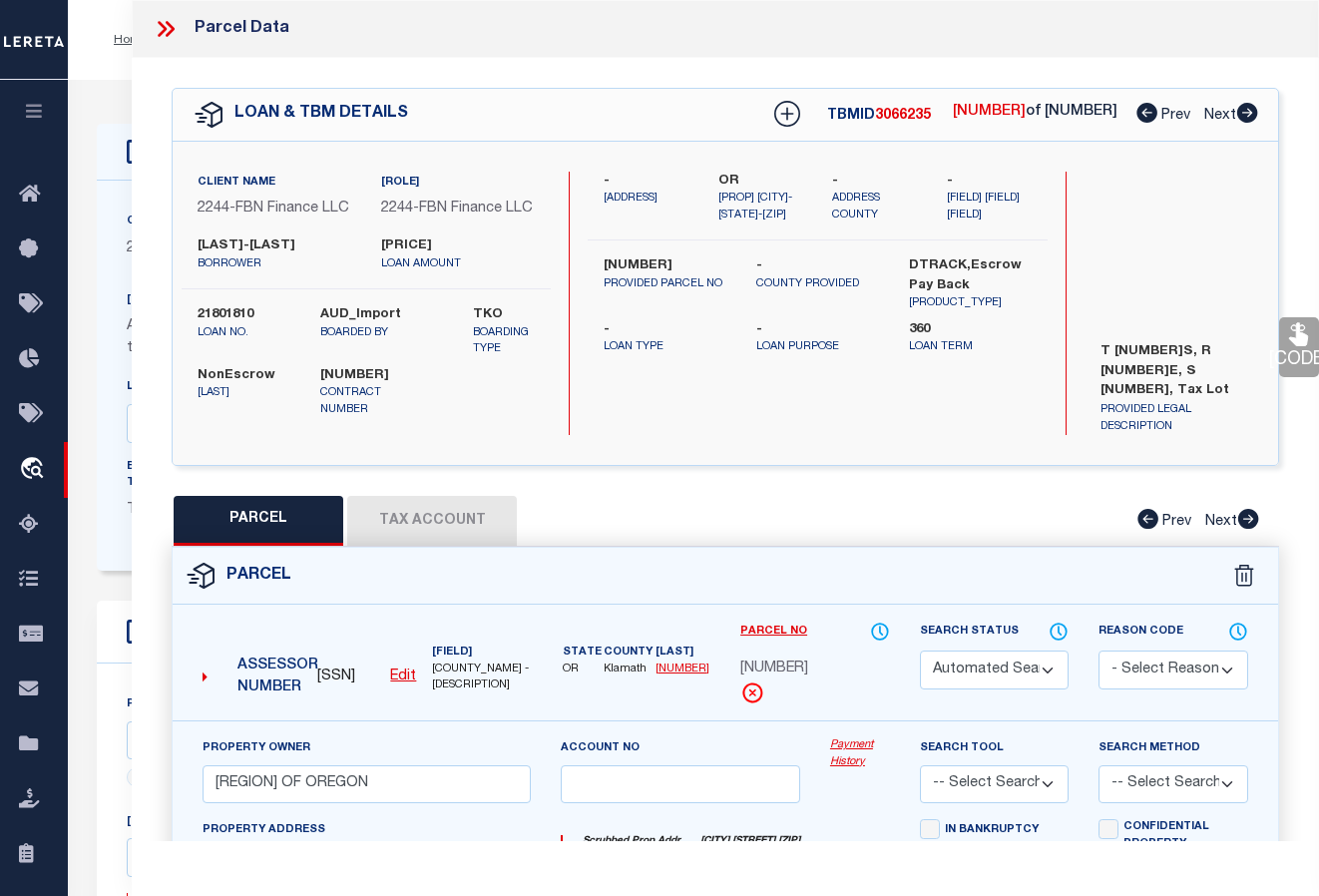 click at bounding box center (1146, 113) 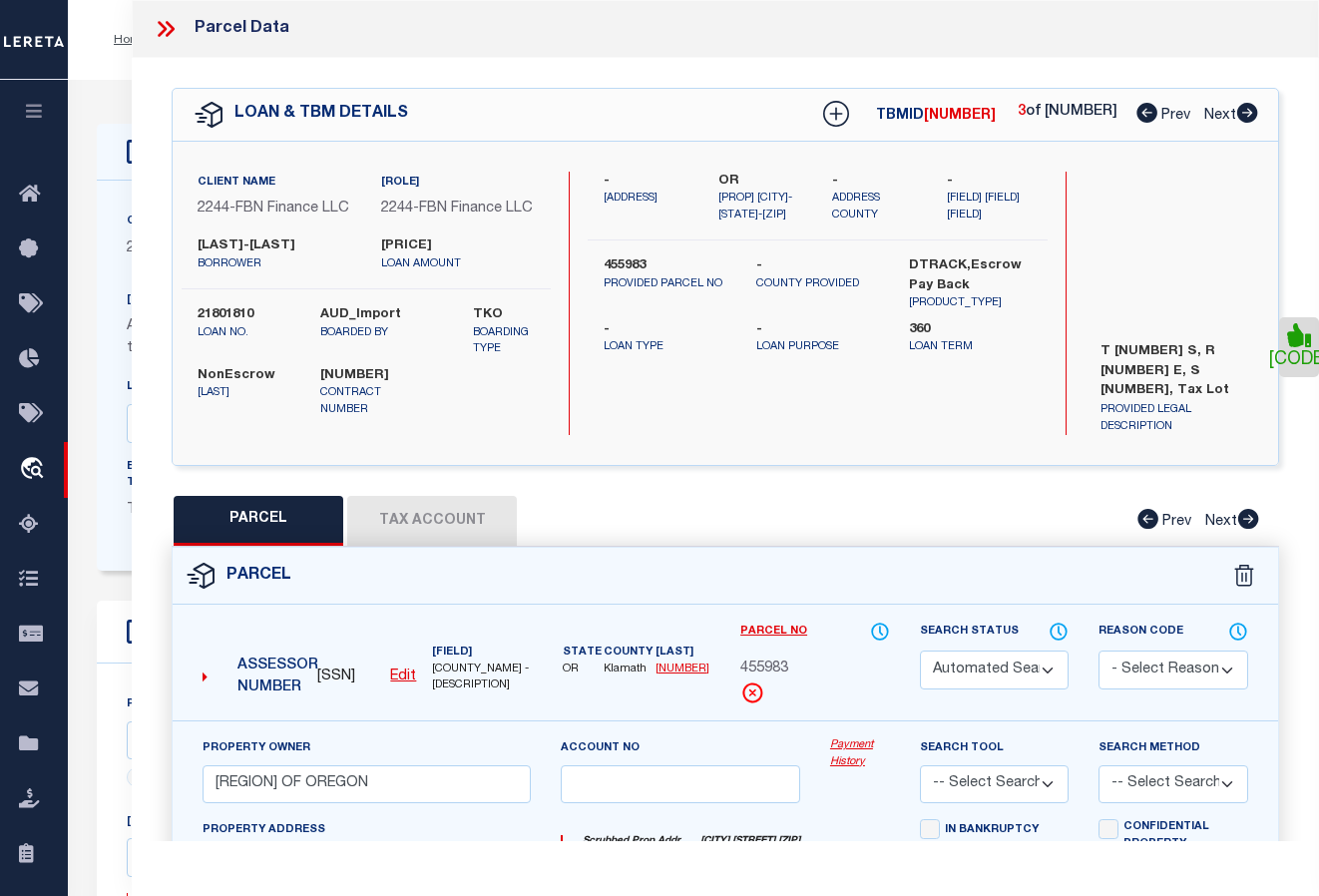 click at bounding box center (1146, 113) 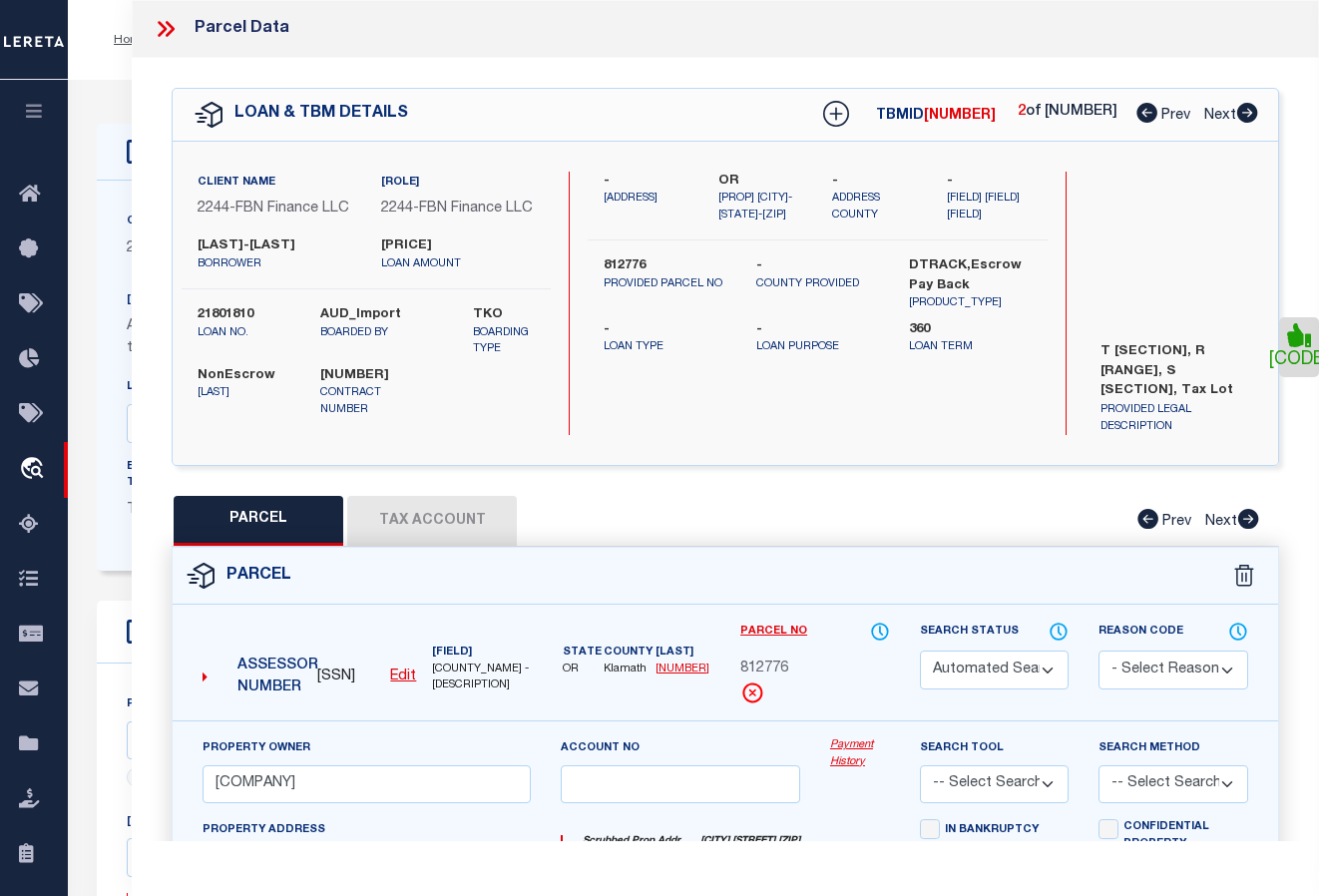 click at bounding box center (1146, 113) 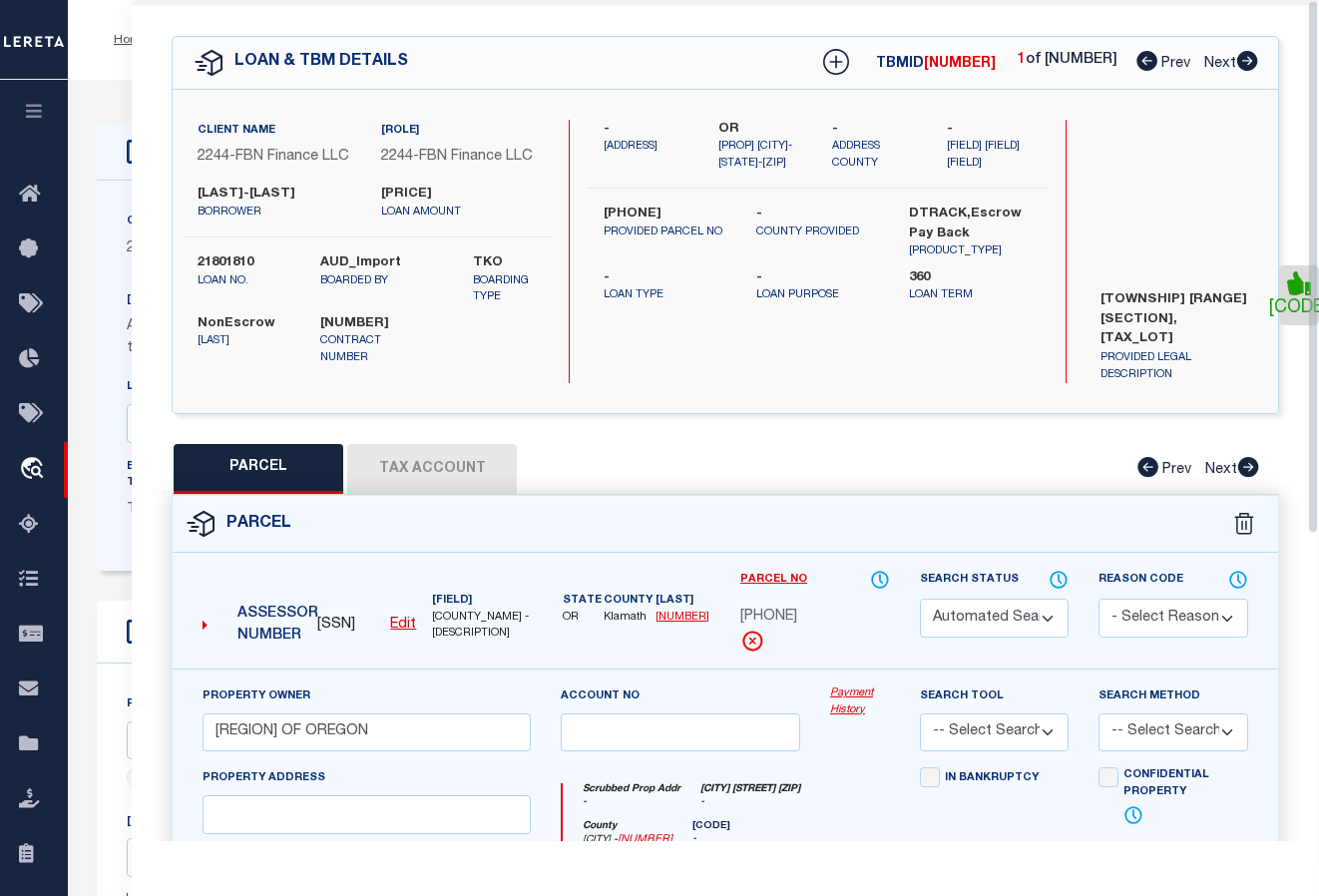 scroll, scrollTop: 0, scrollLeft: 0, axis: both 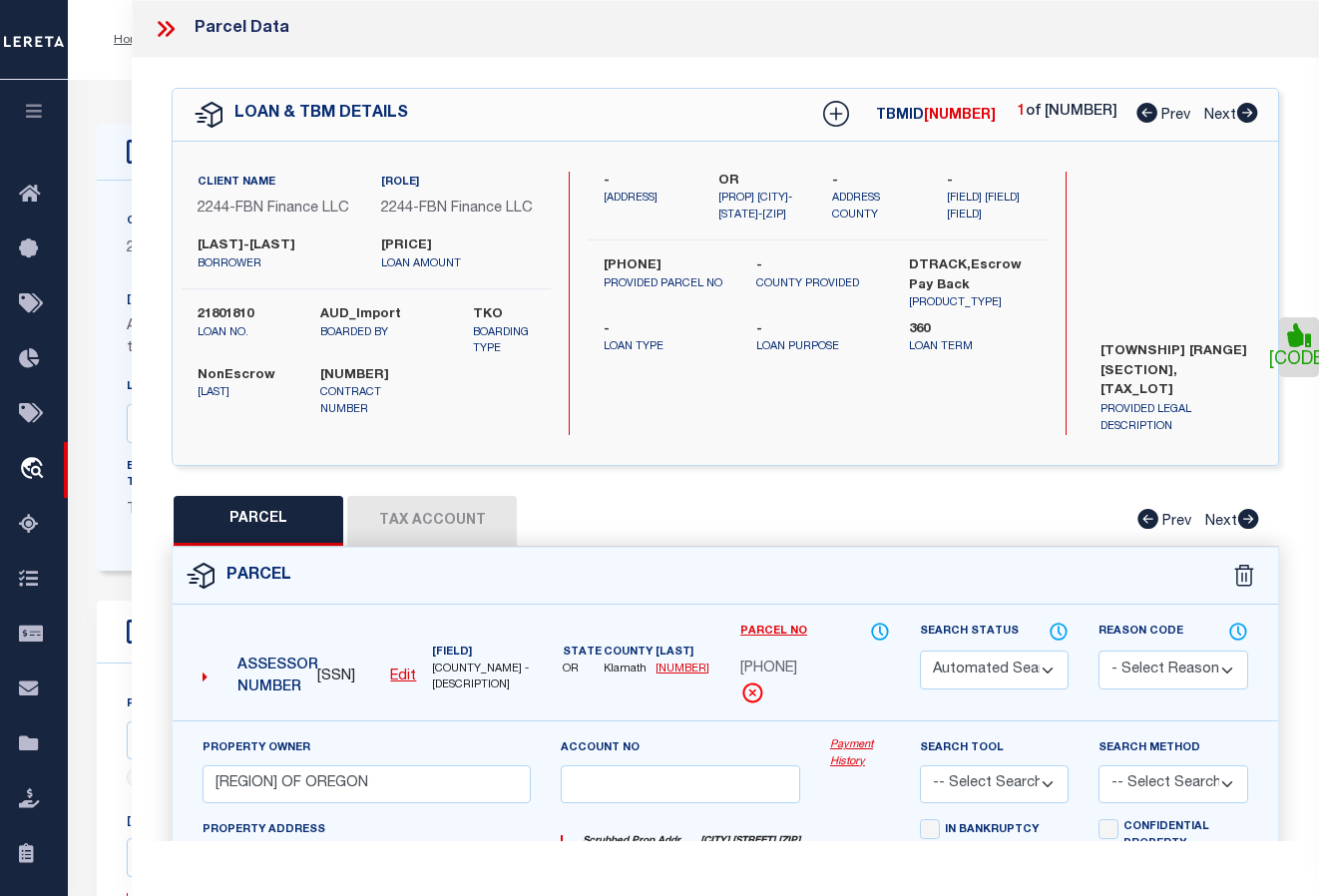 click at bounding box center [1247, 113] 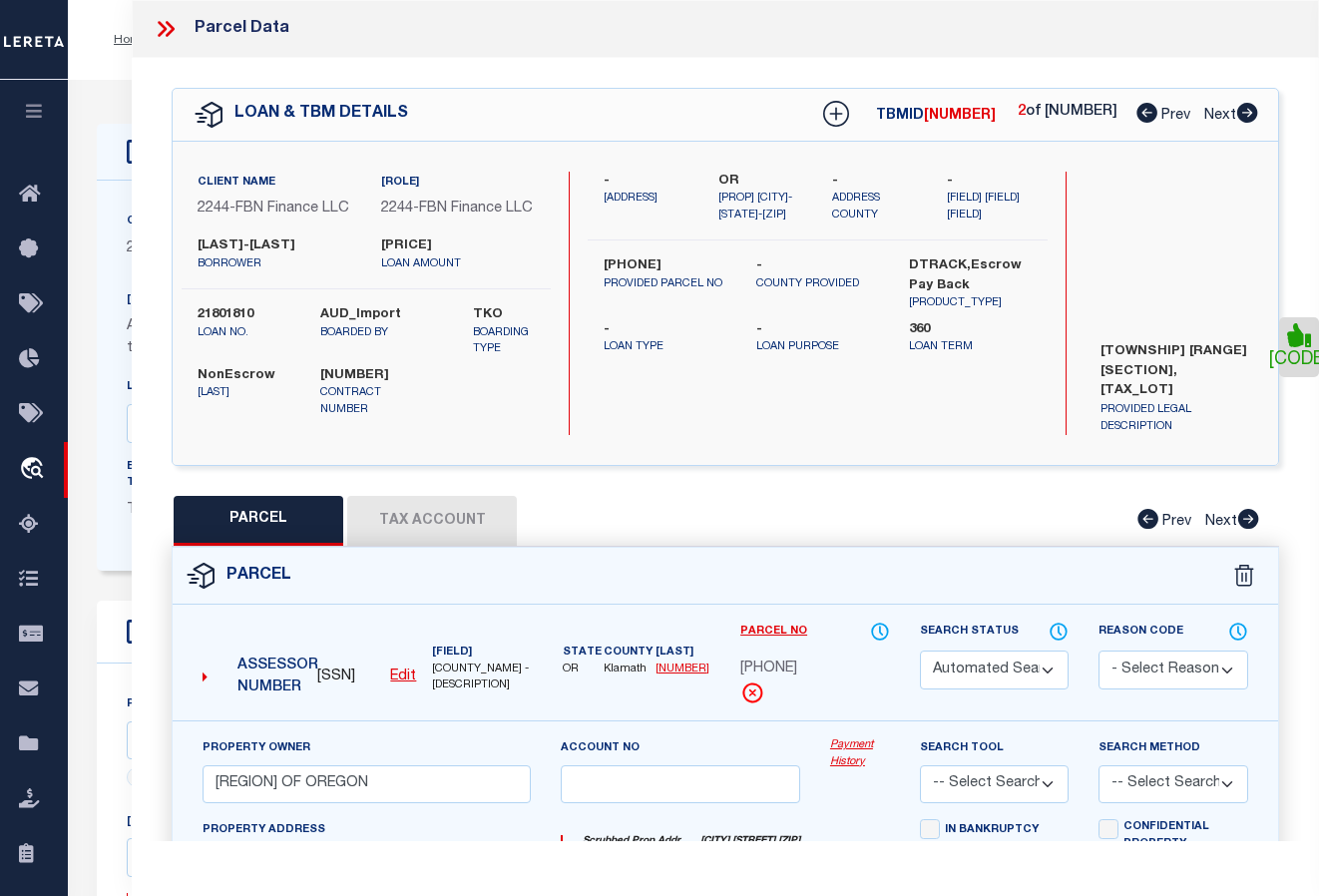 click at bounding box center [1247, 113] 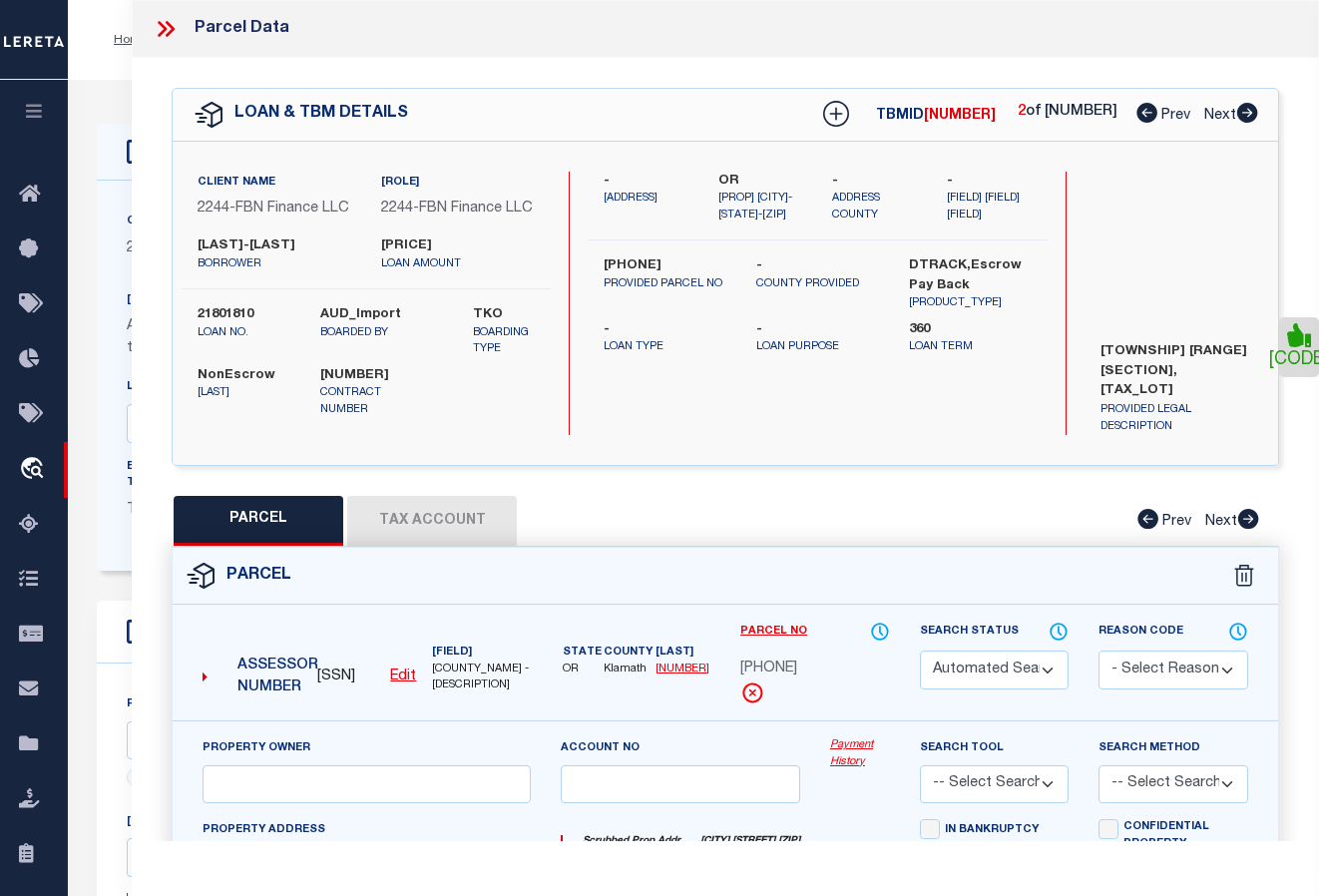 click at bounding box center (1247, 113) 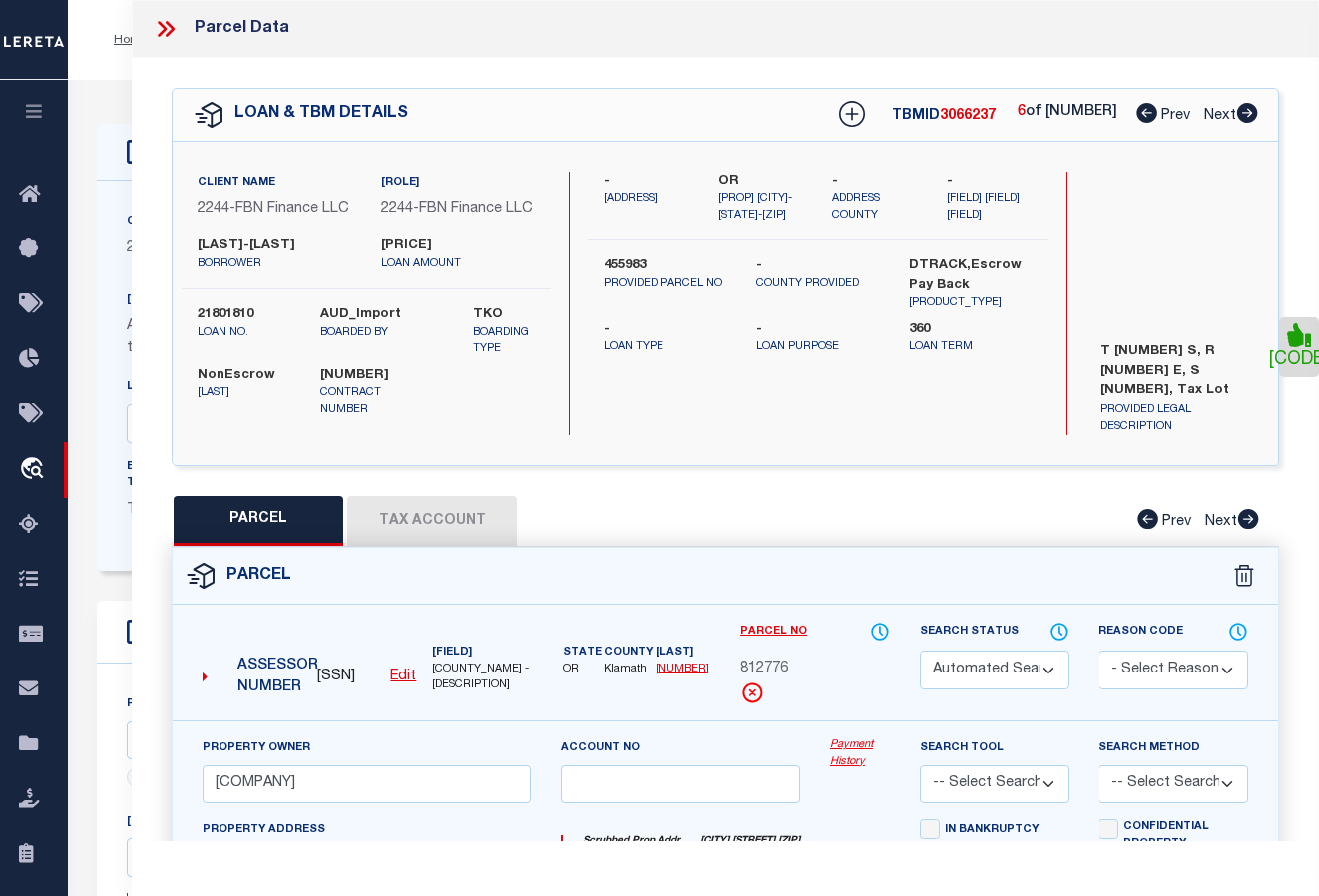 click at bounding box center [1247, 113] 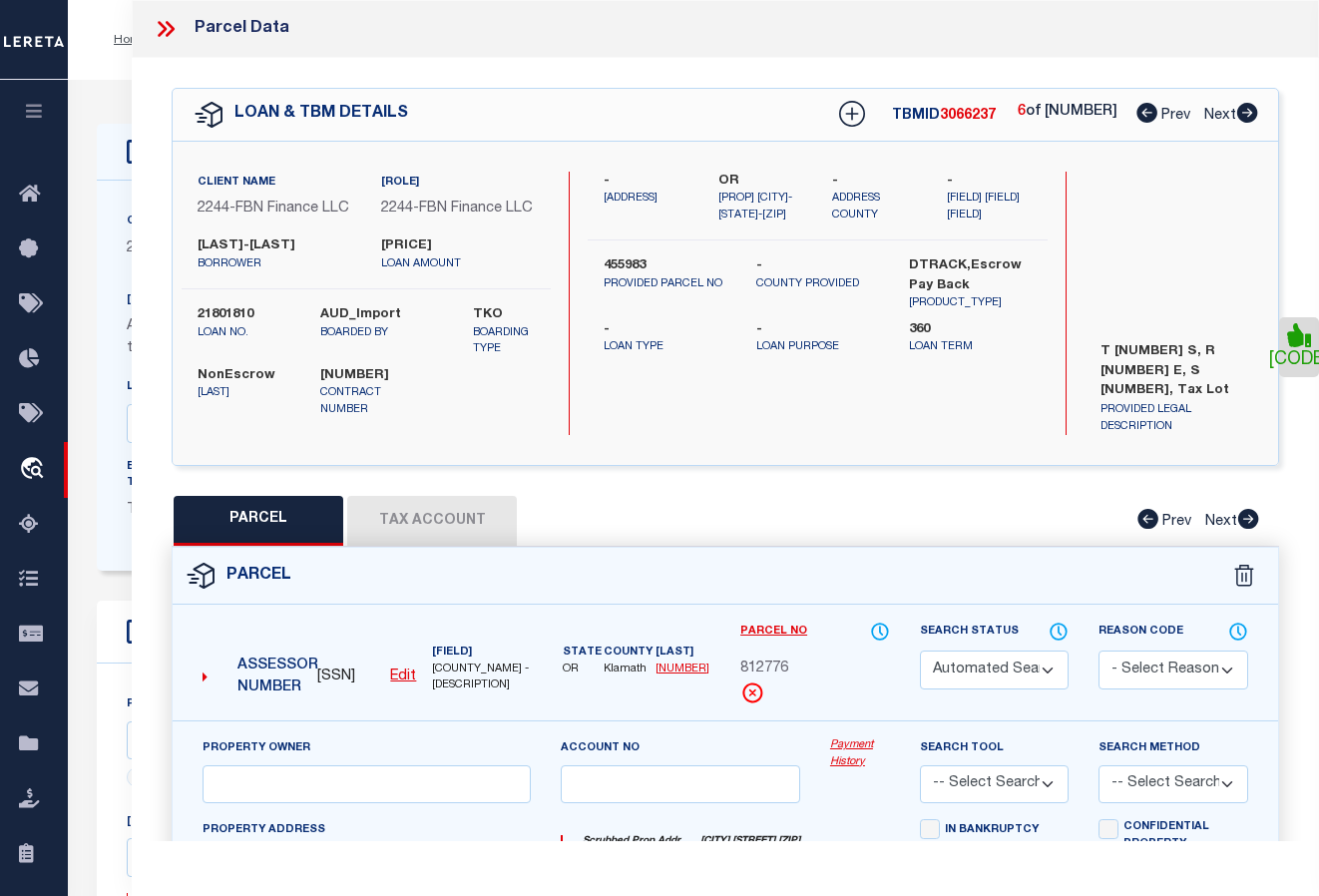 click at bounding box center [1247, 113] 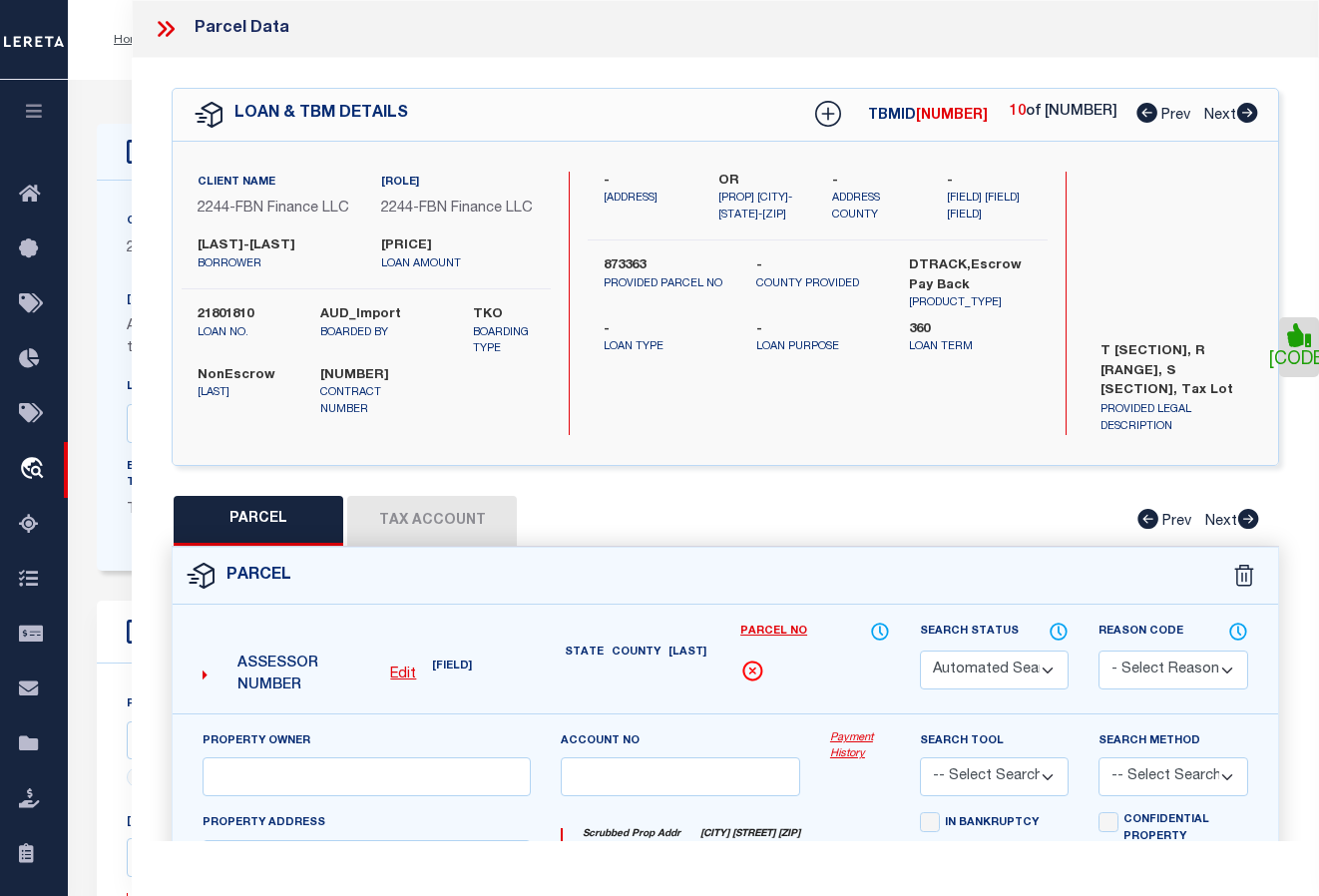 click at bounding box center (1247, 113) 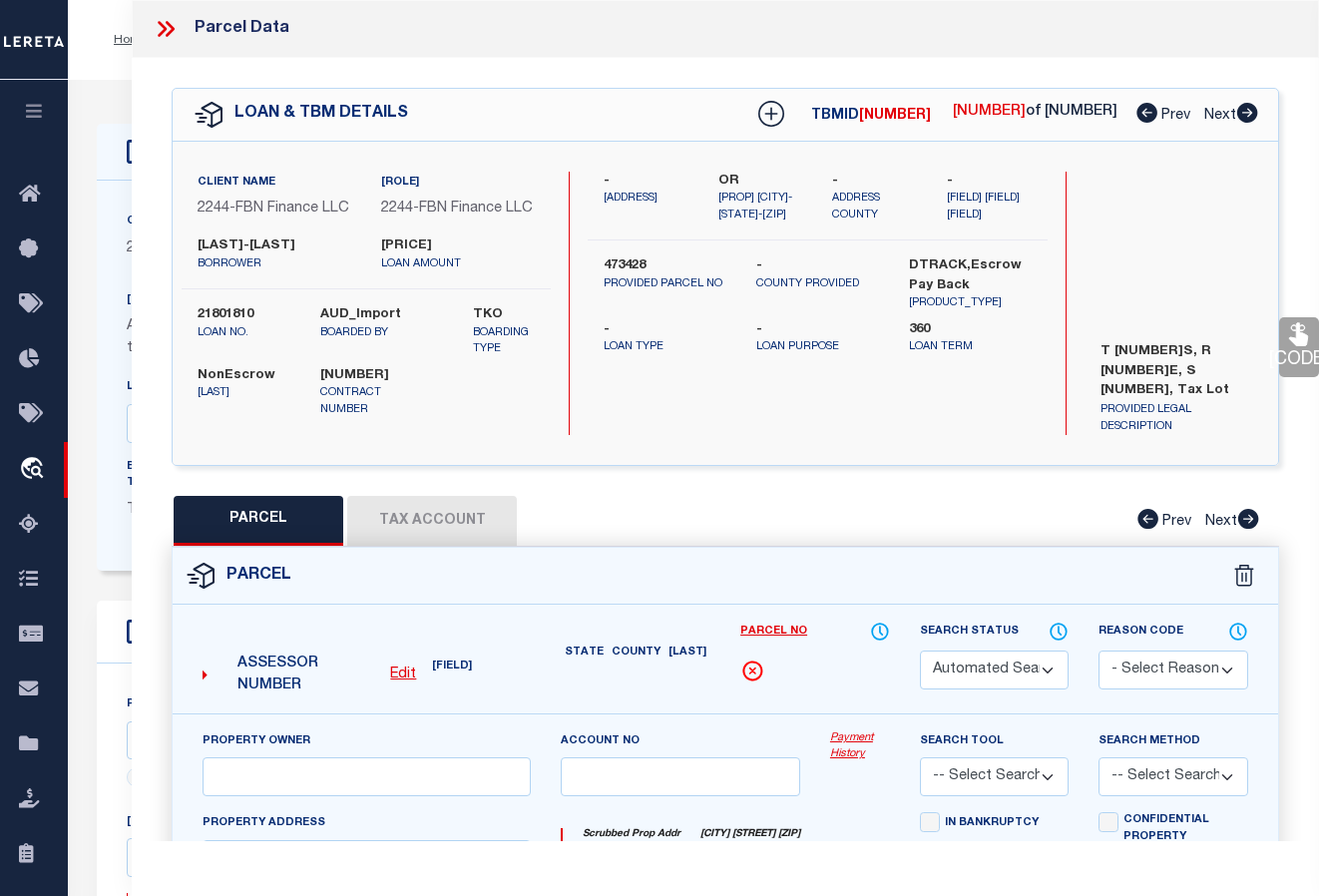 click at bounding box center [1247, 113] 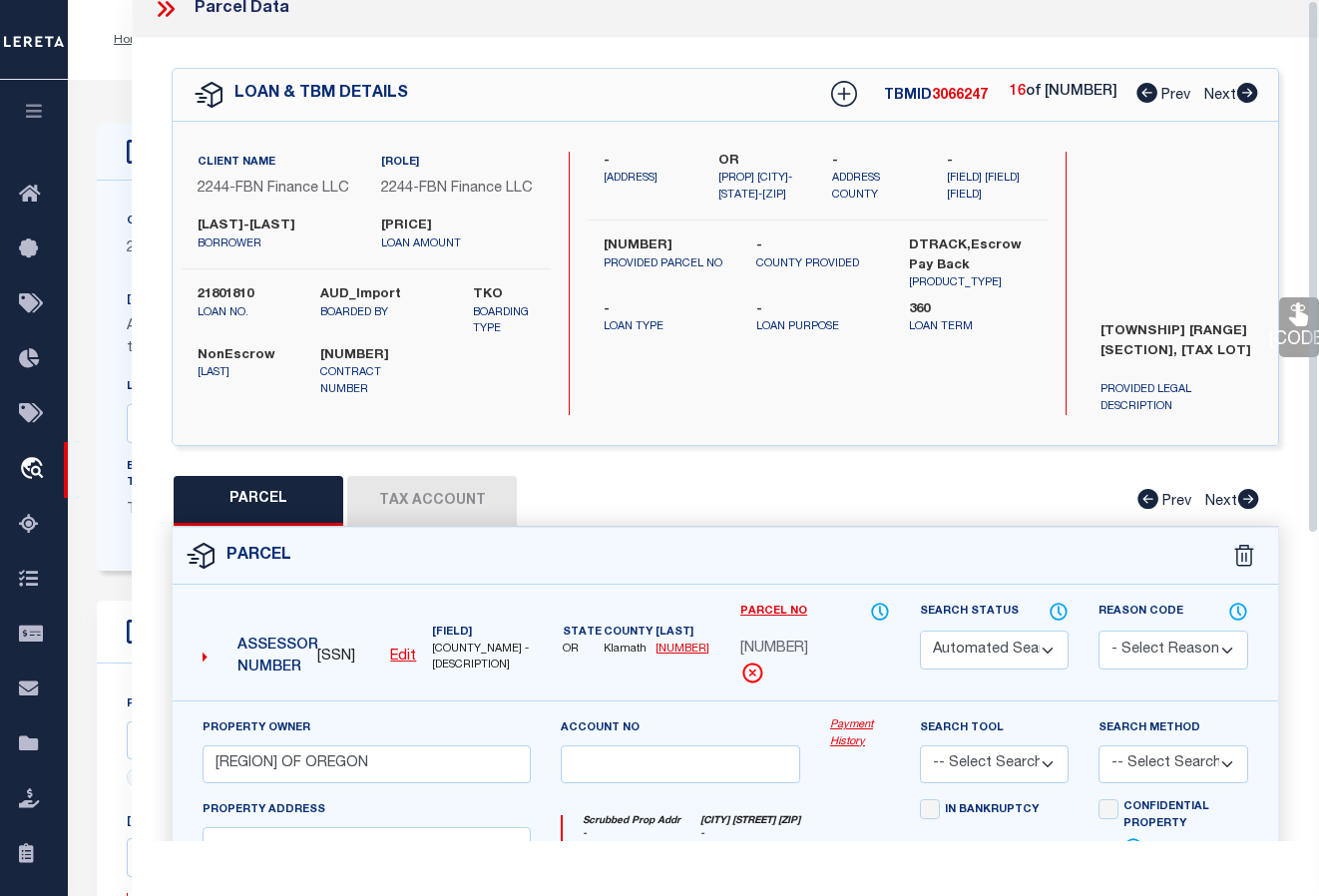 scroll, scrollTop: 0, scrollLeft: 0, axis: both 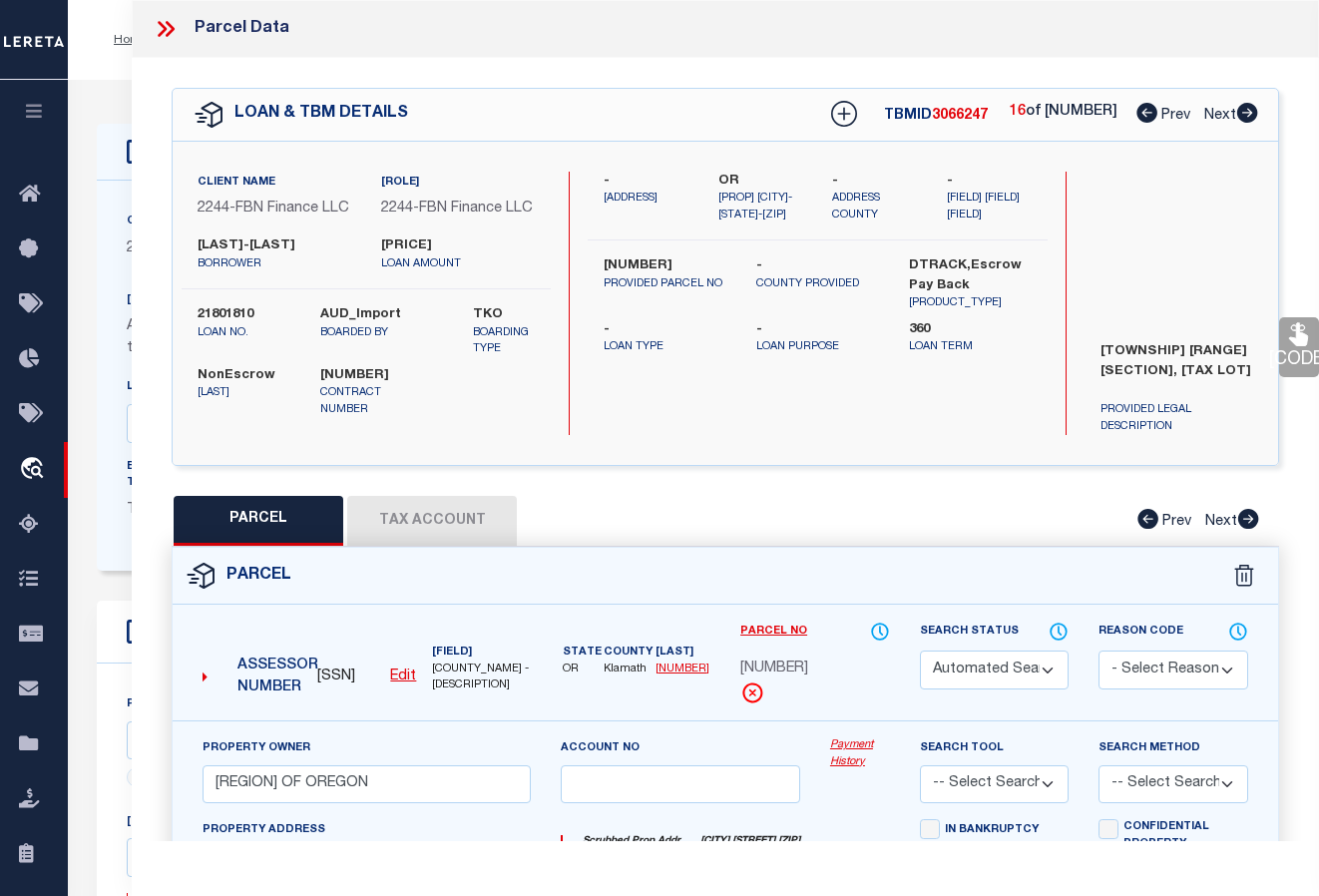 click at bounding box center [1146, 113] 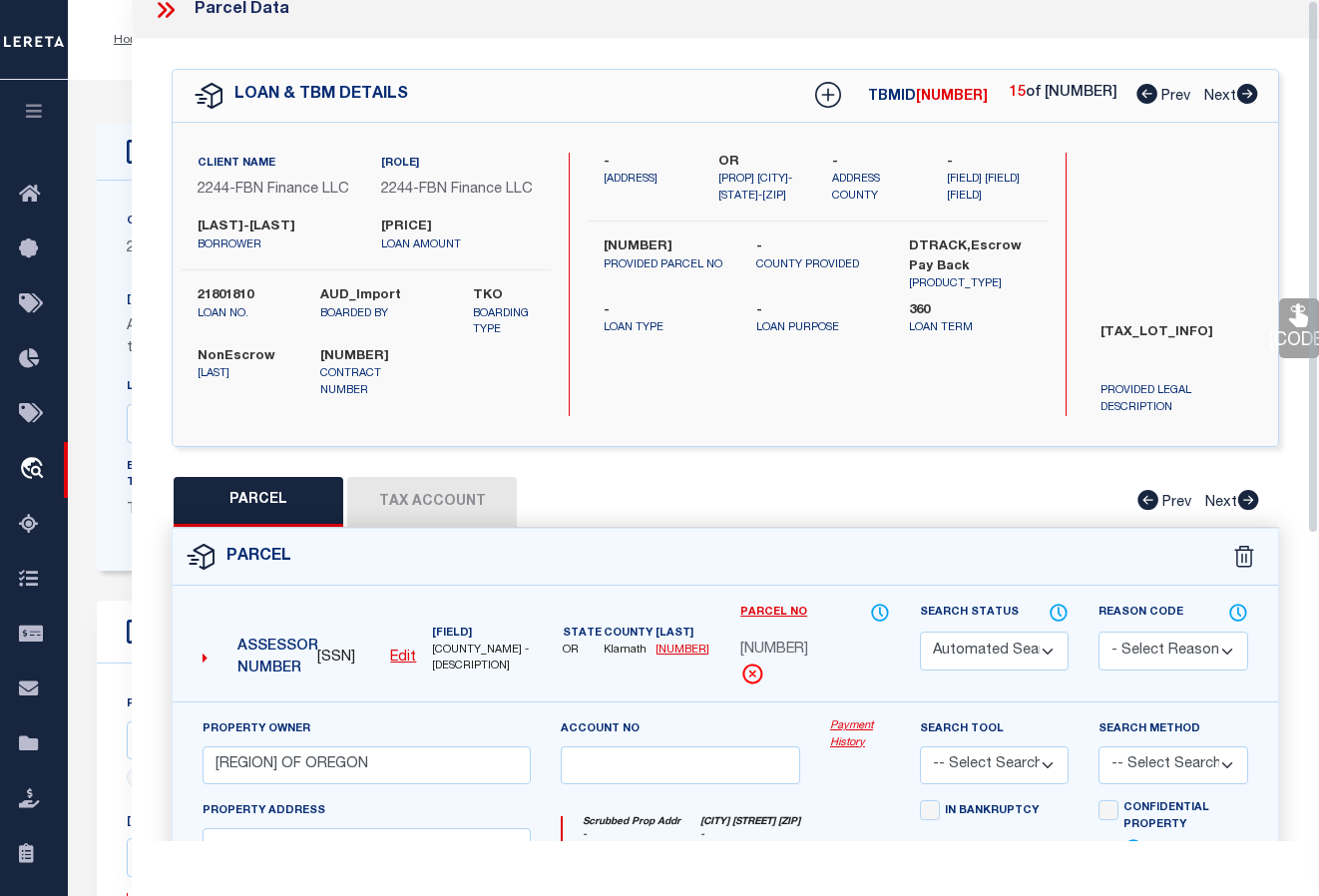 scroll, scrollTop: 0, scrollLeft: 0, axis: both 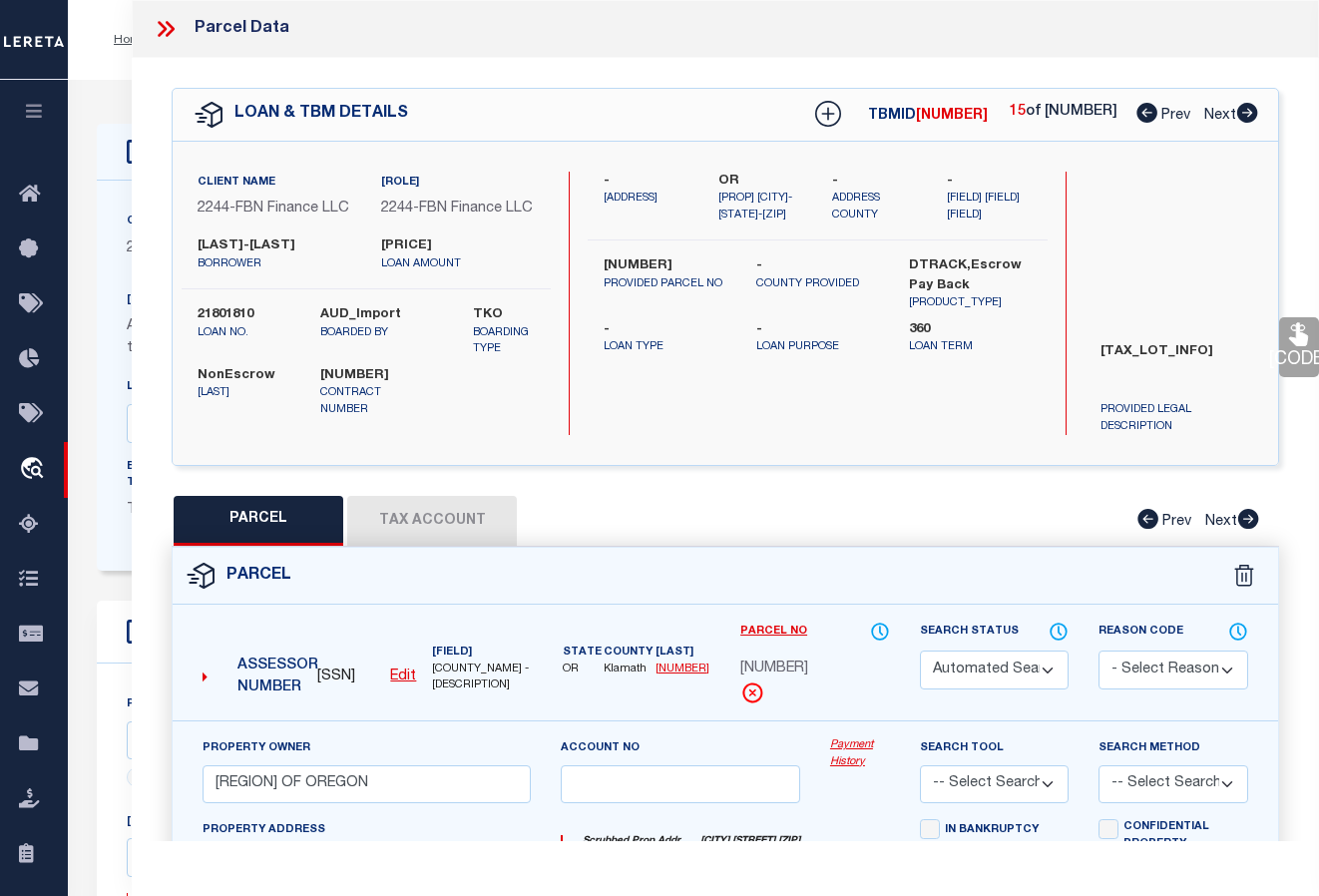 click at bounding box center (1146, 113) 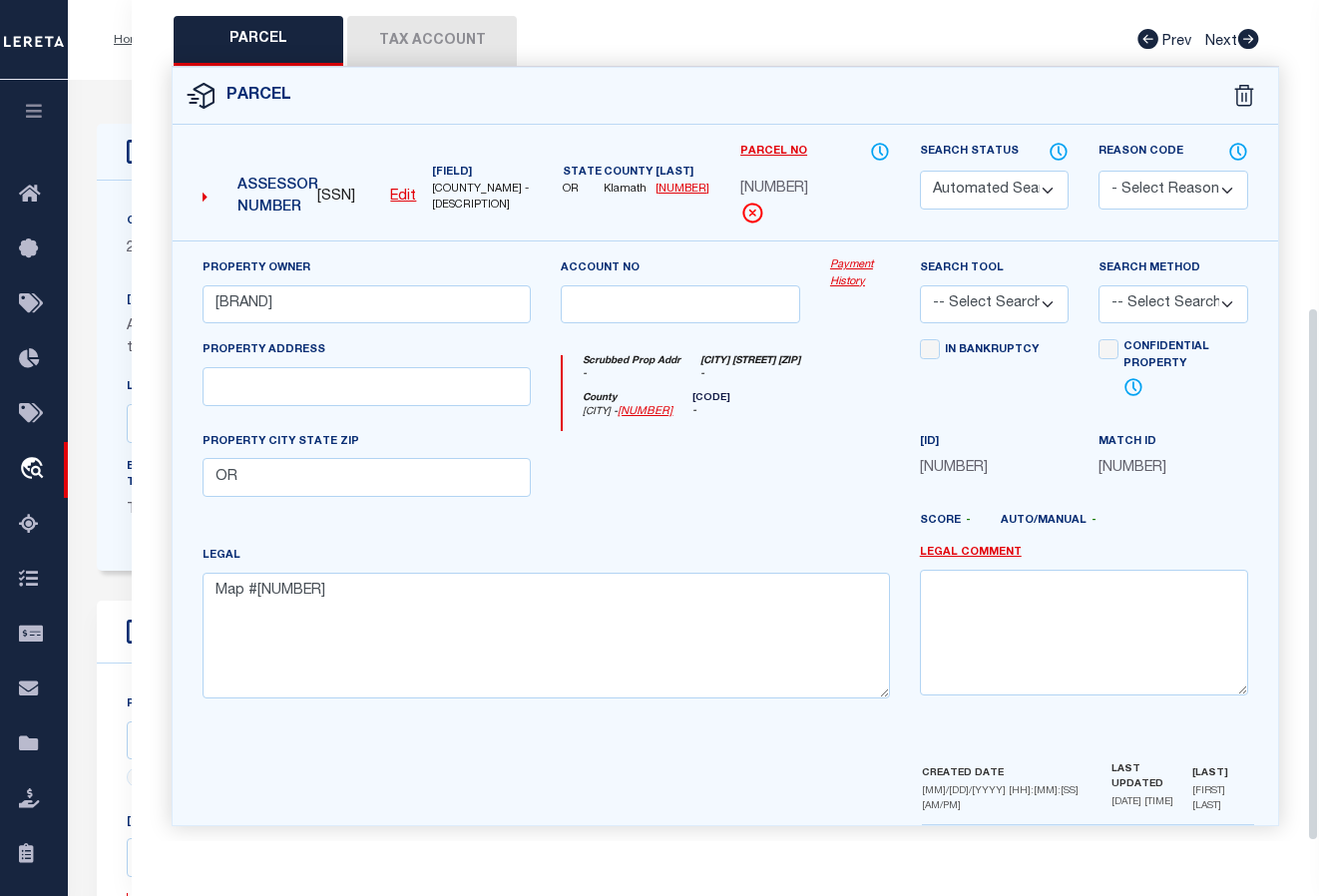 scroll, scrollTop: 482, scrollLeft: 0, axis: vertical 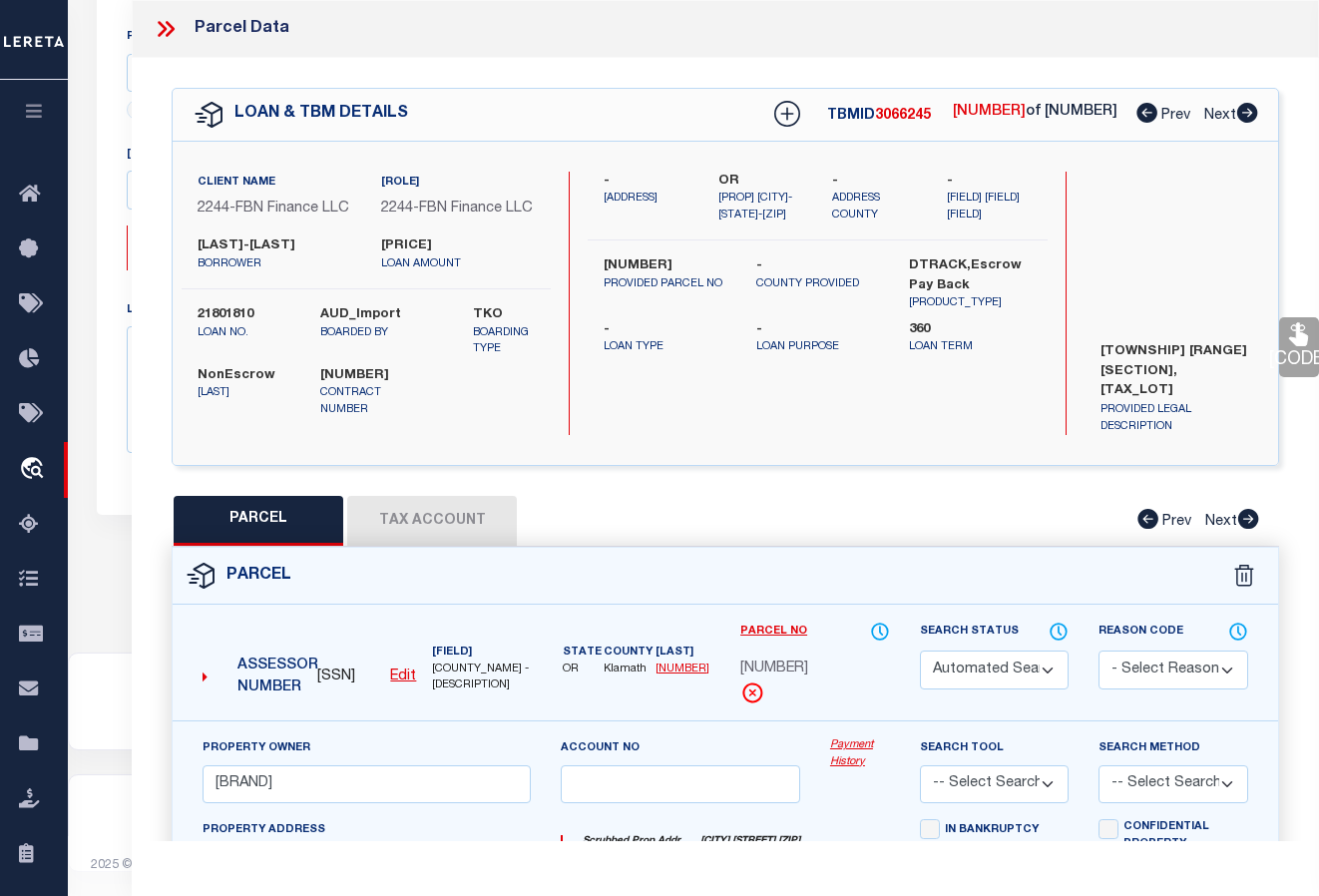 click at bounding box center (1146, 113) 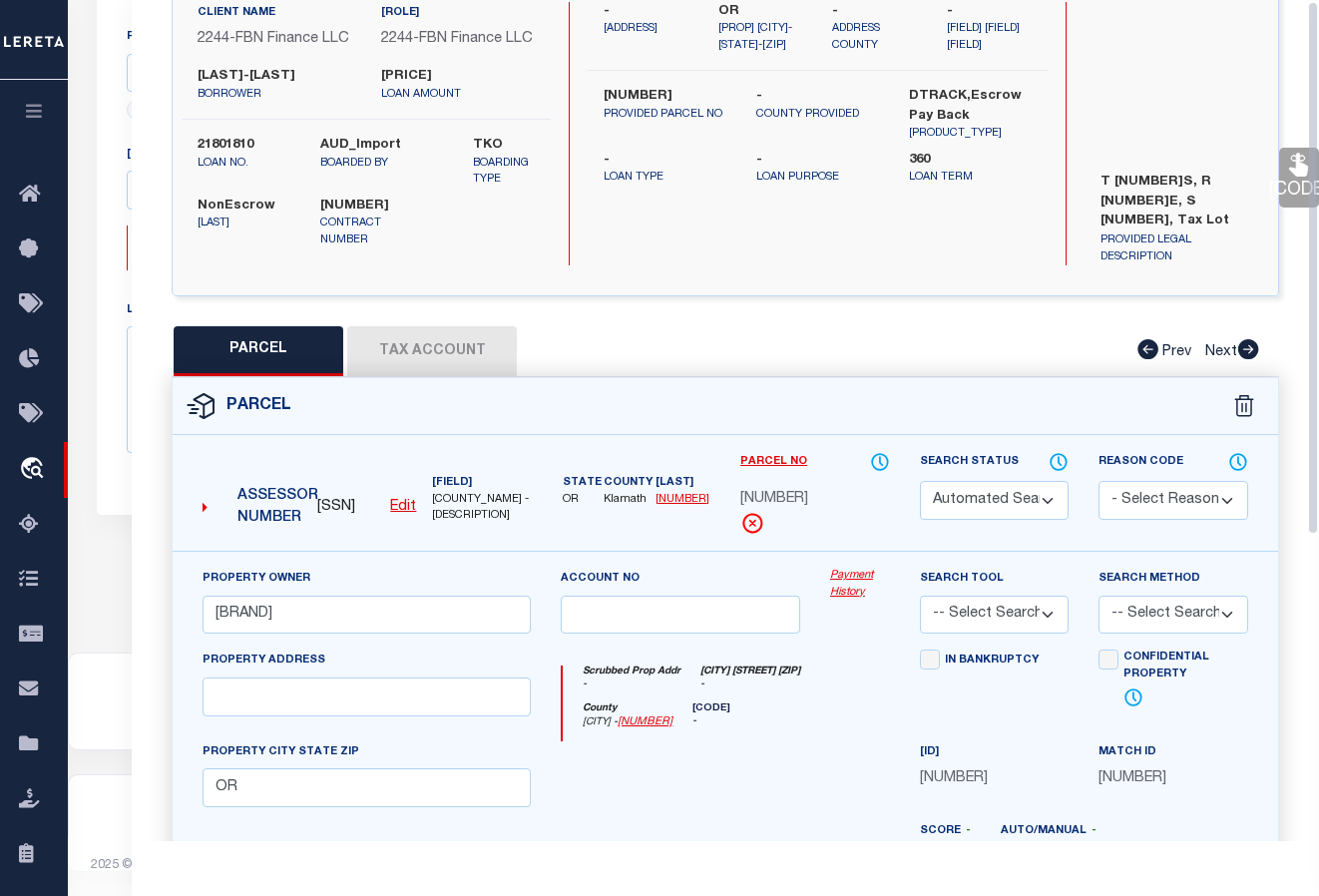 scroll, scrollTop: 0, scrollLeft: 0, axis: both 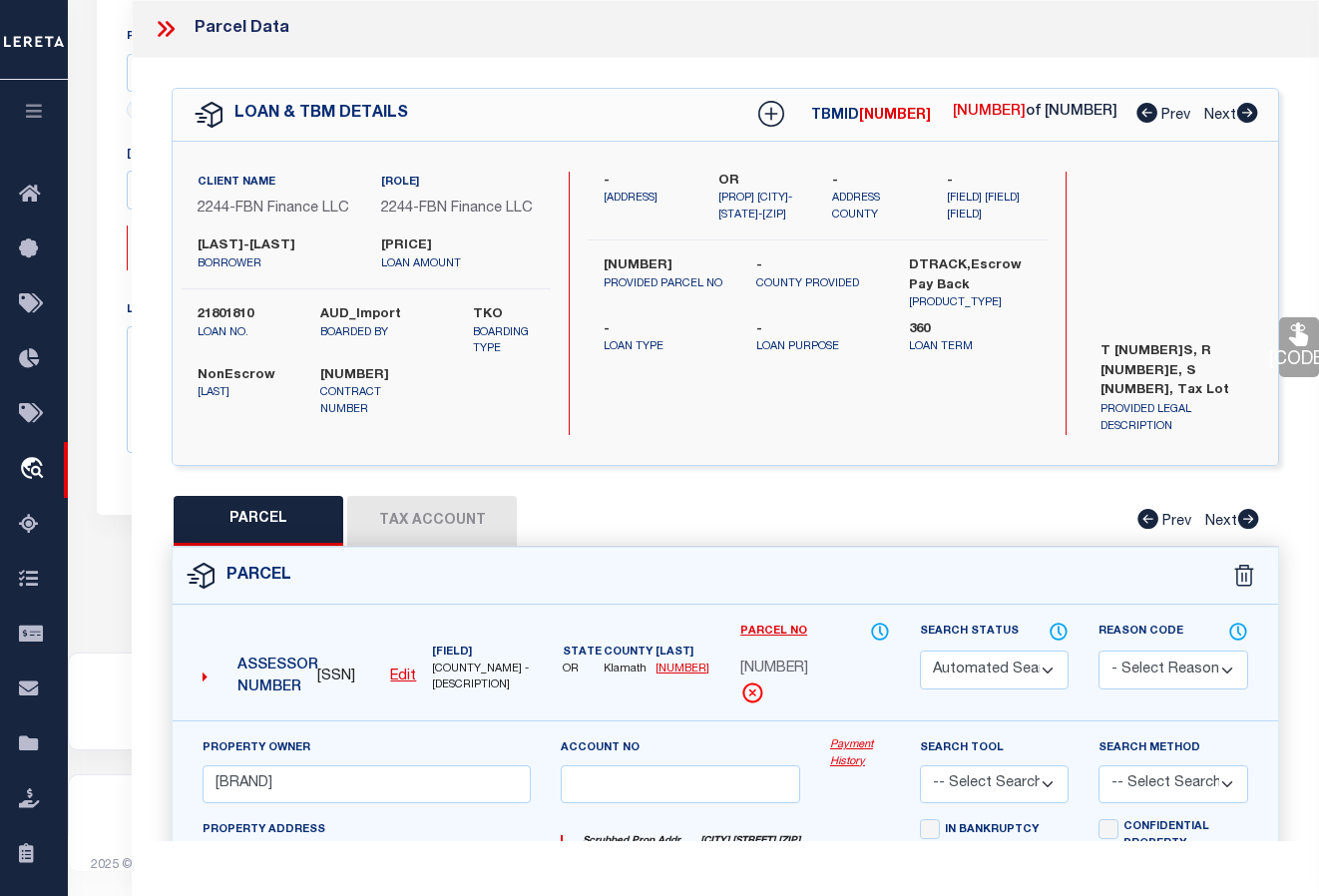 click at bounding box center (1146, 113) 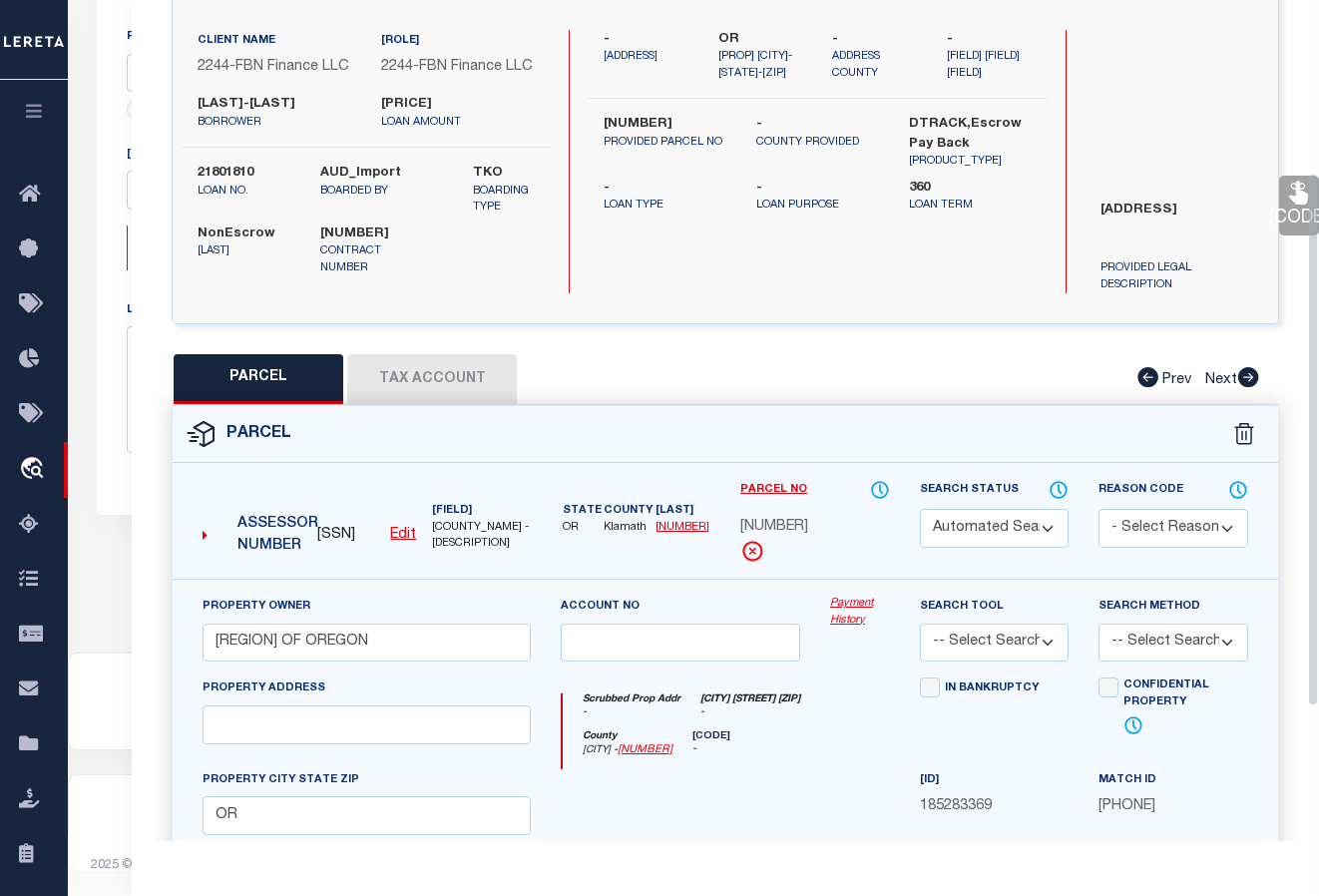 scroll, scrollTop: 0, scrollLeft: 0, axis: both 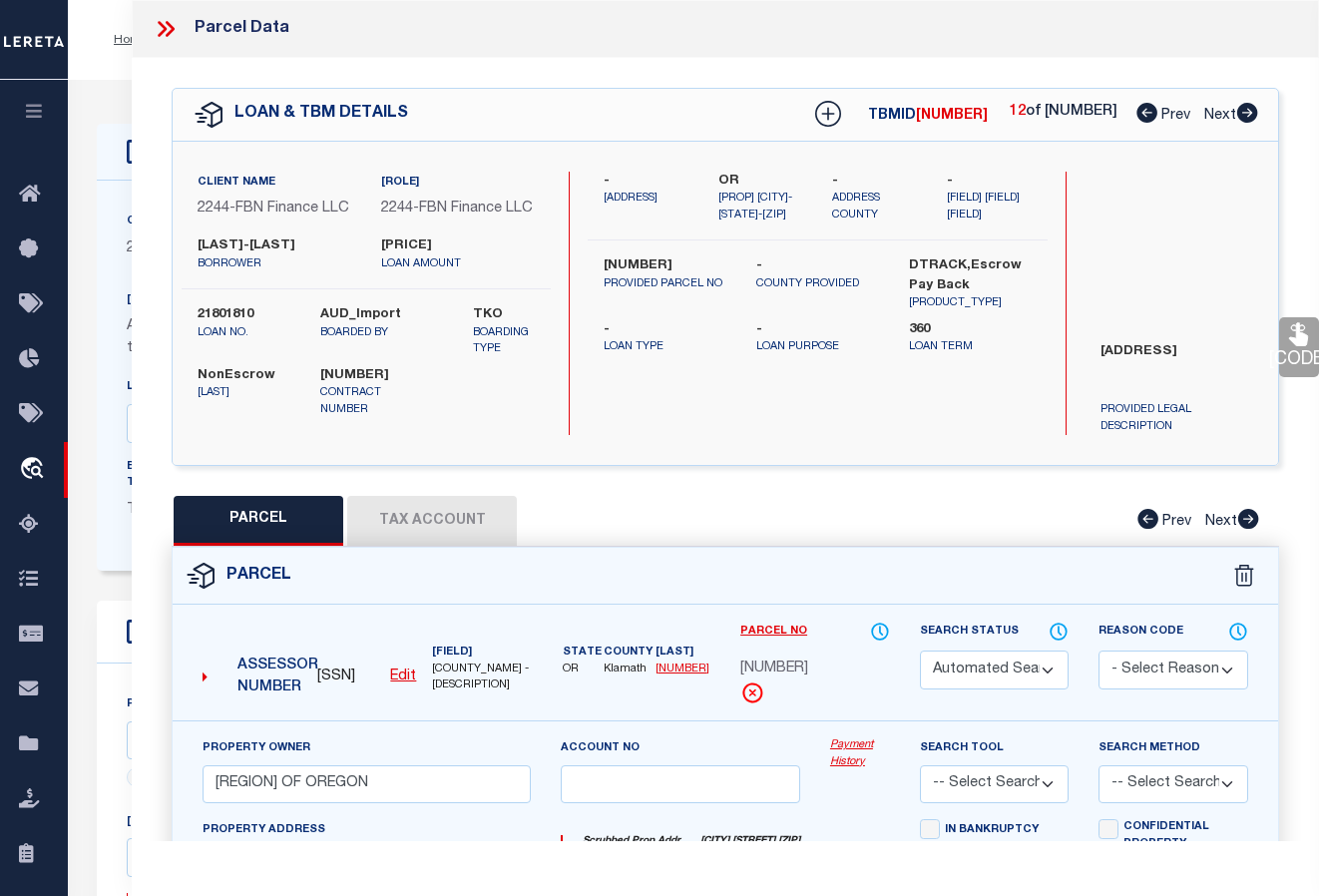 click at bounding box center [1146, 113] 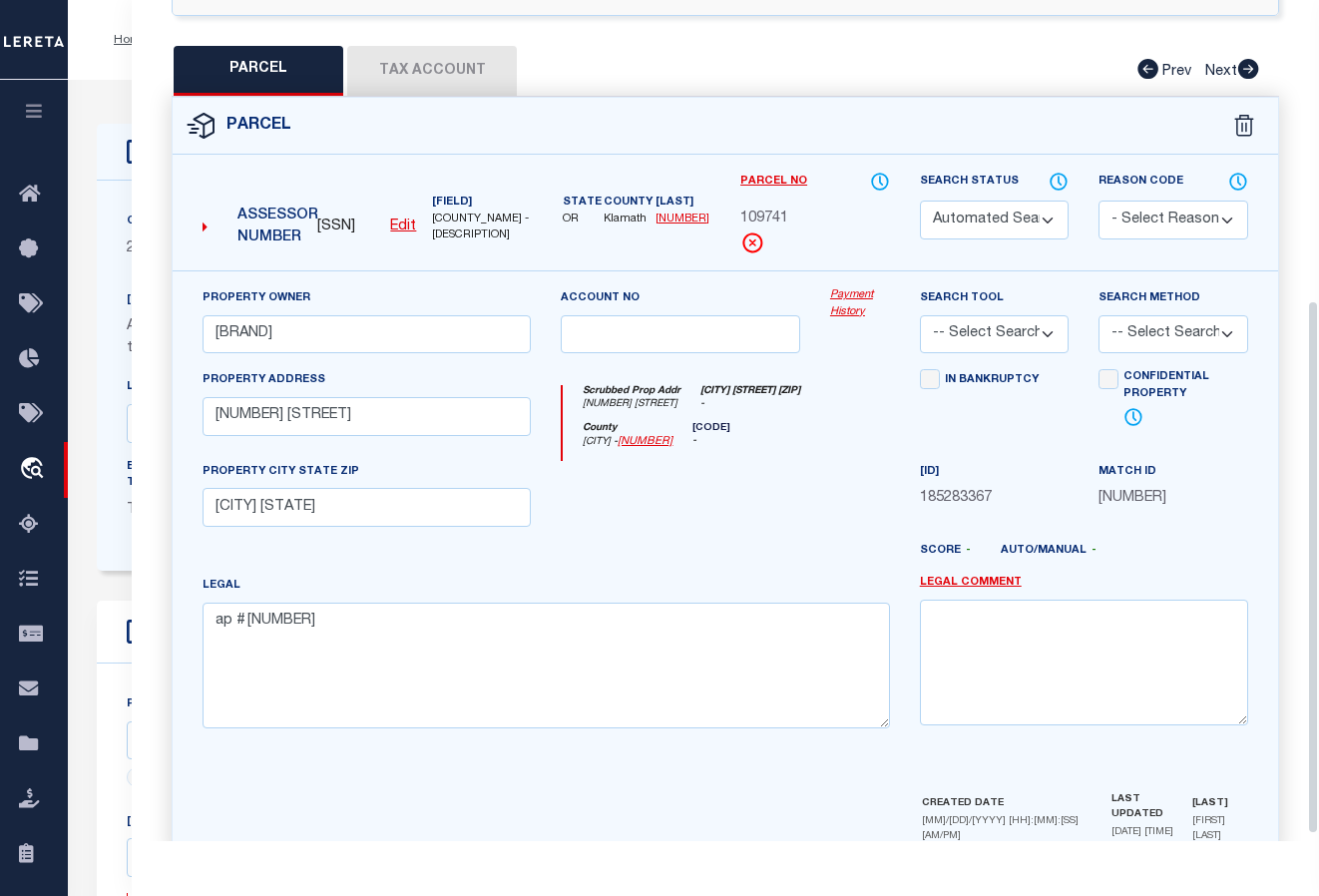 scroll, scrollTop: 482, scrollLeft: 0, axis: vertical 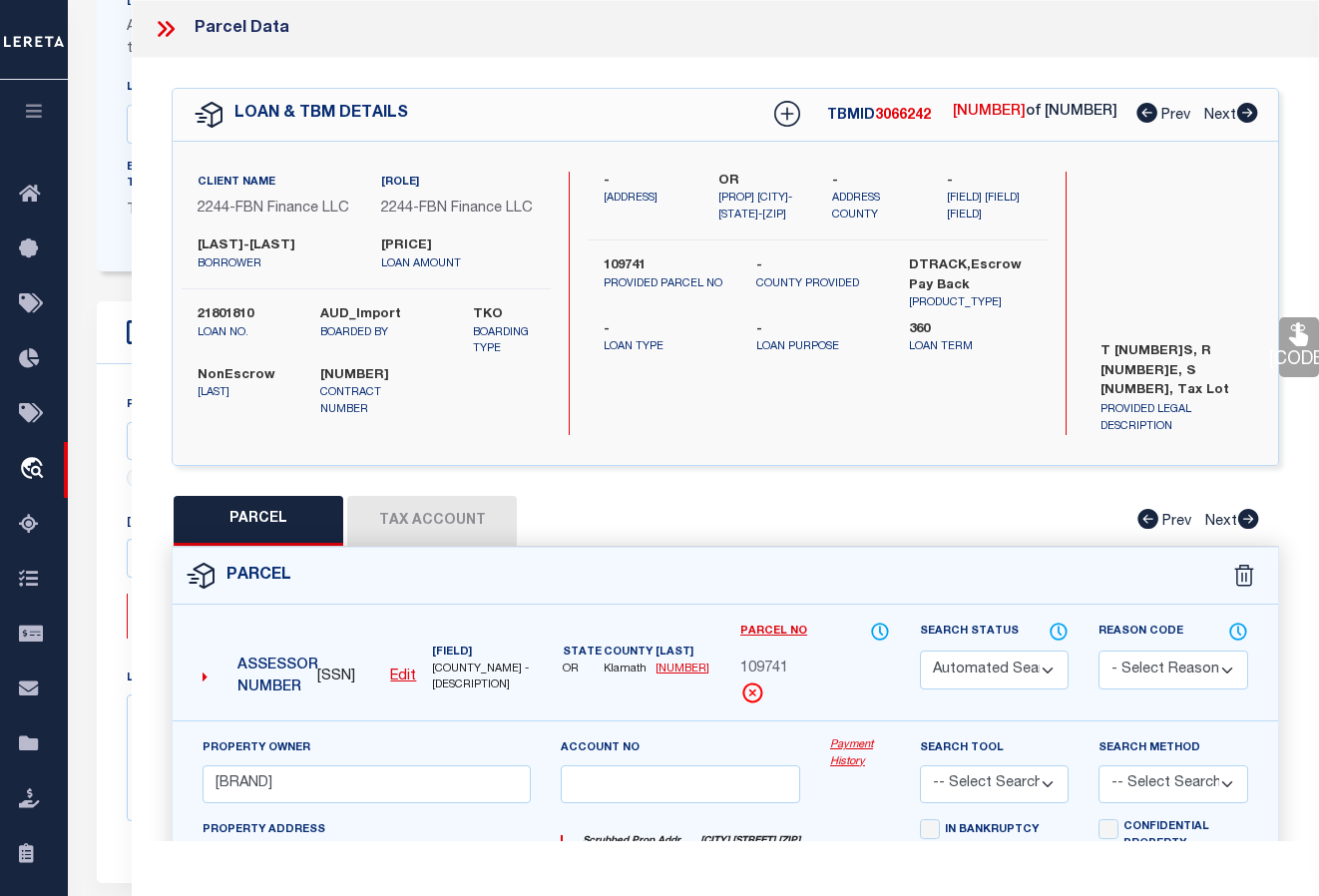 click at bounding box center (1146, 113) 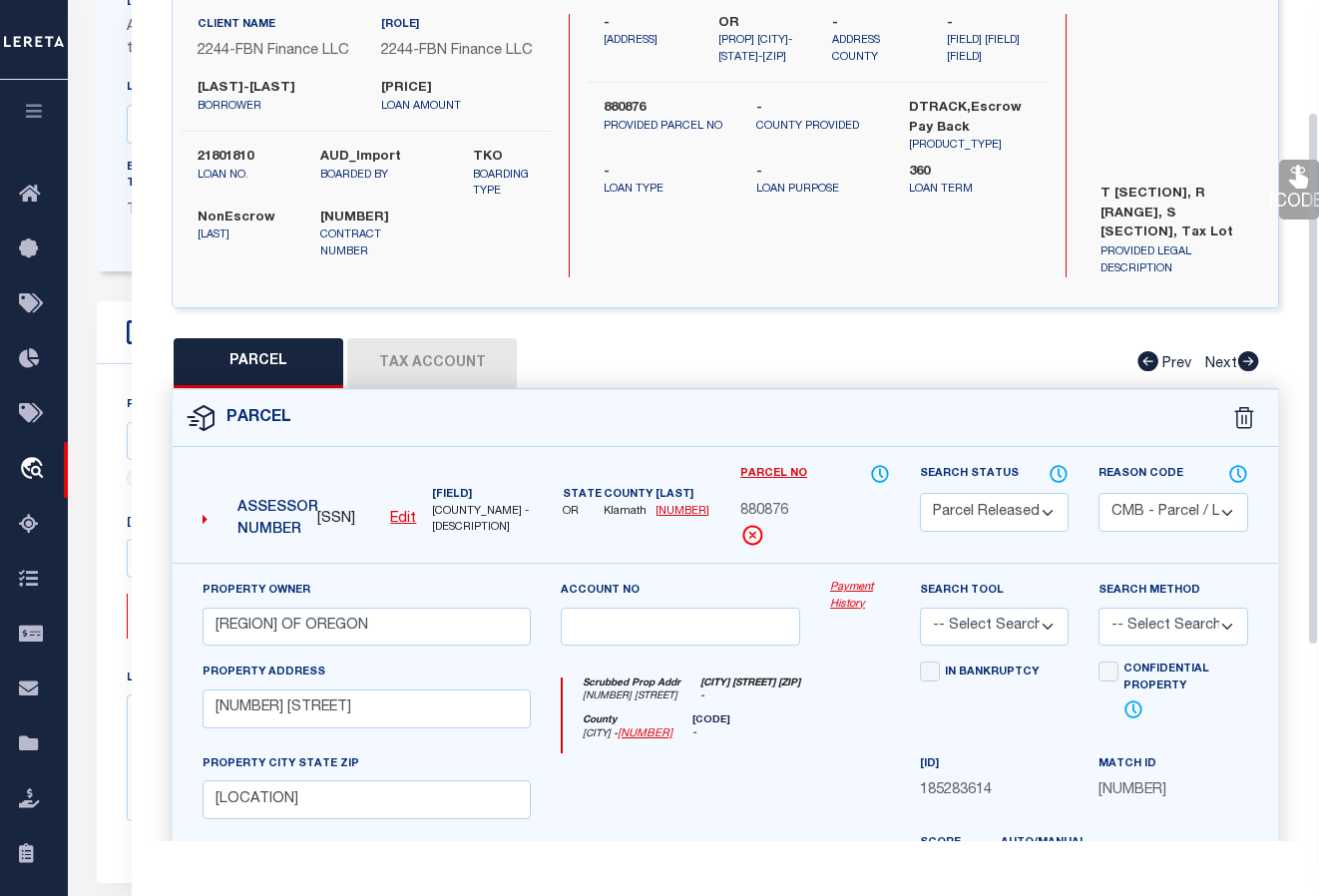 scroll, scrollTop: 0, scrollLeft: 0, axis: both 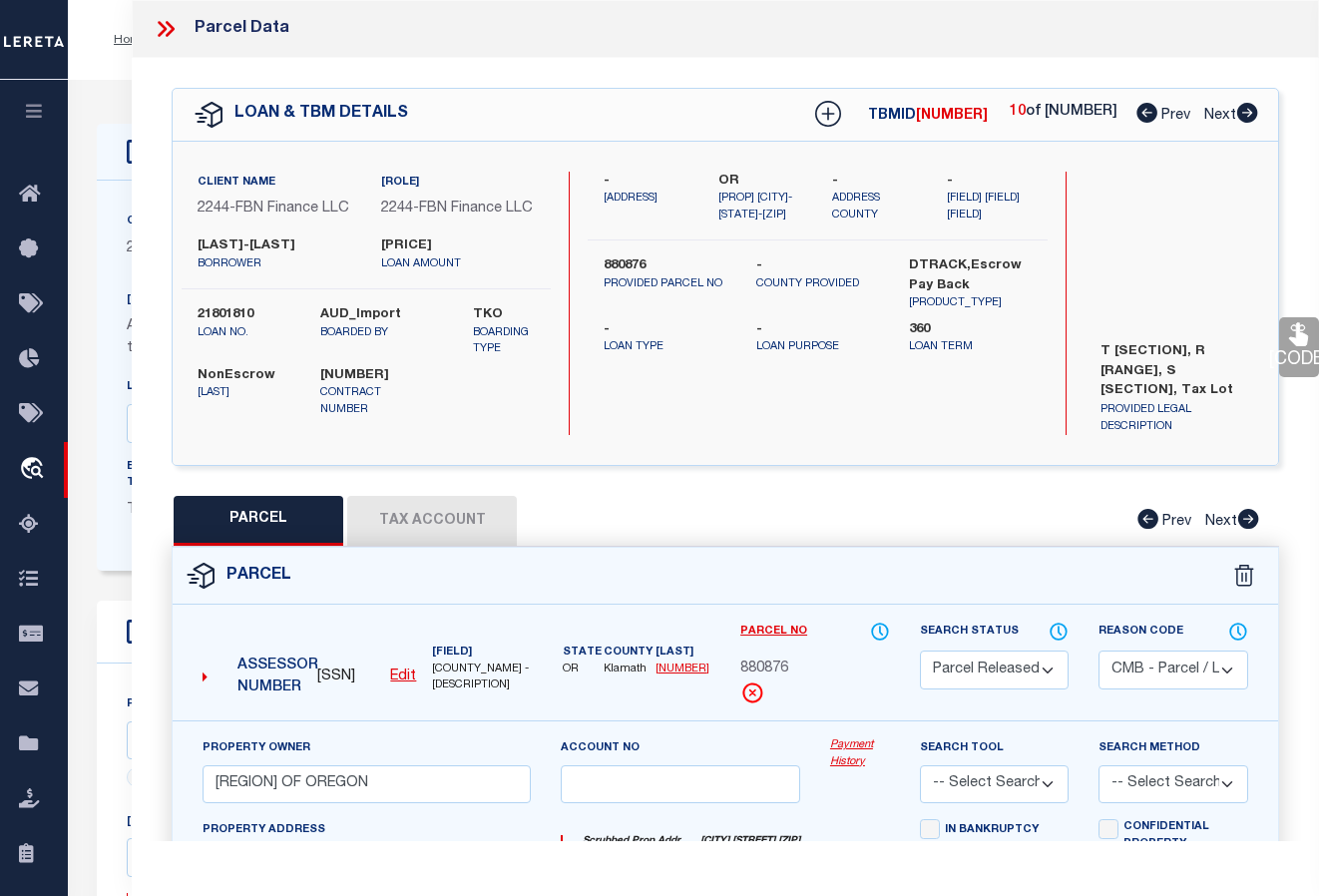 click at bounding box center [1146, 113] 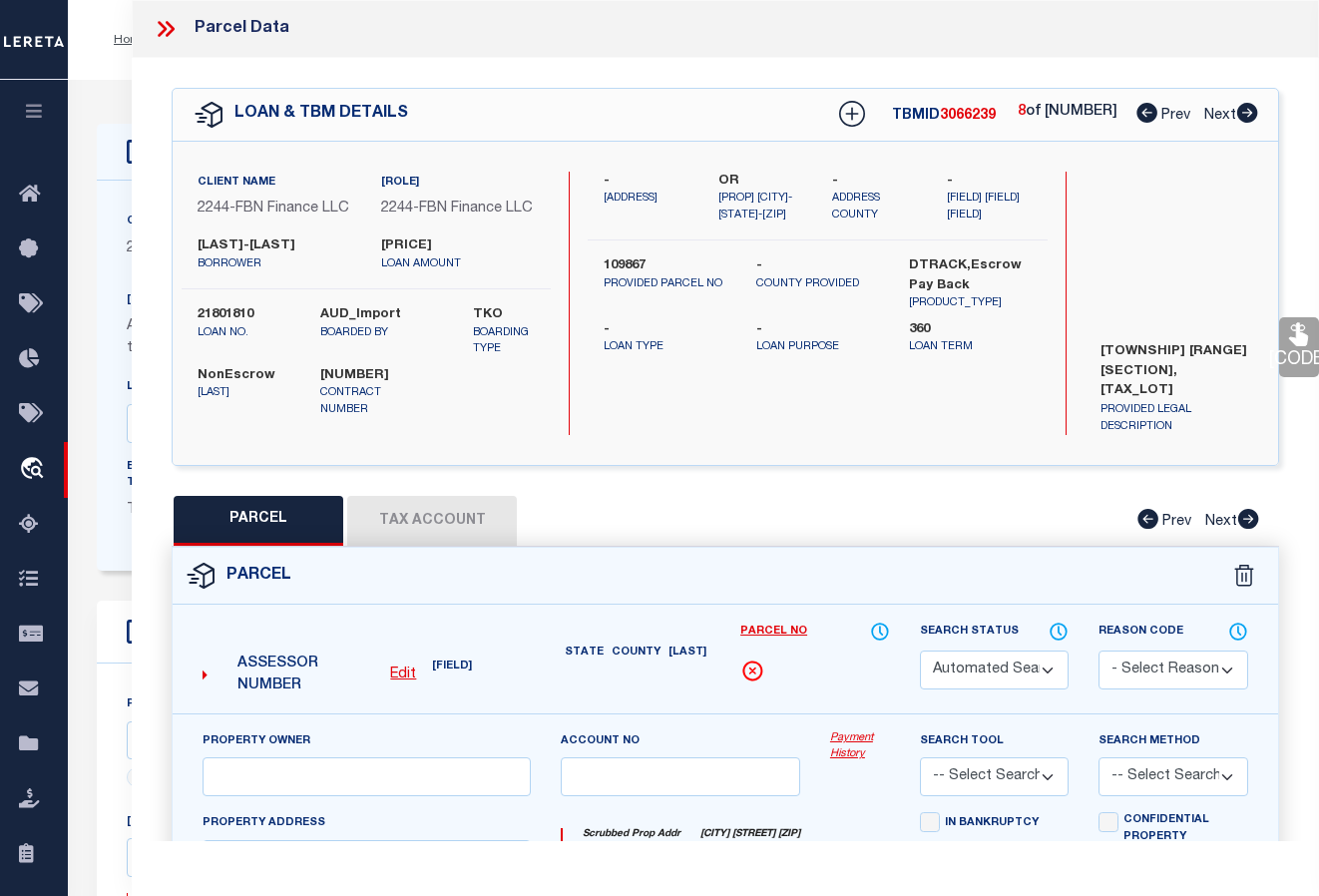 click at bounding box center [1146, 113] 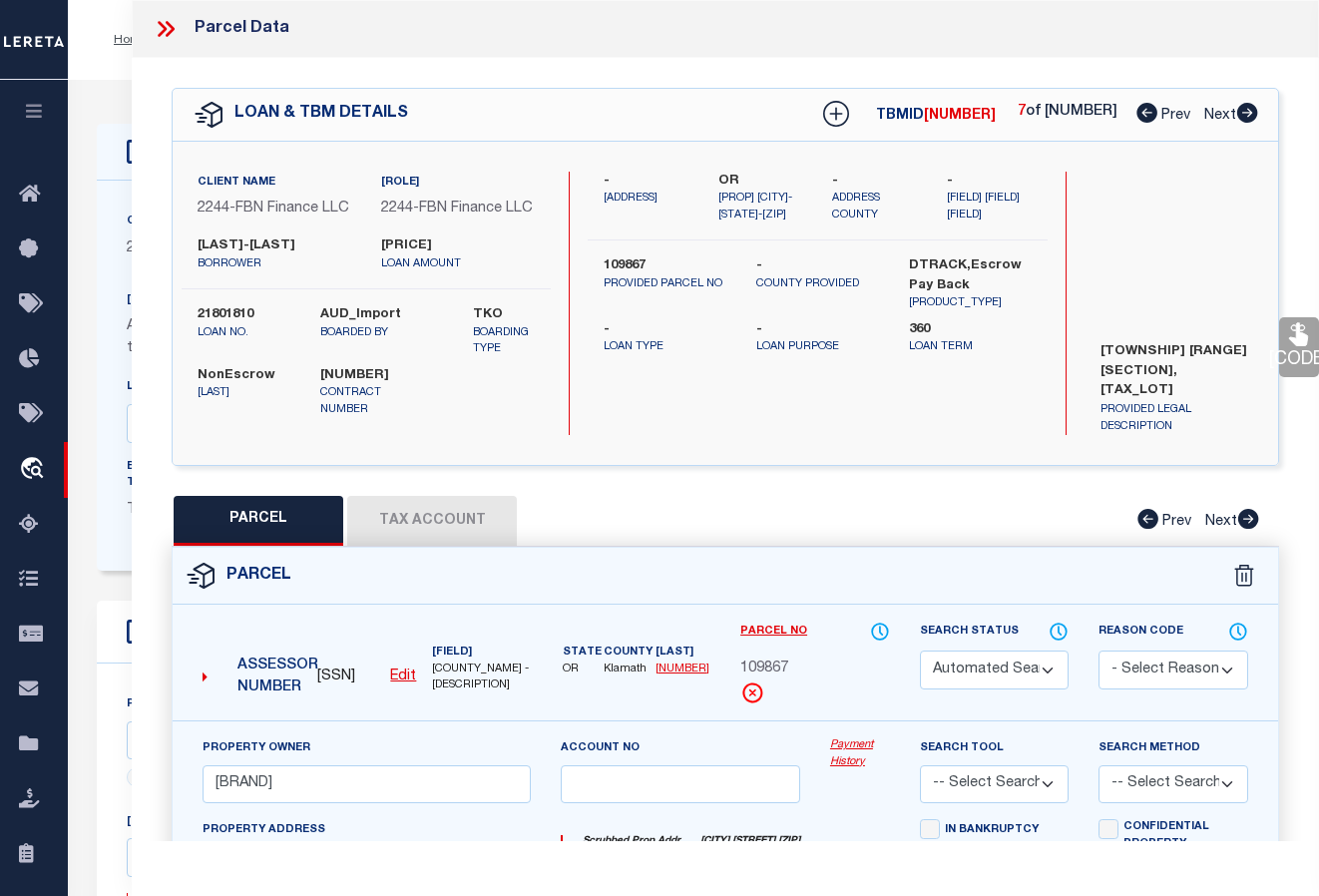 click at bounding box center (1146, 113) 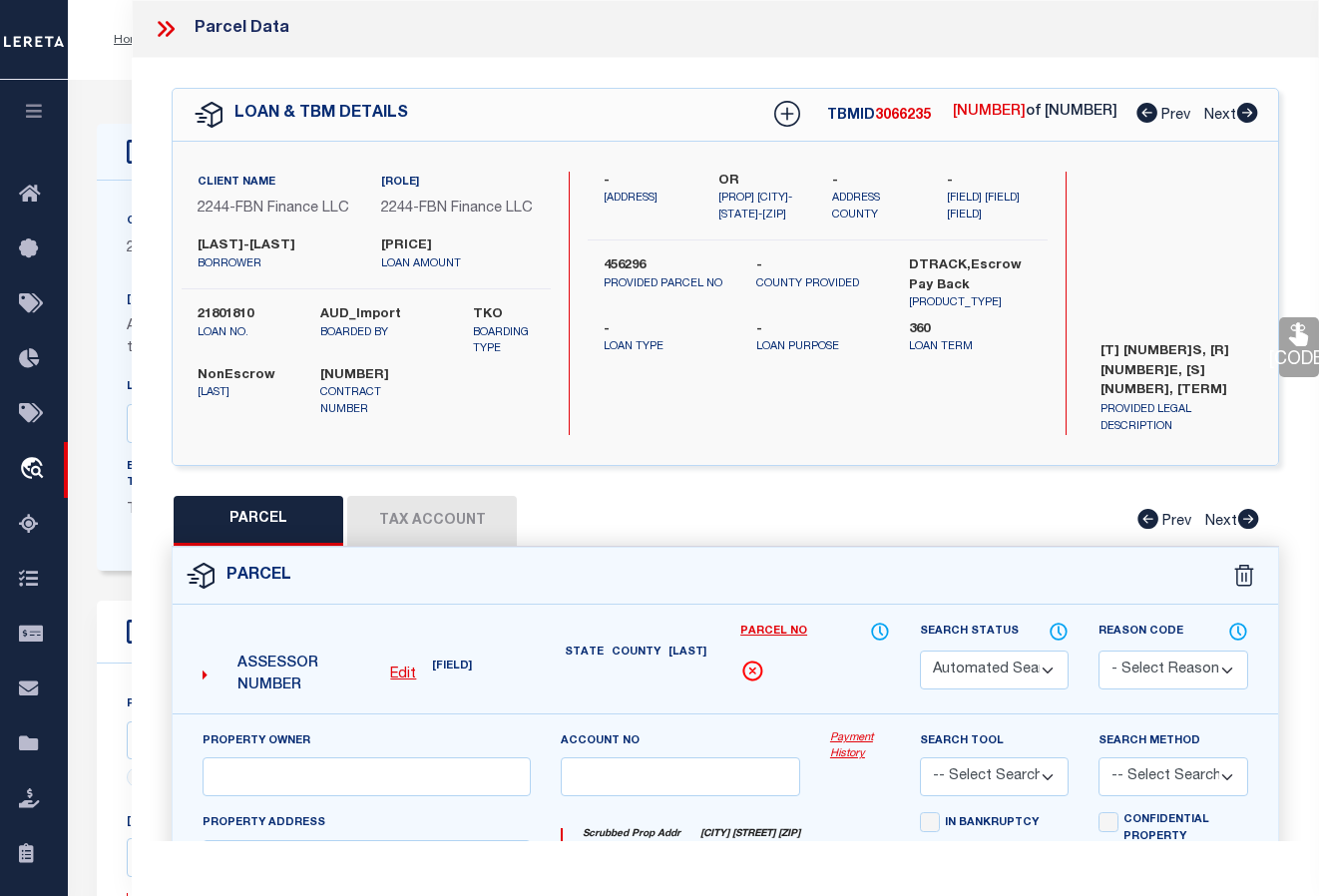 click at bounding box center (1146, 113) 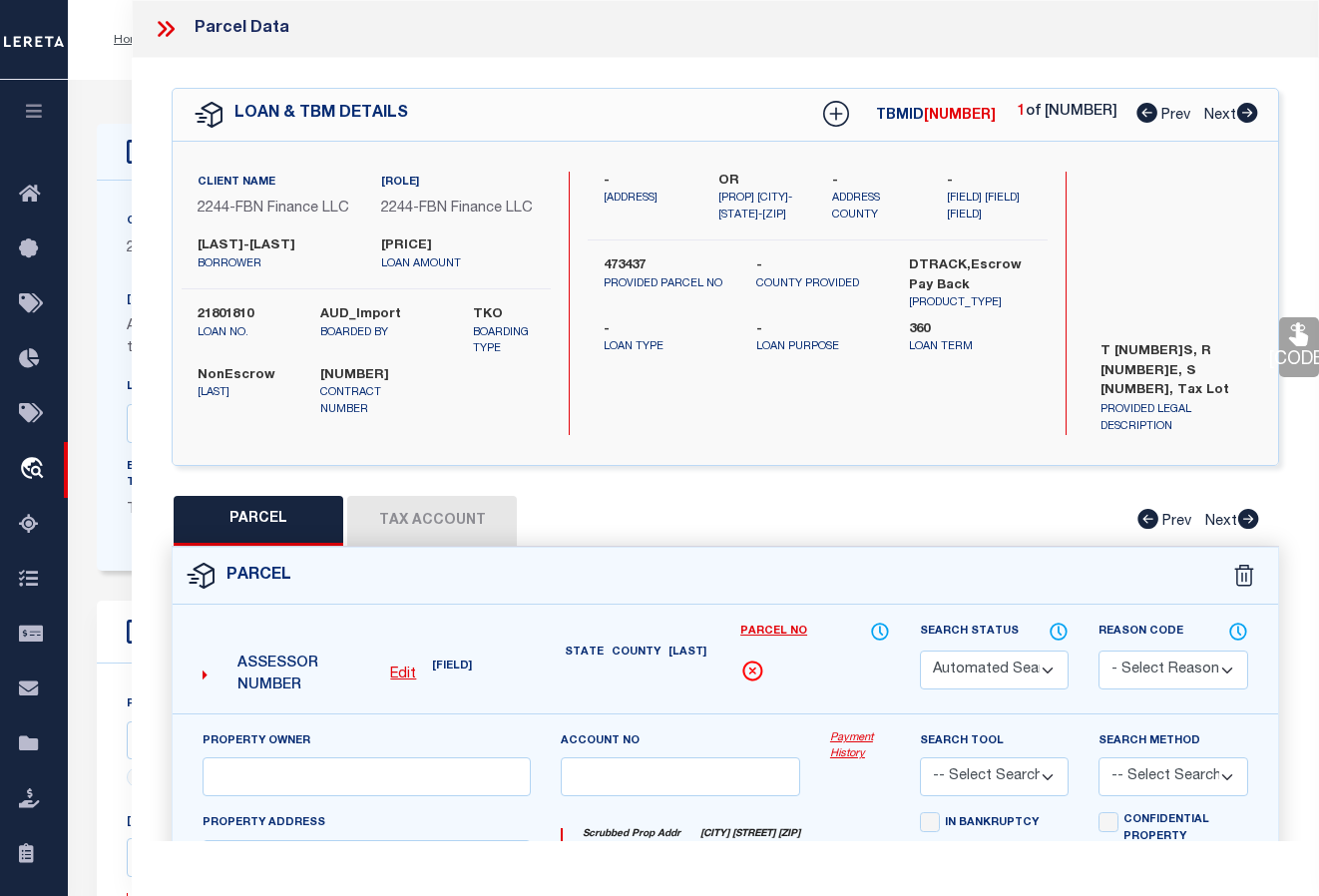 click at bounding box center (1146, 113) 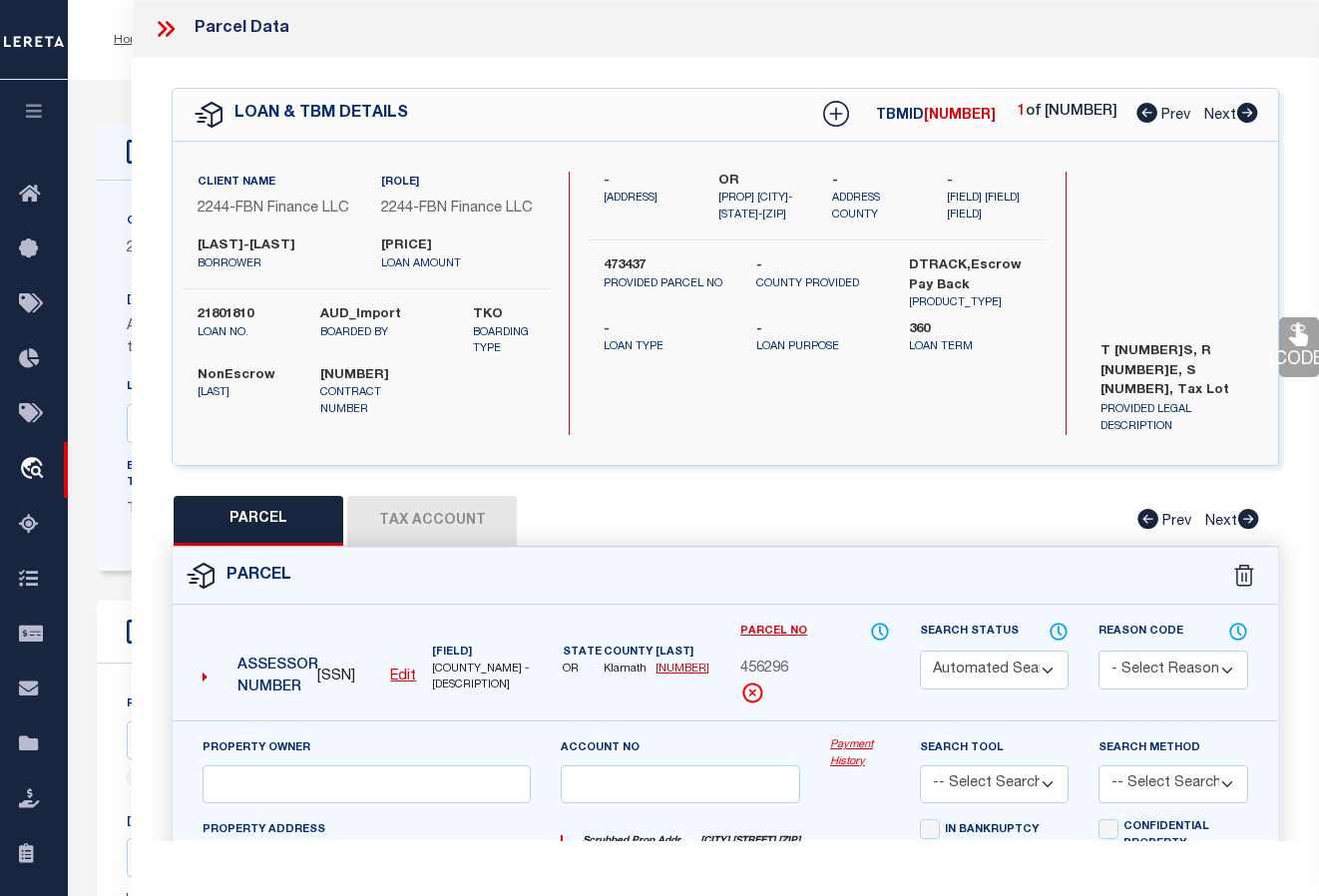 click at bounding box center (1146, 113) 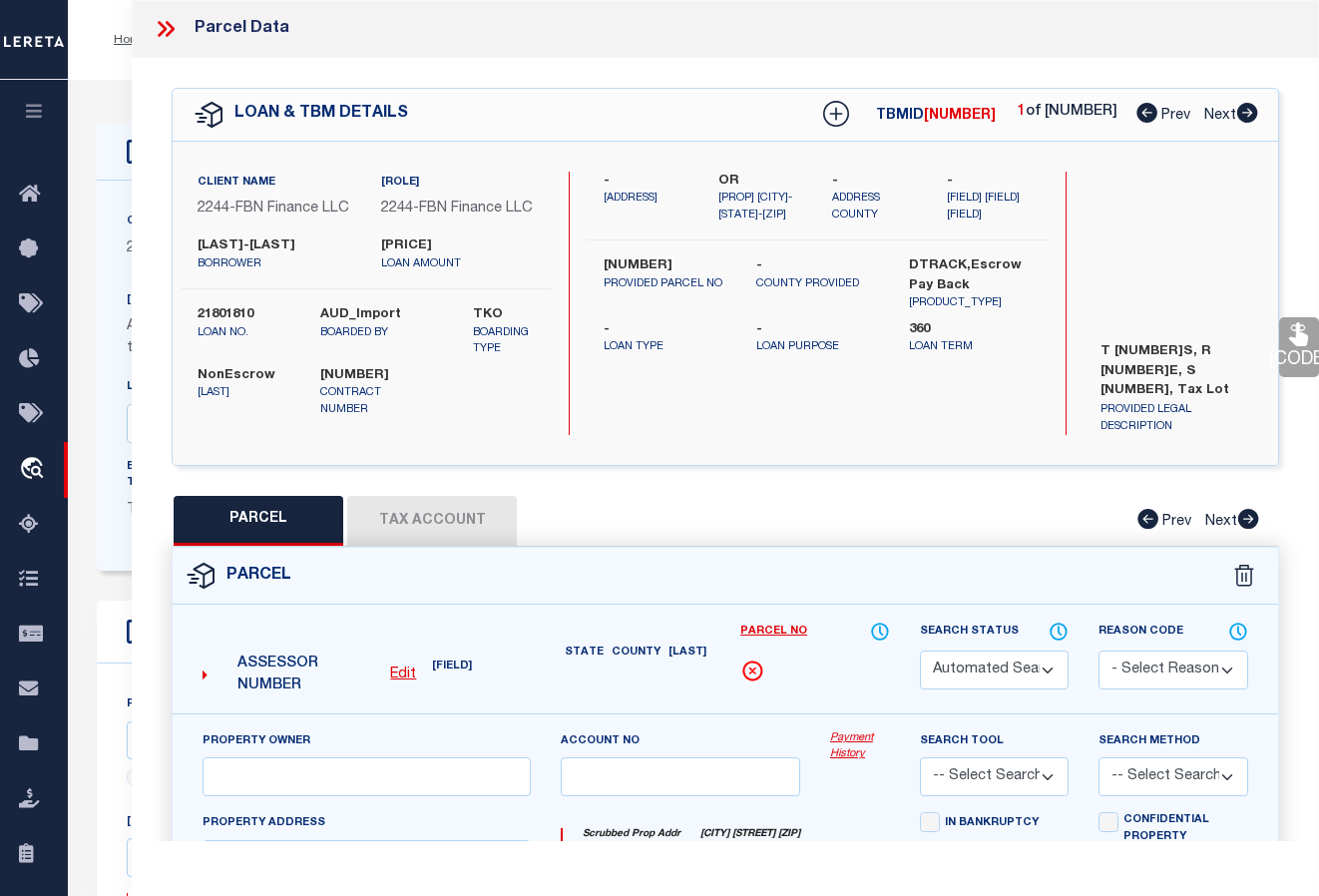 click at bounding box center [1146, 113] 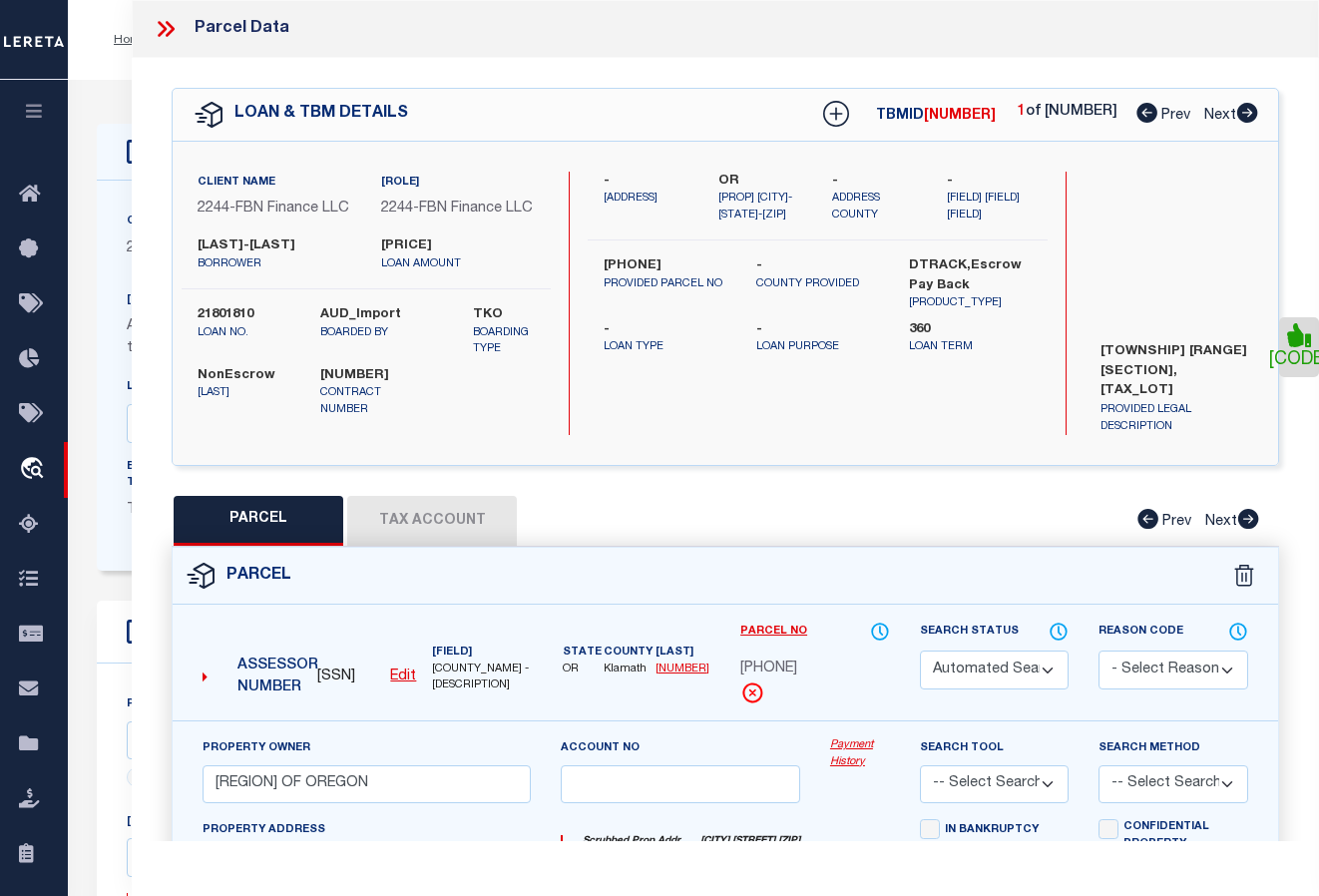 click at bounding box center [1247, 113] 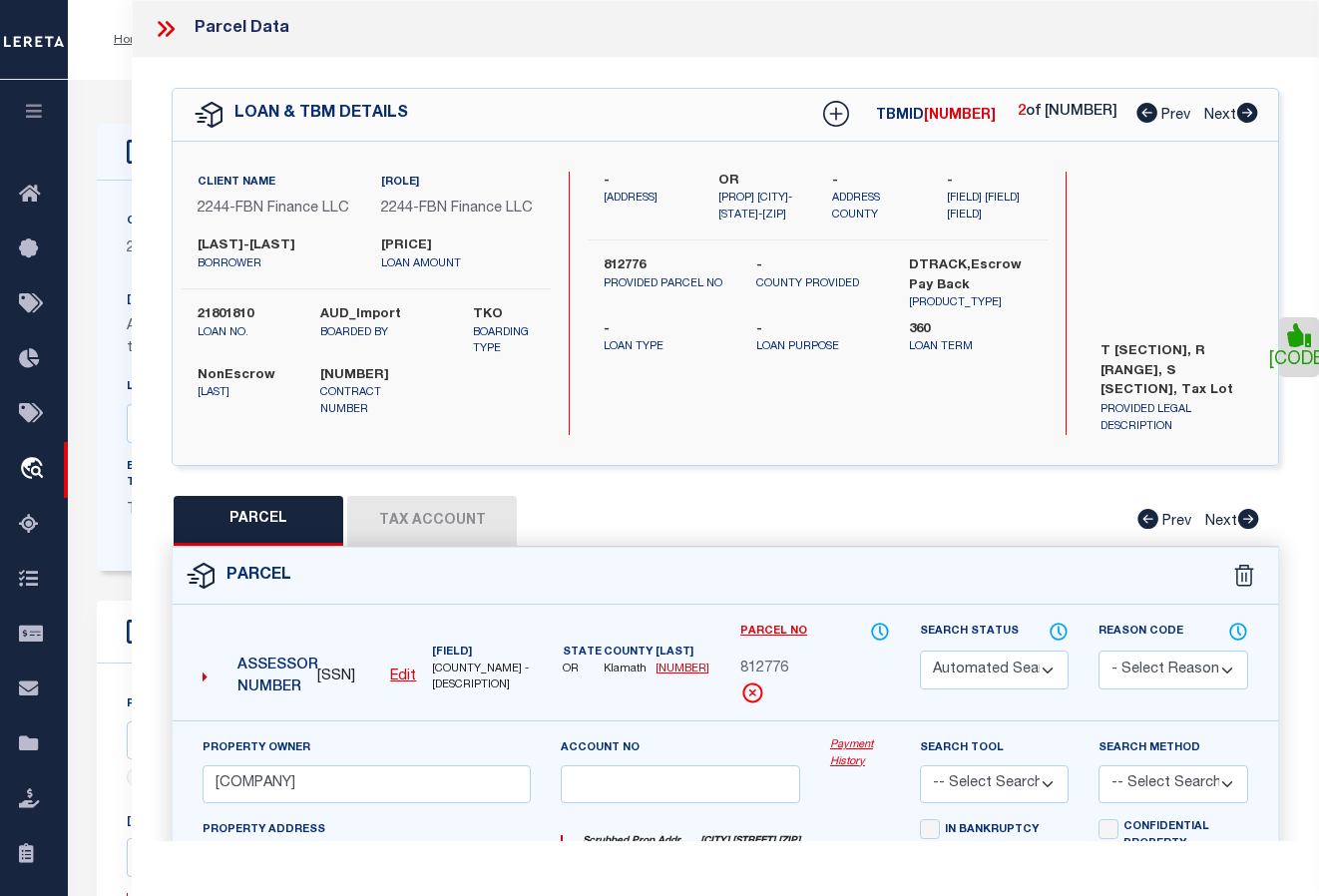 click at bounding box center [1247, 113] 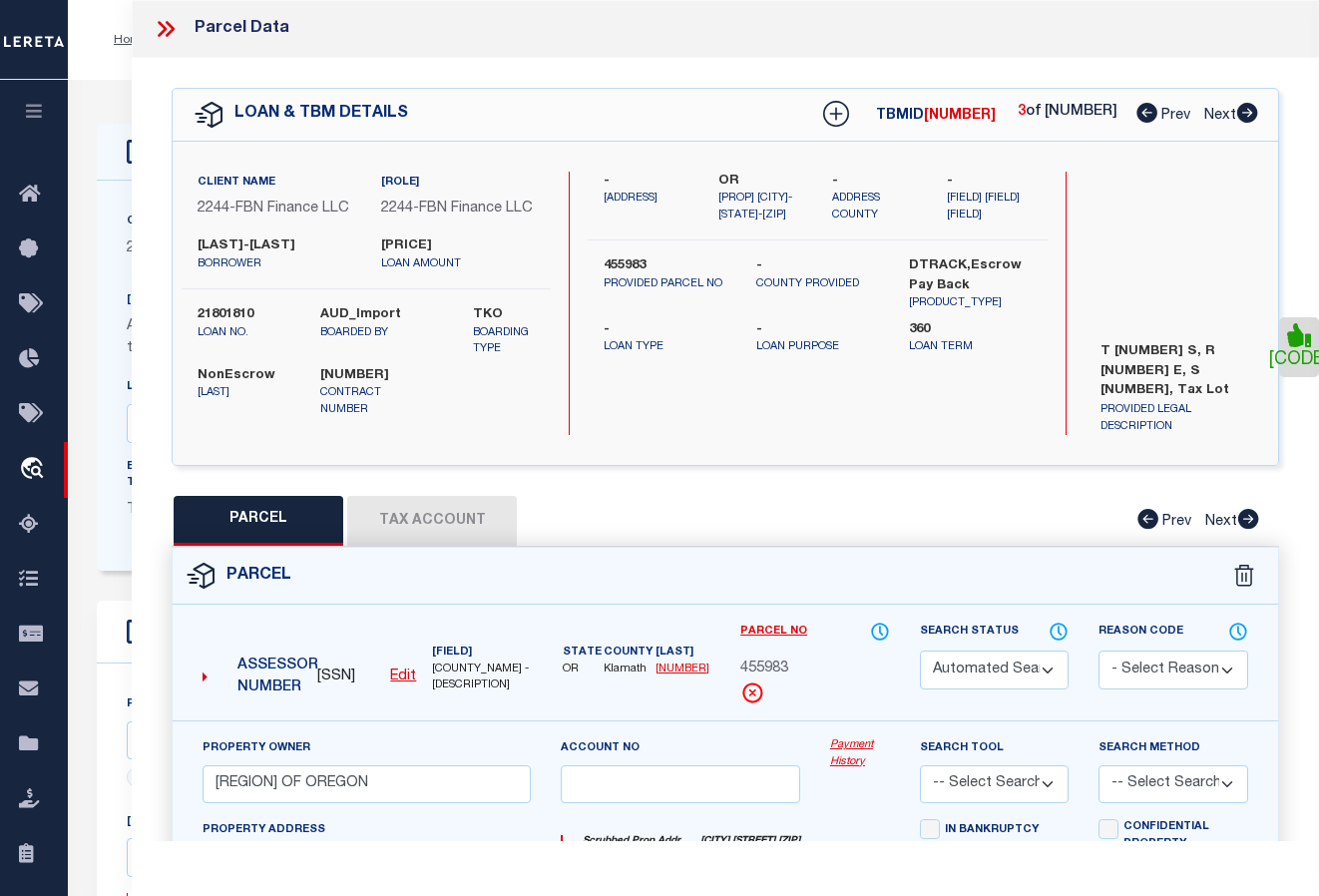 click at bounding box center (1247, 113) 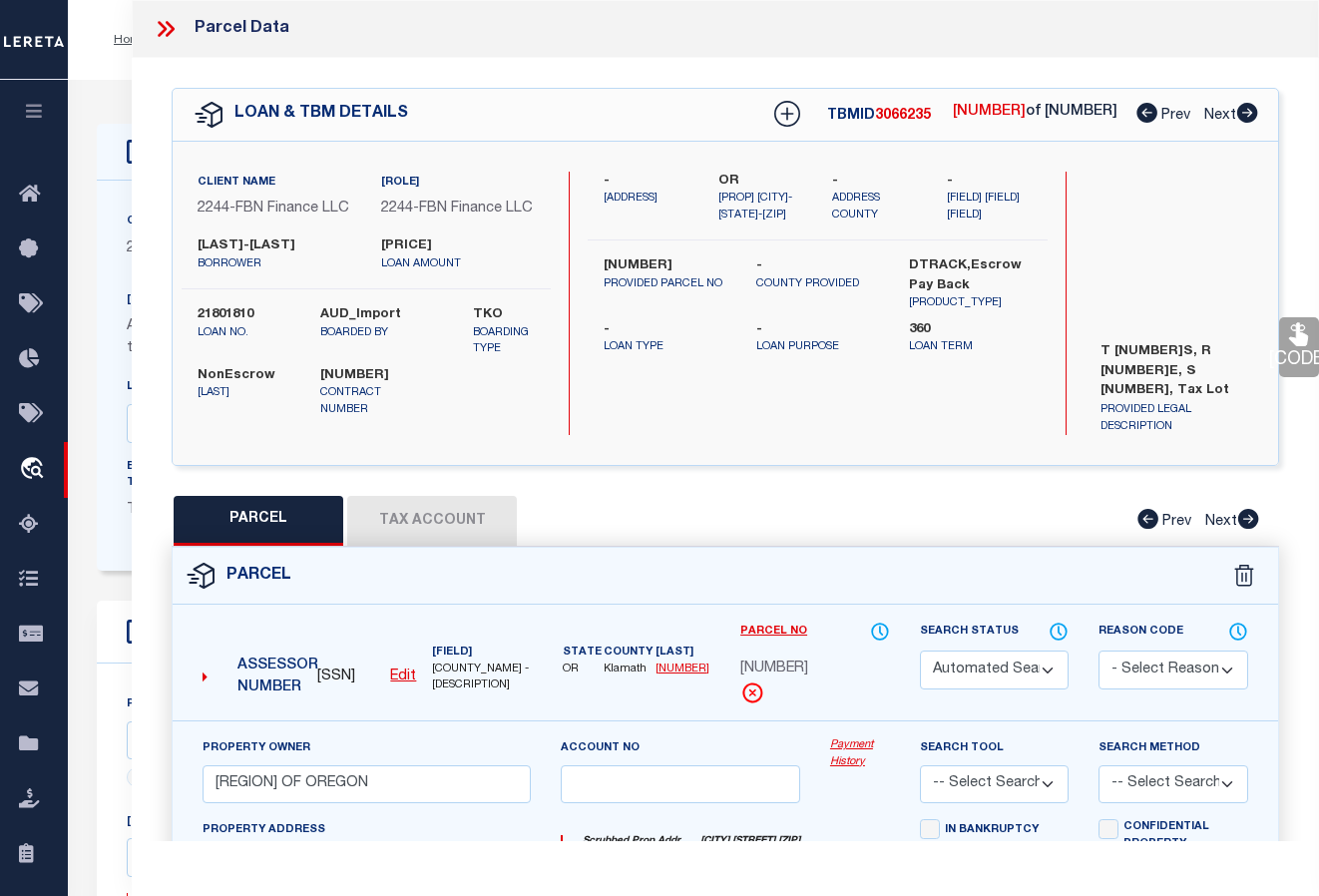 click at bounding box center (1146, 113) 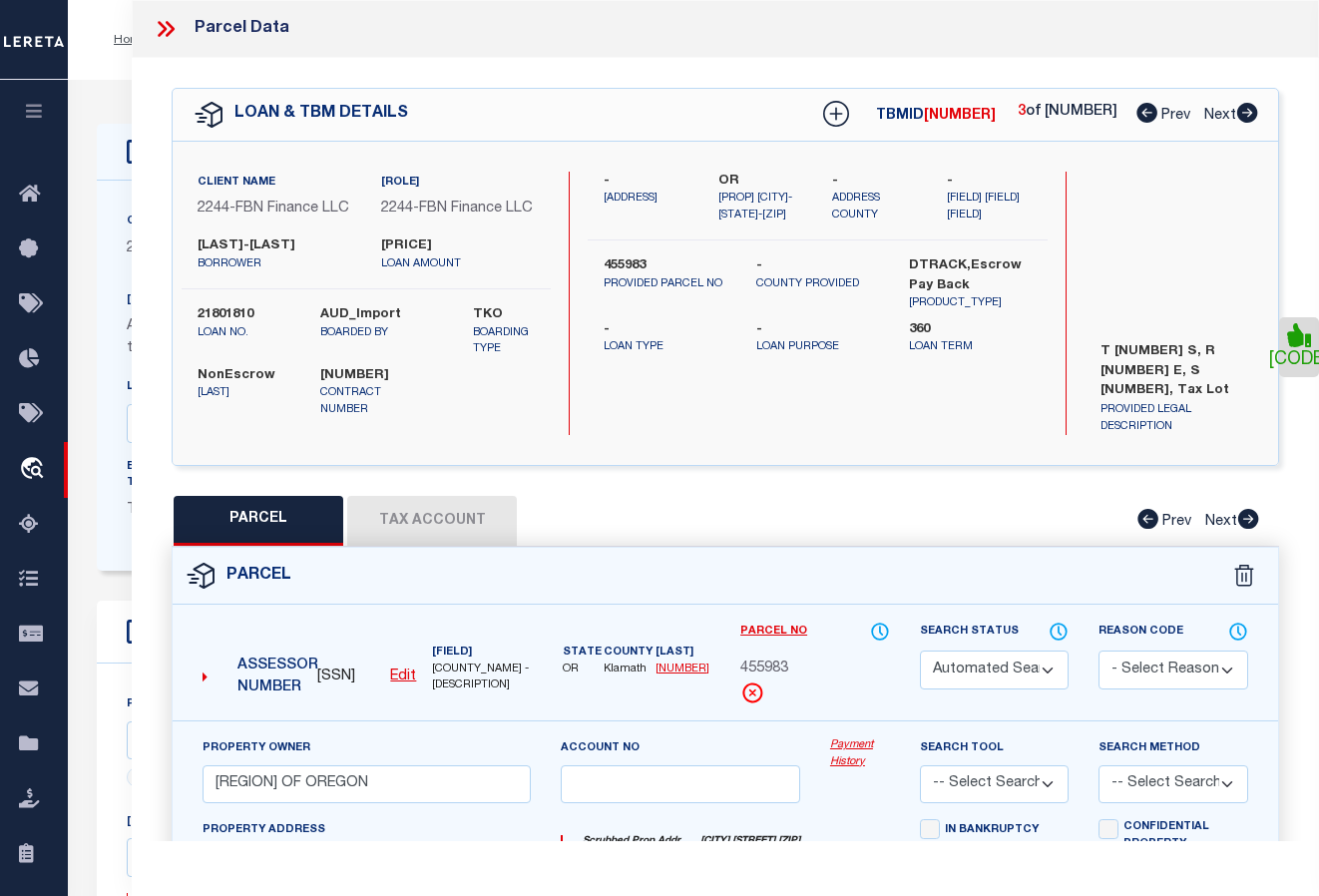 click at bounding box center [1247, 113] 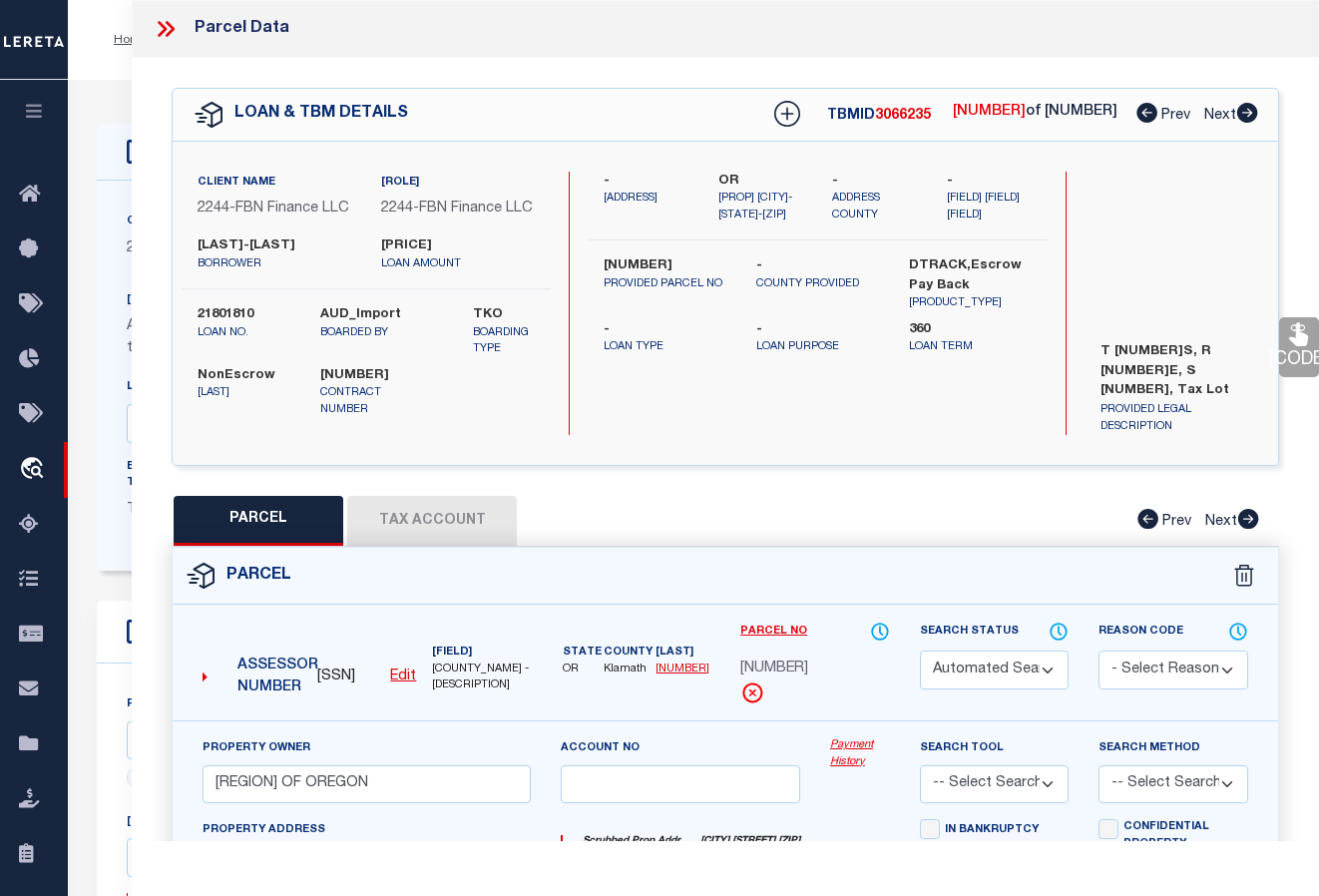 click on "[CODE]" at bounding box center (1299, 347) 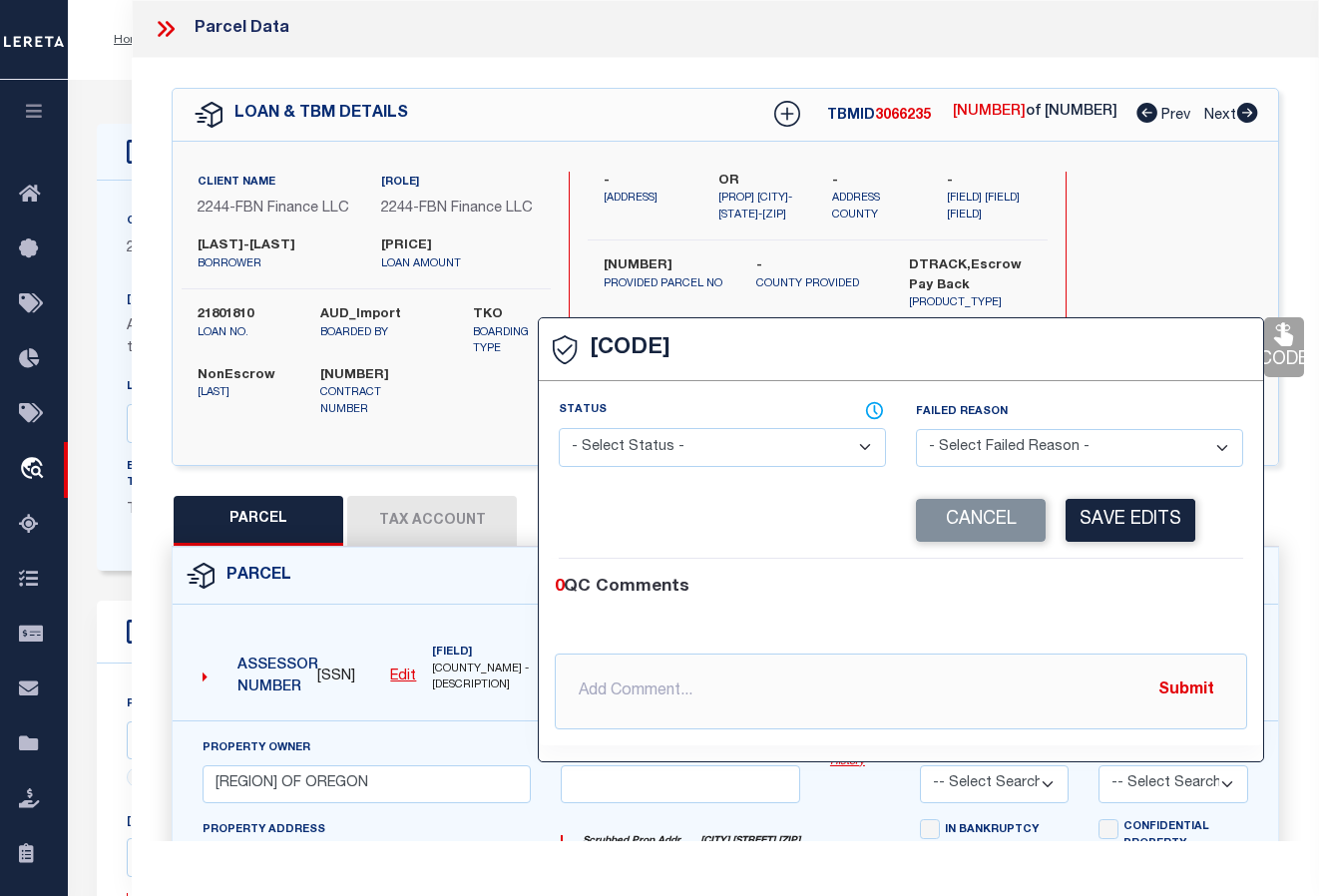 click on "- Select Status -
Ready to QC
Correct
Incorrect" at bounding box center (722, 447) 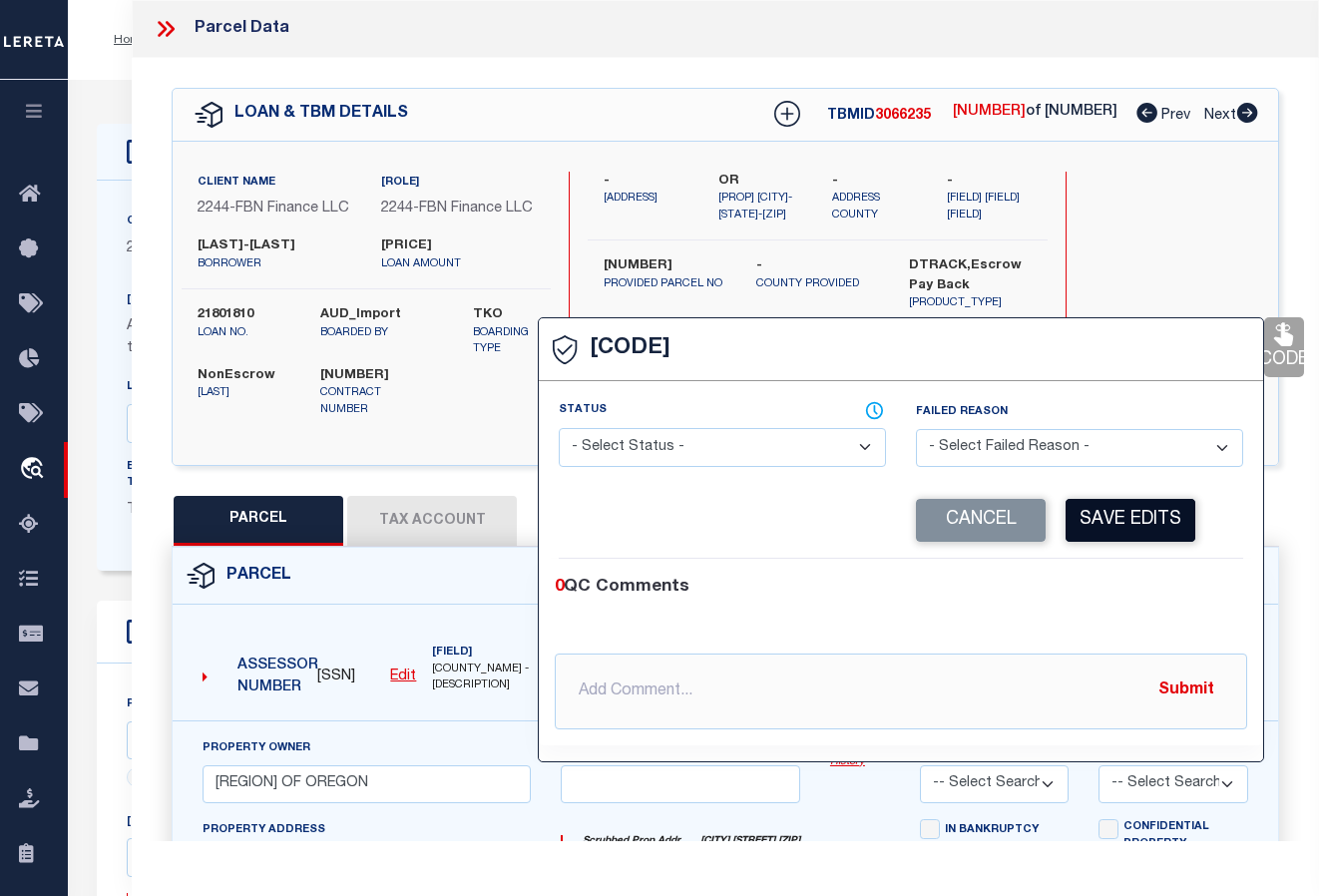 click on "Save Edits" at bounding box center [1130, 520] 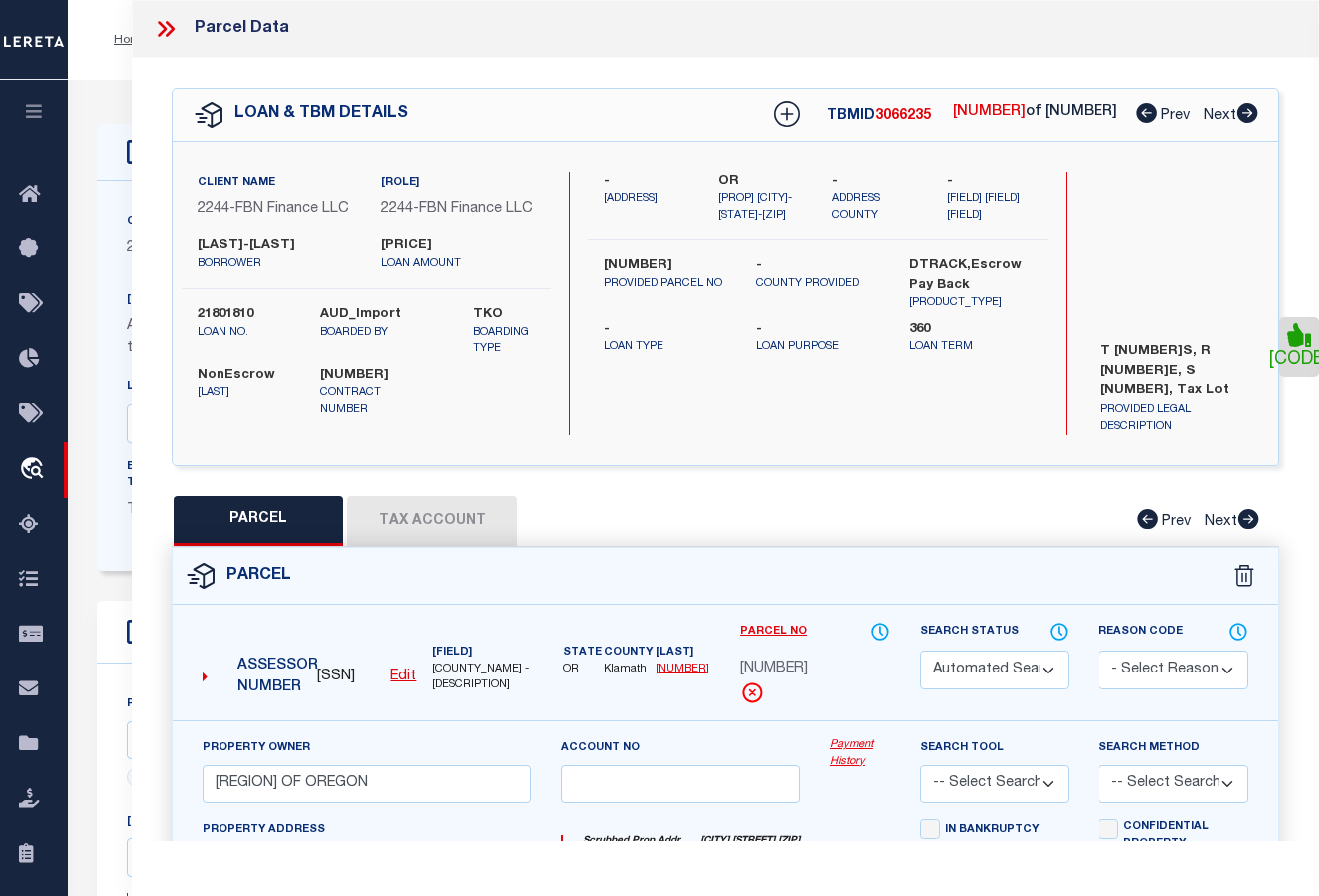 click at bounding box center (1247, 113) 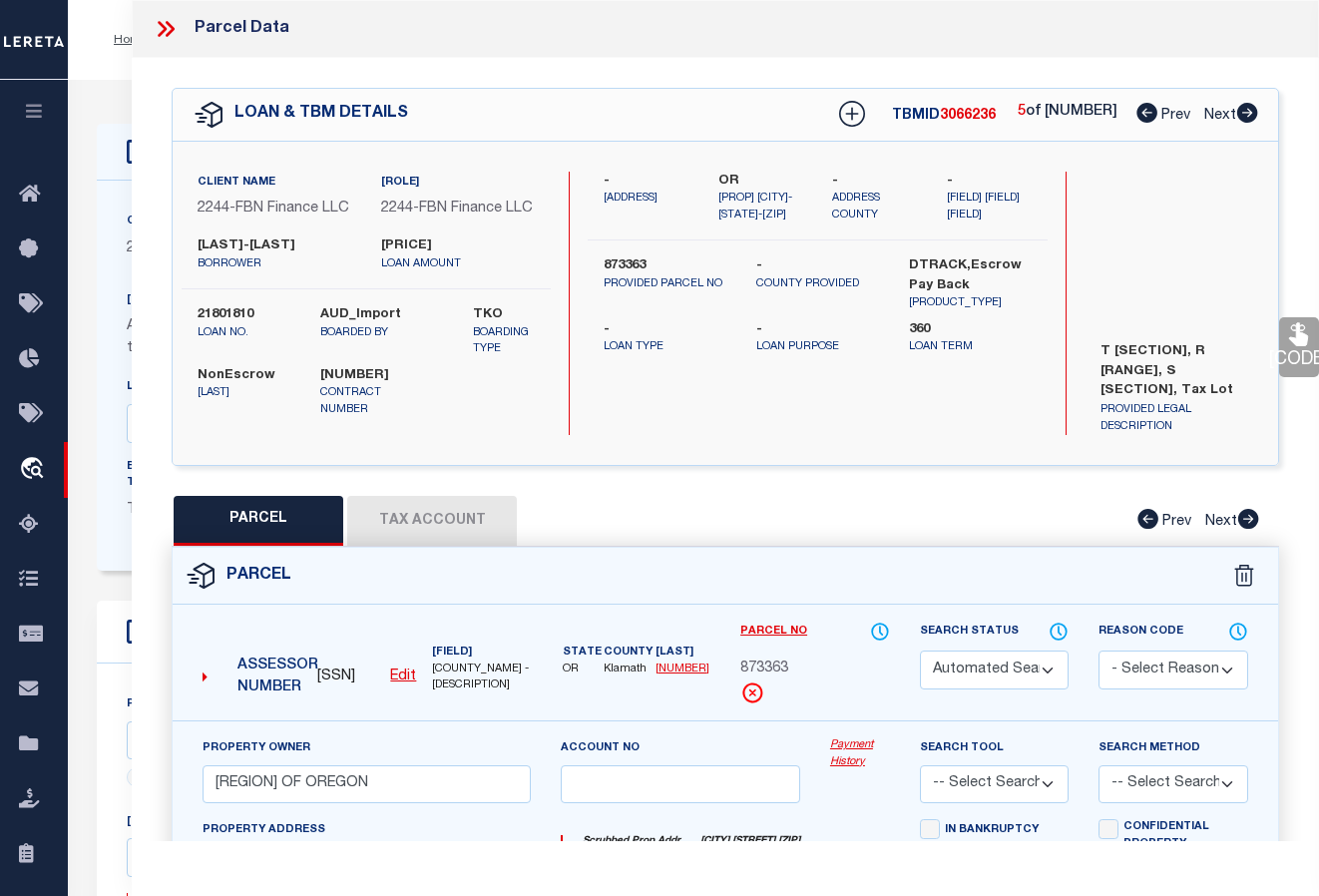 click on "[CODE]" at bounding box center (1299, 347) 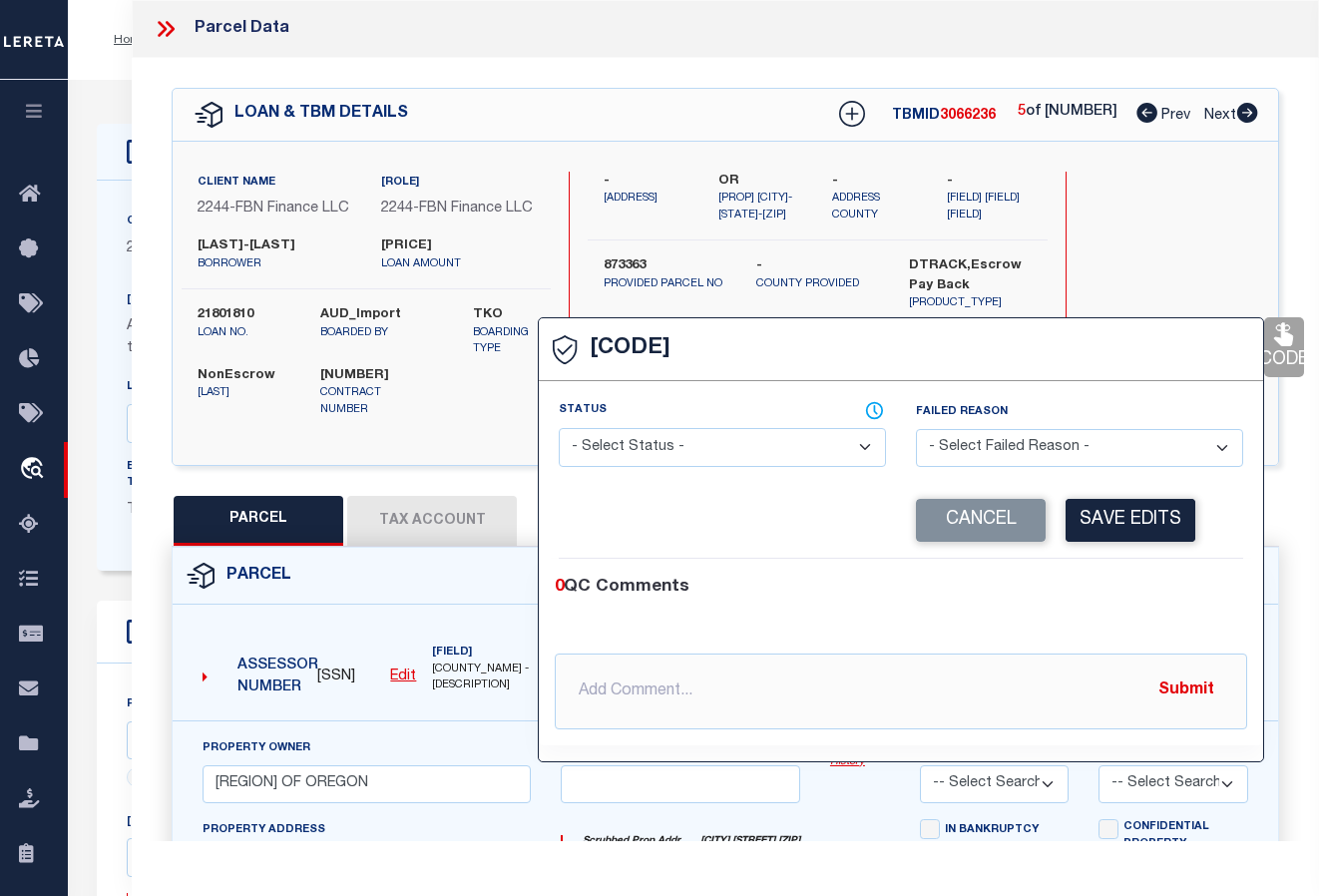 click on "- Select Status -
Ready to QC
Correct
Incorrect" at bounding box center [722, 447] 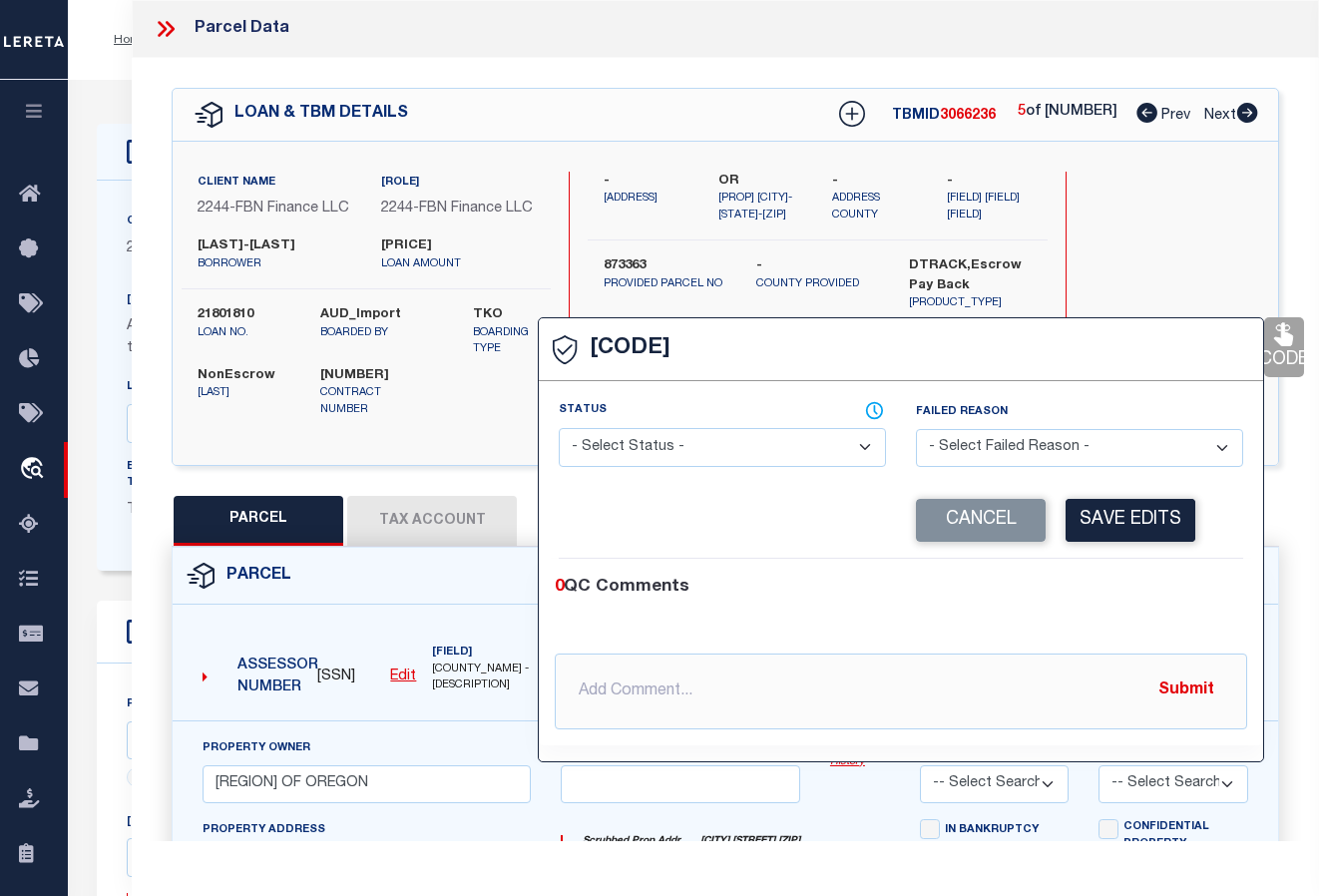 click on "- Select Status -
Ready to QC
Correct
Incorrect" at bounding box center [722, 447] 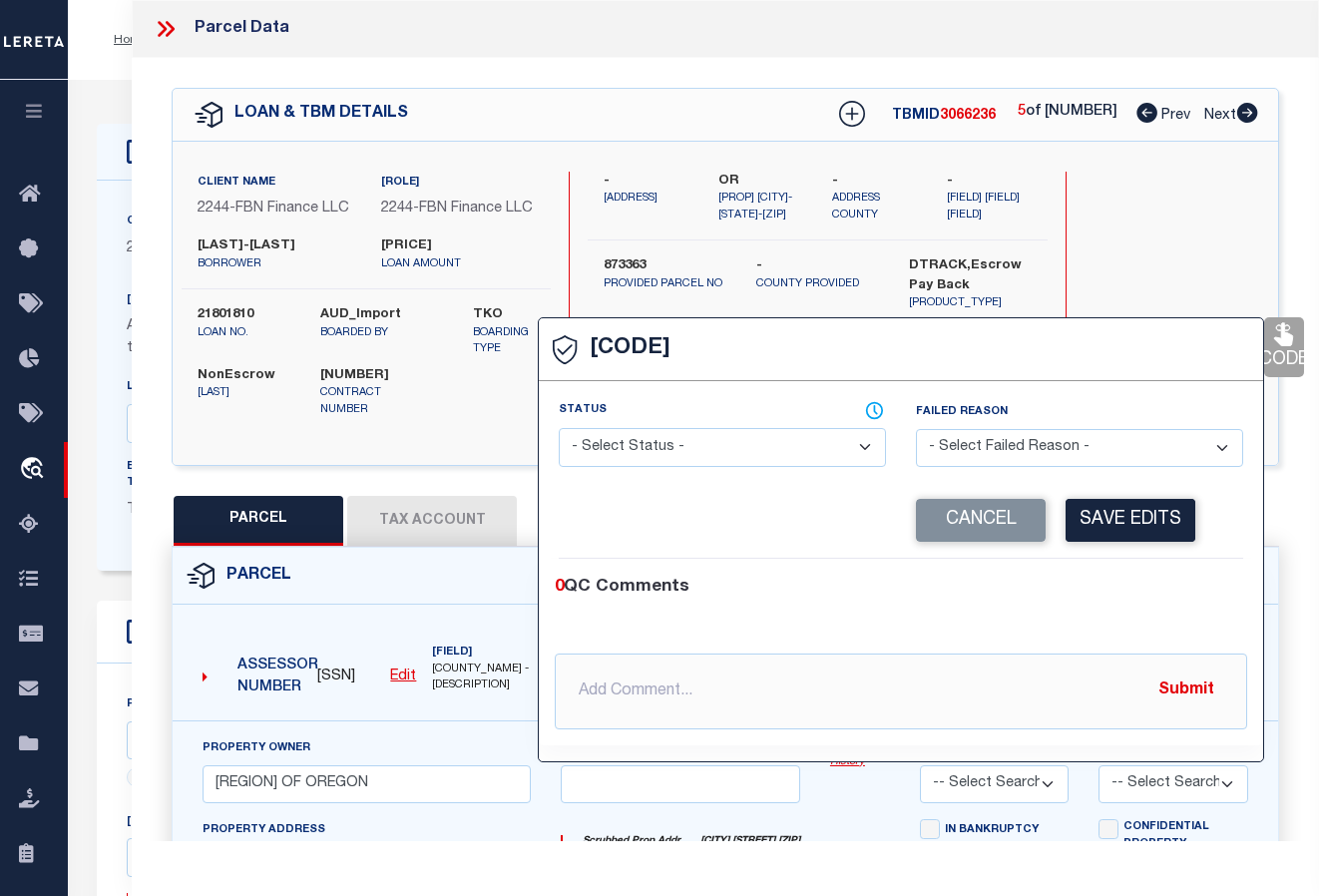 click on "Save Edits" at bounding box center (1130, 520) 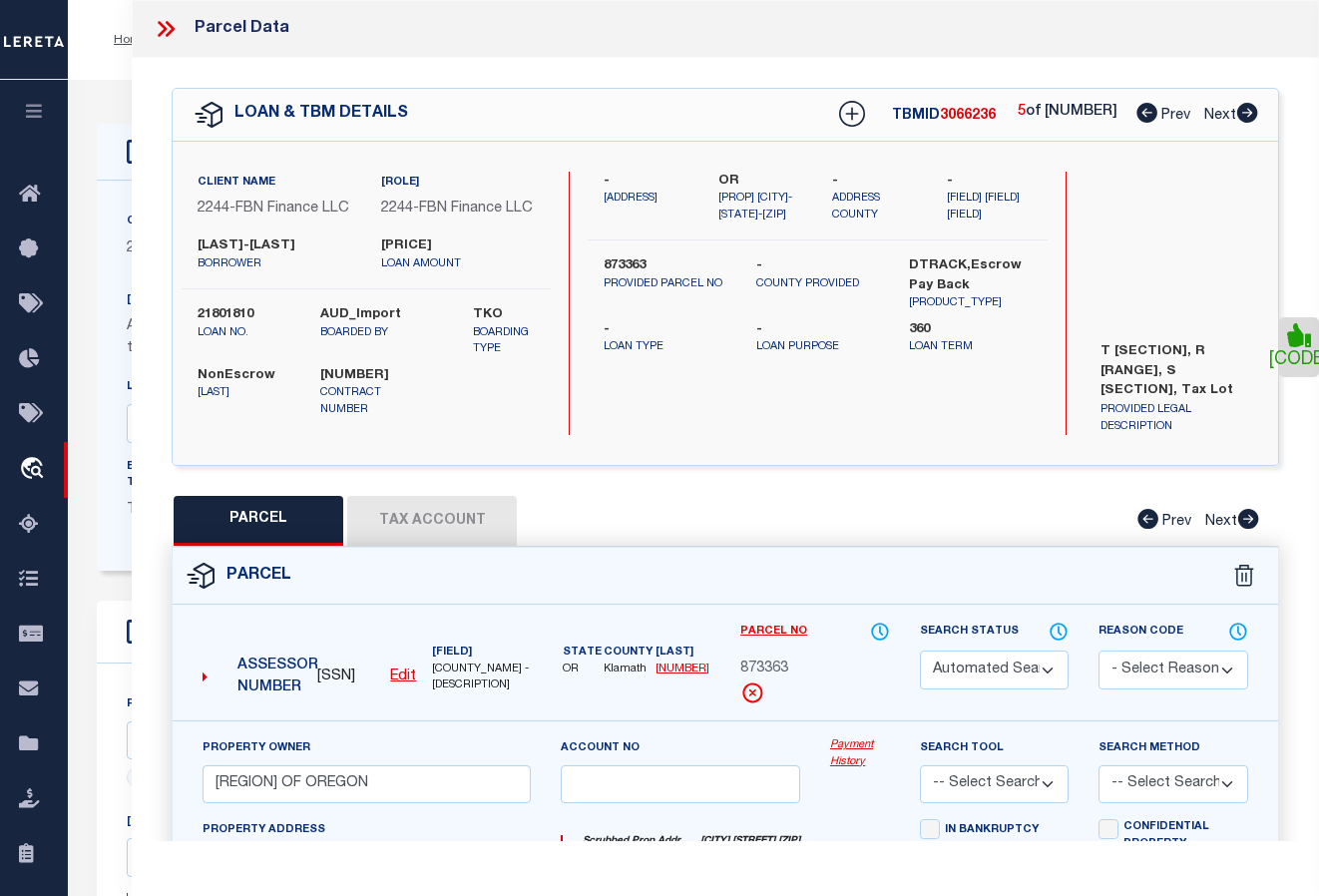 click at bounding box center (1247, 113) 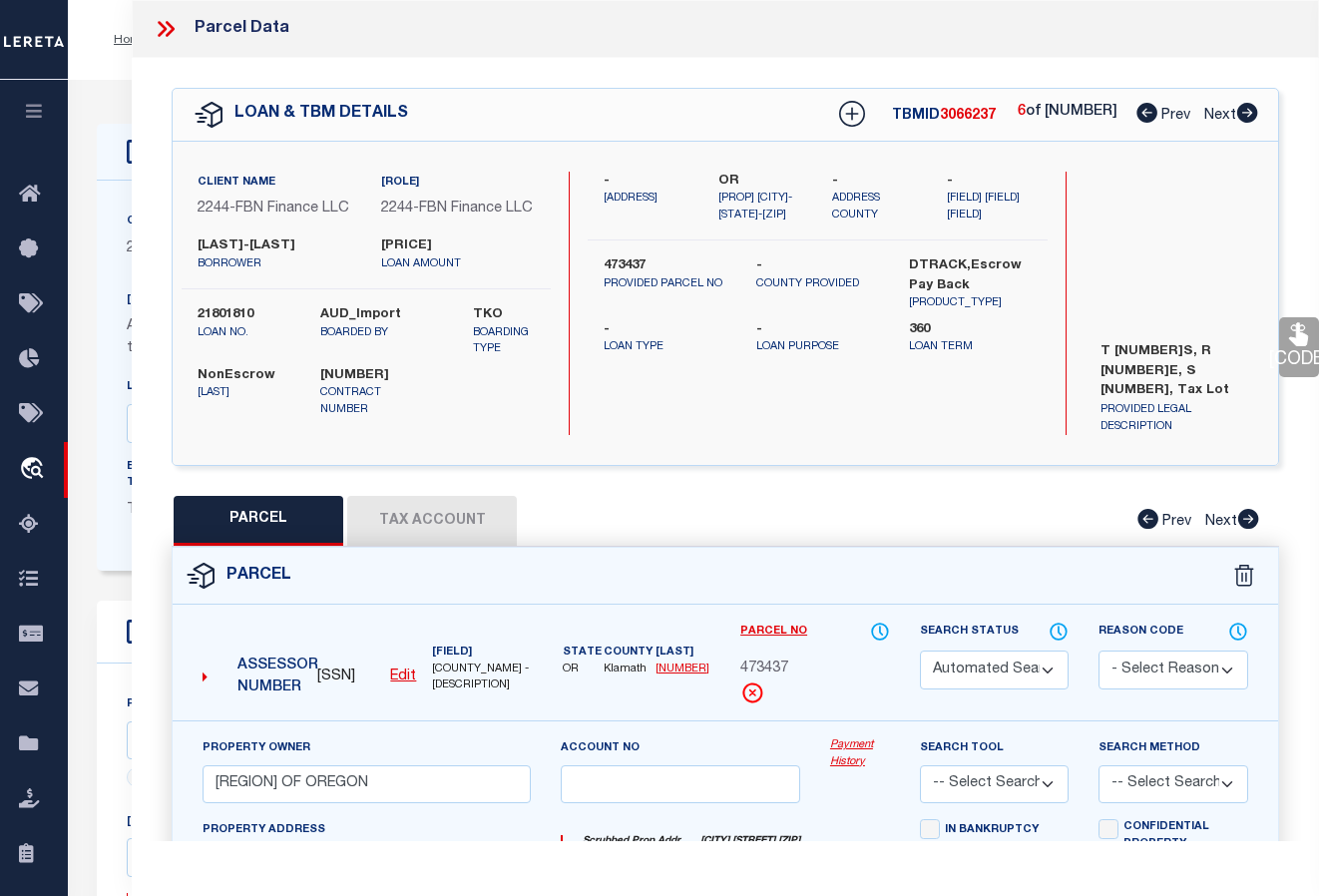 click at bounding box center [1299, 334] 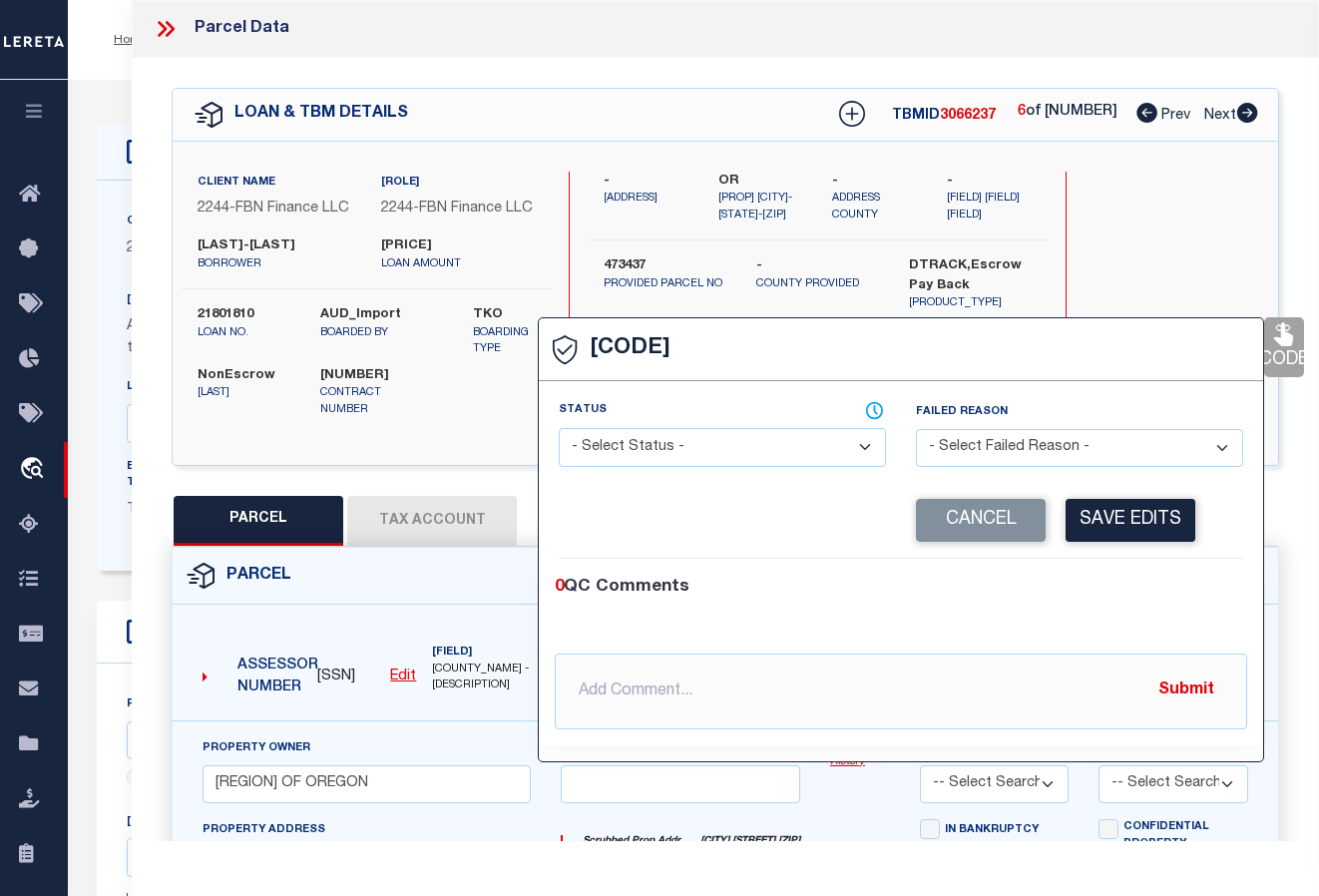 click on "- Select Status -
Ready to QC
Correct
Incorrect" at bounding box center (722, 447) 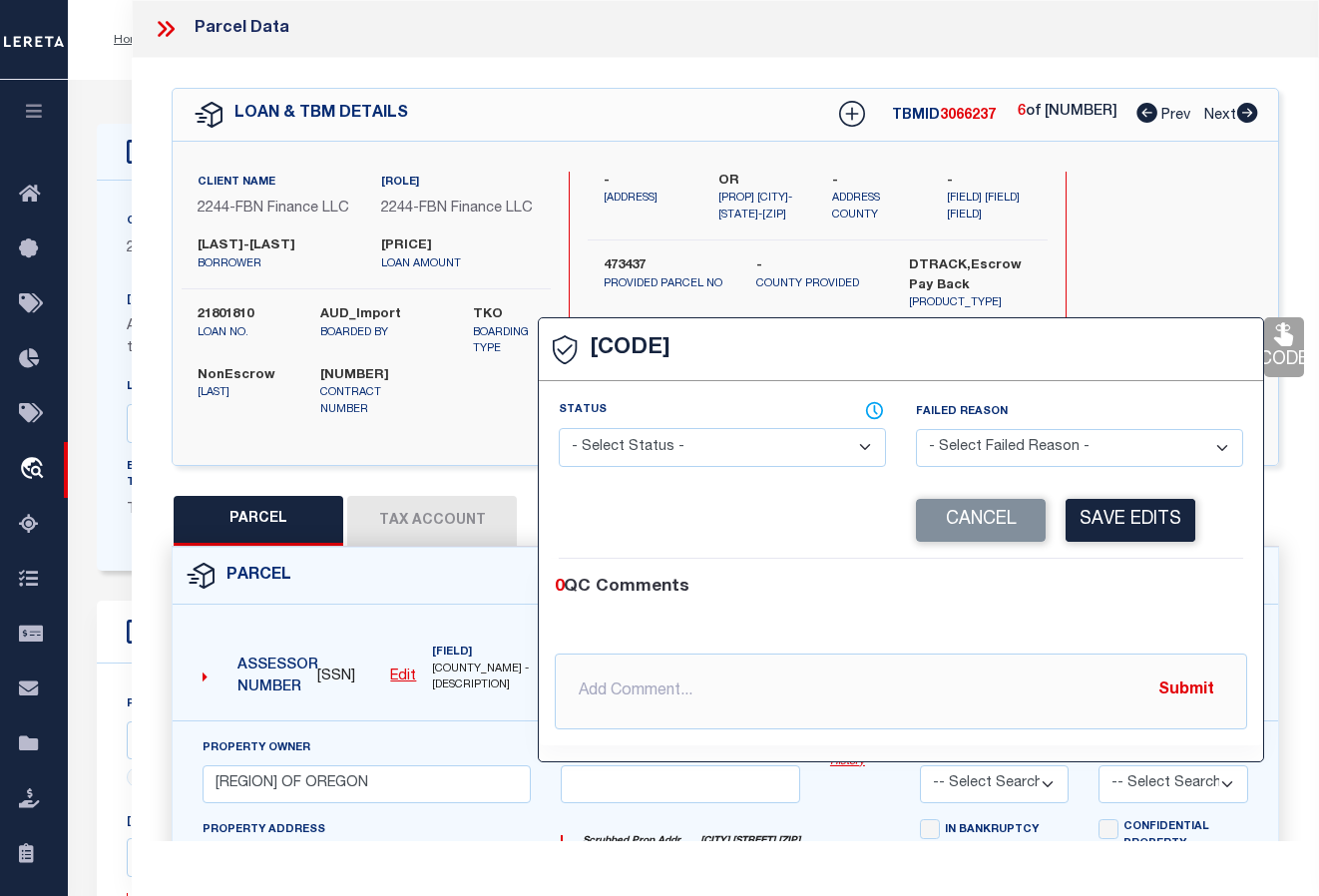 click on "- Select Status -
Ready to QC
Correct
Incorrect" at bounding box center (722, 447) 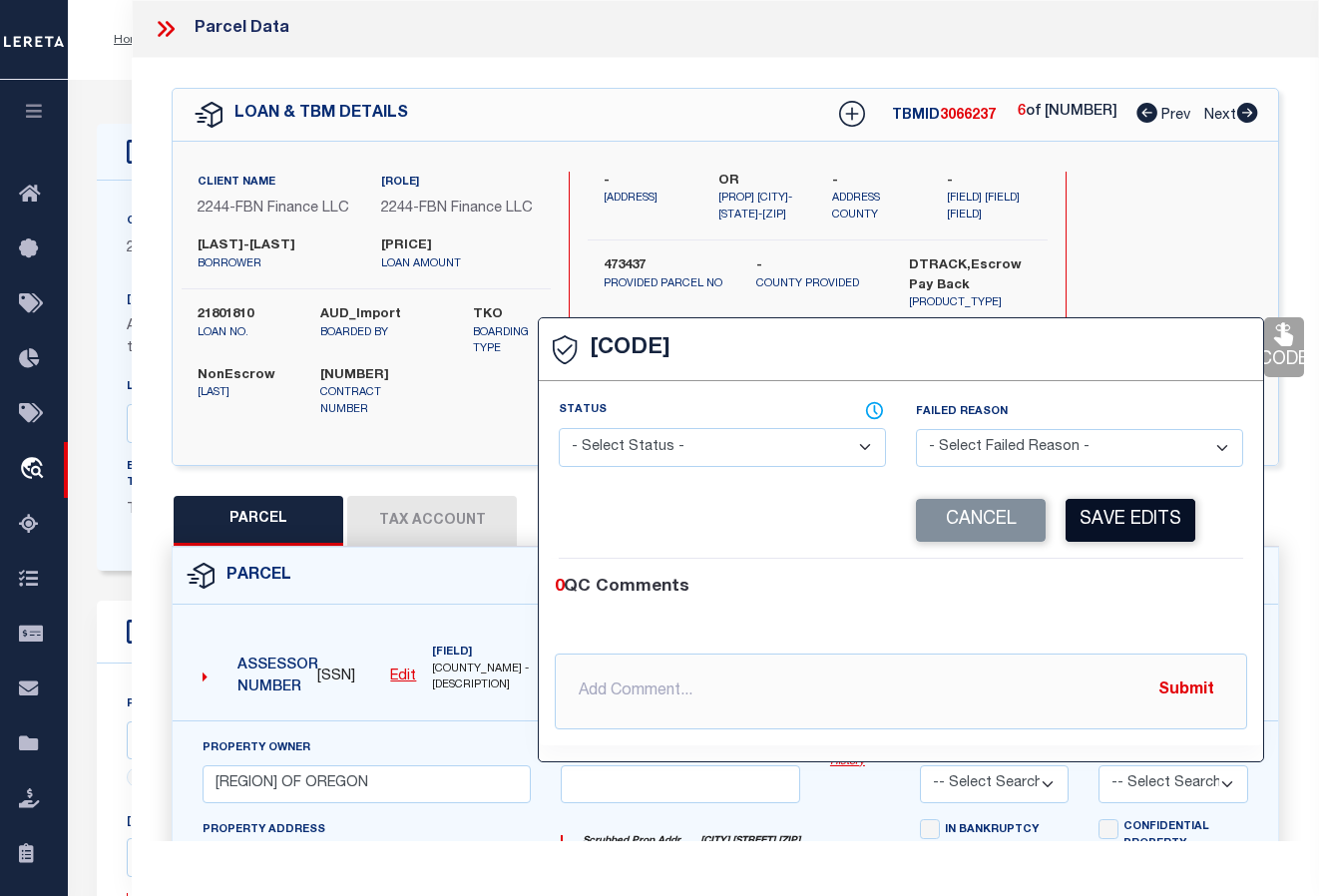 click on "Save Edits" at bounding box center (1130, 520) 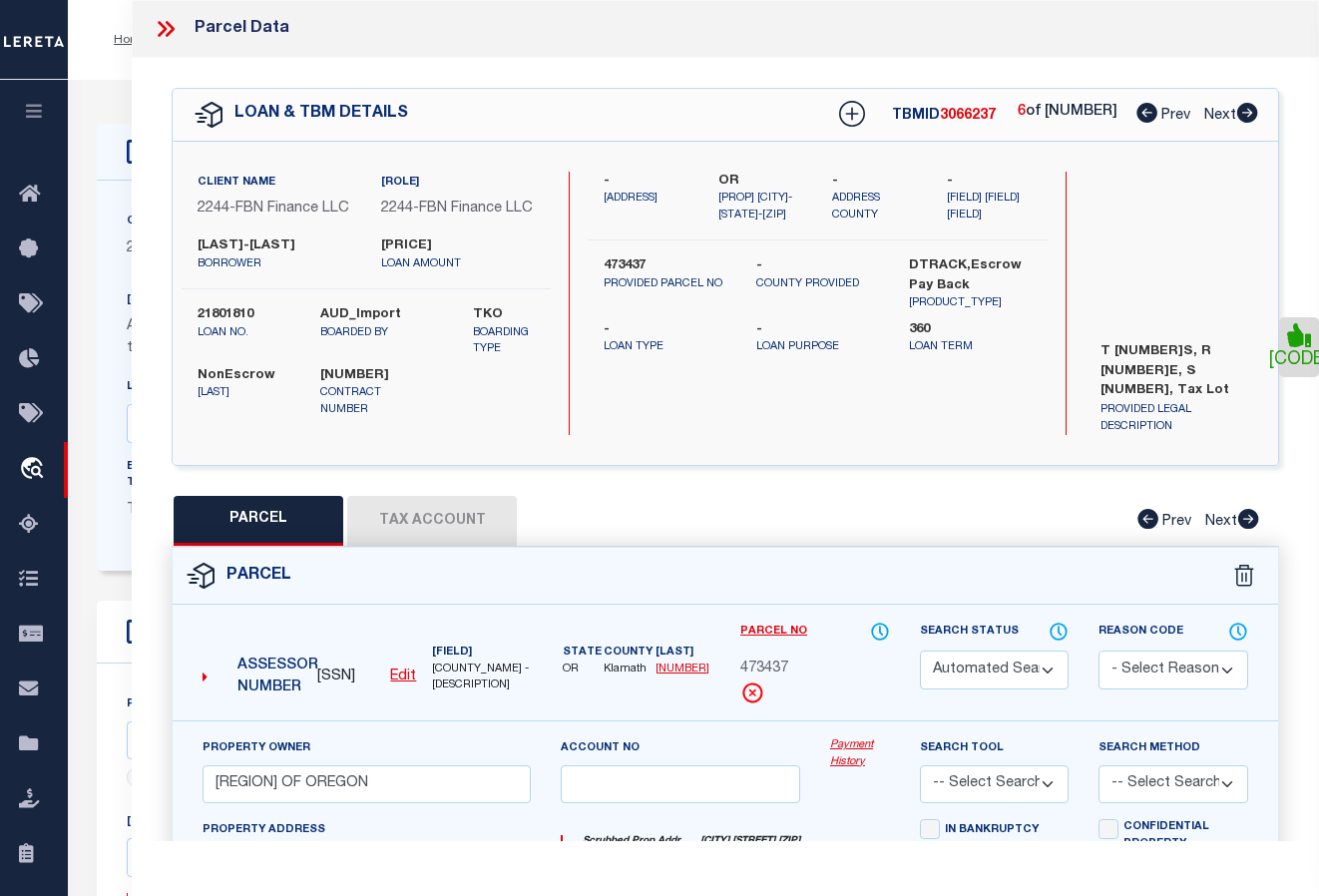 click at bounding box center (1247, 113) 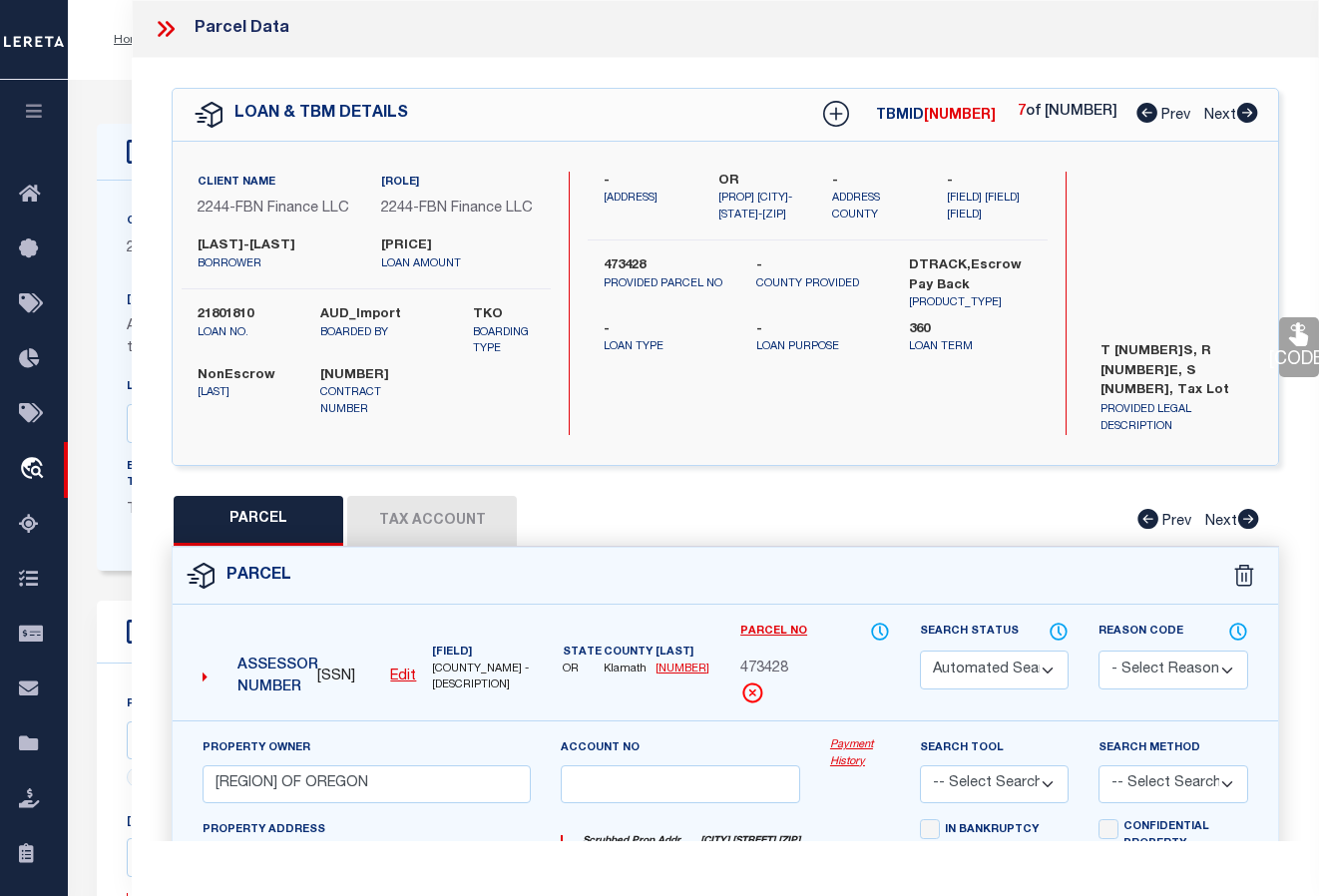 click at bounding box center [1298, 334] 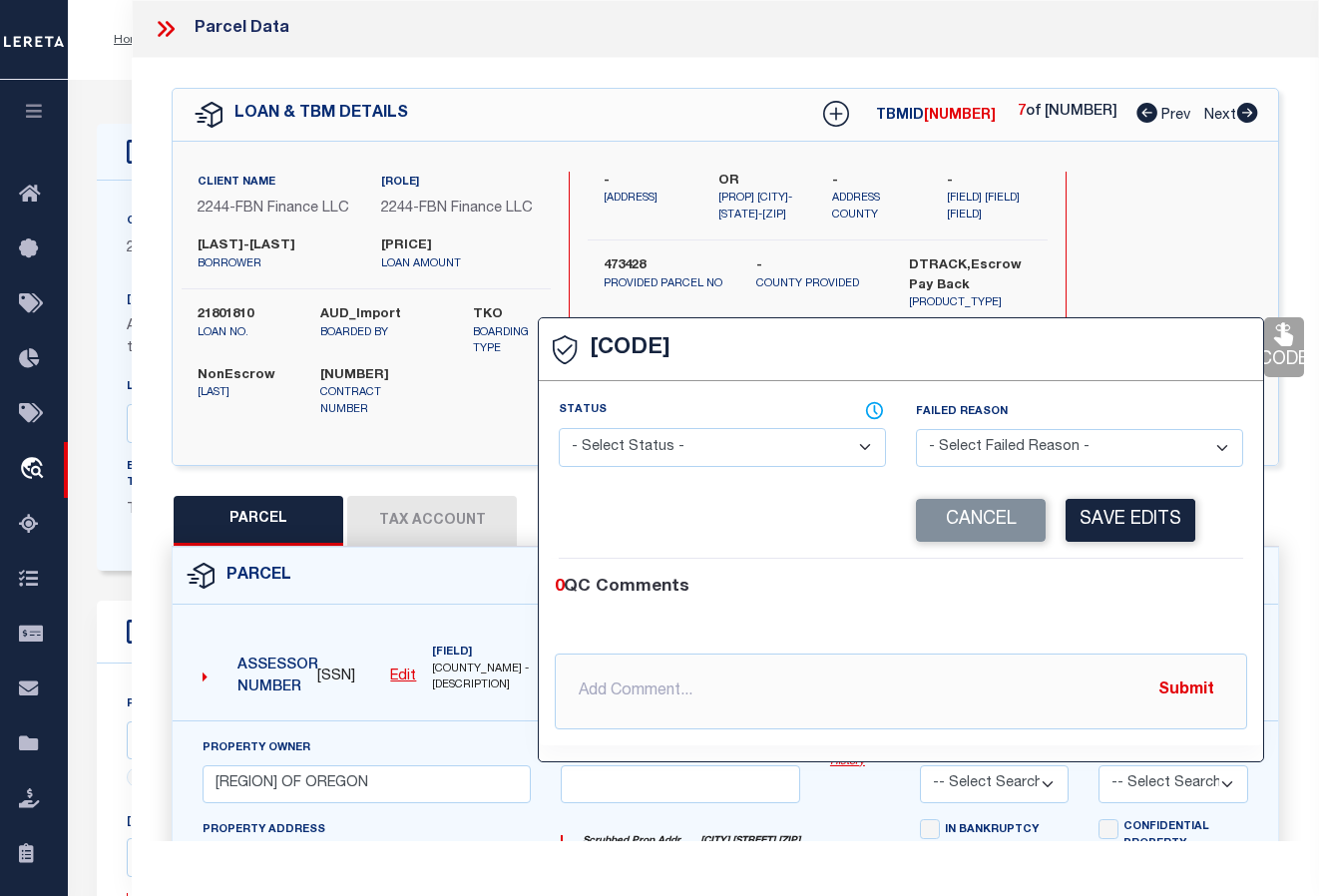 click on "- Select Status -
Ready to QC
Correct
Incorrect" at bounding box center (722, 447) 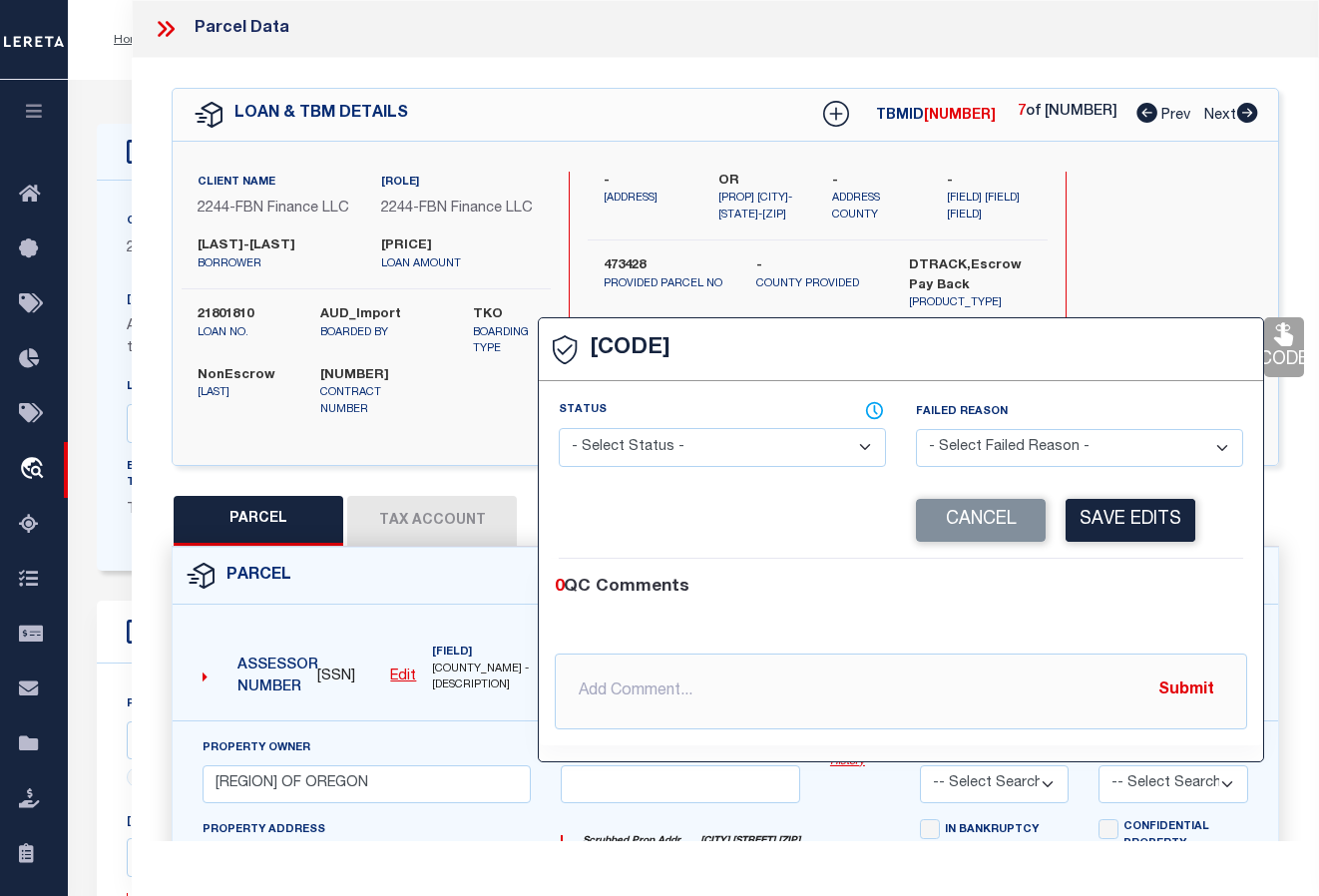 click on "- Select Status -
Ready to QC
Correct
Incorrect" at bounding box center (722, 447) 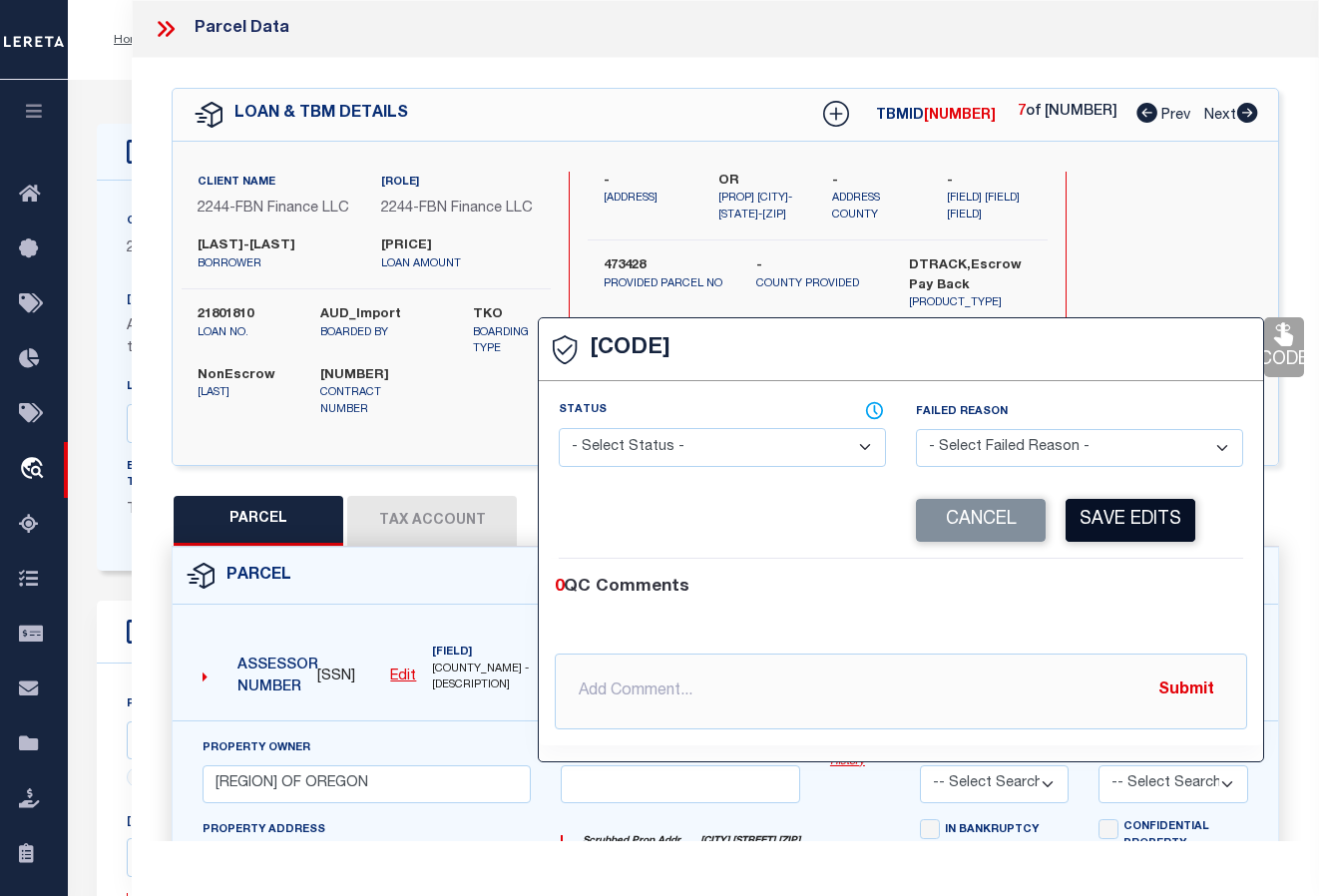 click on "Save Edits" at bounding box center [1130, 520] 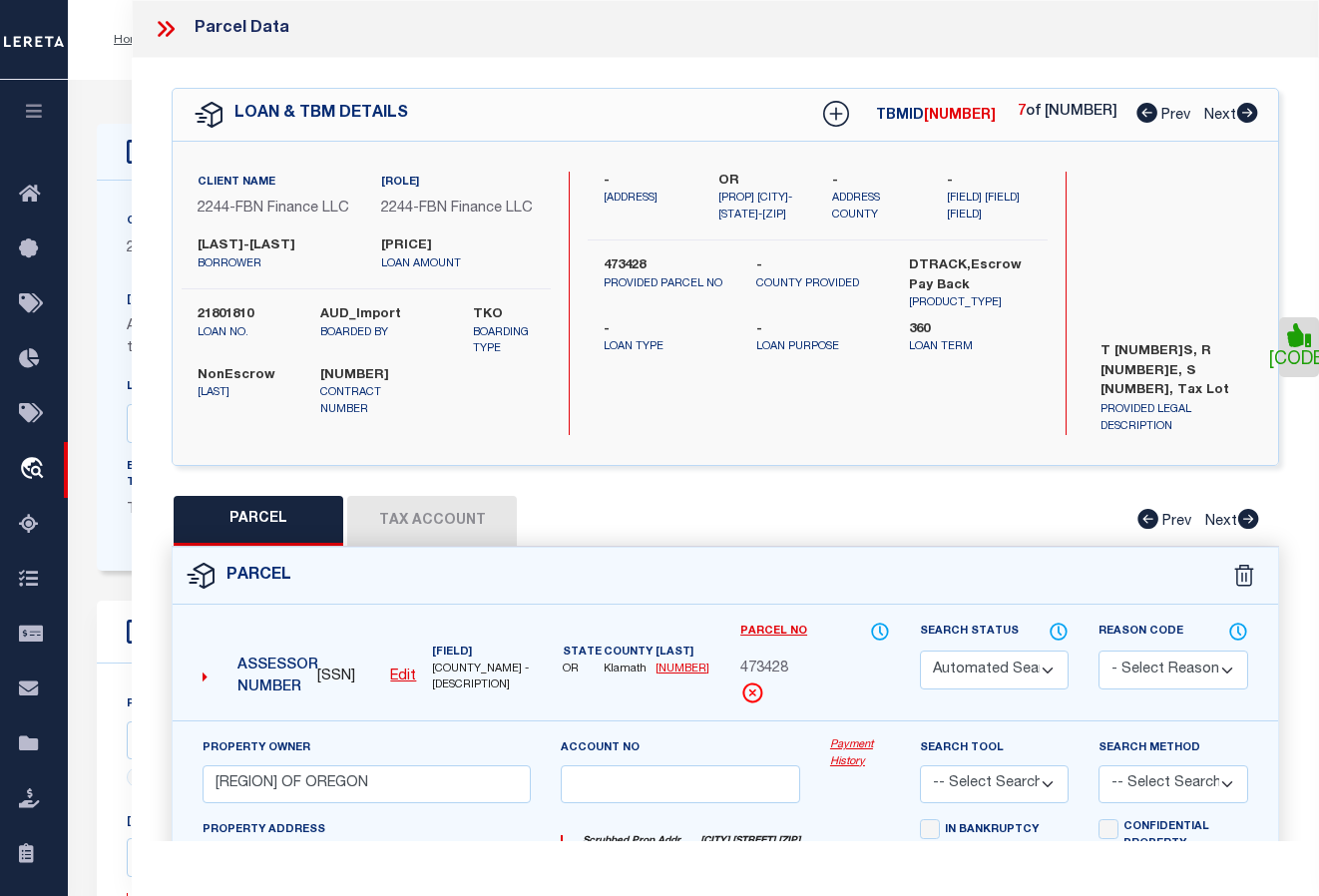 click at bounding box center (1247, 113) 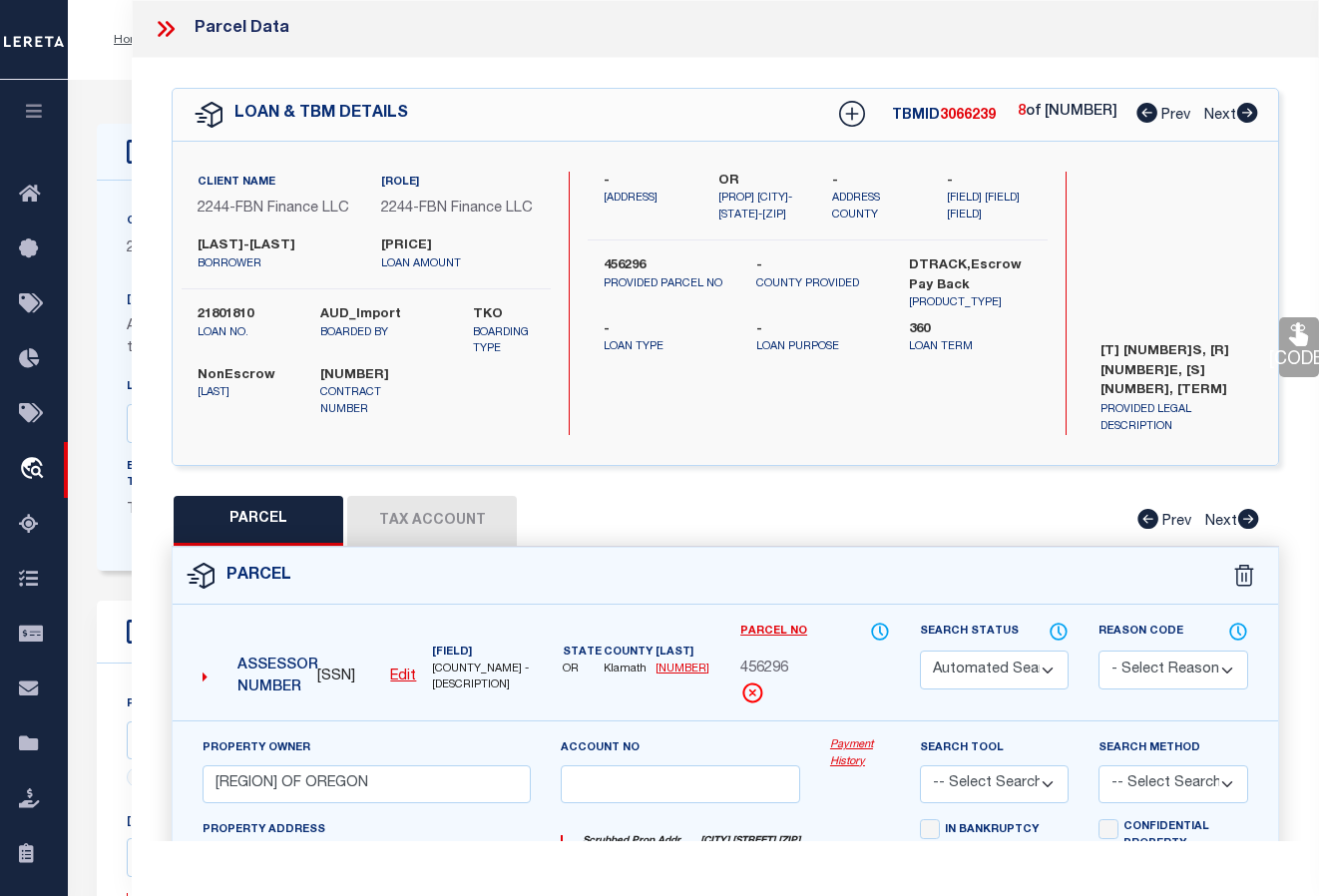 click at bounding box center [1298, 334] 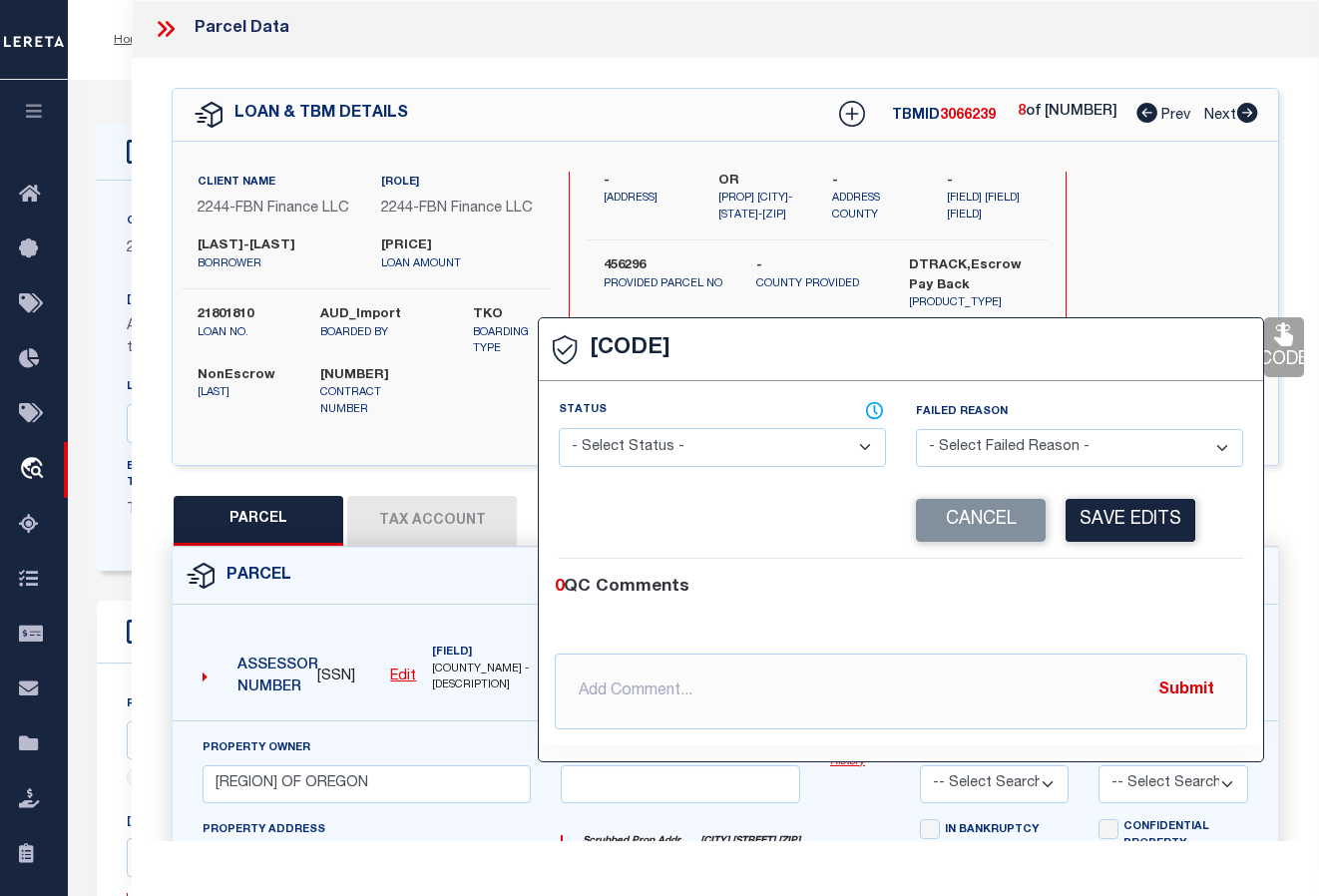 click on "- Select Status -
Ready to QC
Correct
Incorrect" at bounding box center [722, 447] 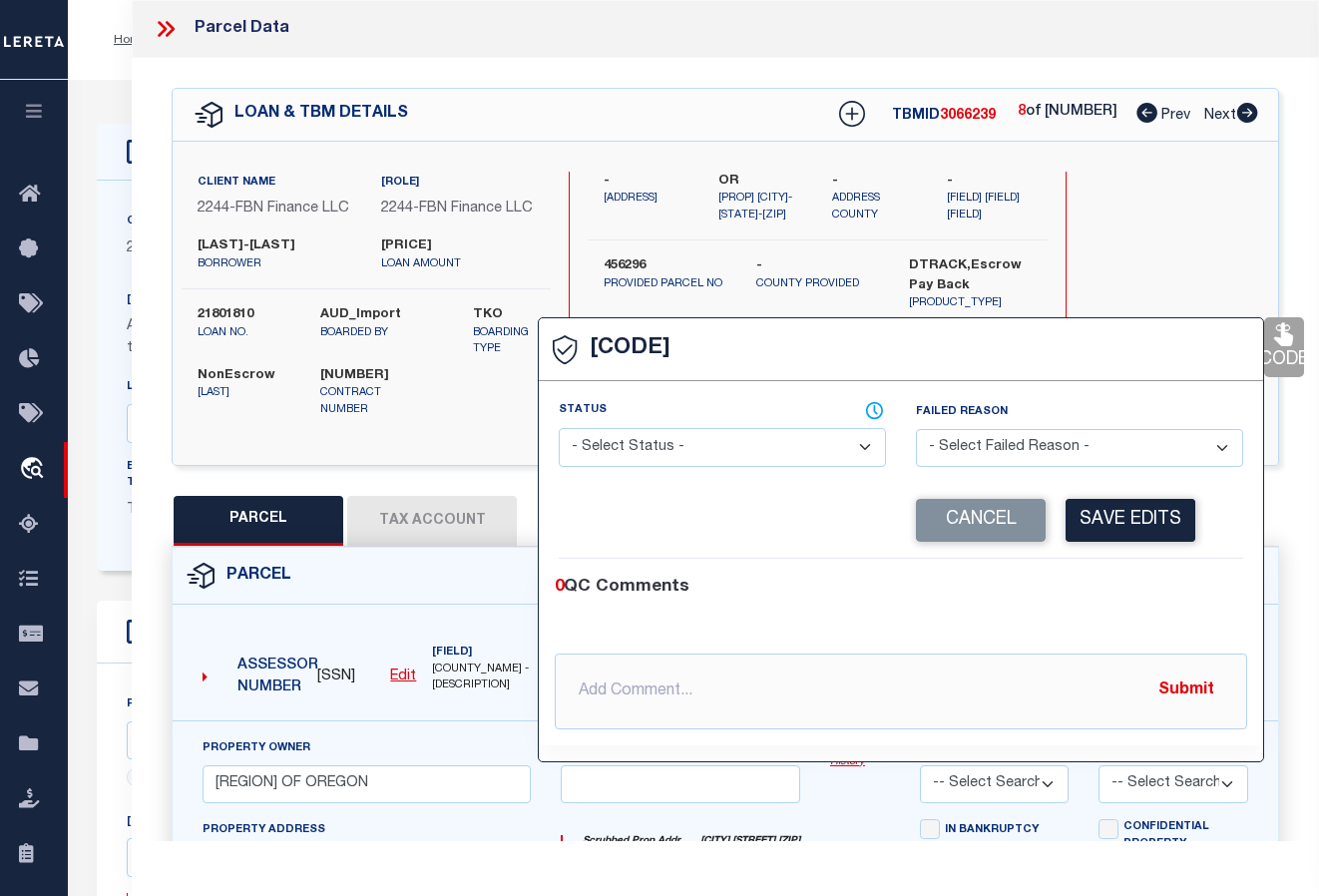 click on "Save Edits" at bounding box center (1130, 520) 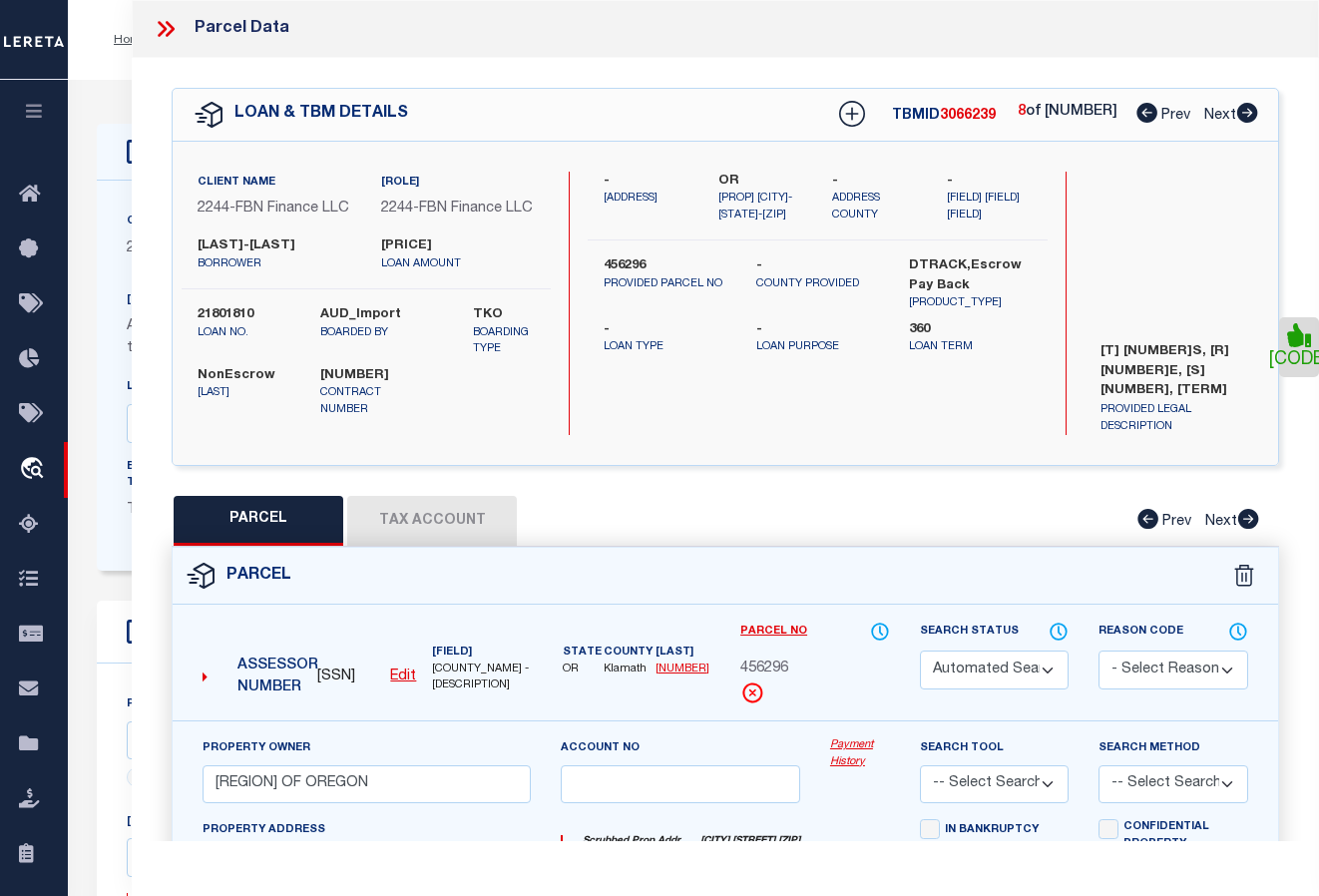 click at bounding box center (1247, 113) 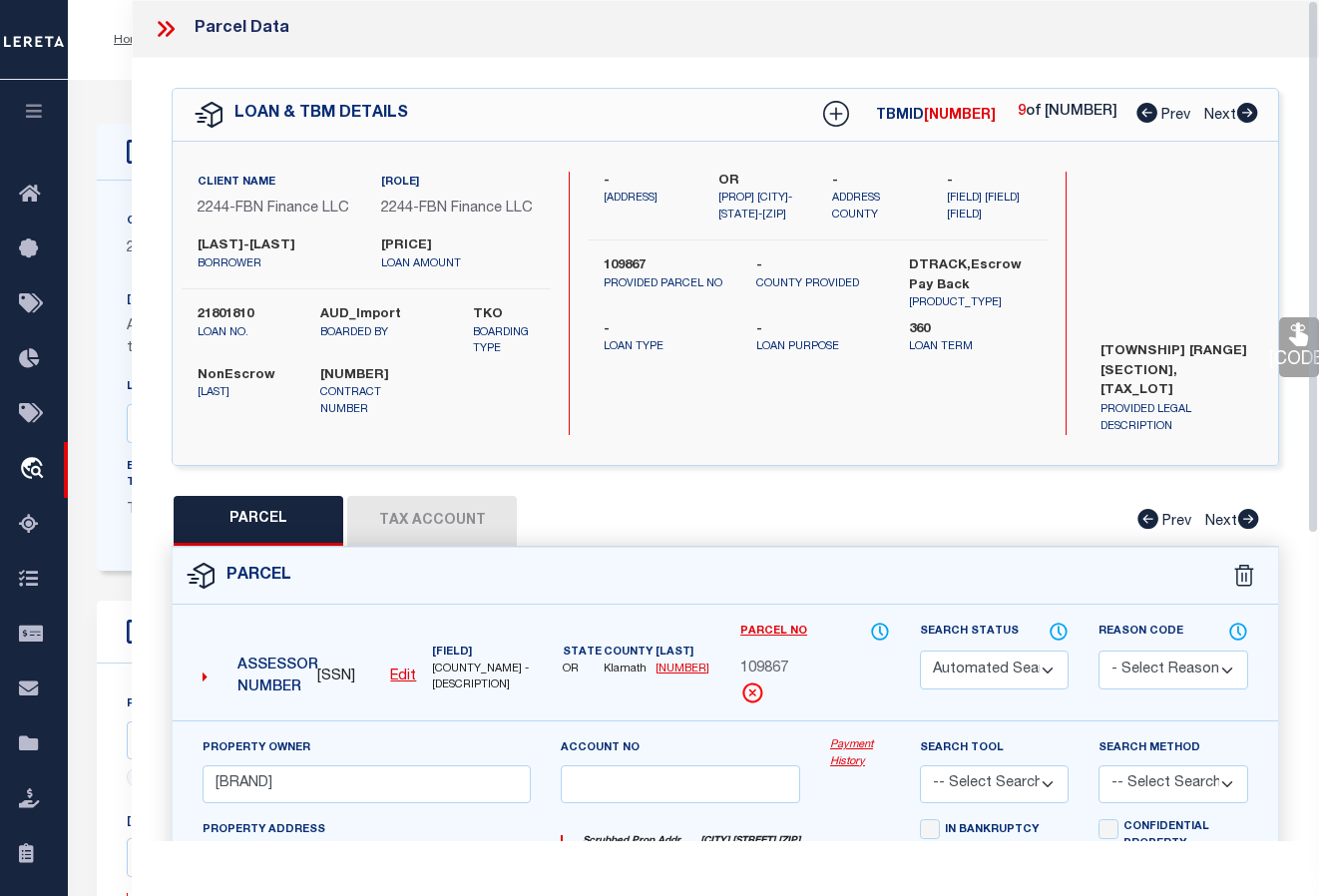 click at bounding box center (1298, 334) 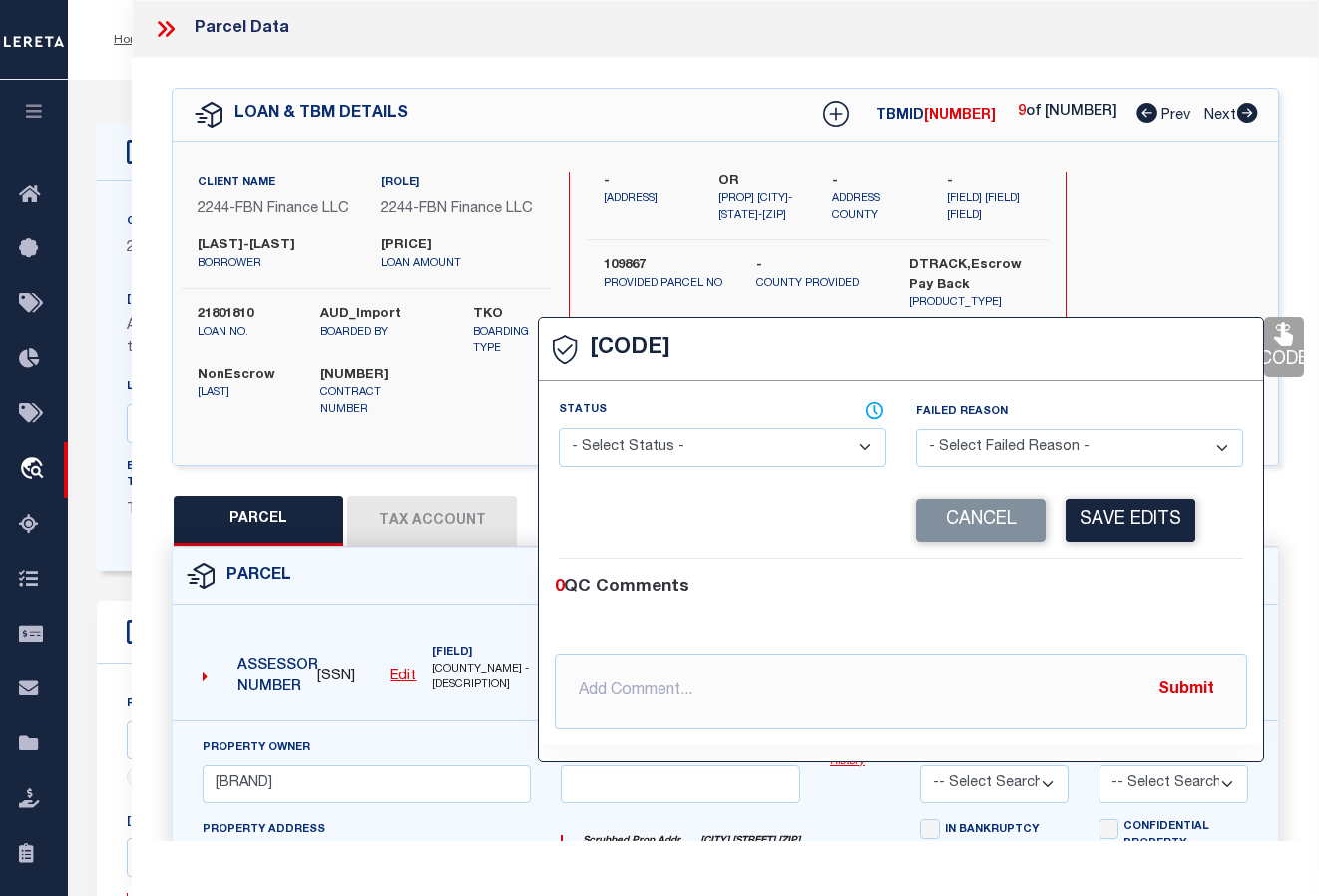 click on "- Select Status -
Ready to QC
Correct
Incorrect" at bounding box center [722, 447] 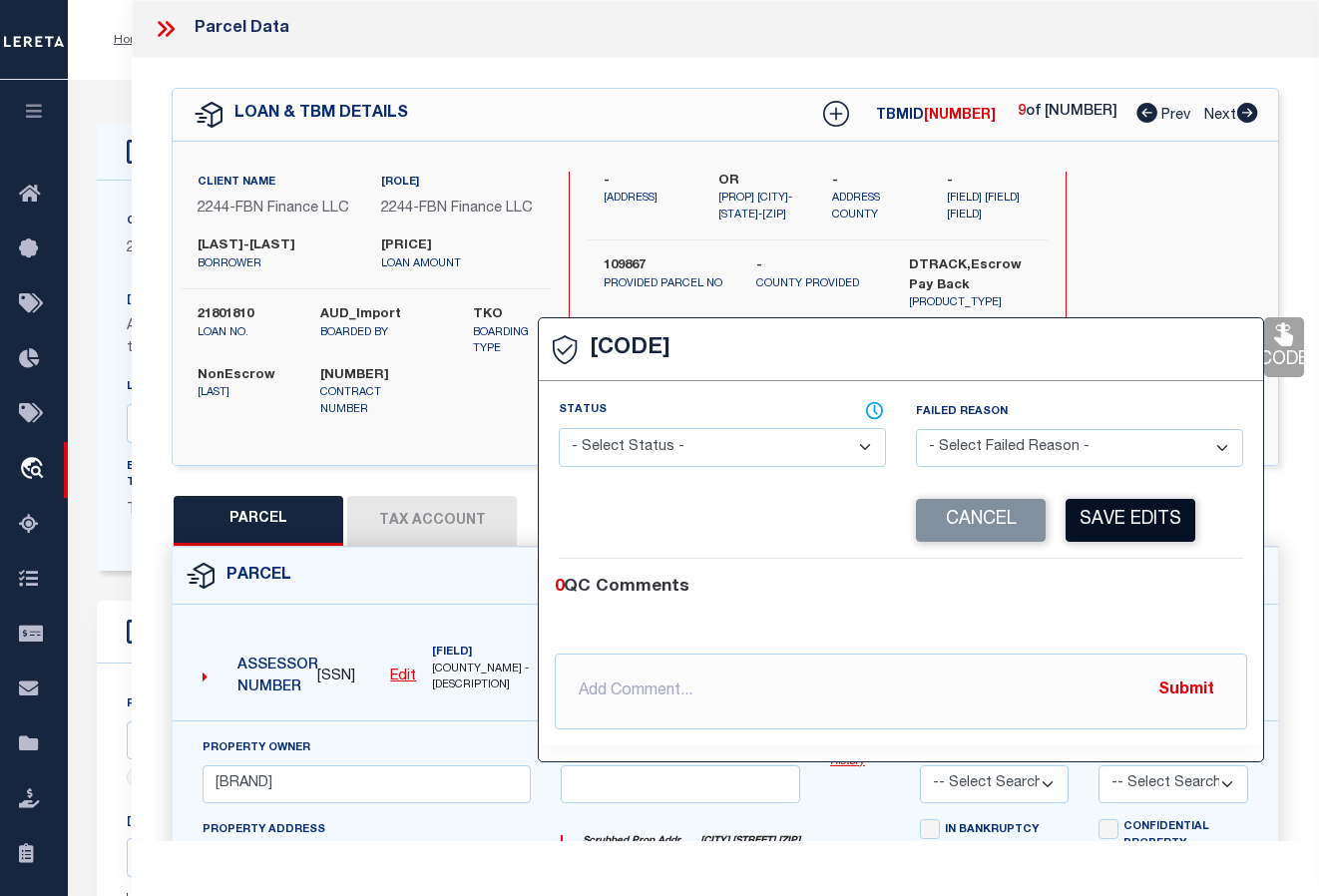 click on "Save Edits" at bounding box center (1130, 520) 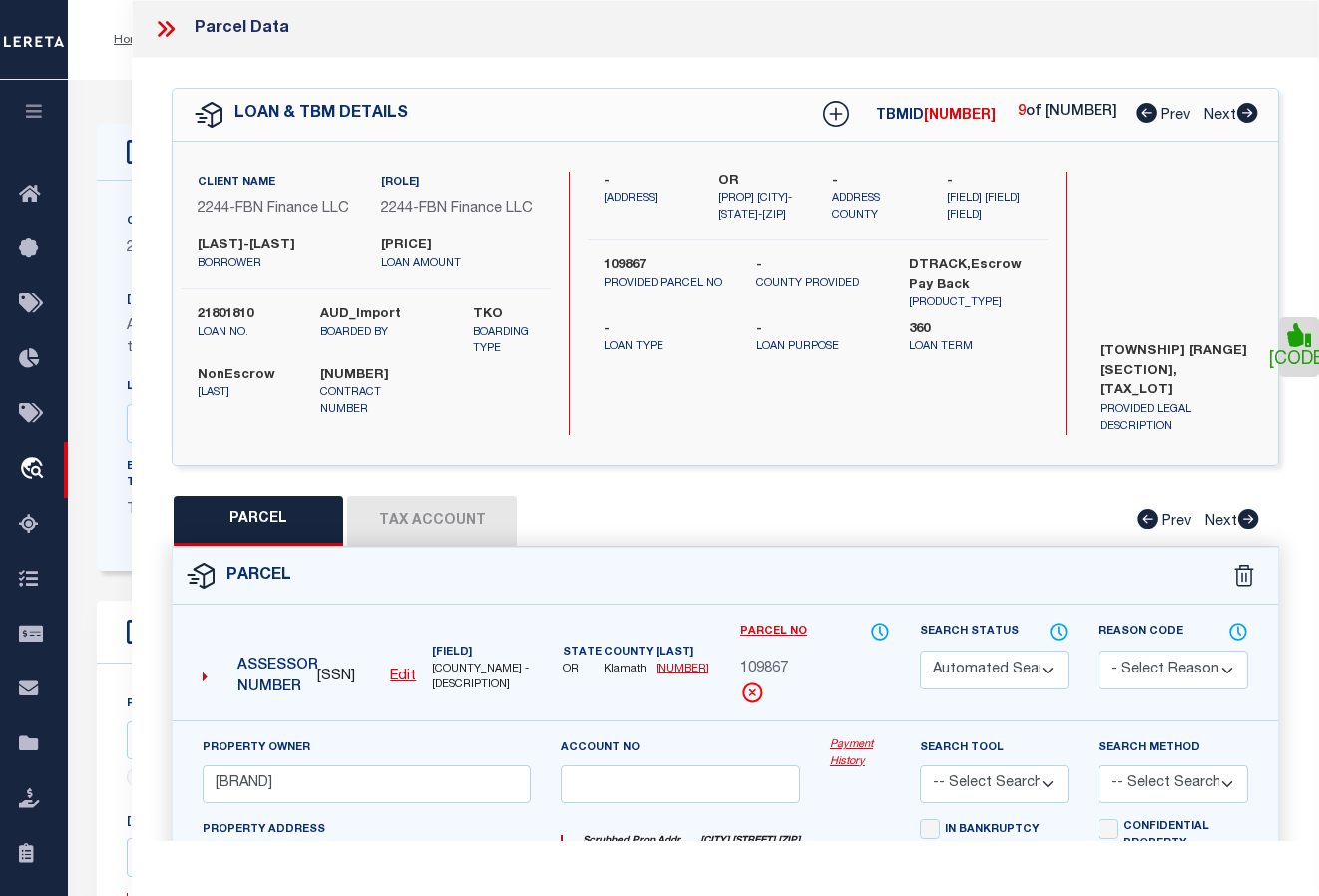 click at bounding box center (1247, 113) 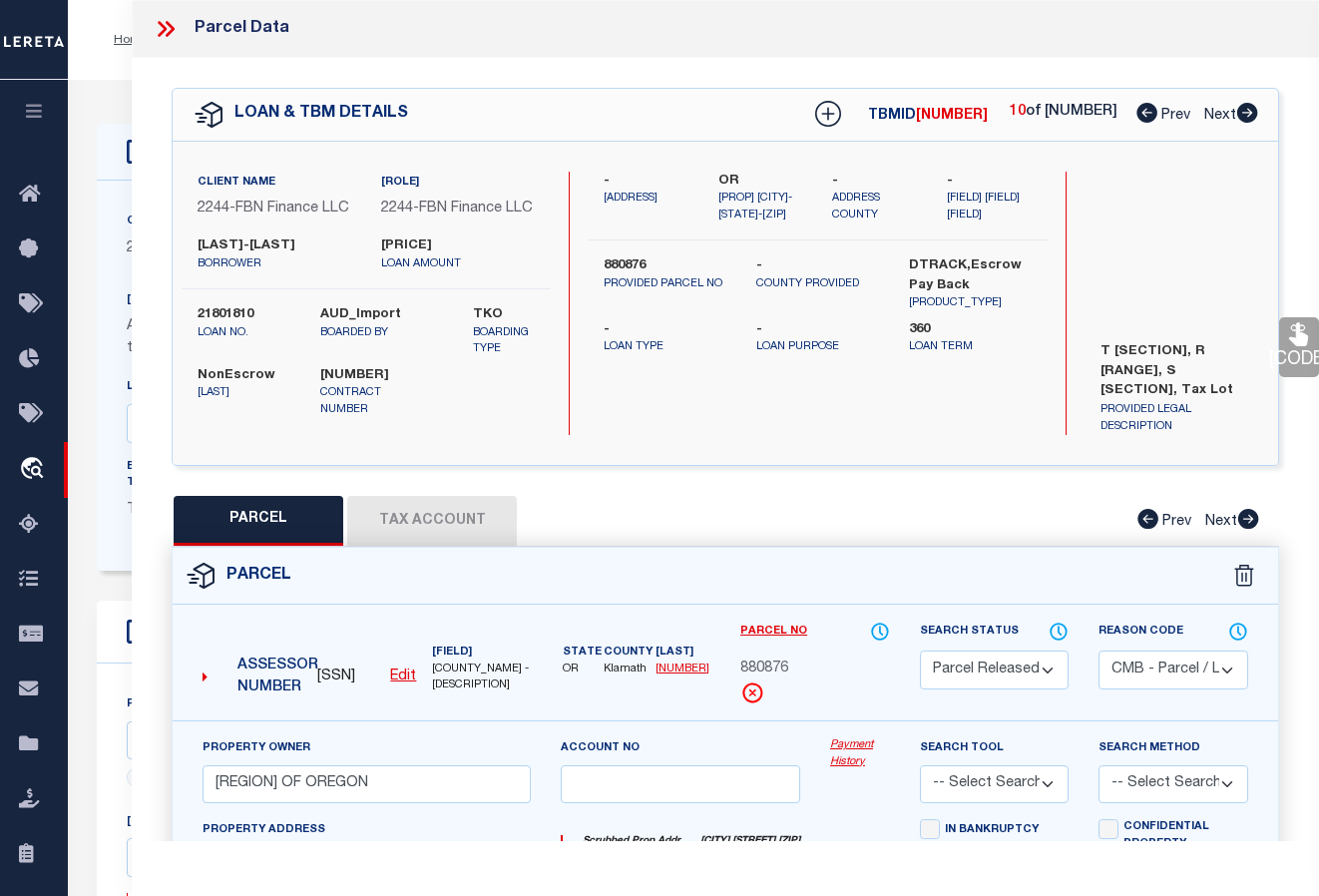 click at bounding box center [1298, 334] 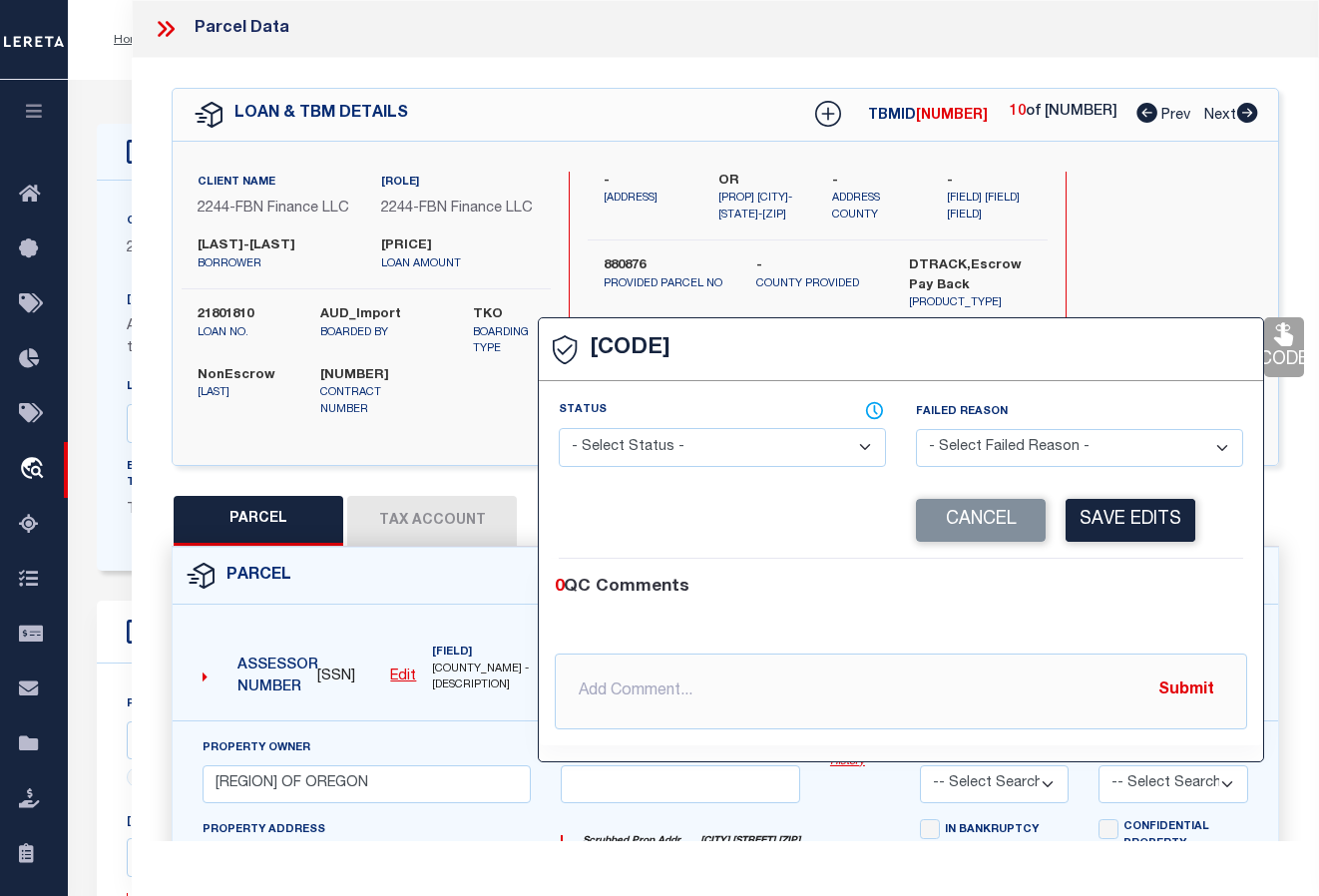click on "- Select Status -
Ready to QC
Correct
Incorrect" at bounding box center (722, 447) 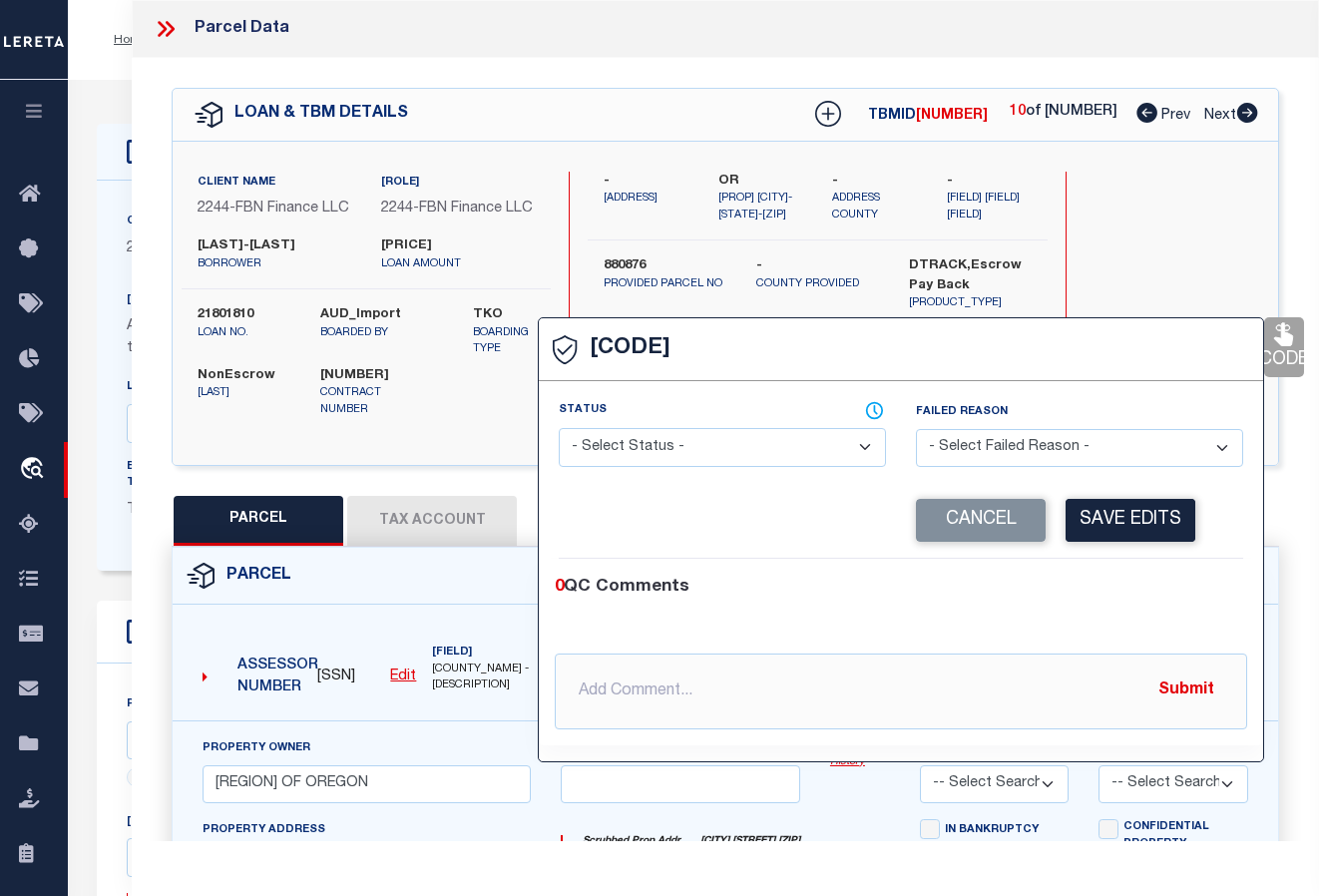click on "- Select Status -
Ready to QC
Correct
Incorrect" at bounding box center (722, 447) 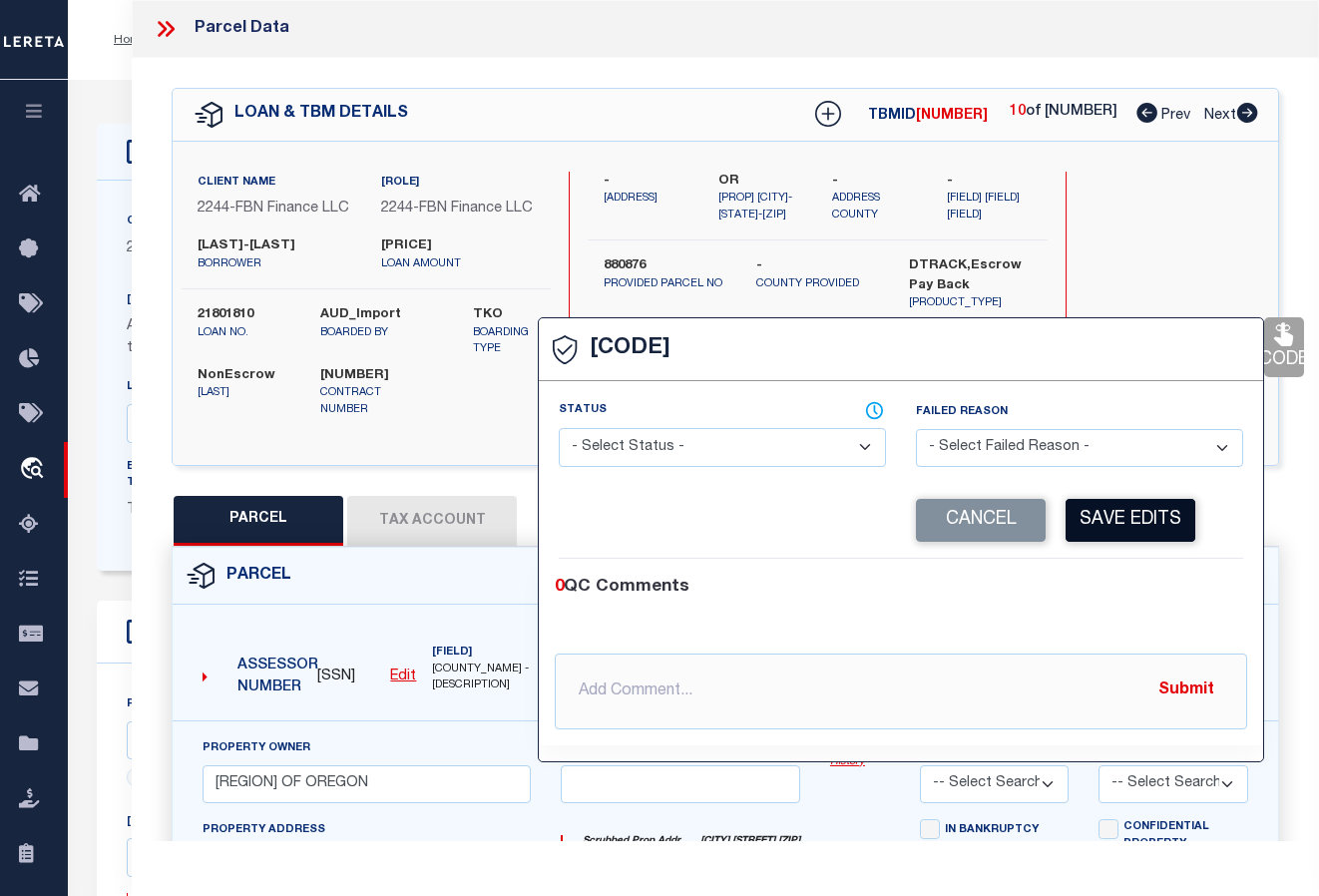 click on "Save Edits" at bounding box center [1130, 520] 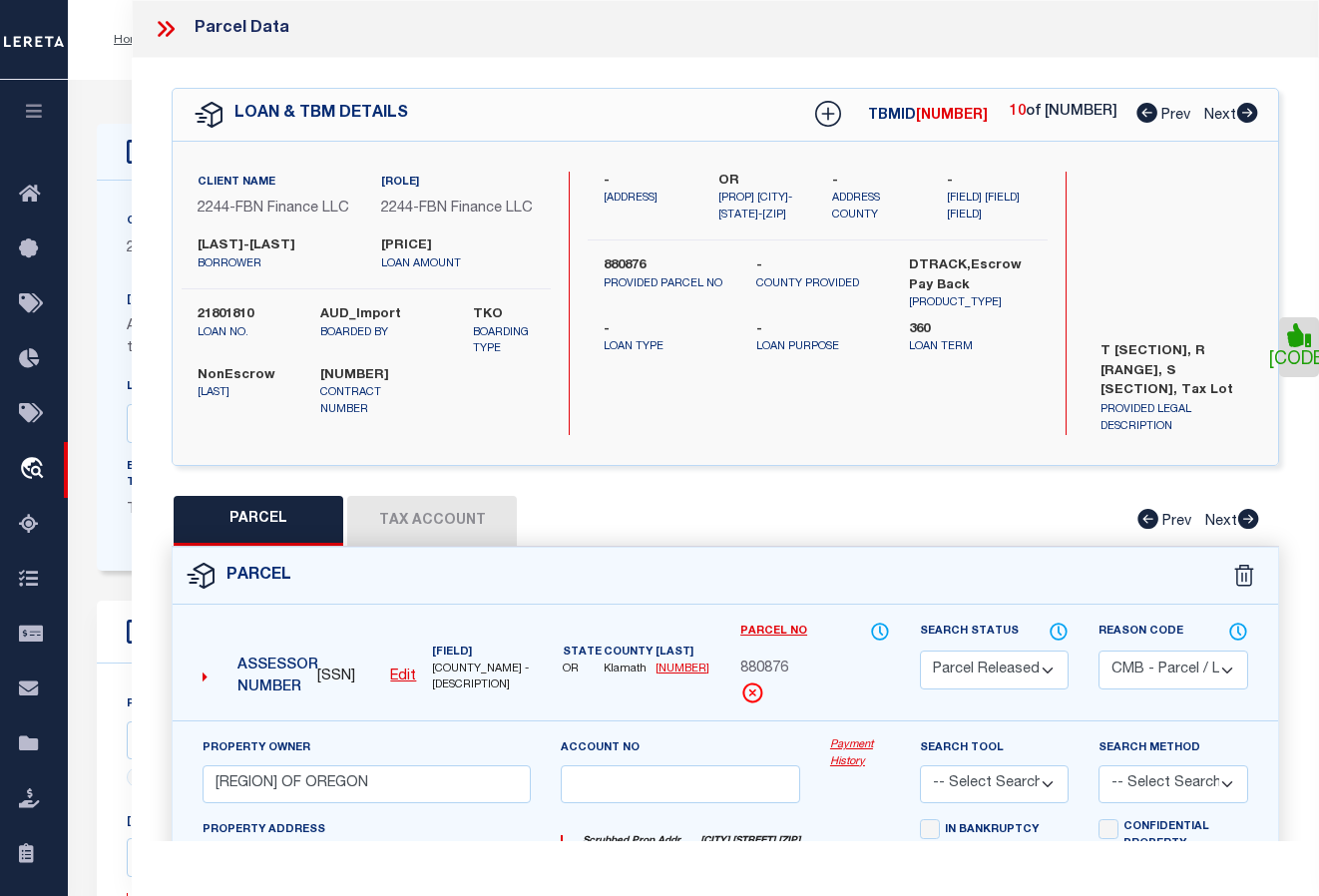 click at bounding box center (1247, 113) 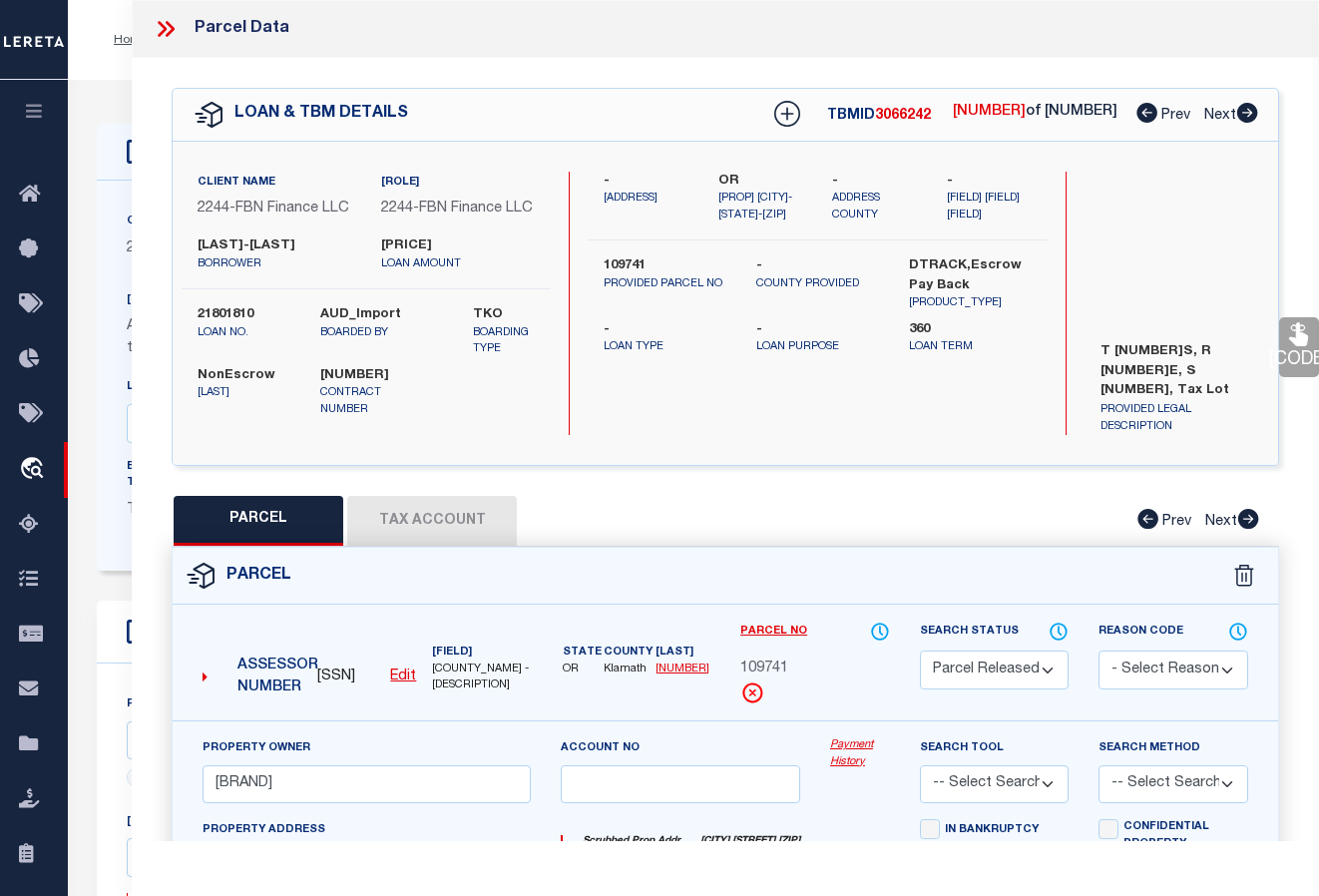 click on "[CODE]" at bounding box center [1299, 347] 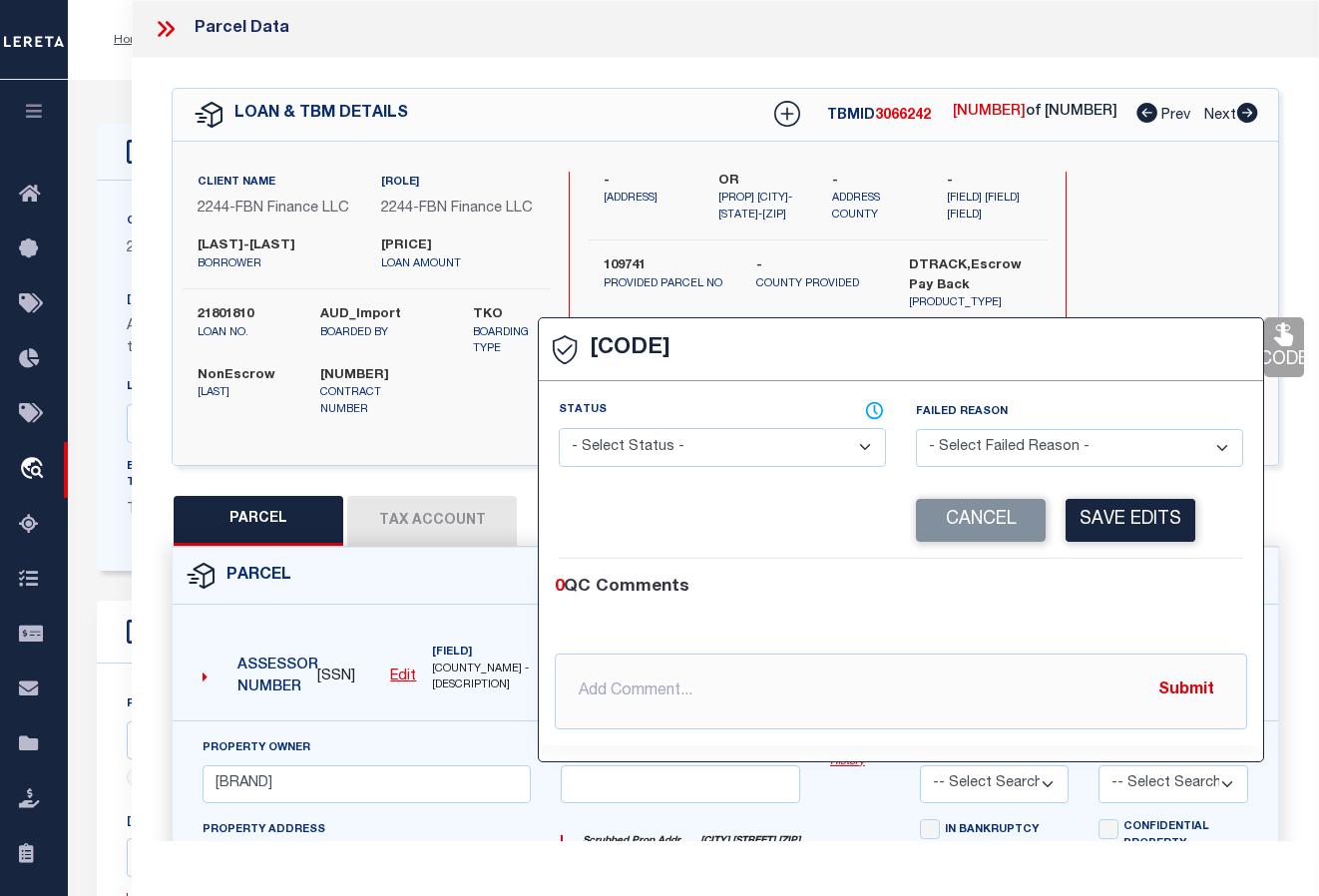 click on "- Select Status -
Ready to QC
Correct
Incorrect" at bounding box center (722, 447) 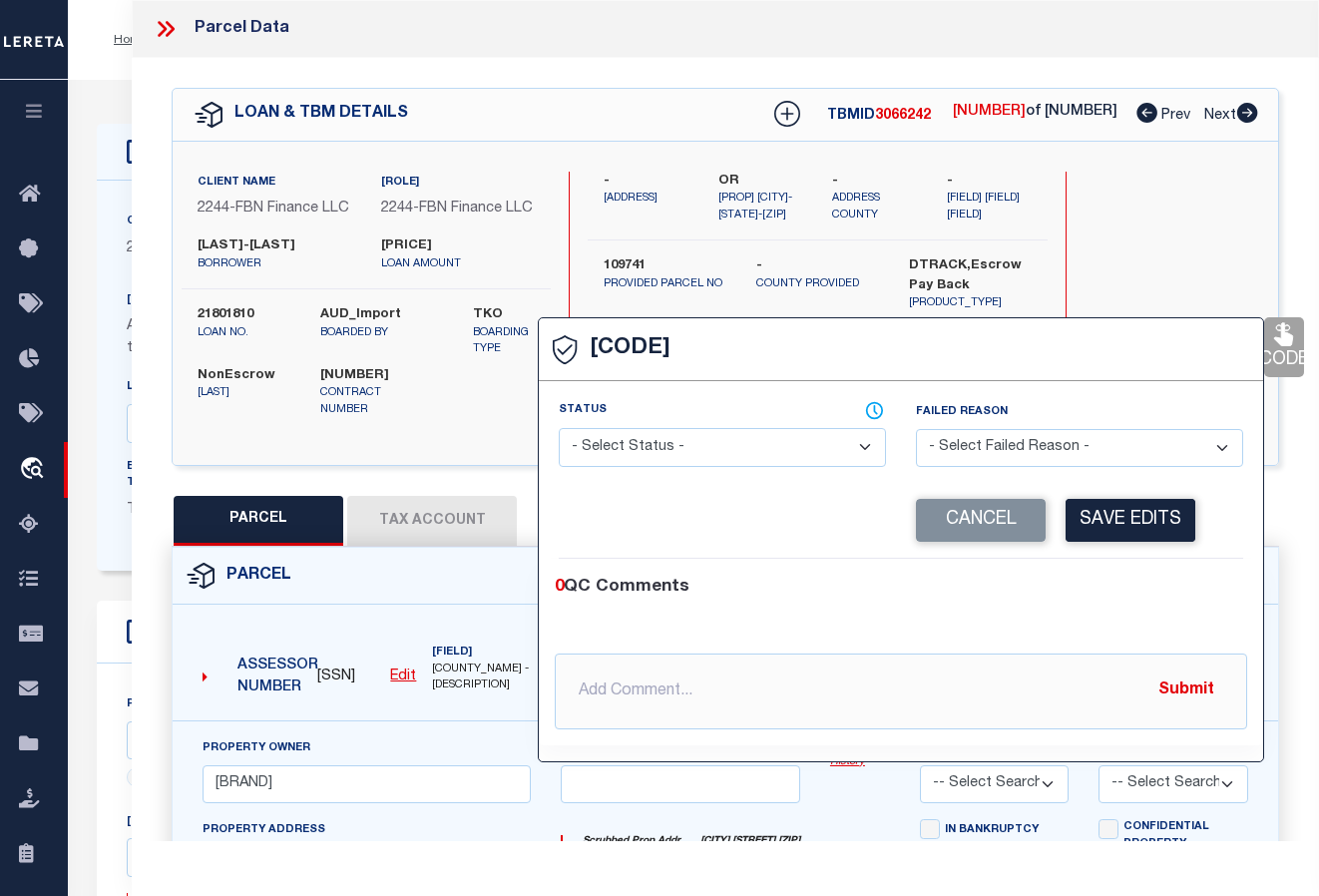 drag, startPoint x: 1112, startPoint y: 523, endPoint x: 1130, endPoint y: 495, distance: 33.286634 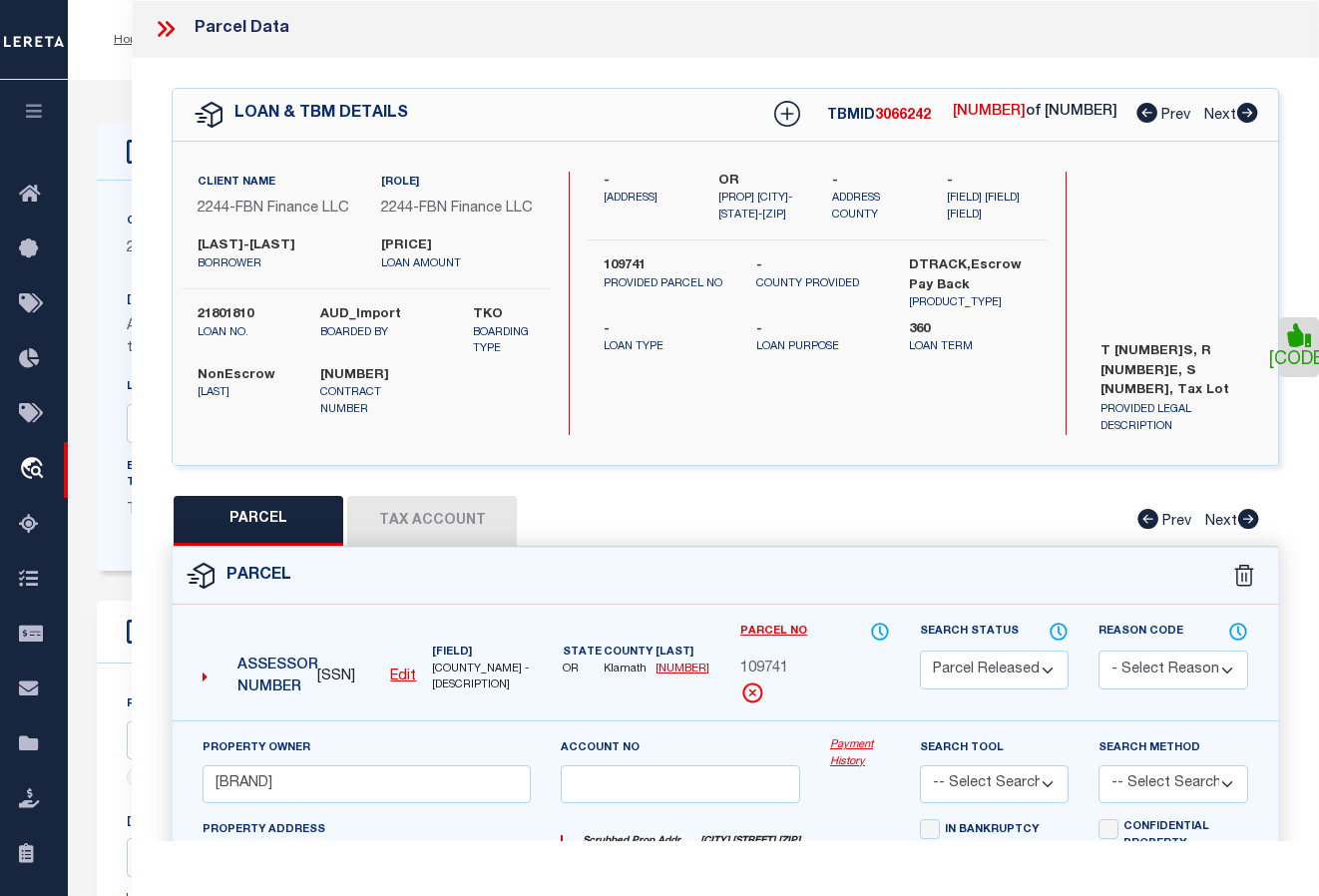 click at bounding box center (1247, 113) 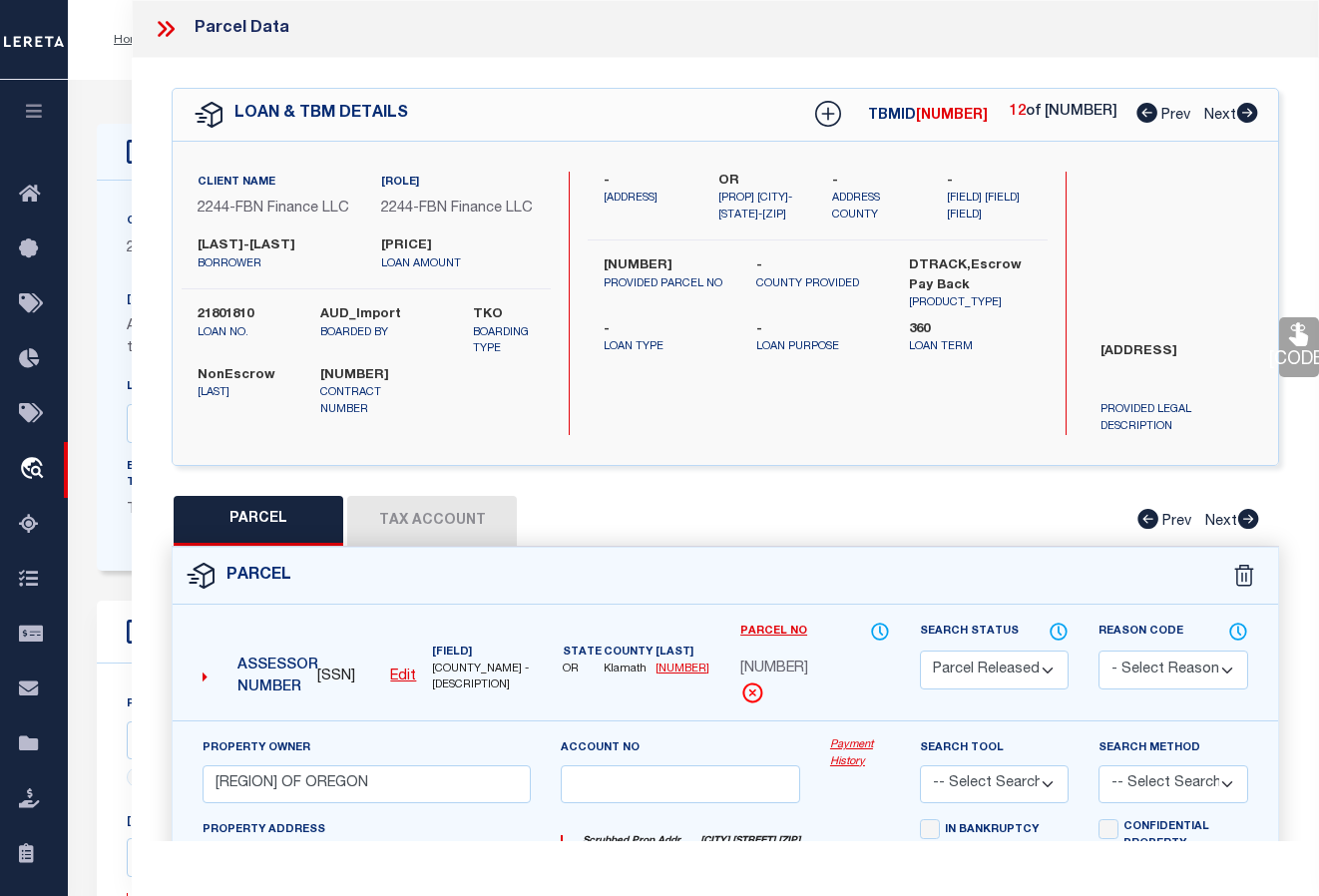 click at bounding box center [1298, 334] 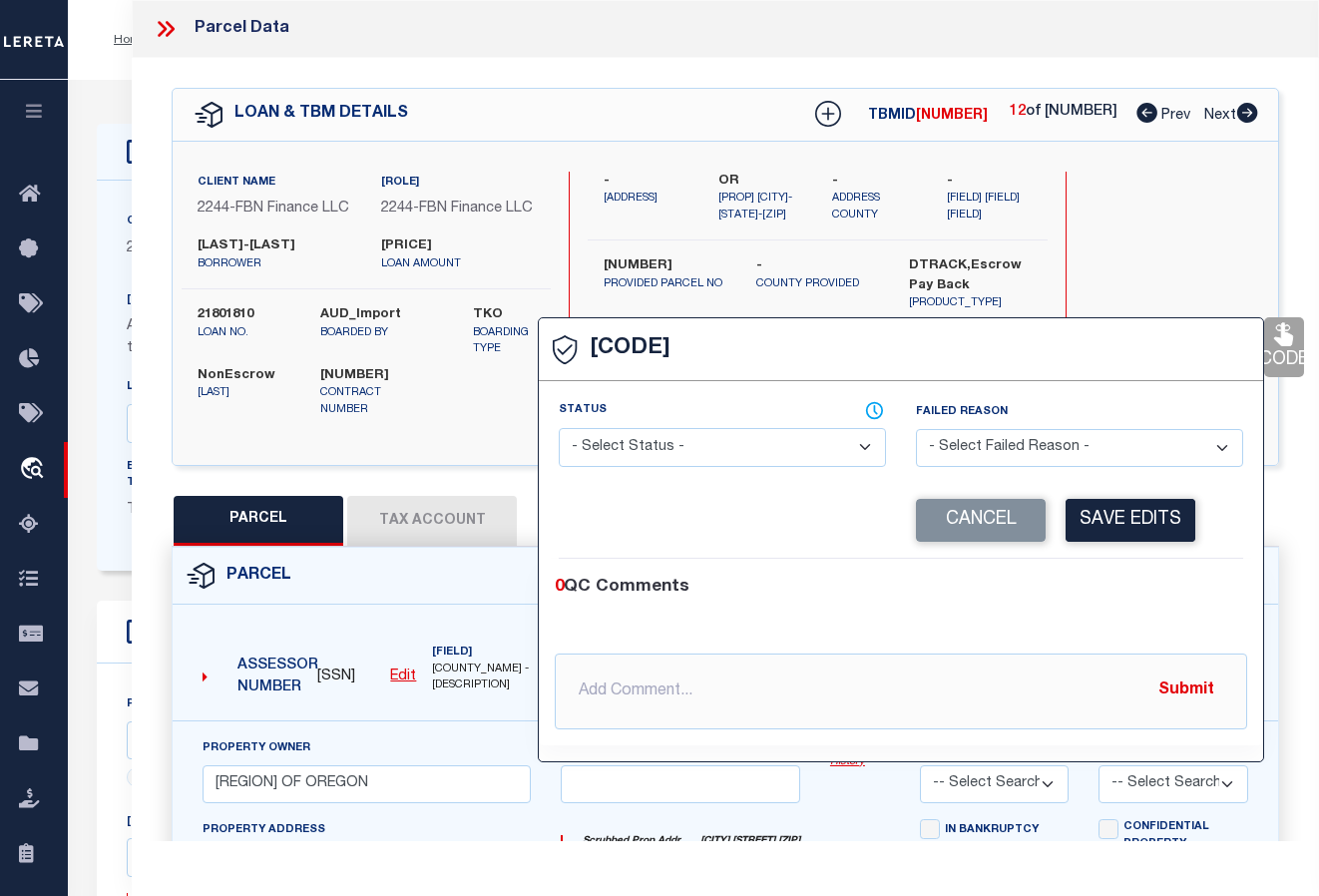 click on "- Select Status -
Ready to QC
Correct
Incorrect" at bounding box center [722, 447] 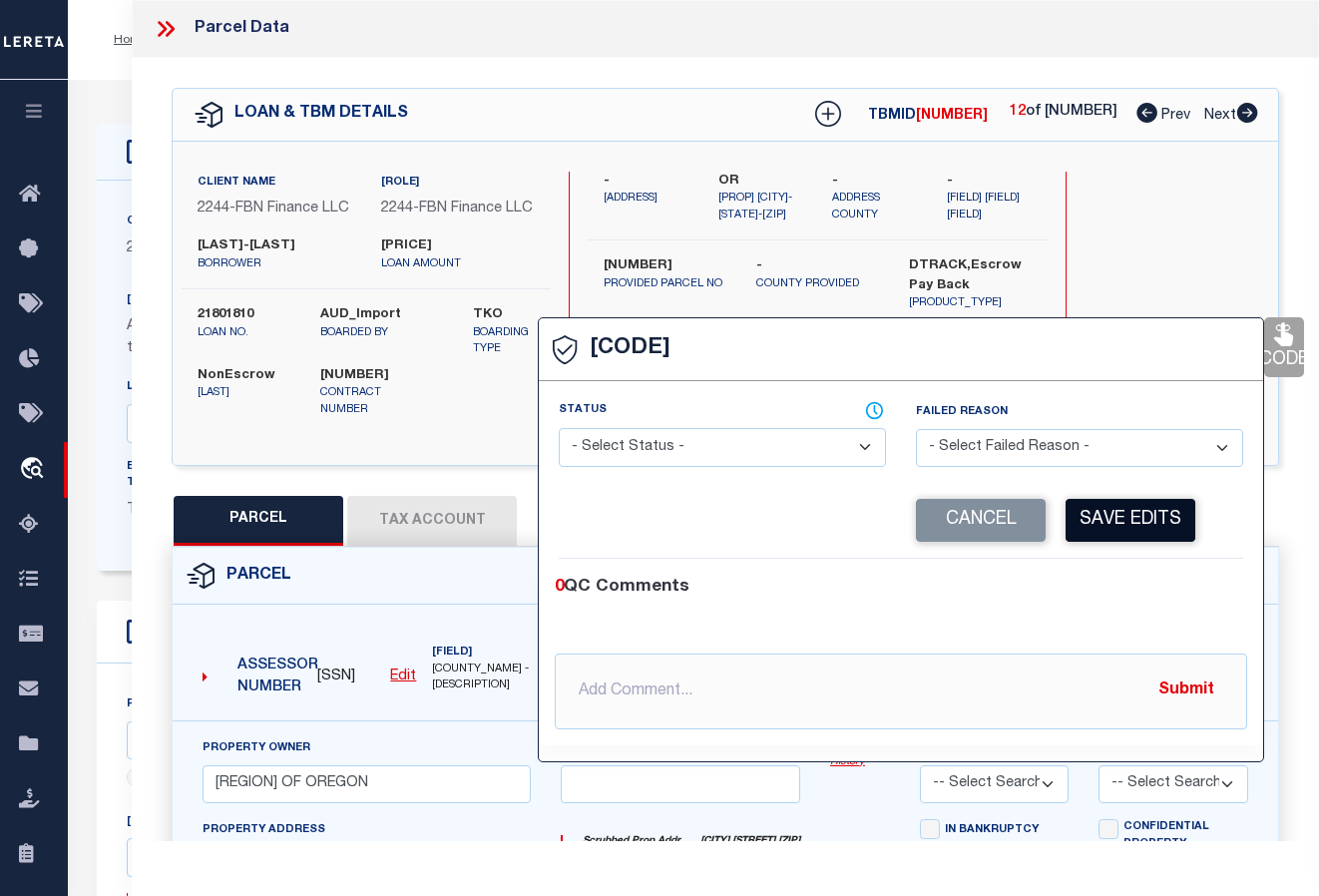 click on "Save Edits" at bounding box center [1130, 520] 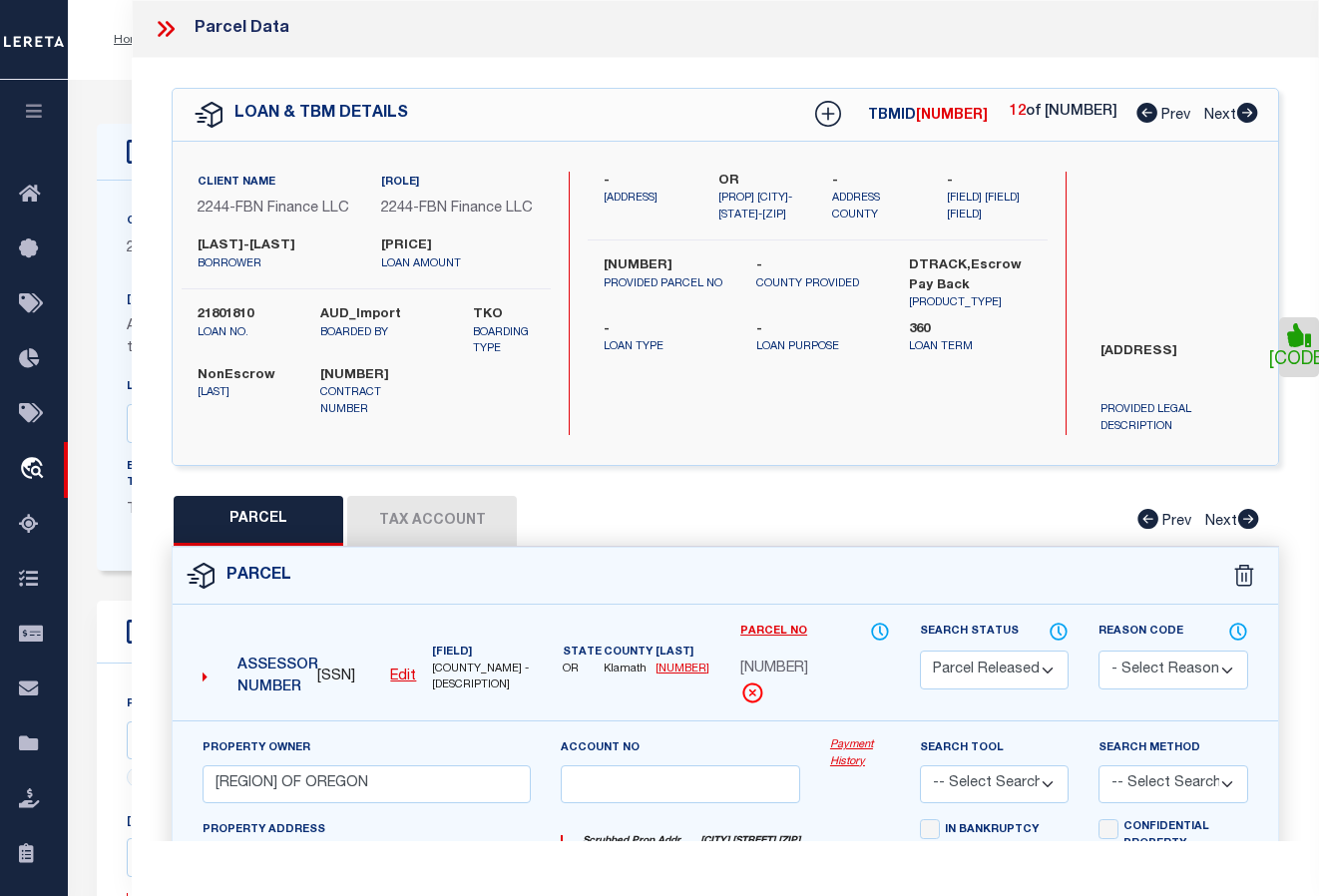 click at bounding box center [1247, 113] 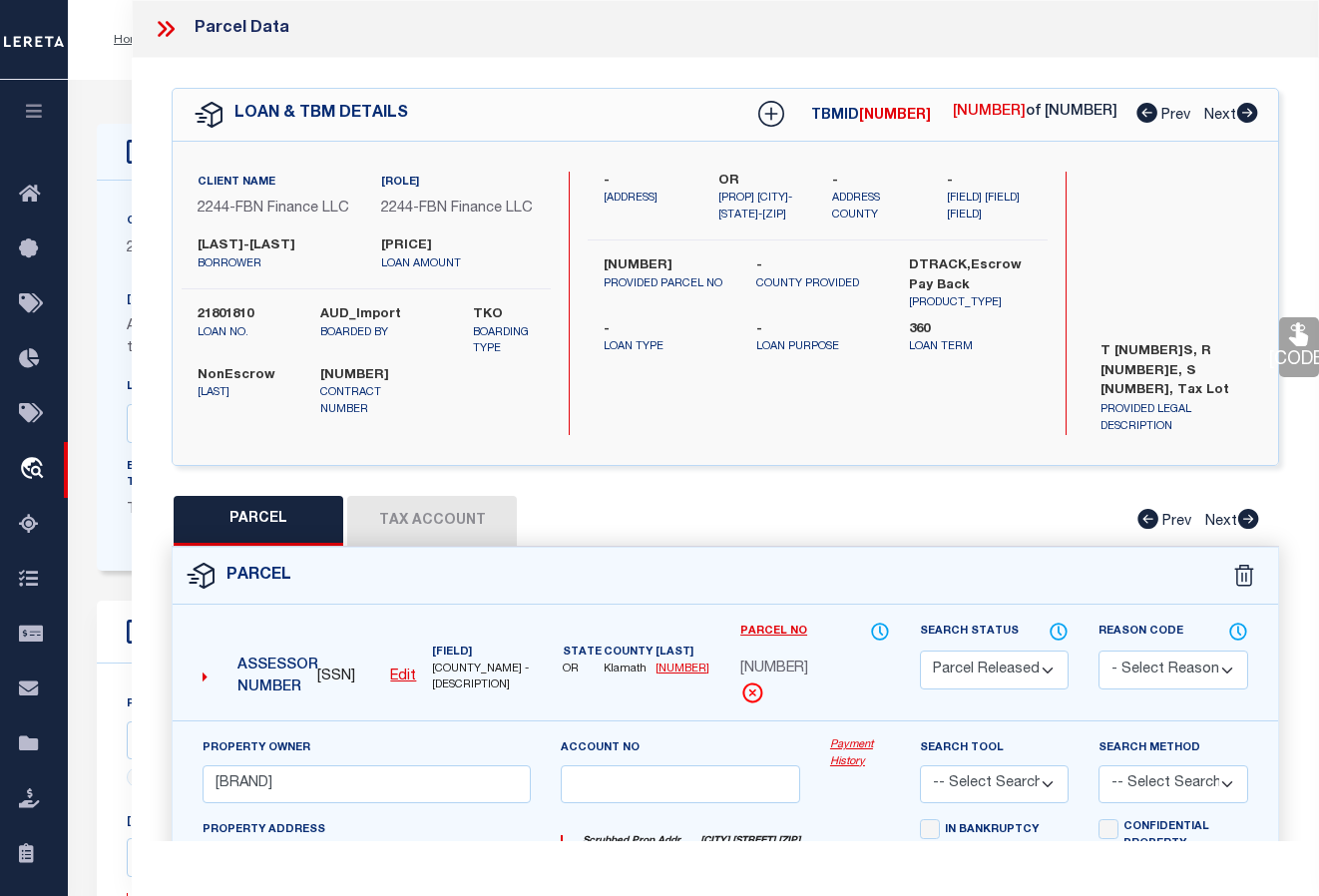 drag, startPoint x: 1290, startPoint y: 345, endPoint x: 1192, endPoint y: 347, distance: 98.02041 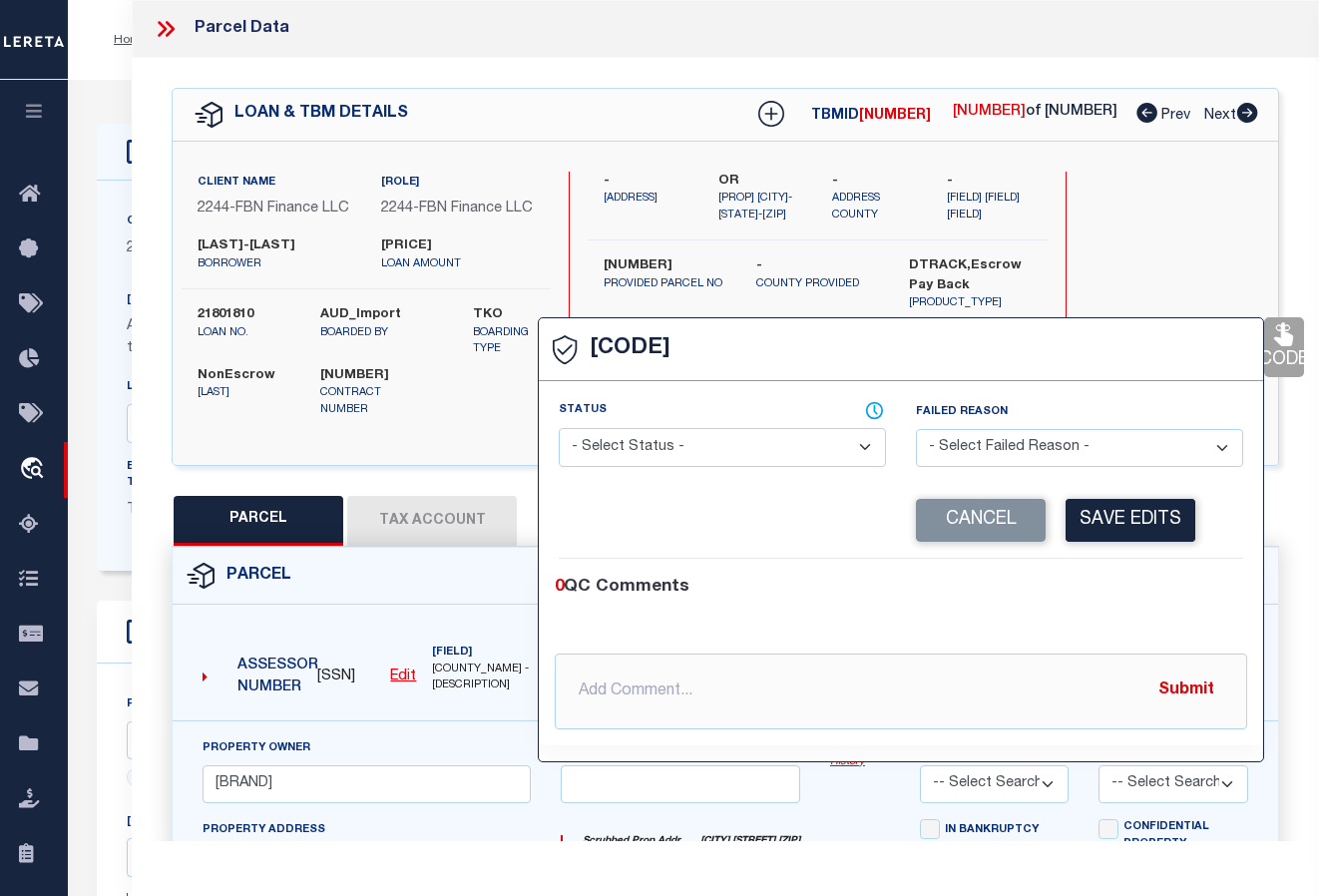 click on "- Select Status -
Ready to QC
Correct
Incorrect" at bounding box center [722, 447] 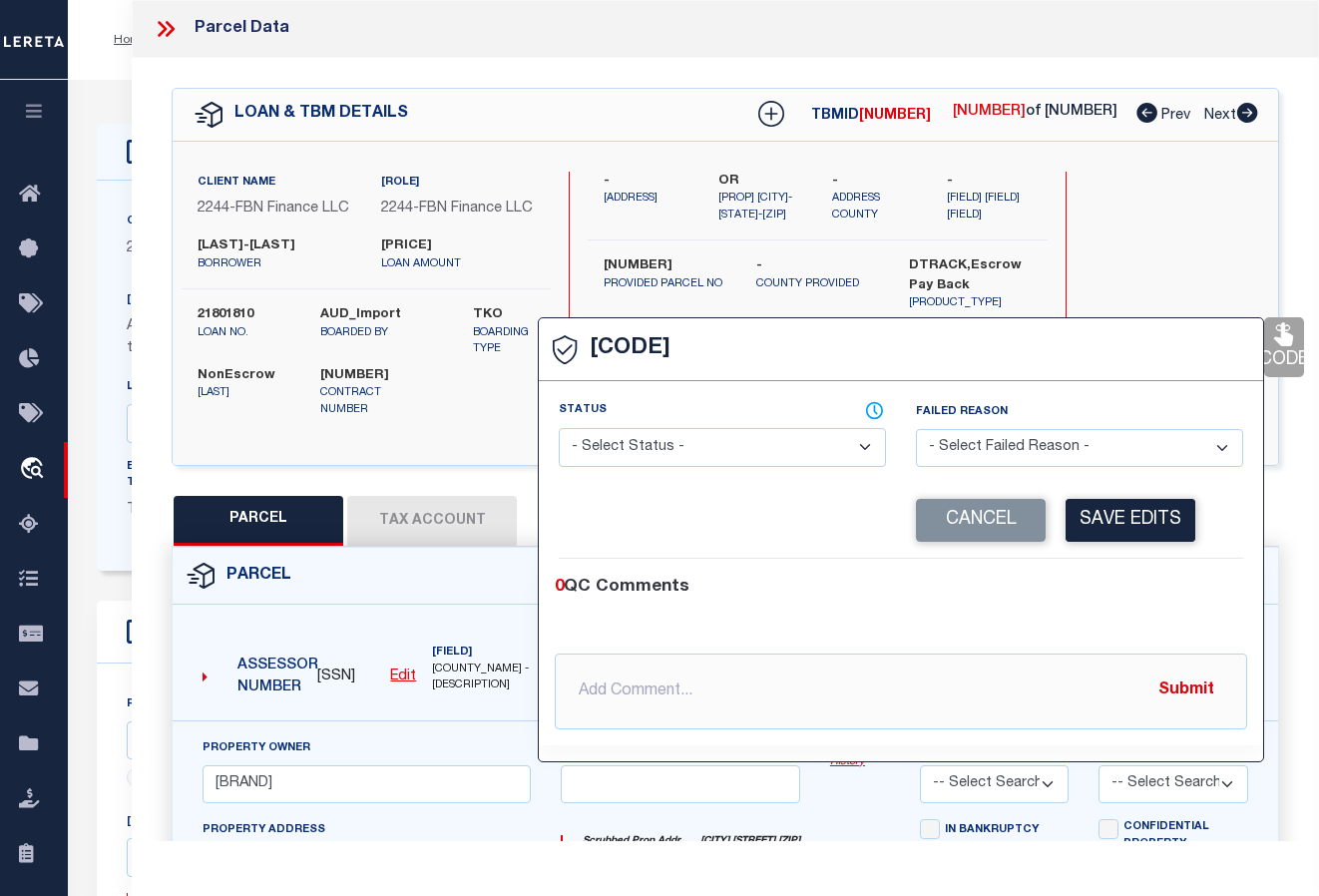 click on "- Select Status -
Ready to QC
Correct
Incorrect" at bounding box center (722, 447) 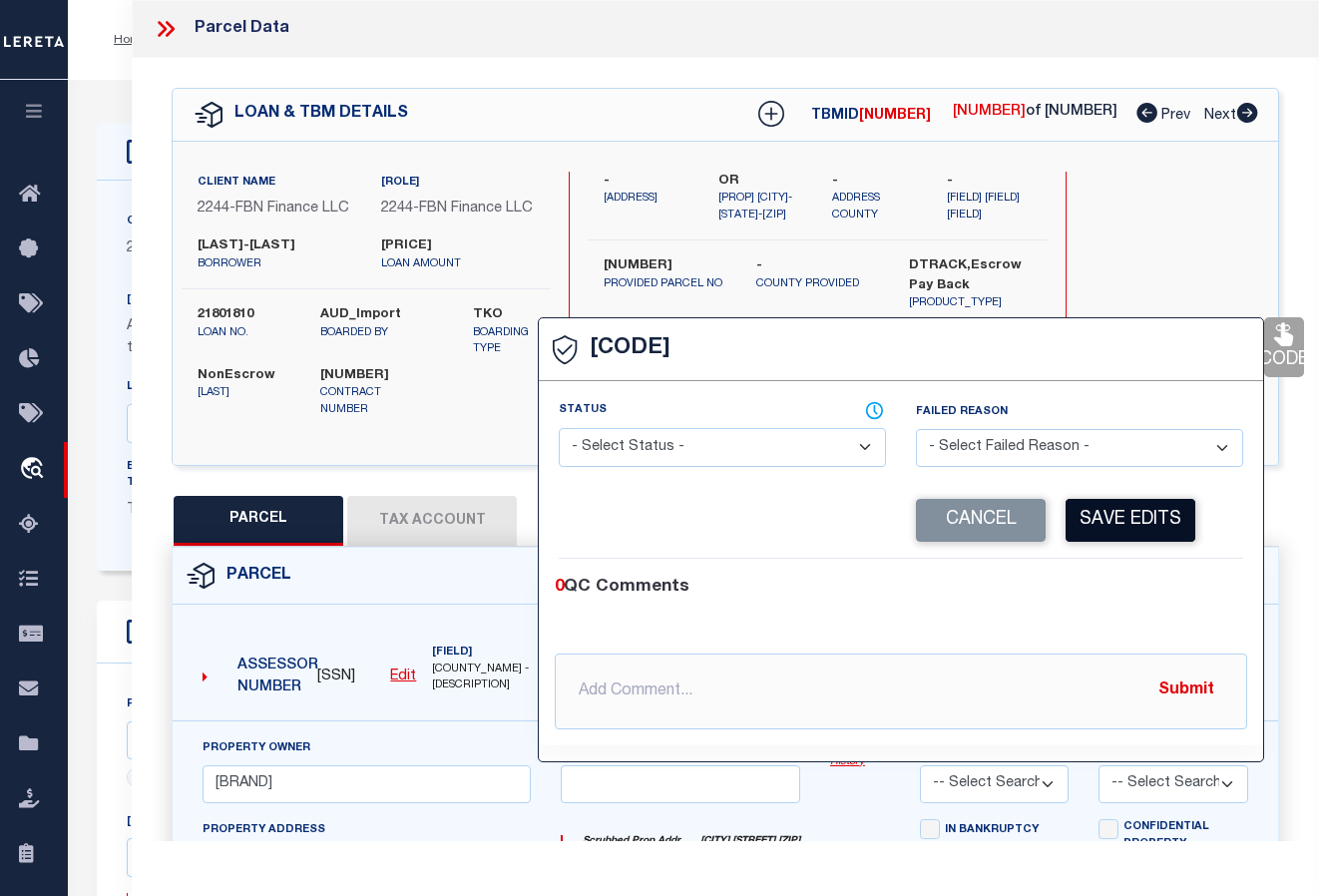 click on "Save Edits" at bounding box center [1130, 520] 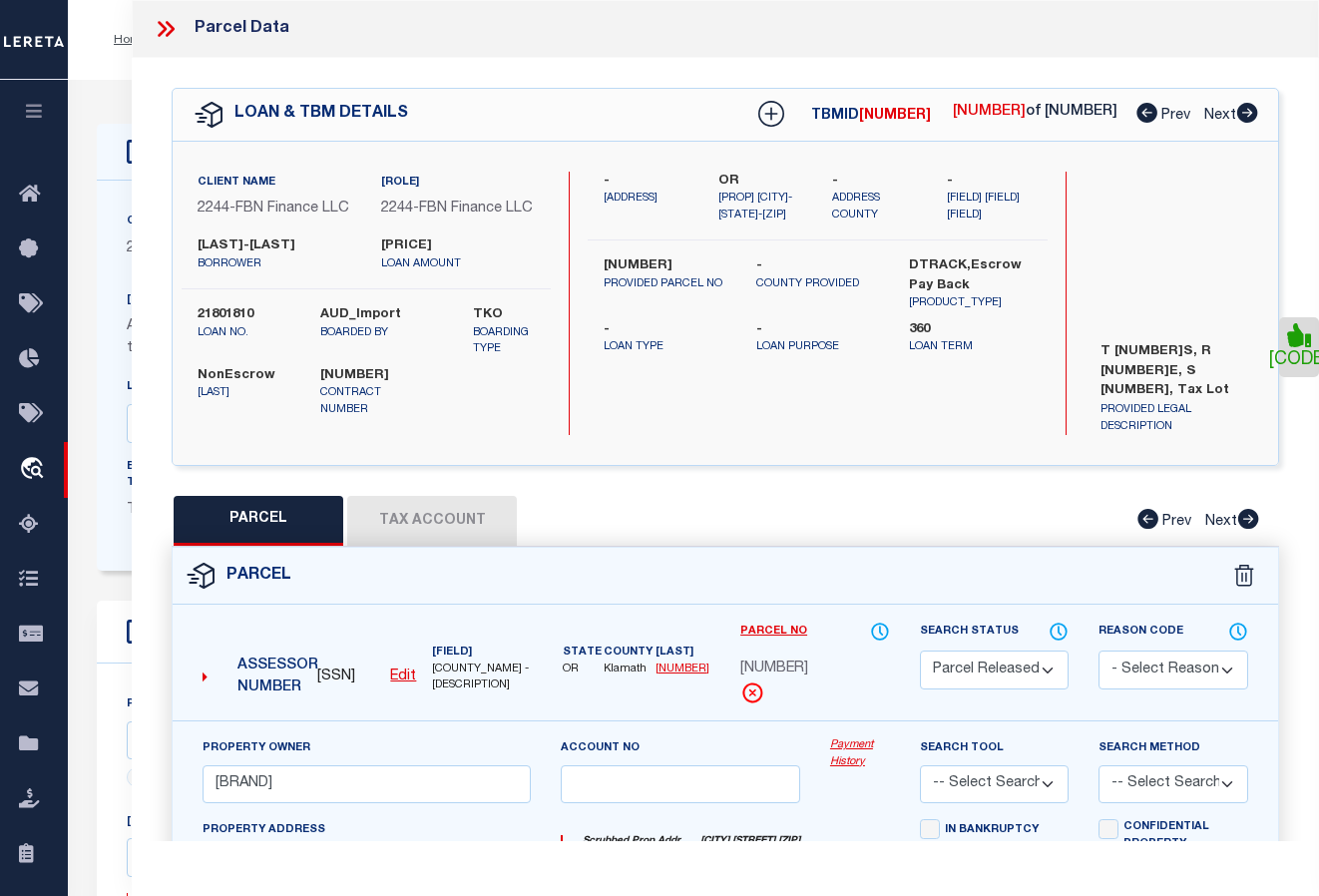 click at bounding box center [1247, 113] 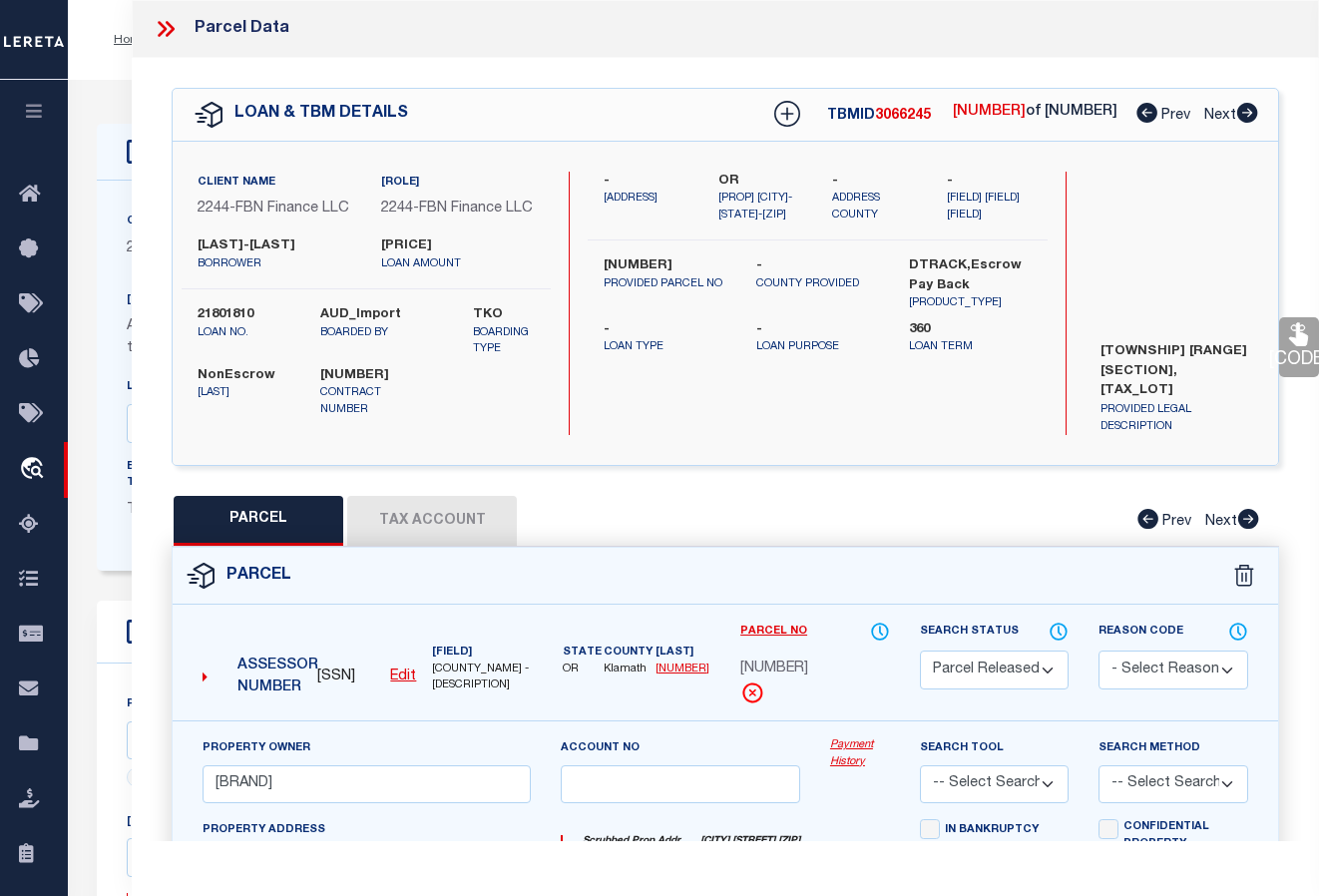 click at bounding box center (1299, 334) 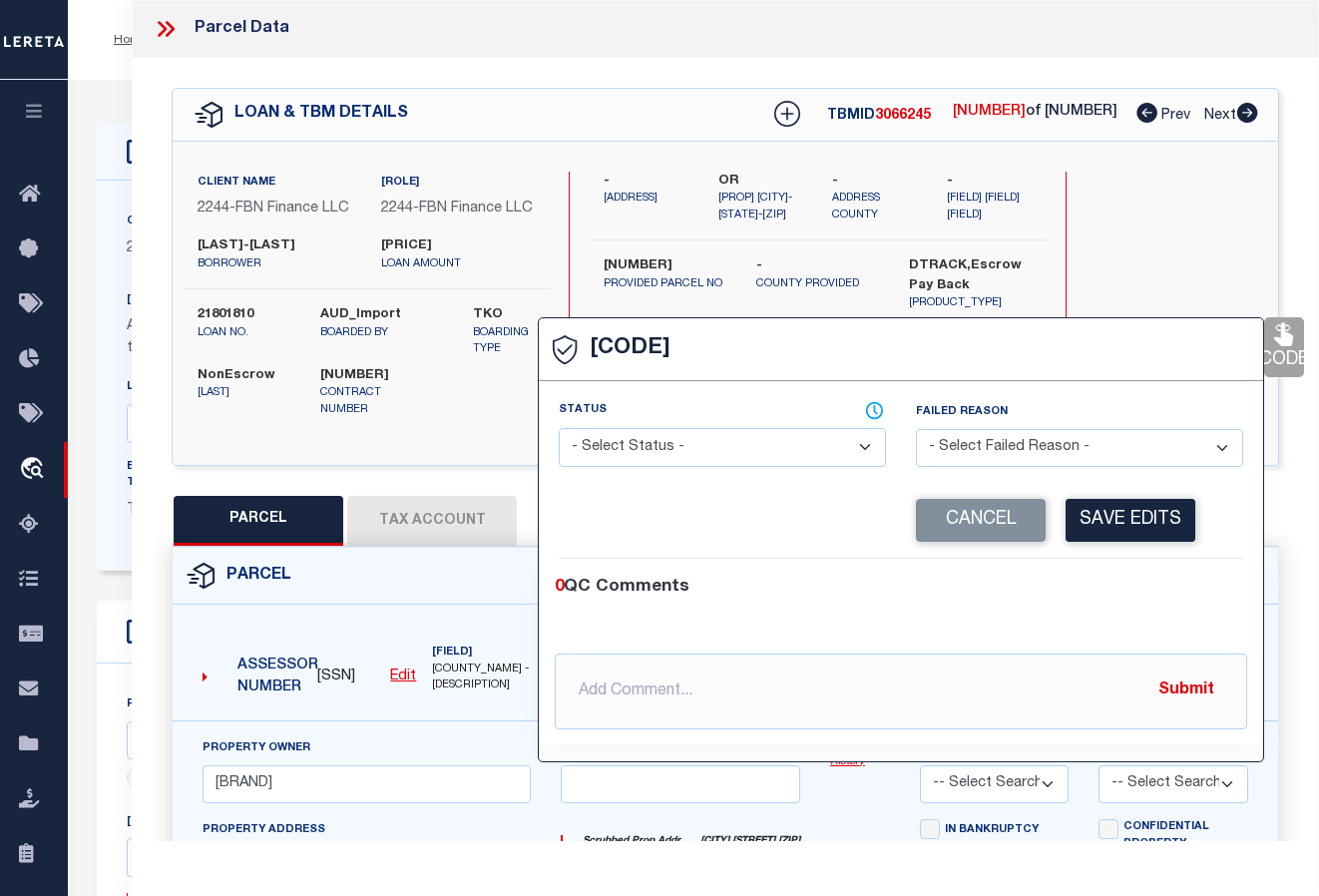 click on "- Select Status -
Ready to QC
Correct
Incorrect" at bounding box center (722, 447) 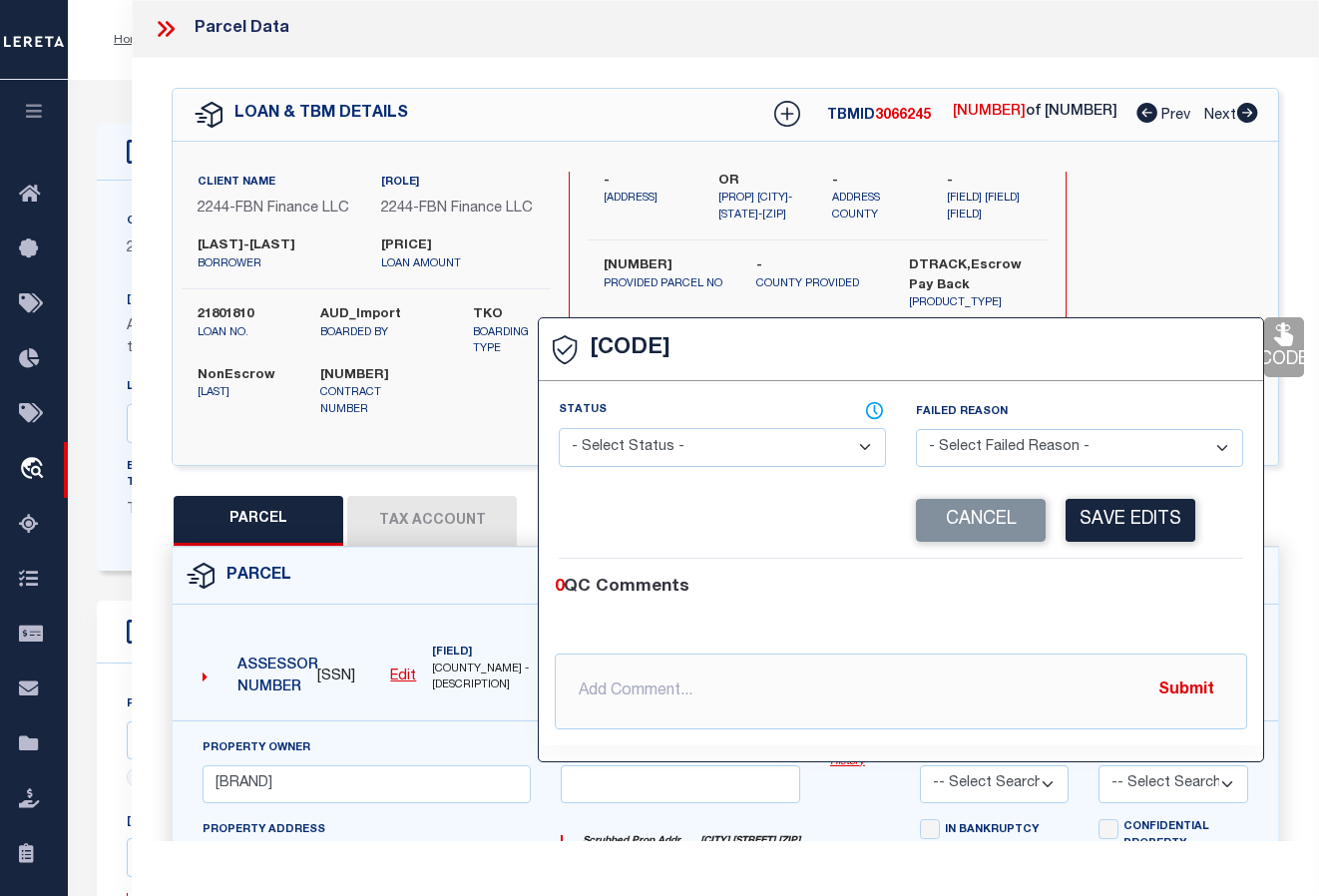 click on "- Select Status -
Ready to QC
Correct
Incorrect" at bounding box center (722, 447) 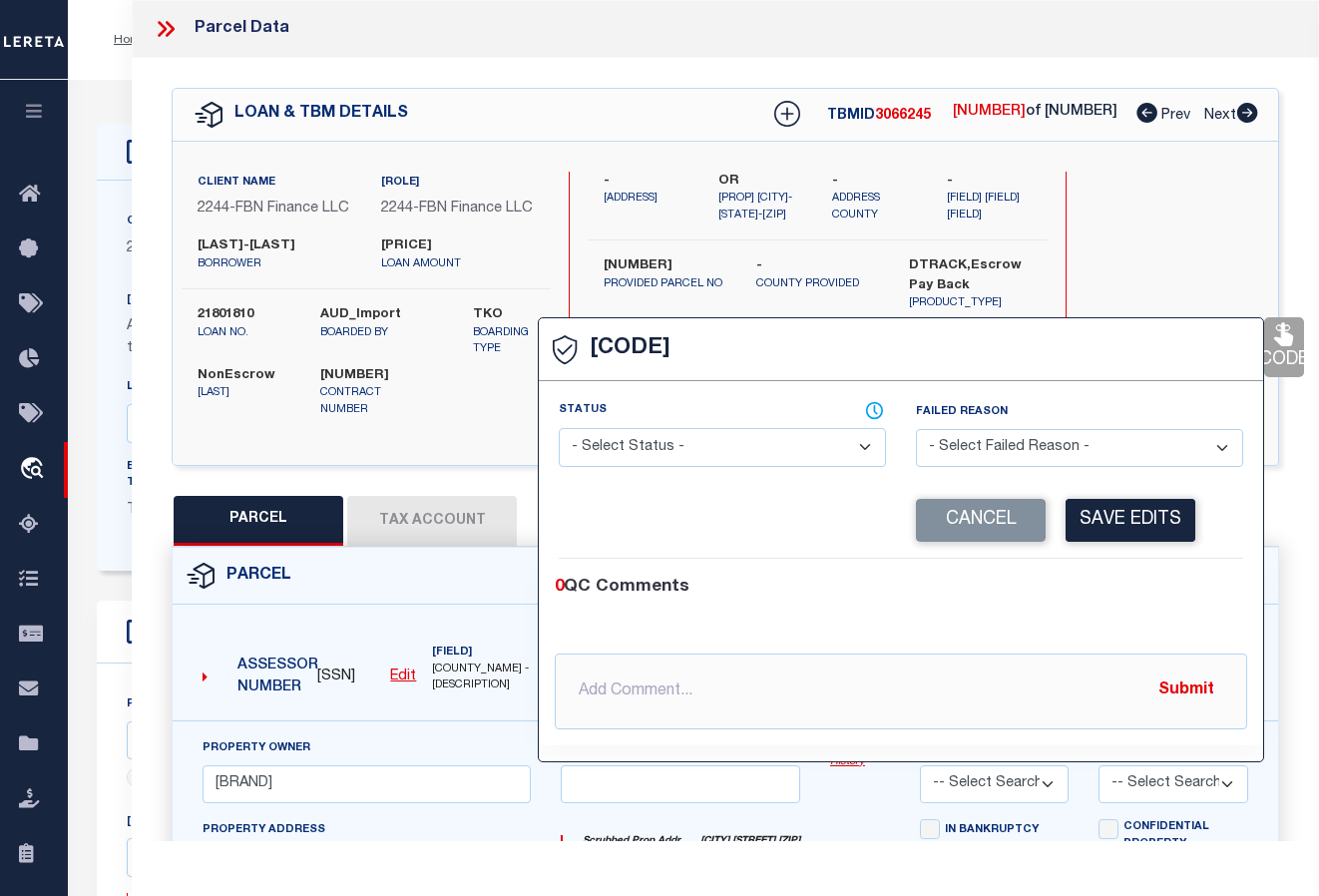click on "Save Edits" at bounding box center [1130, 520] 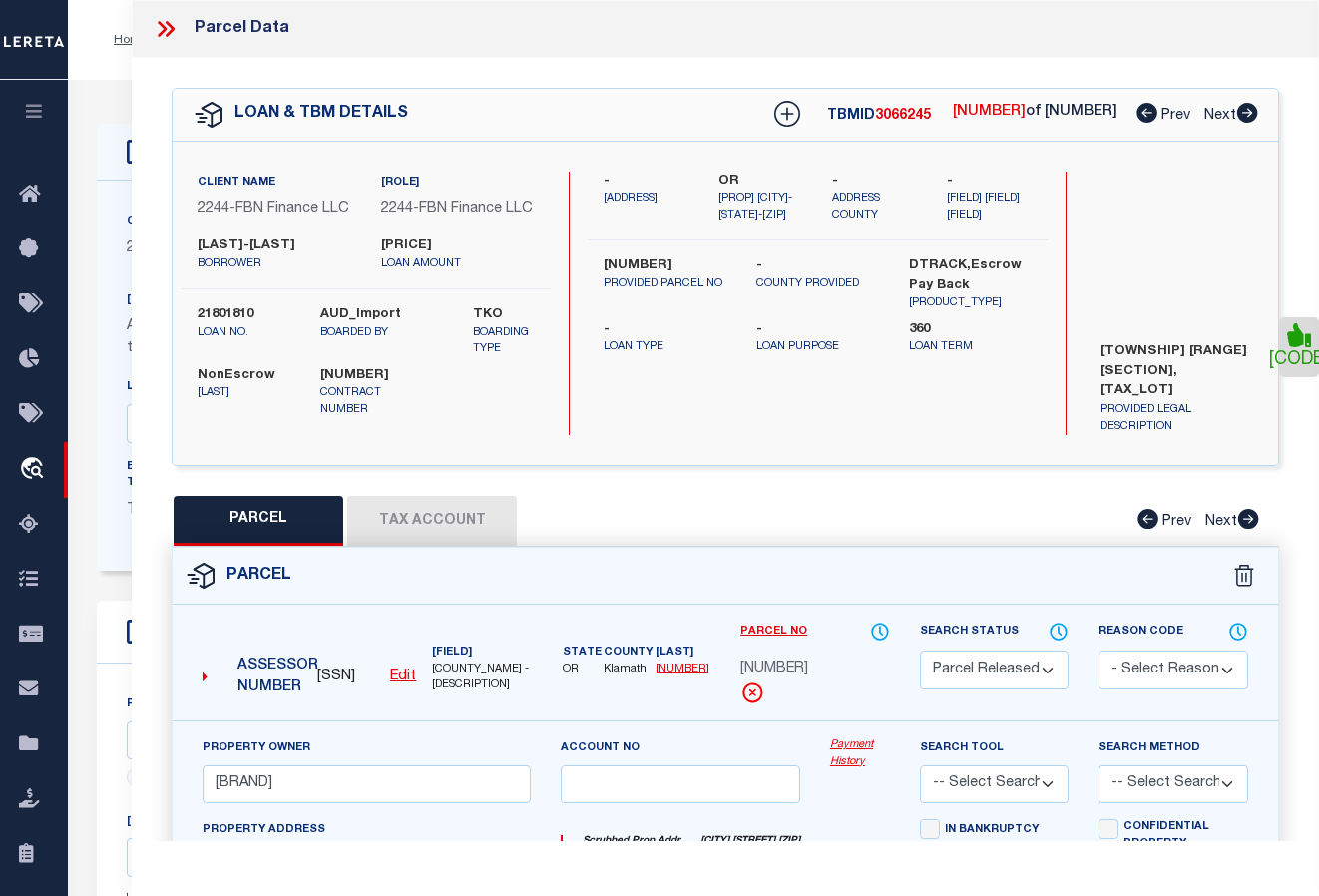 click at bounding box center (1247, 113) 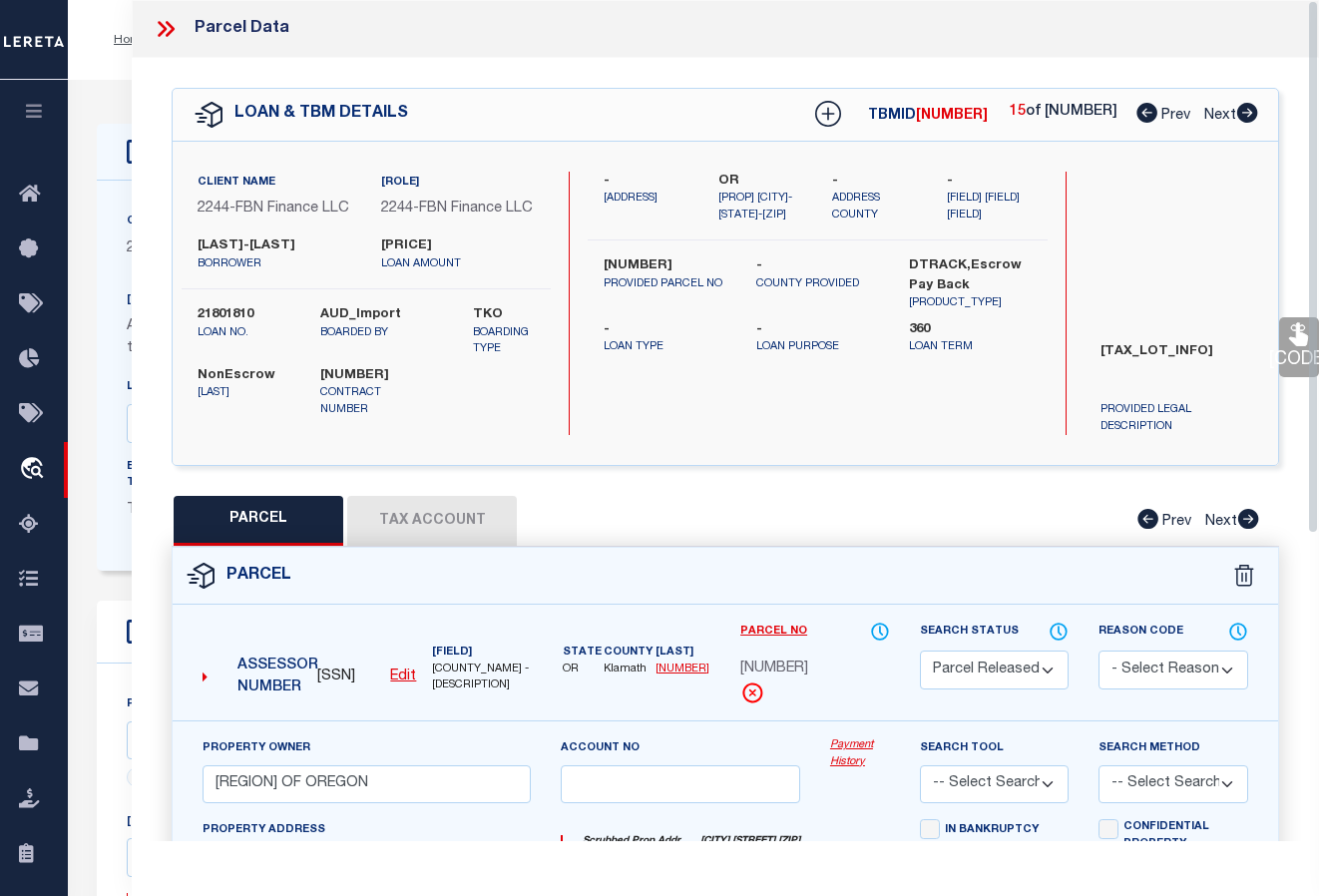 click at bounding box center [1299, 334] 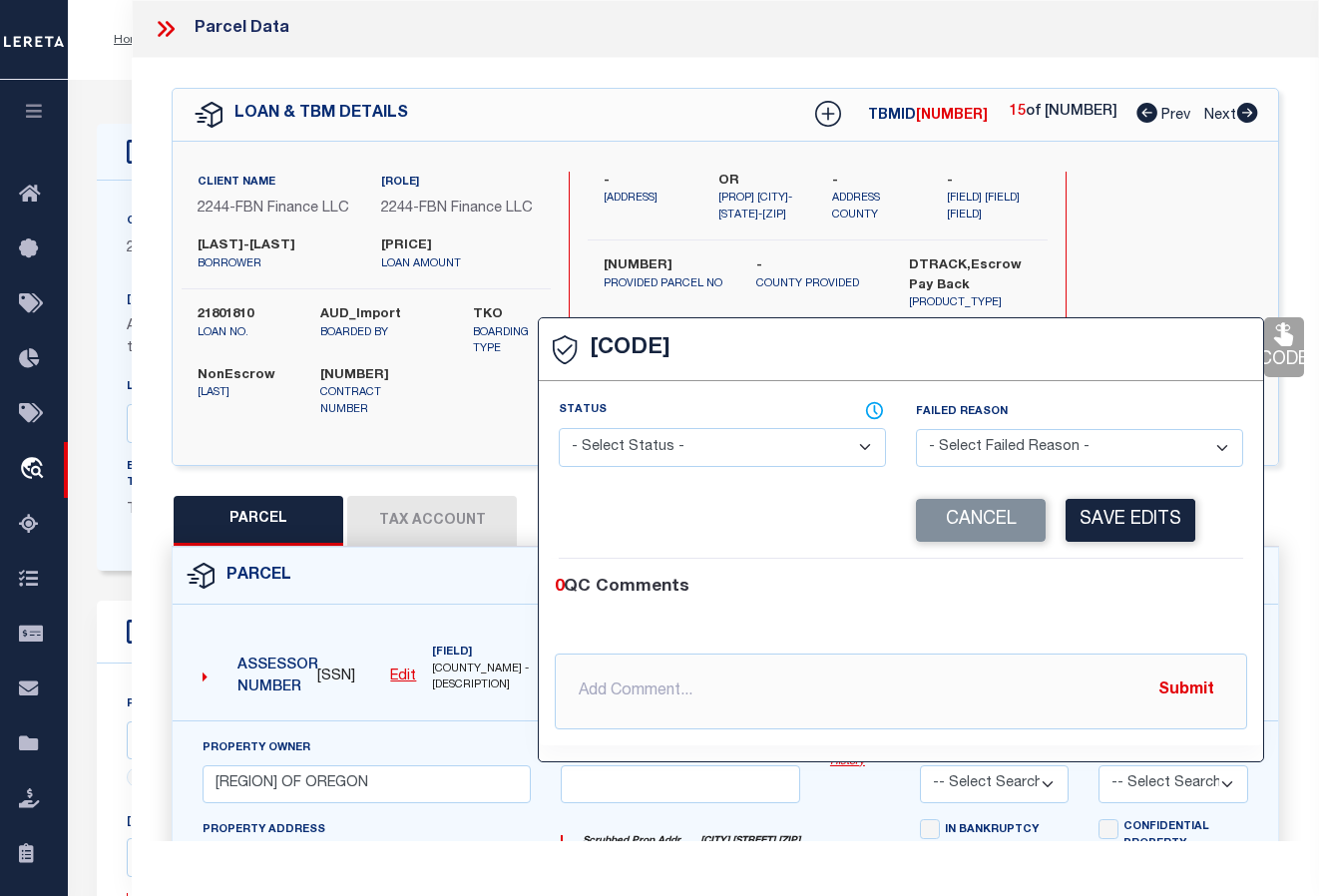 click on "- Select Status -
Ready to QC
Correct
Incorrect" at bounding box center [722, 447] 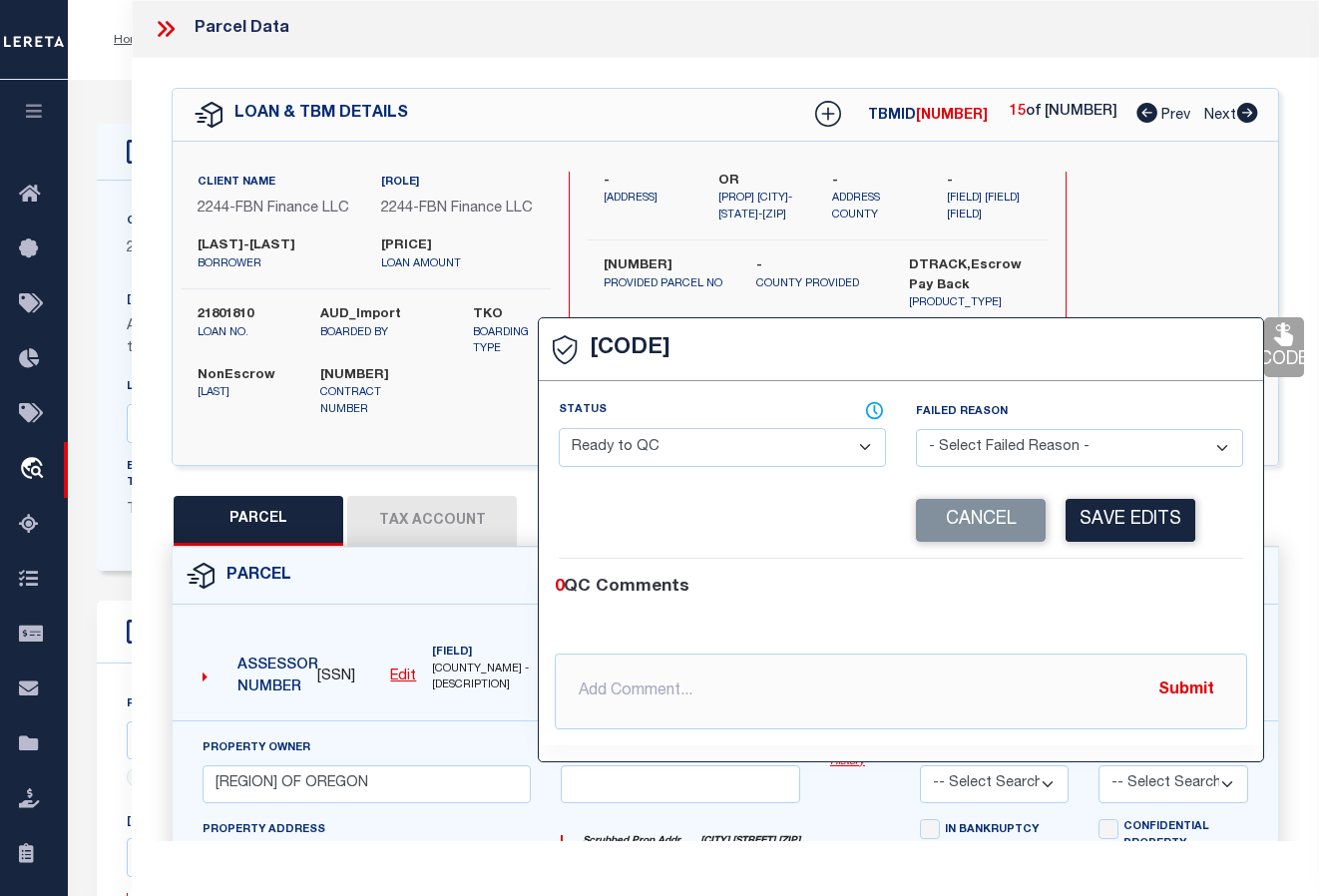click on "- Select Status -
Ready to QC
Correct
Incorrect" at bounding box center [722, 447] 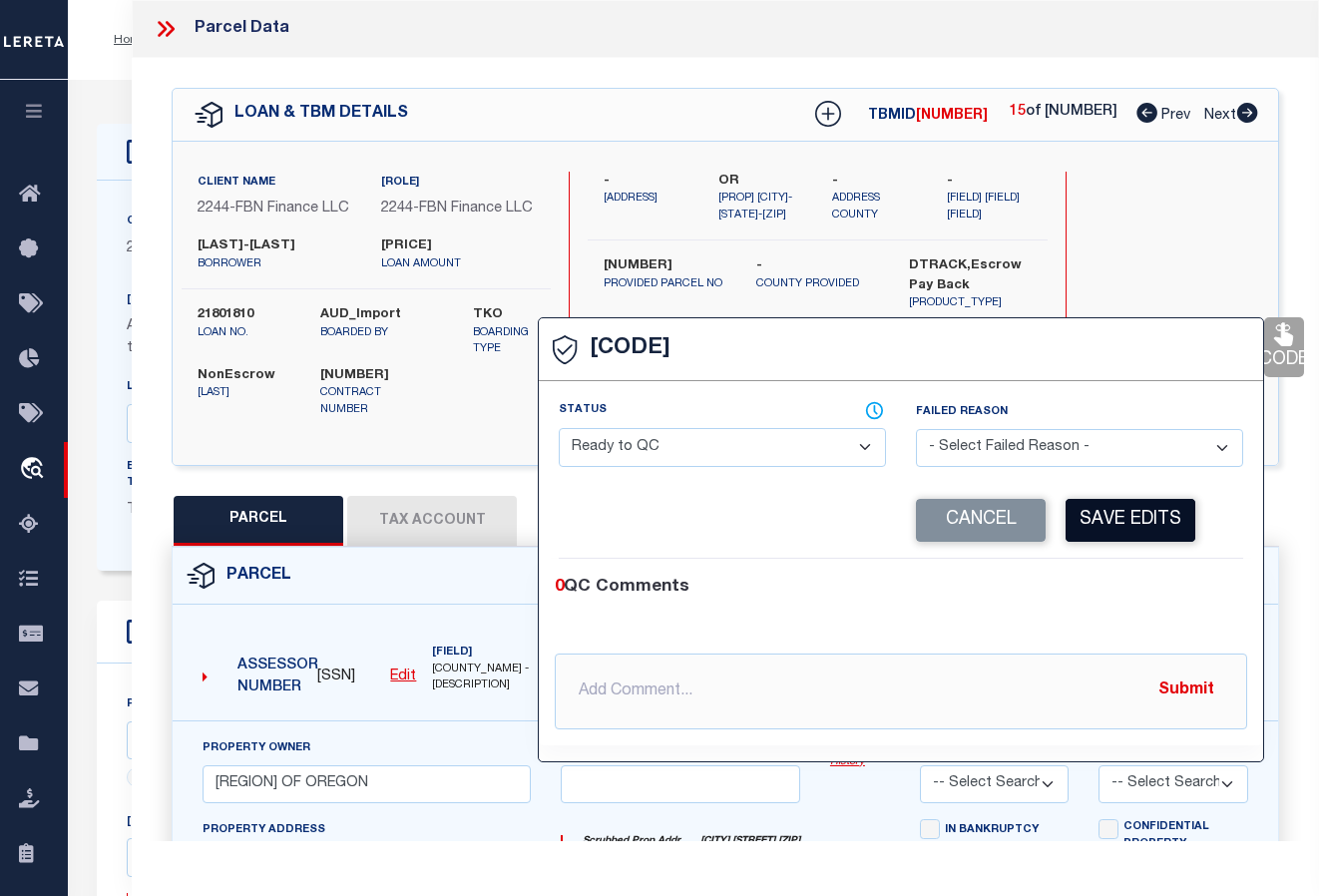 click on "Save Edits" at bounding box center (1130, 520) 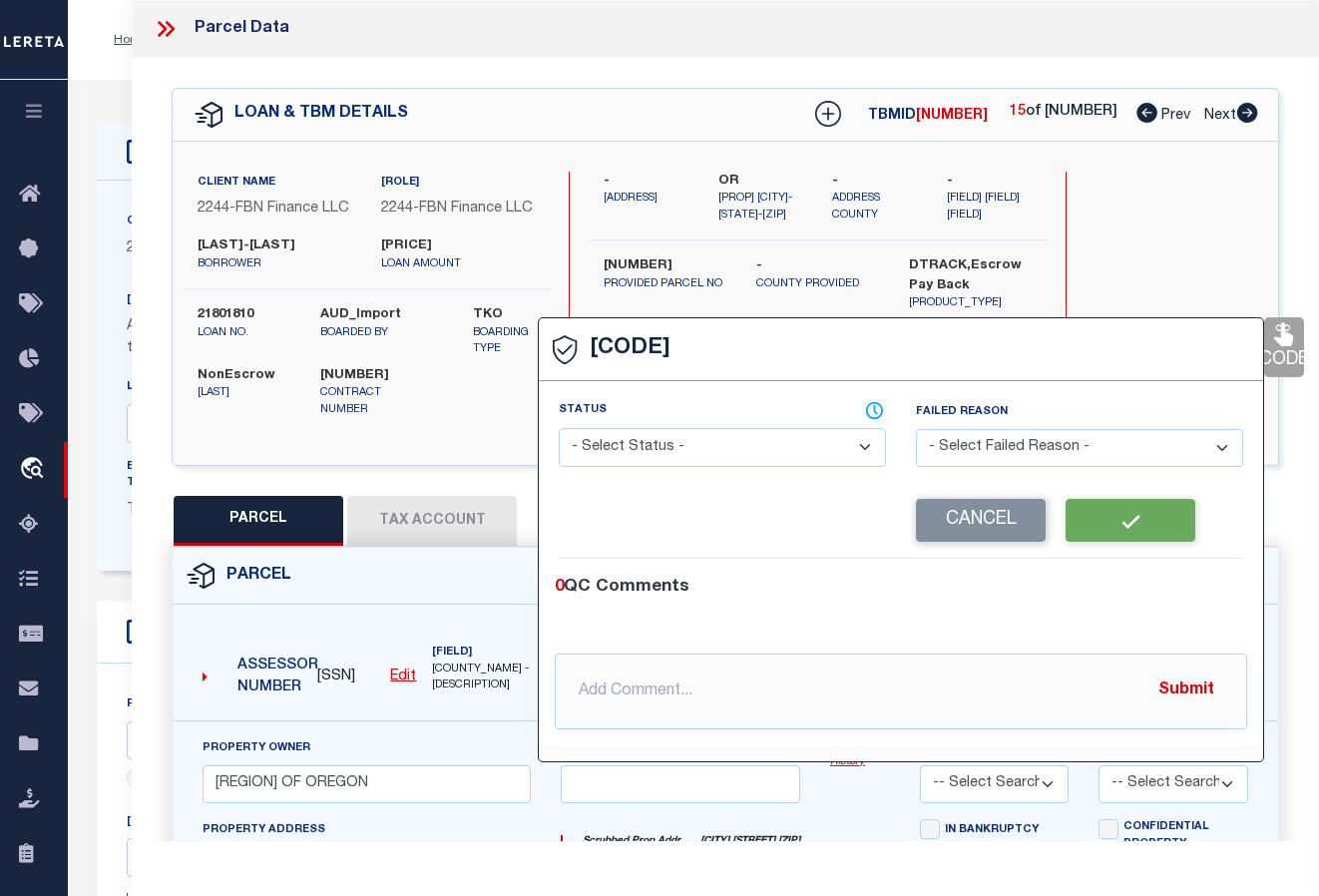 click on "-
[TERM] [TERM]
OR
[TERM] [TERM] [TERM] [TERM]
-
[TERM] [TERM]
-
[NUMBER] -" at bounding box center (818, 303) 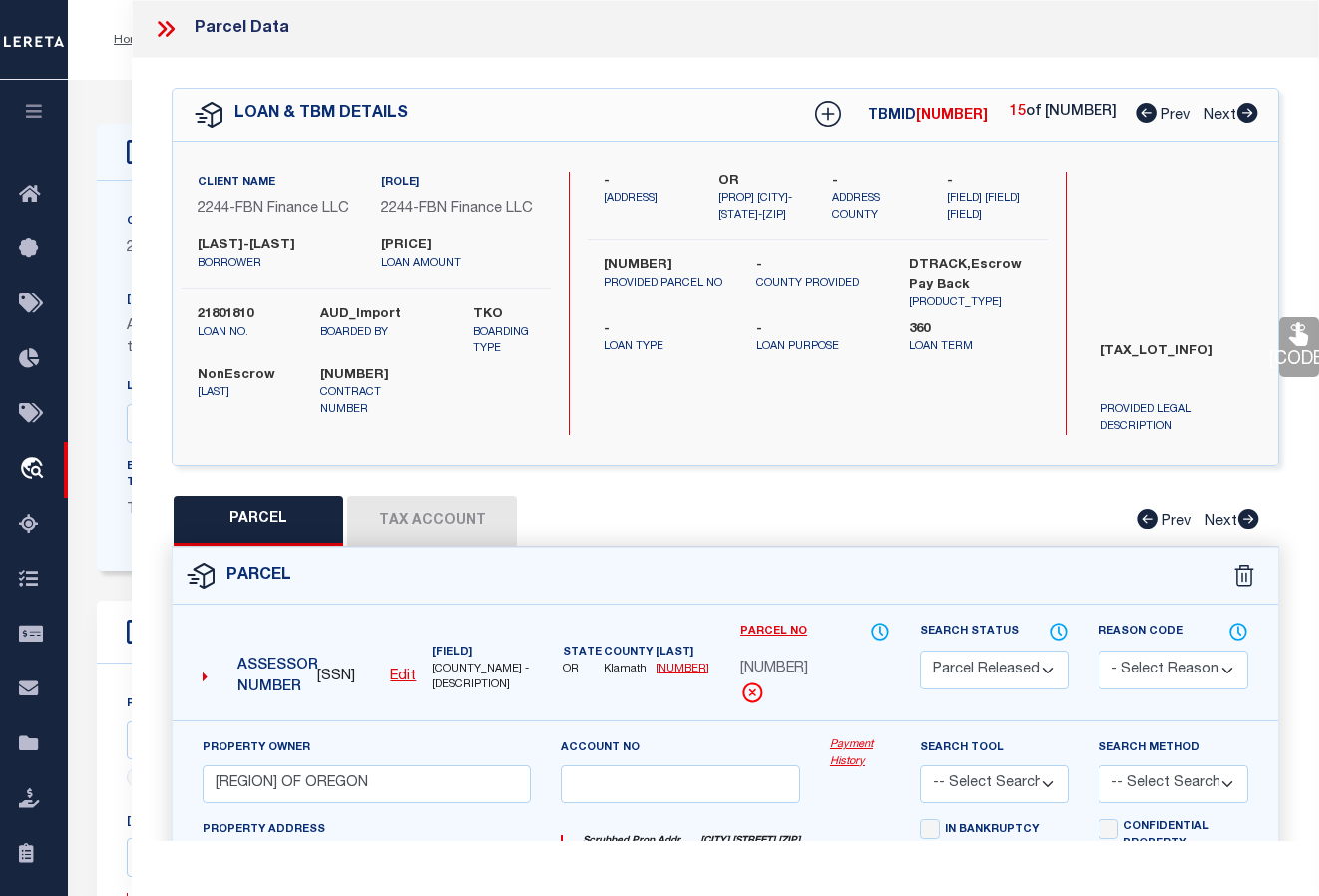 click on "[CODE]" at bounding box center [1299, 347] 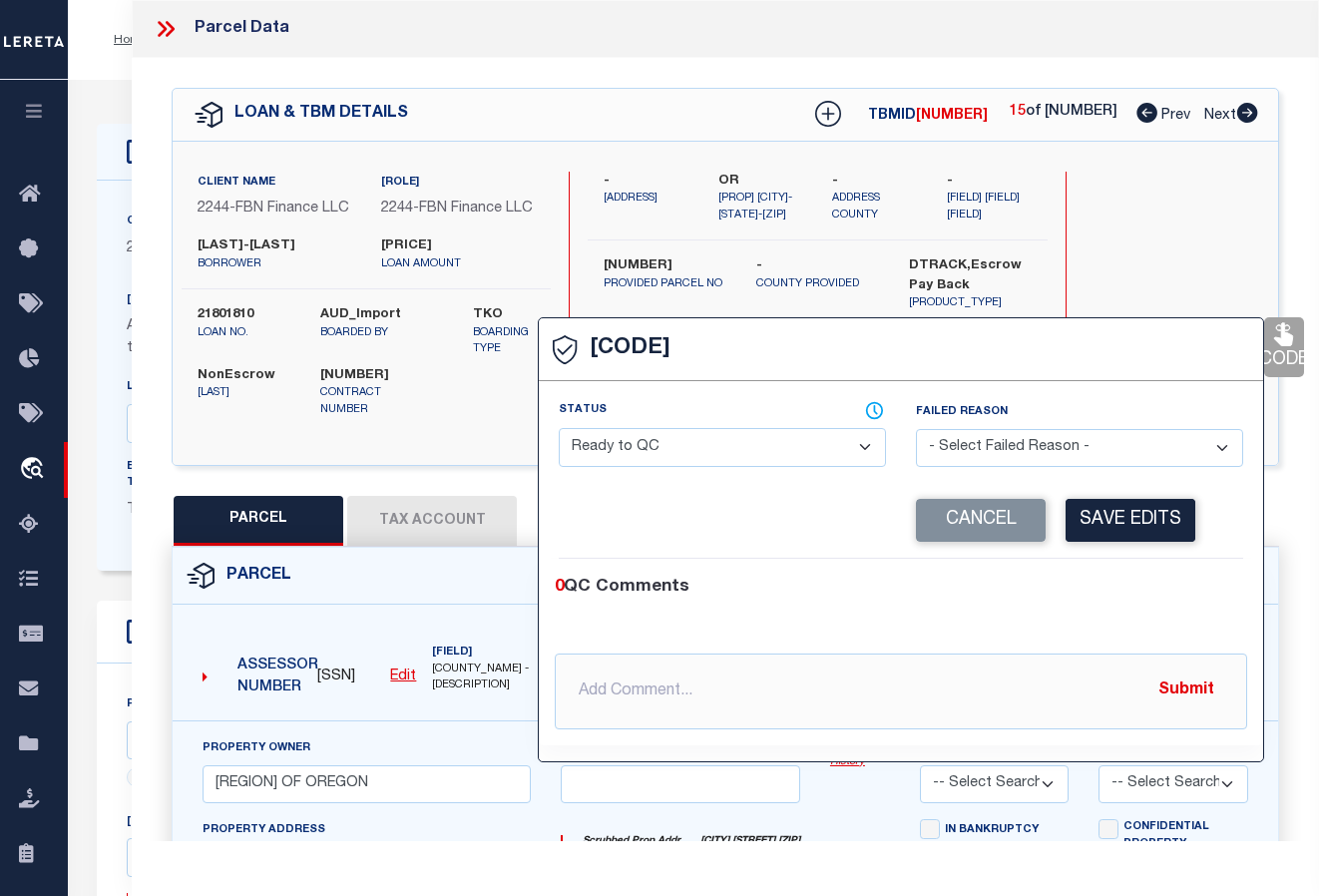 click on "- Select Status -
Ready to QC
Correct
Incorrect" at bounding box center (722, 447) 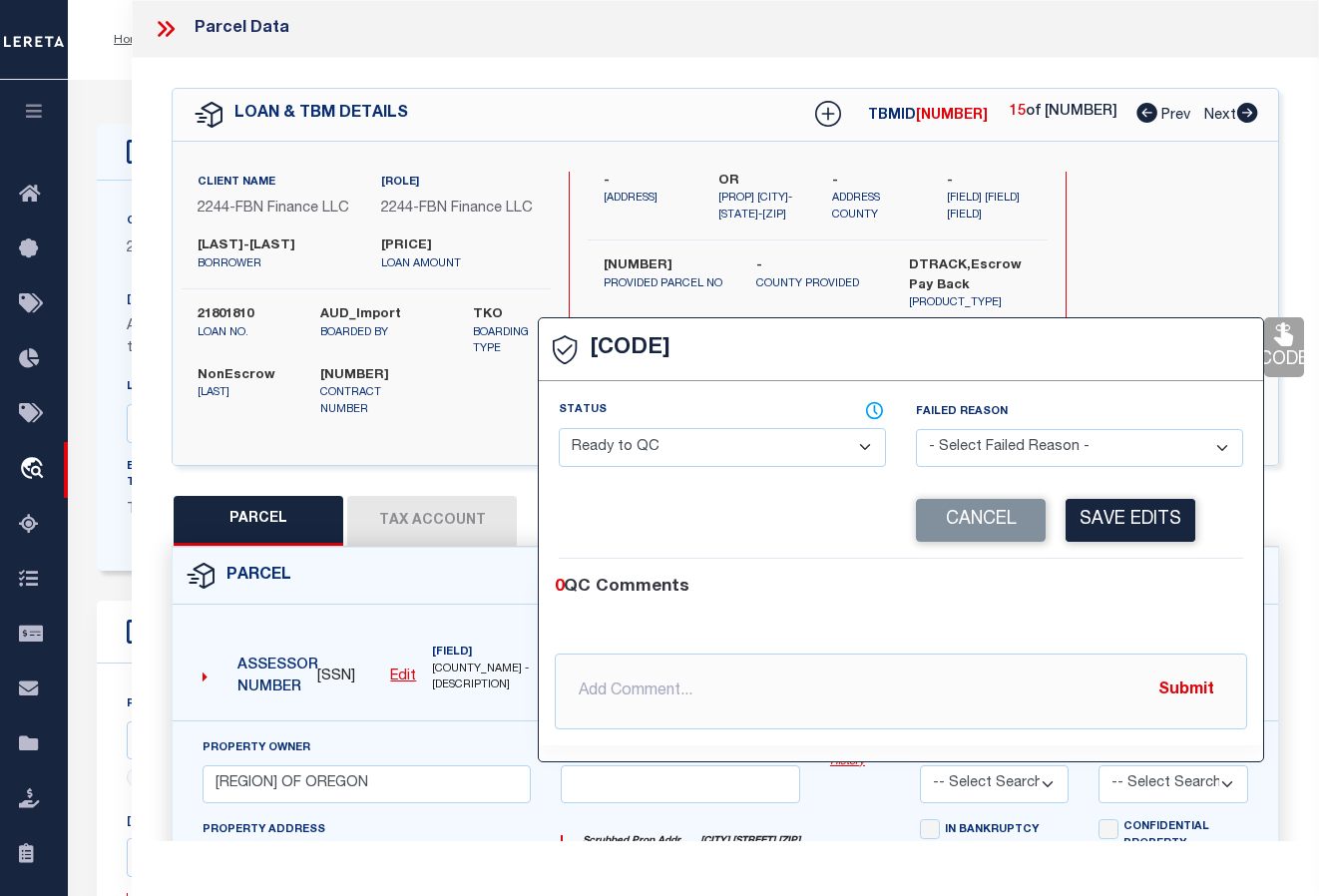 click on "- Select Status -
Ready to QC
Correct
Incorrect" at bounding box center [722, 447] 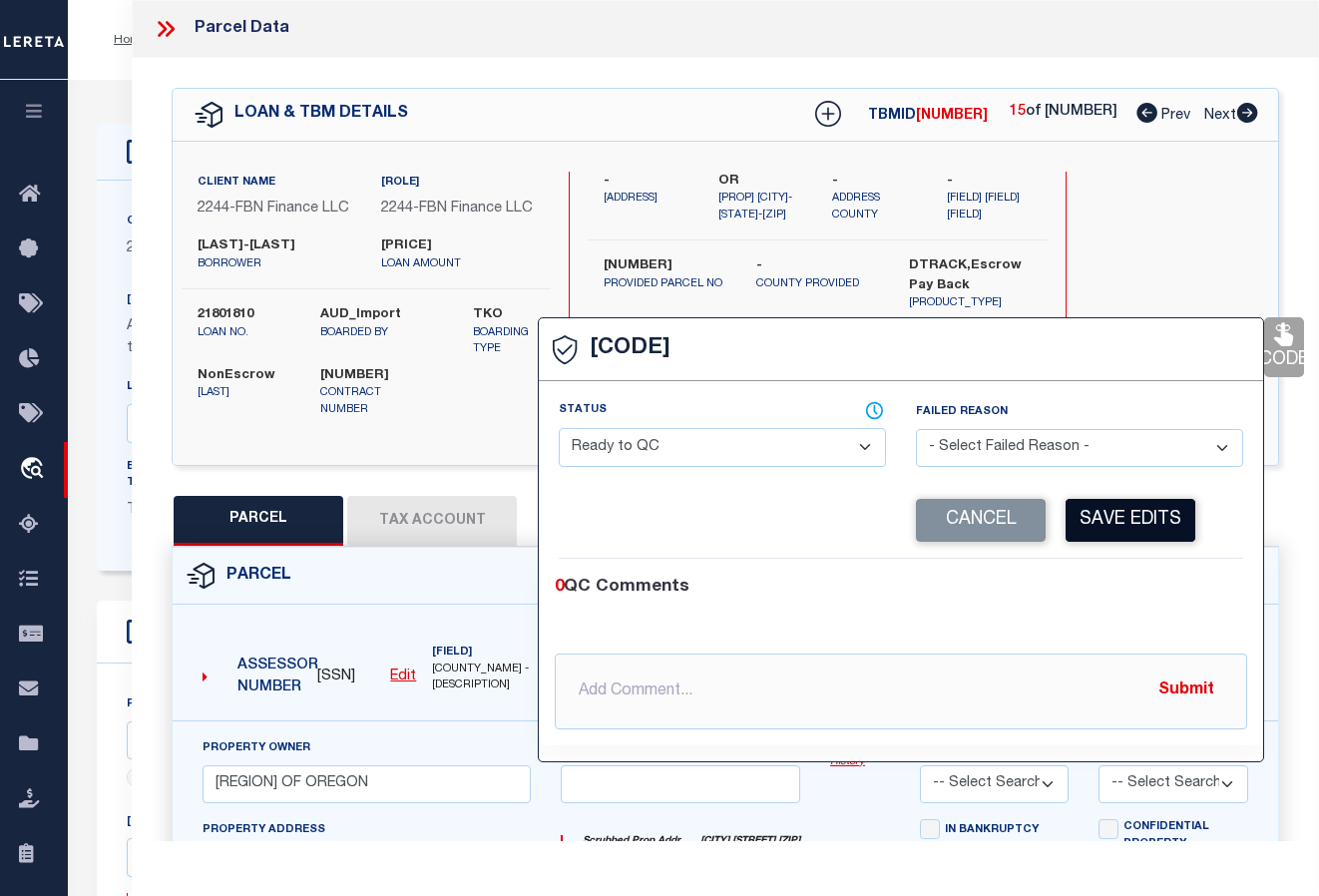 click on "Save Edits" at bounding box center [1130, 520] 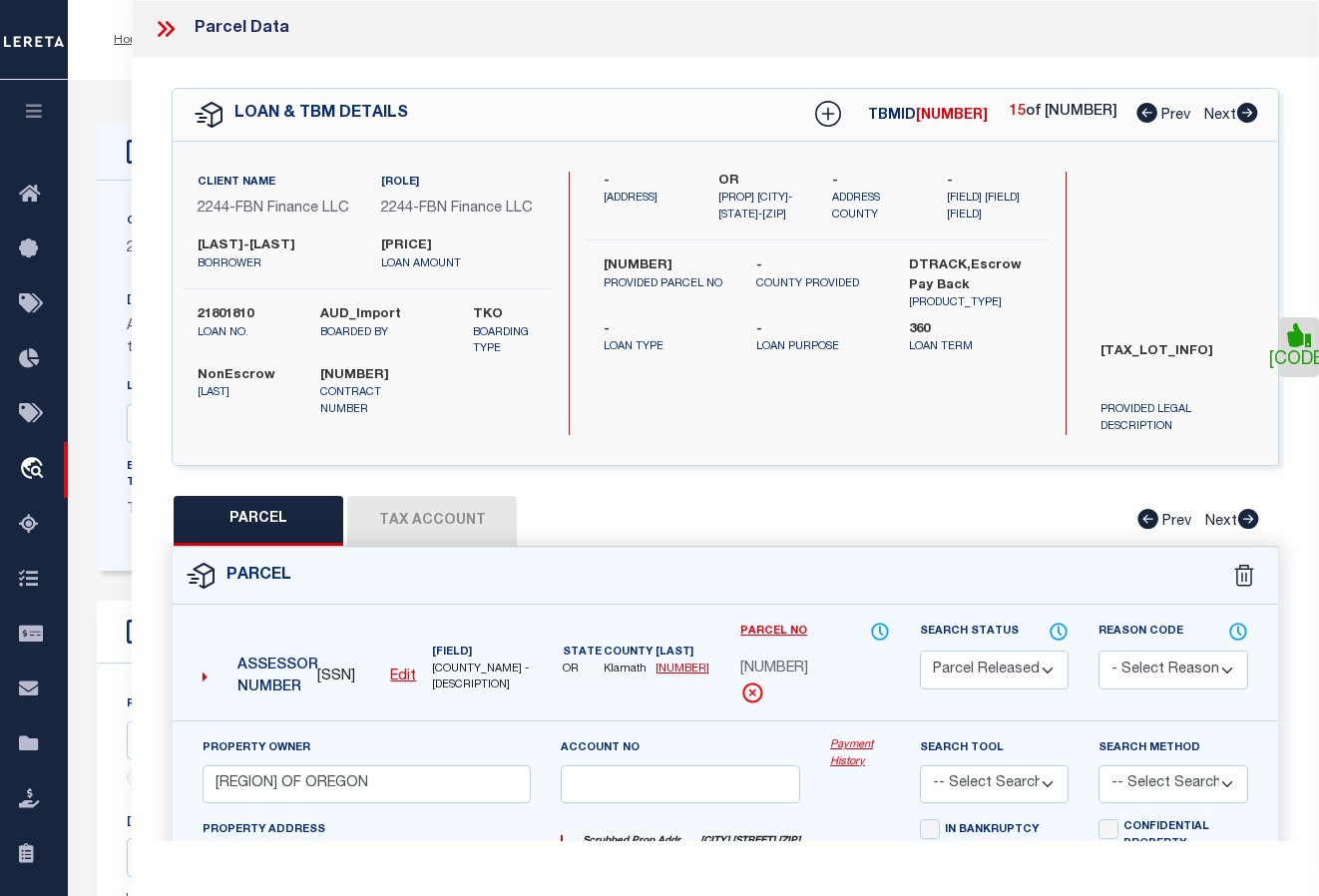 click at bounding box center [1247, 113] 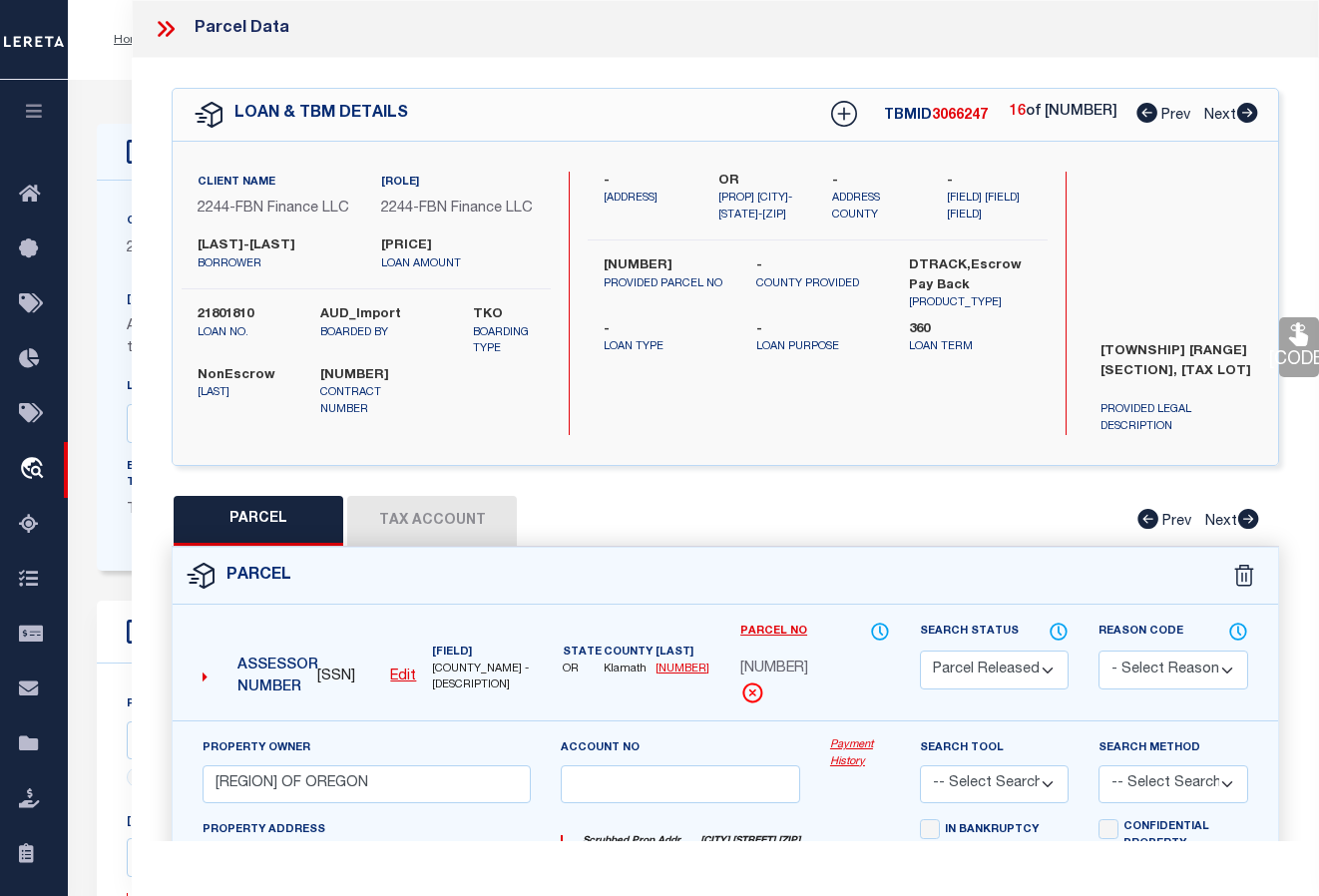 click at bounding box center (1298, 334) 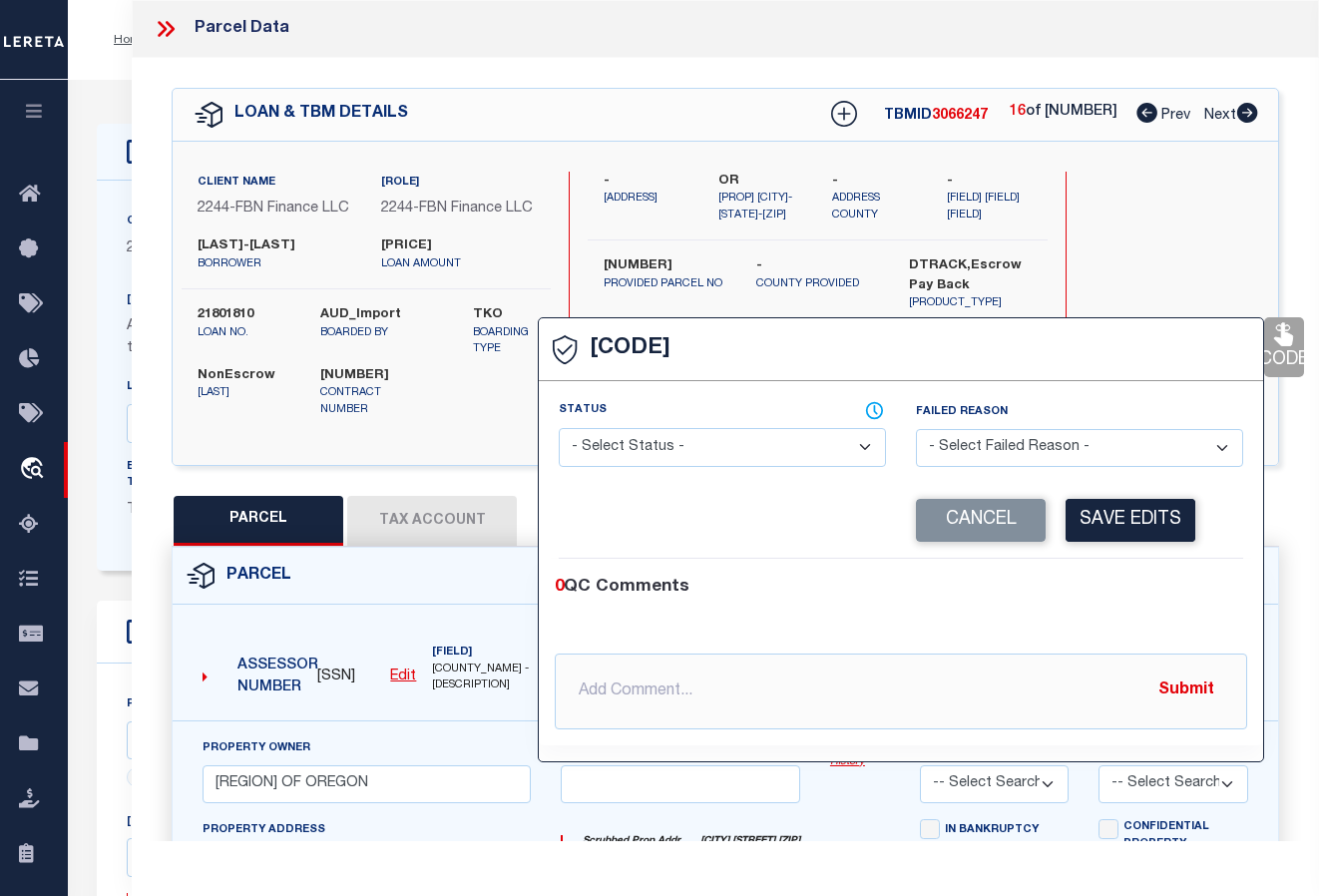 click on "- Select Status -
Ready to QC
Correct
Incorrect" at bounding box center (722, 447) 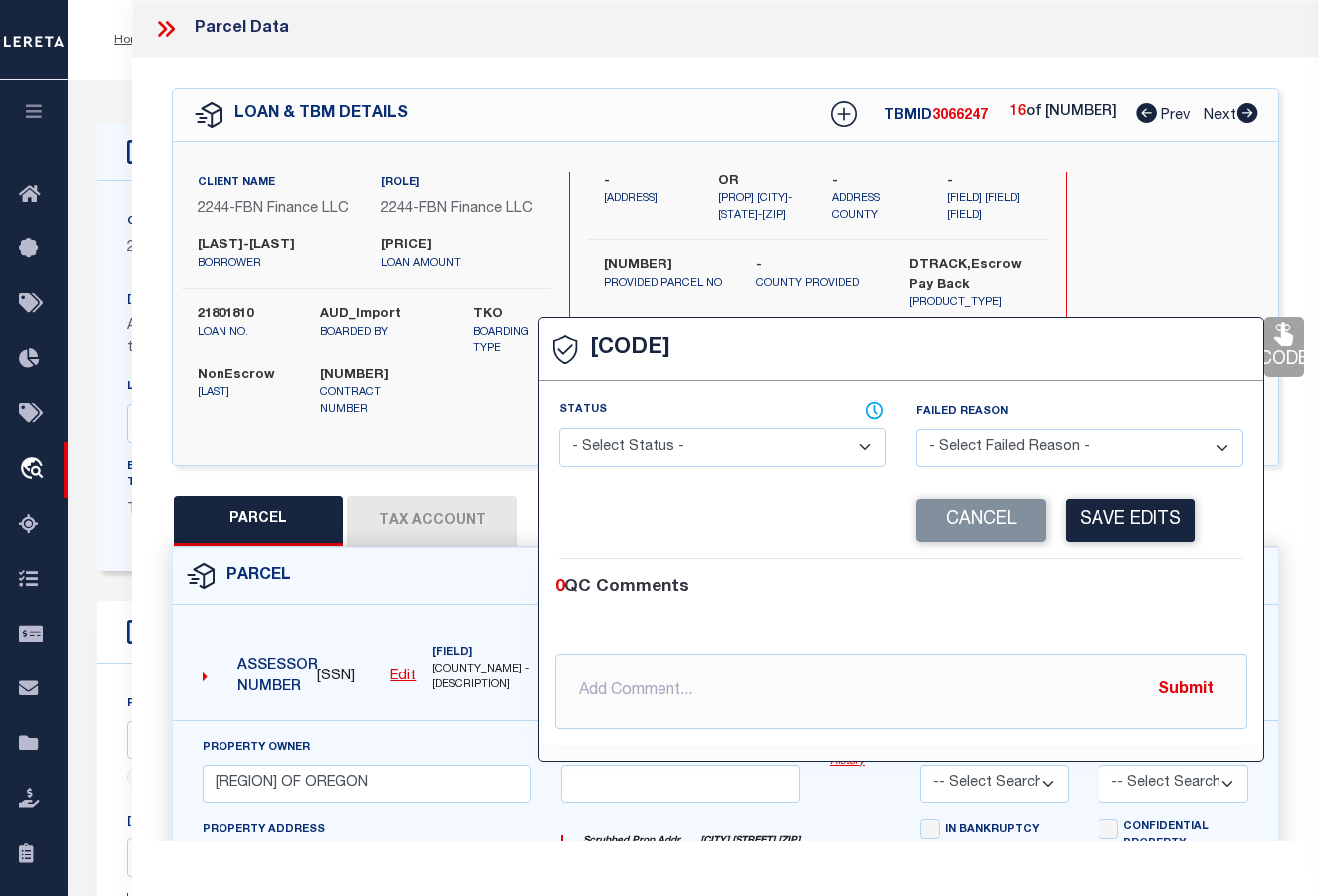 click on "- Select Status -
Ready to QC
Correct
Incorrect" at bounding box center [722, 447] 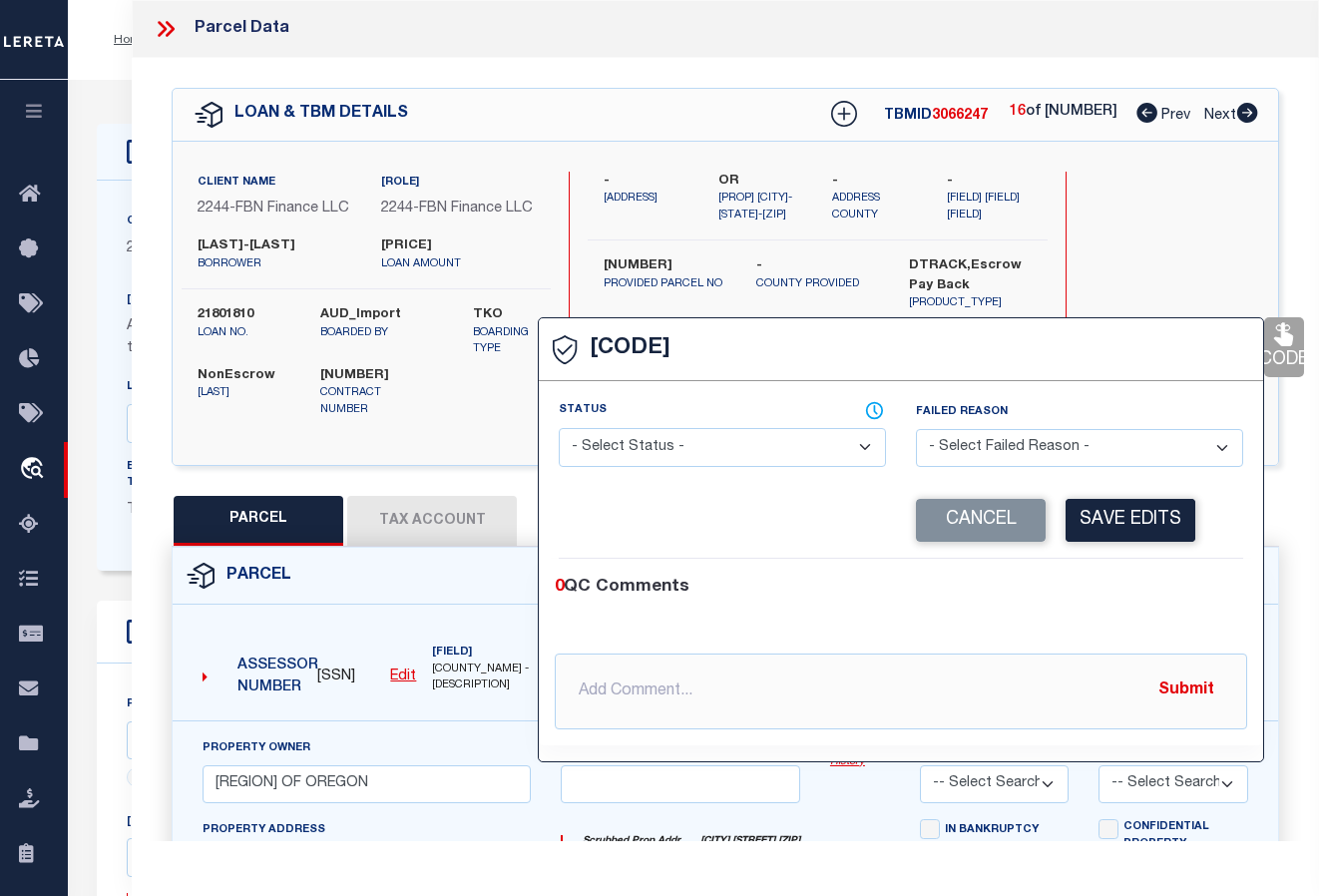 click on "Save Edits" at bounding box center (1130, 520) 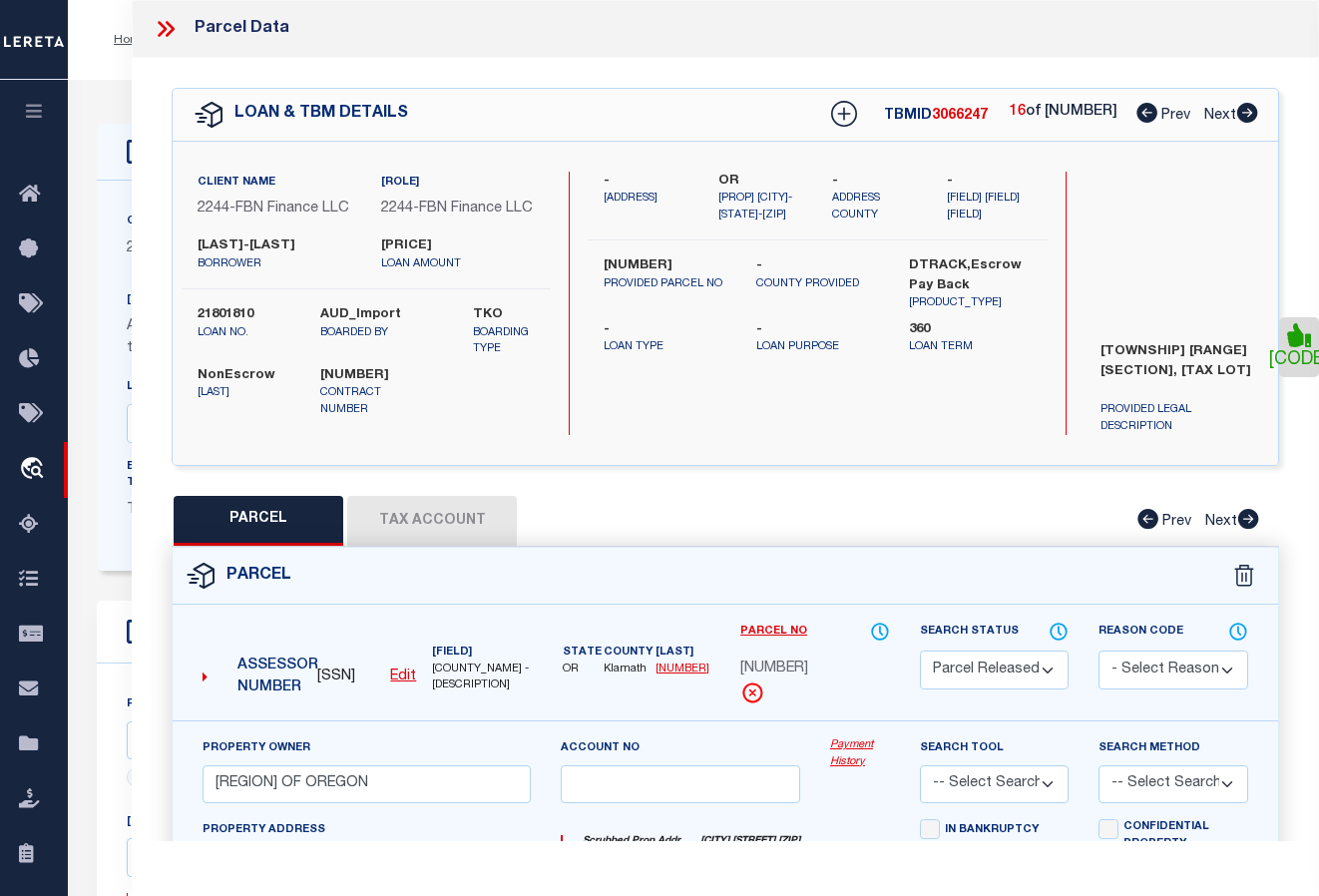 click at bounding box center (1146, 113) 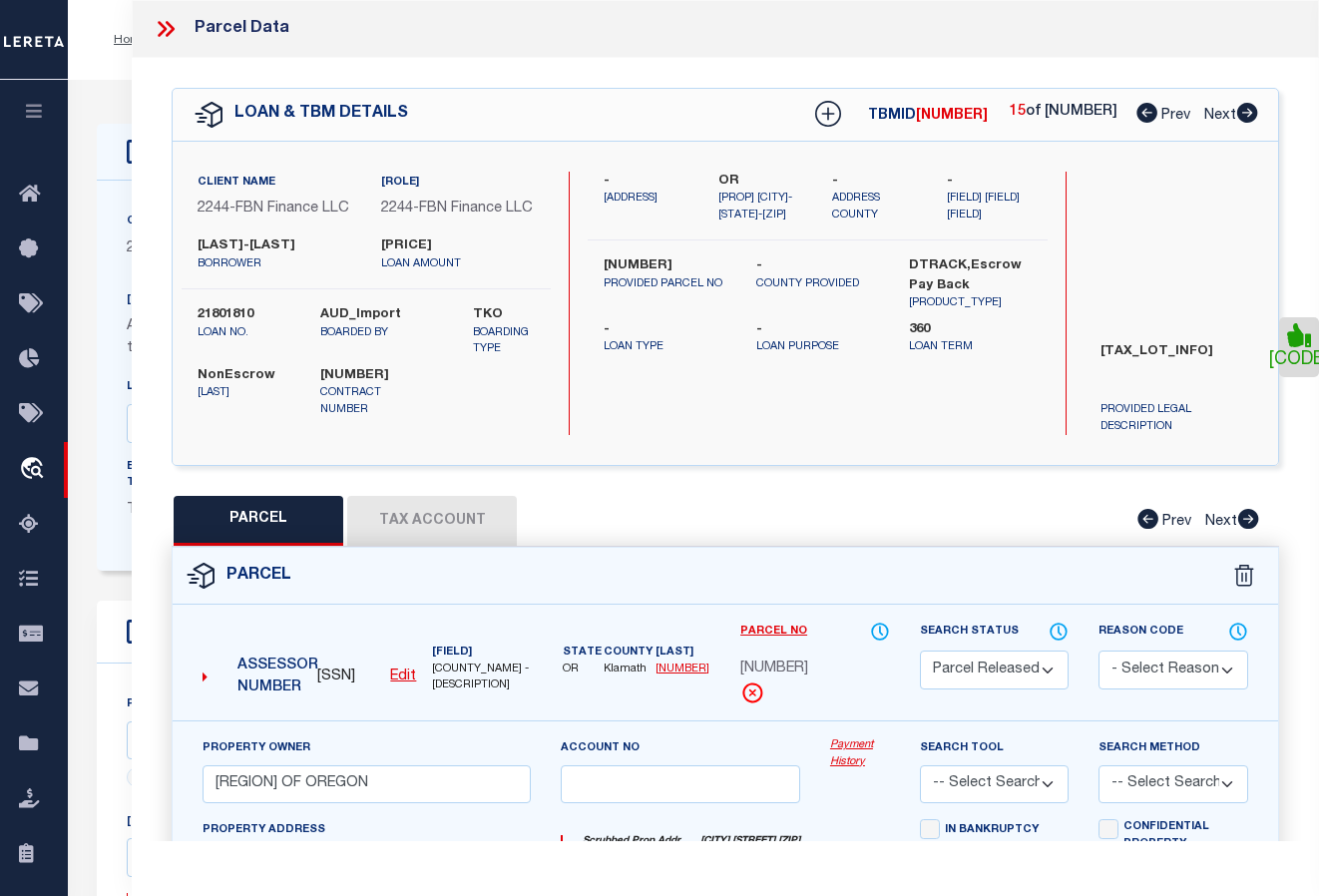 click at bounding box center [1146, 113] 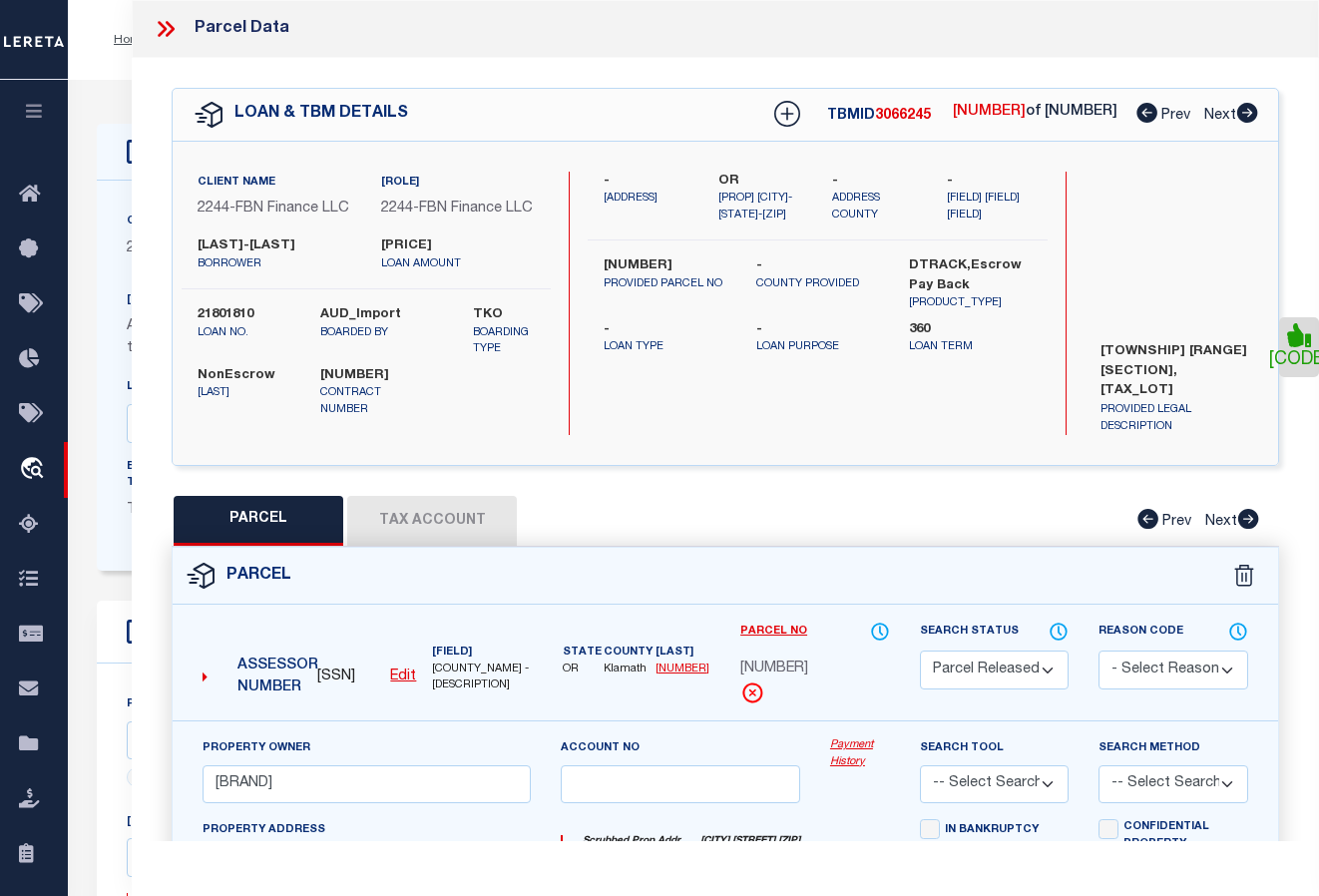 click at bounding box center [1146, 113] 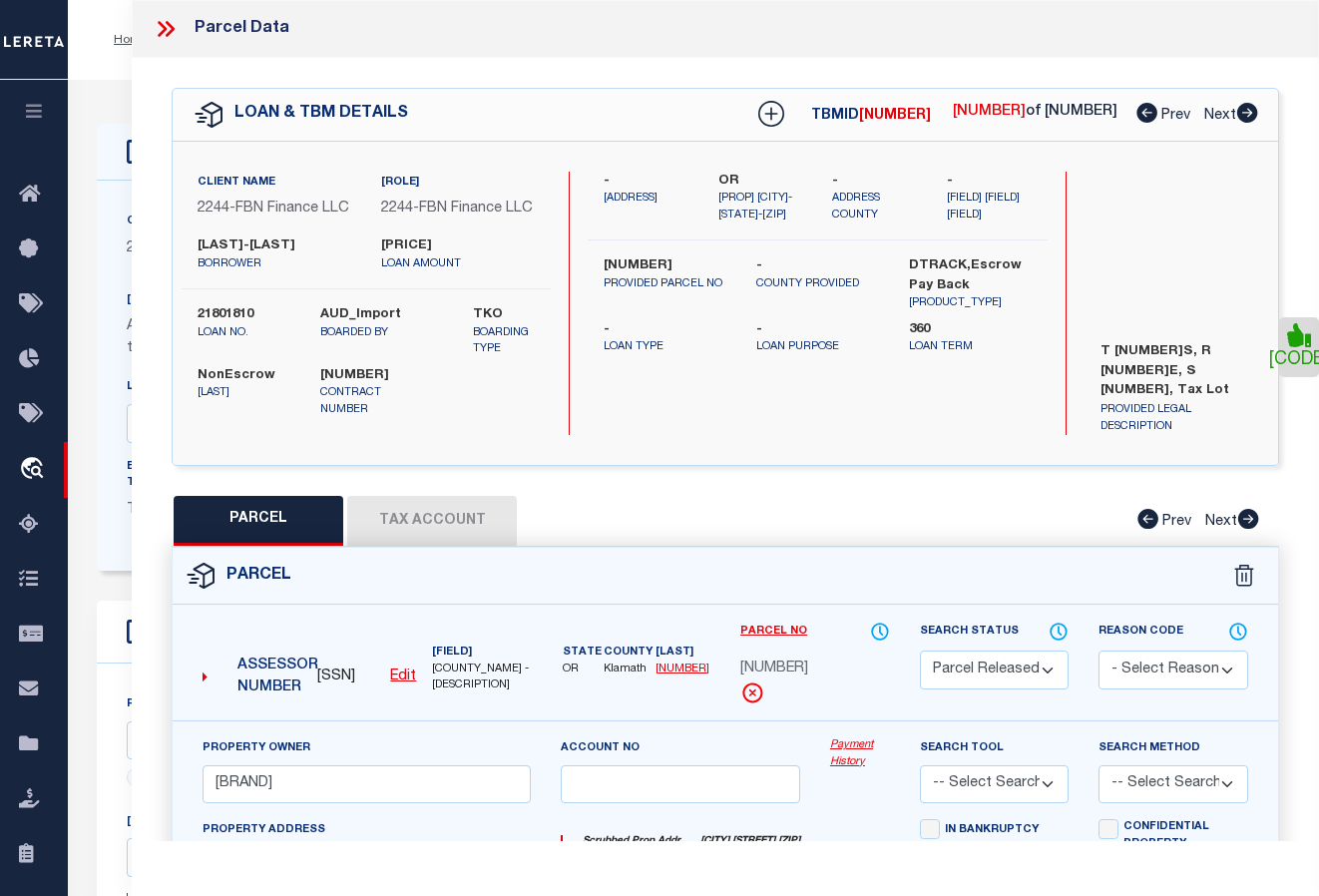 click at bounding box center [1146, 113] 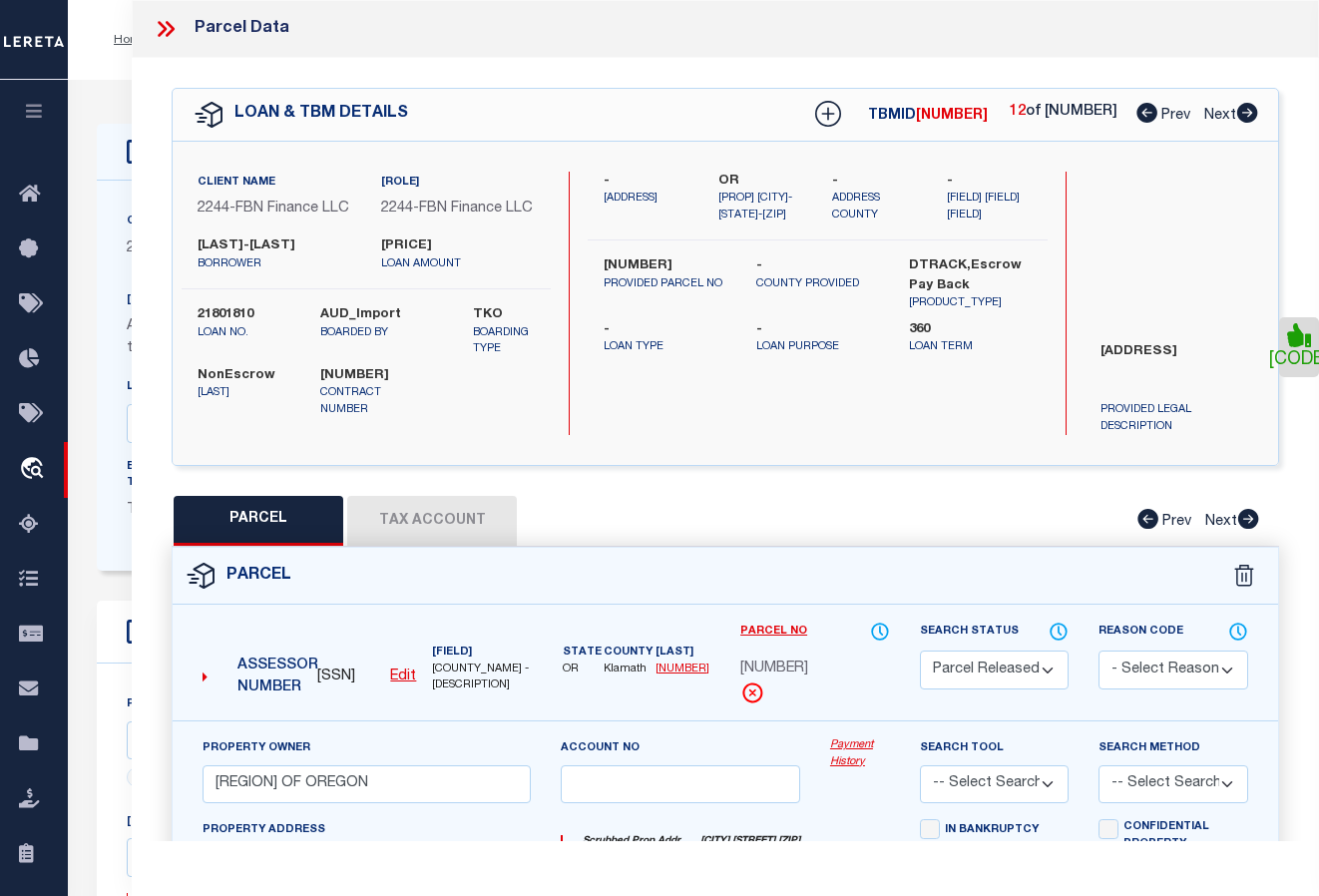 click at bounding box center (1146, 113) 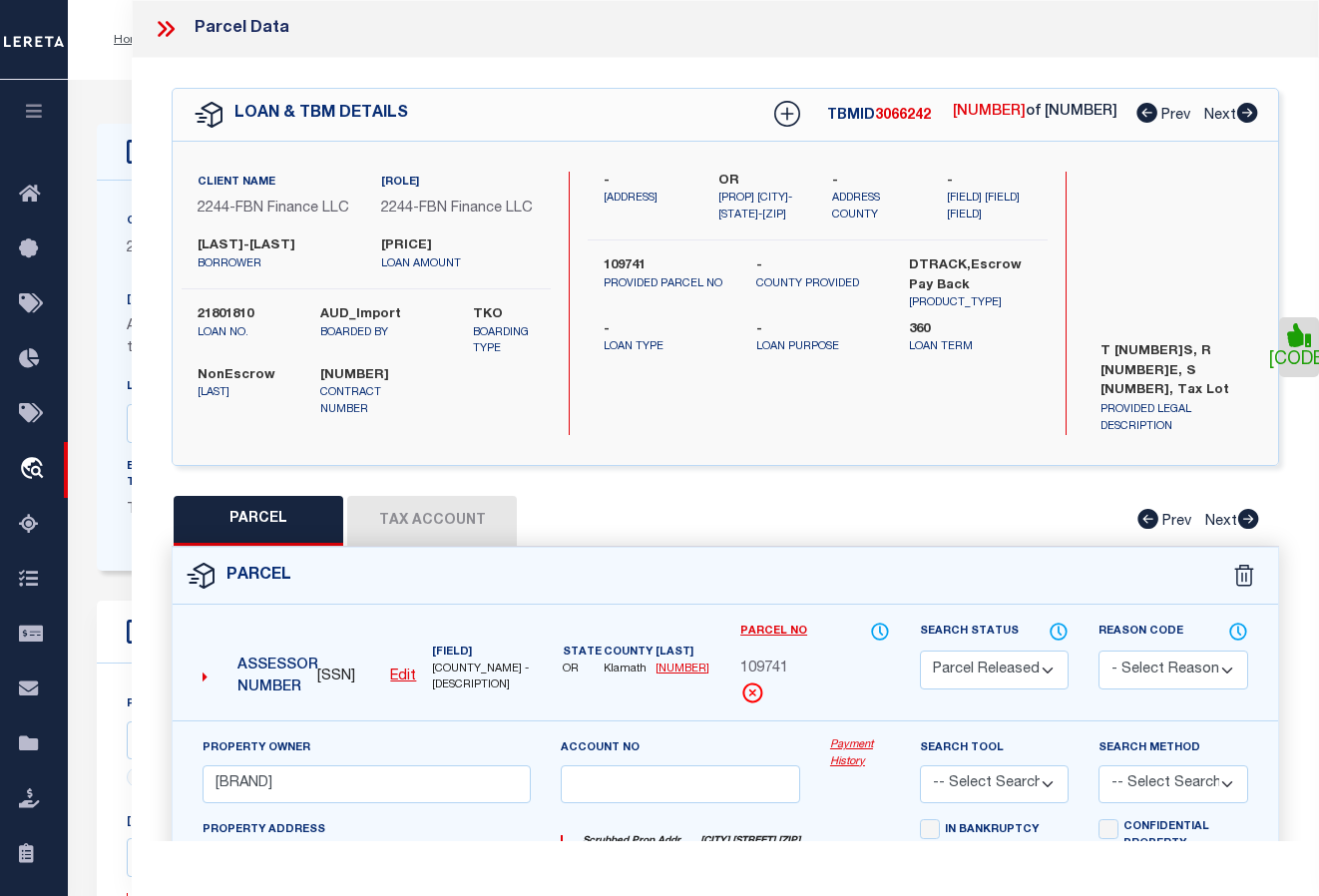 click at bounding box center (1146, 113) 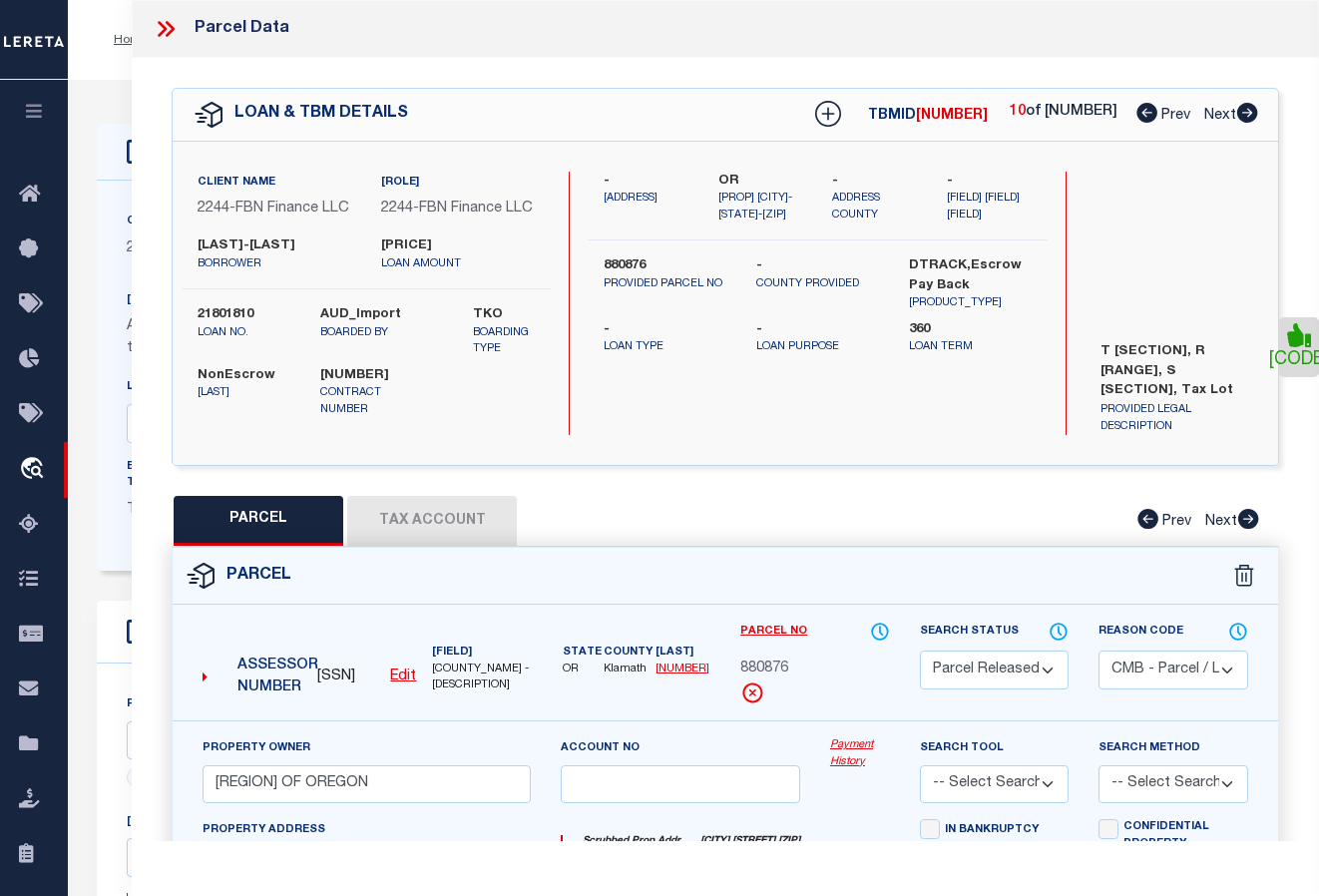 click at bounding box center [1146, 113] 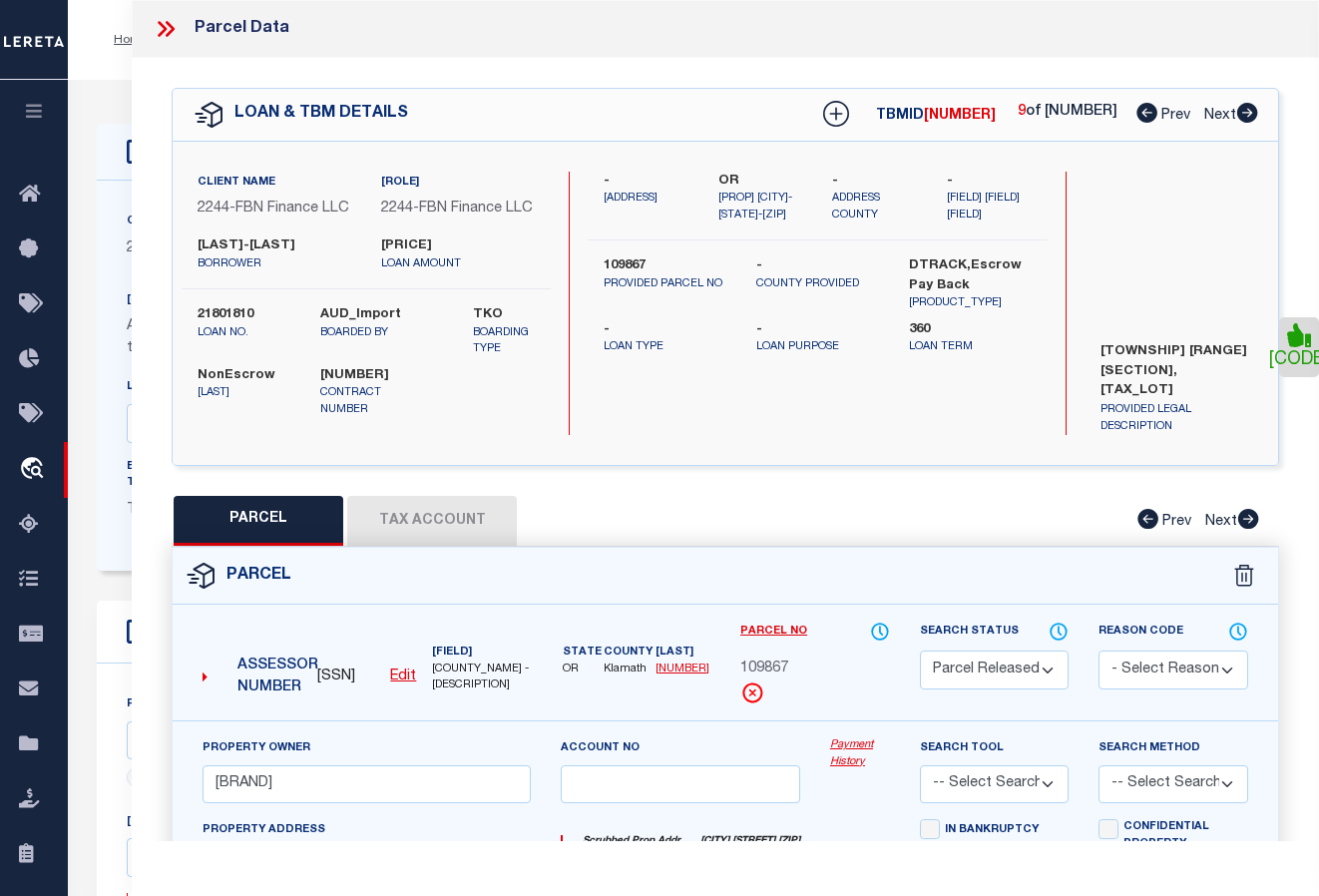 click at bounding box center (1146, 113) 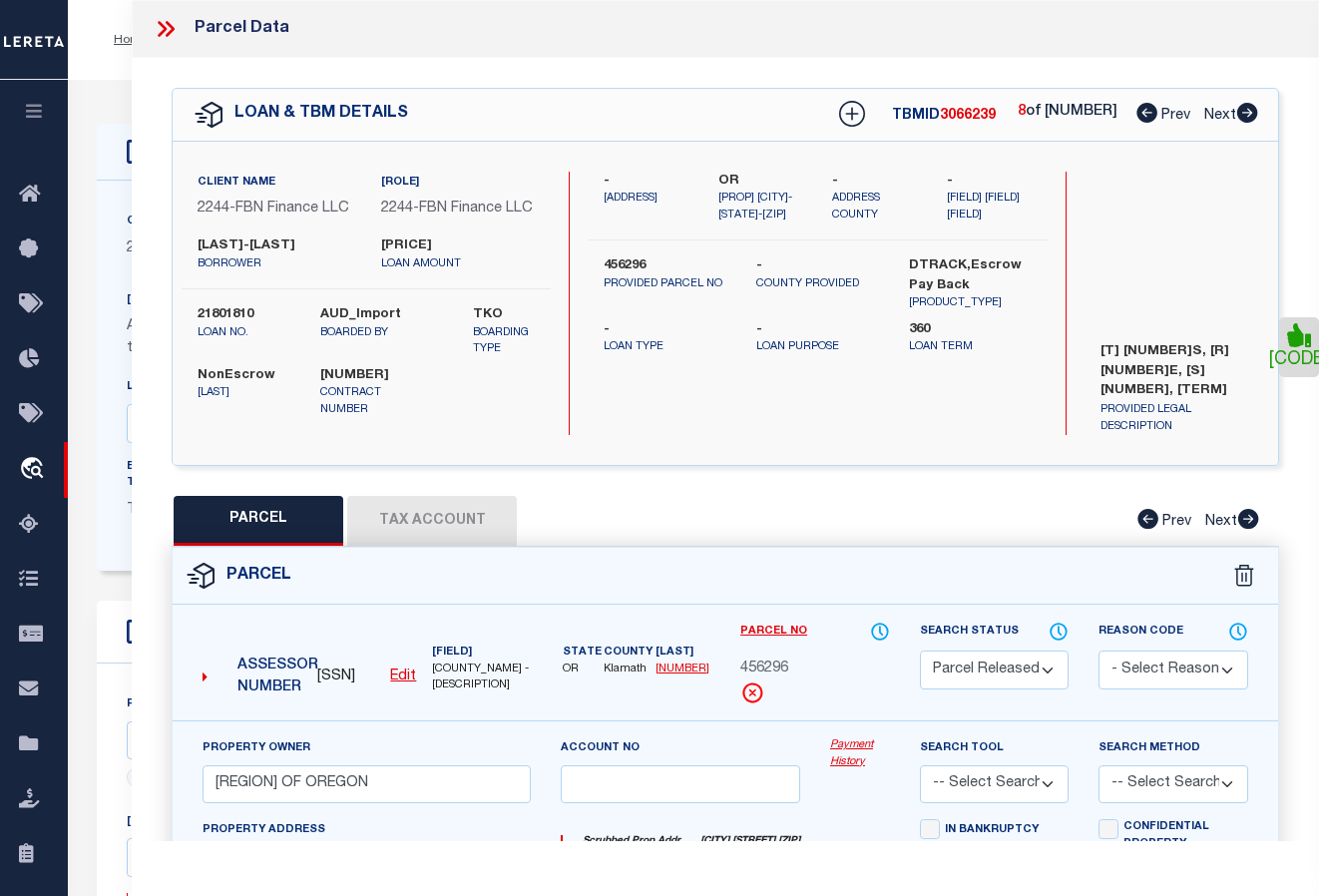 click at bounding box center (1146, 113) 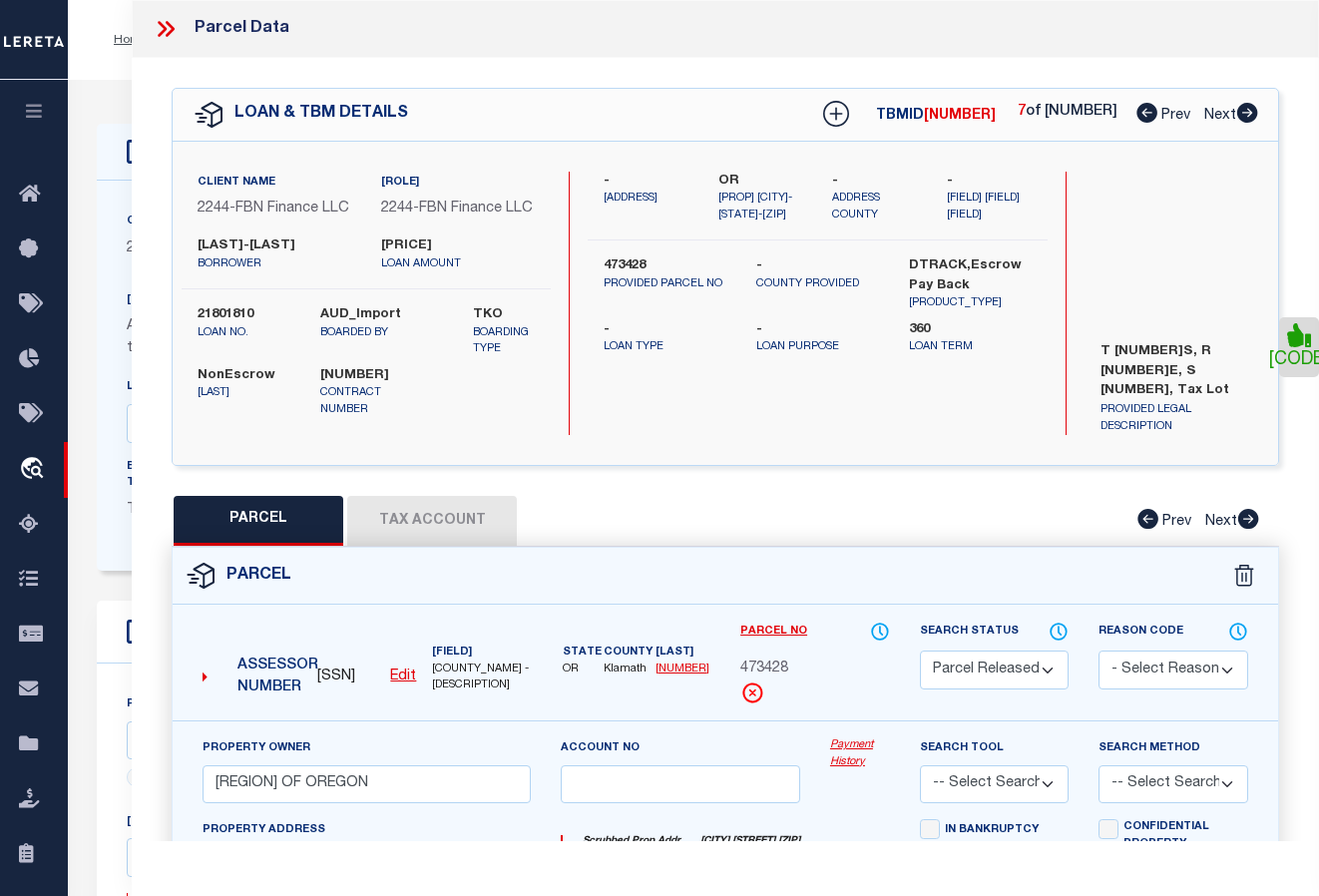 click at bounding box center (1146, 113) 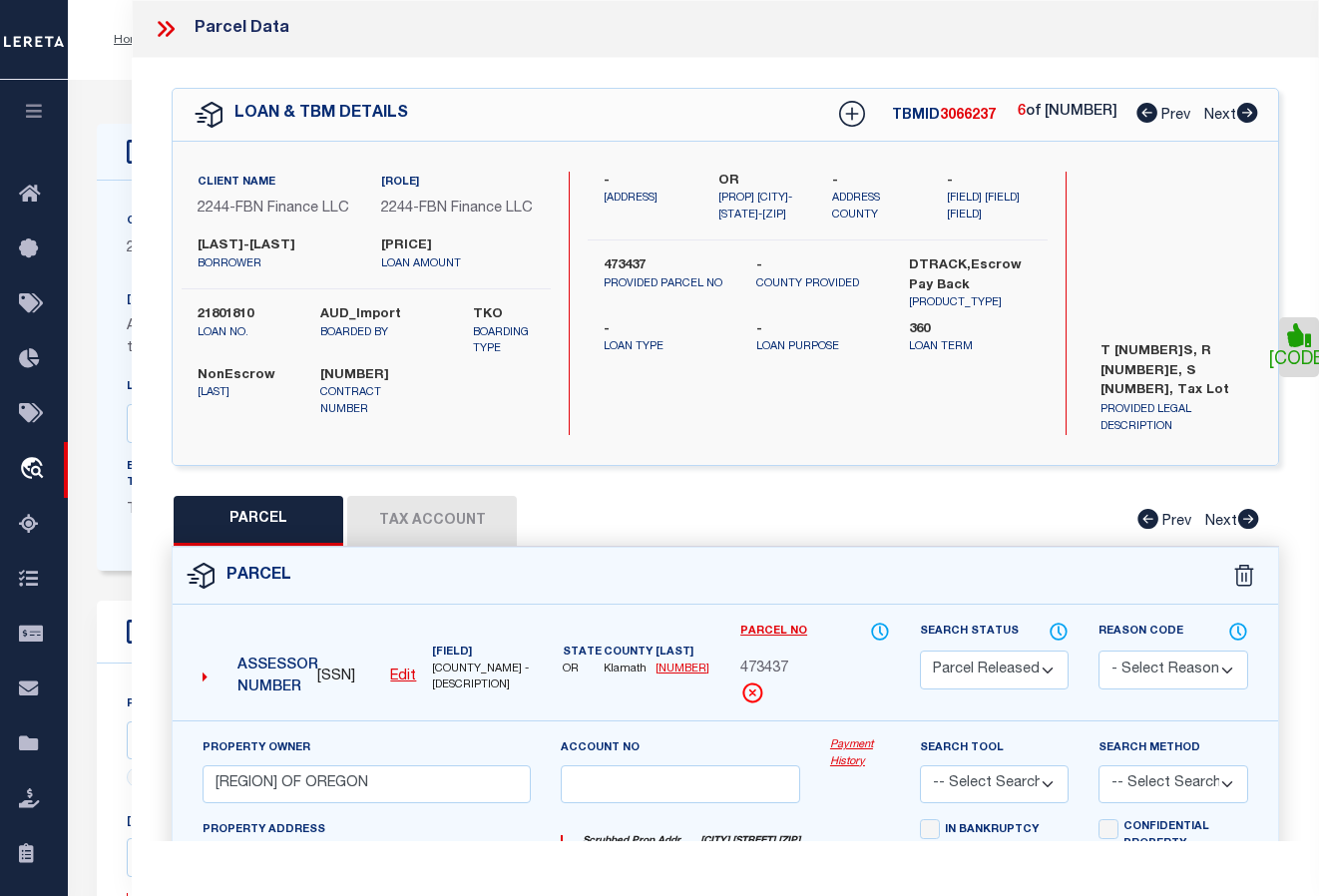 click at bounding box center (1146, 113) 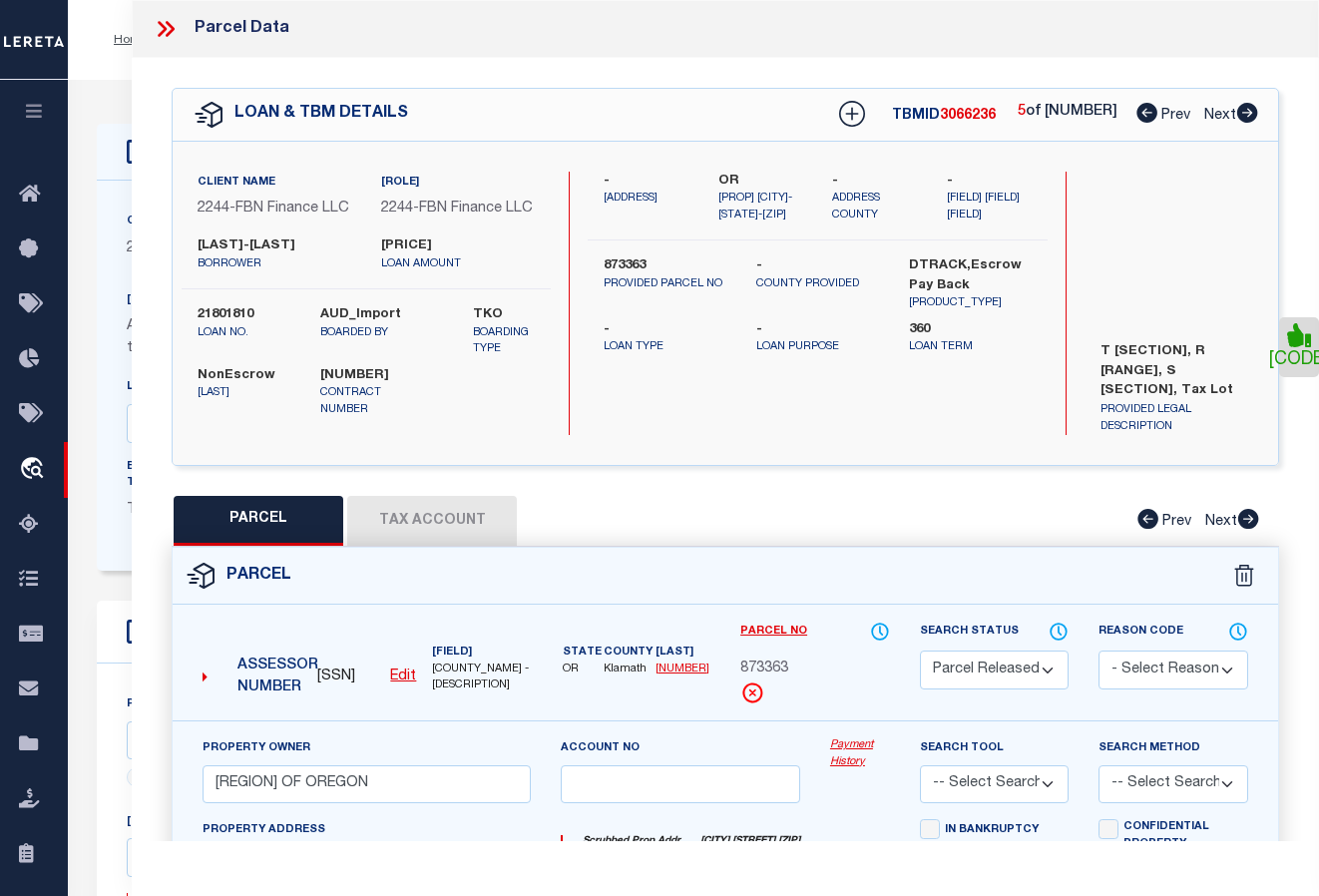 click at bounding box center (1146, 113) 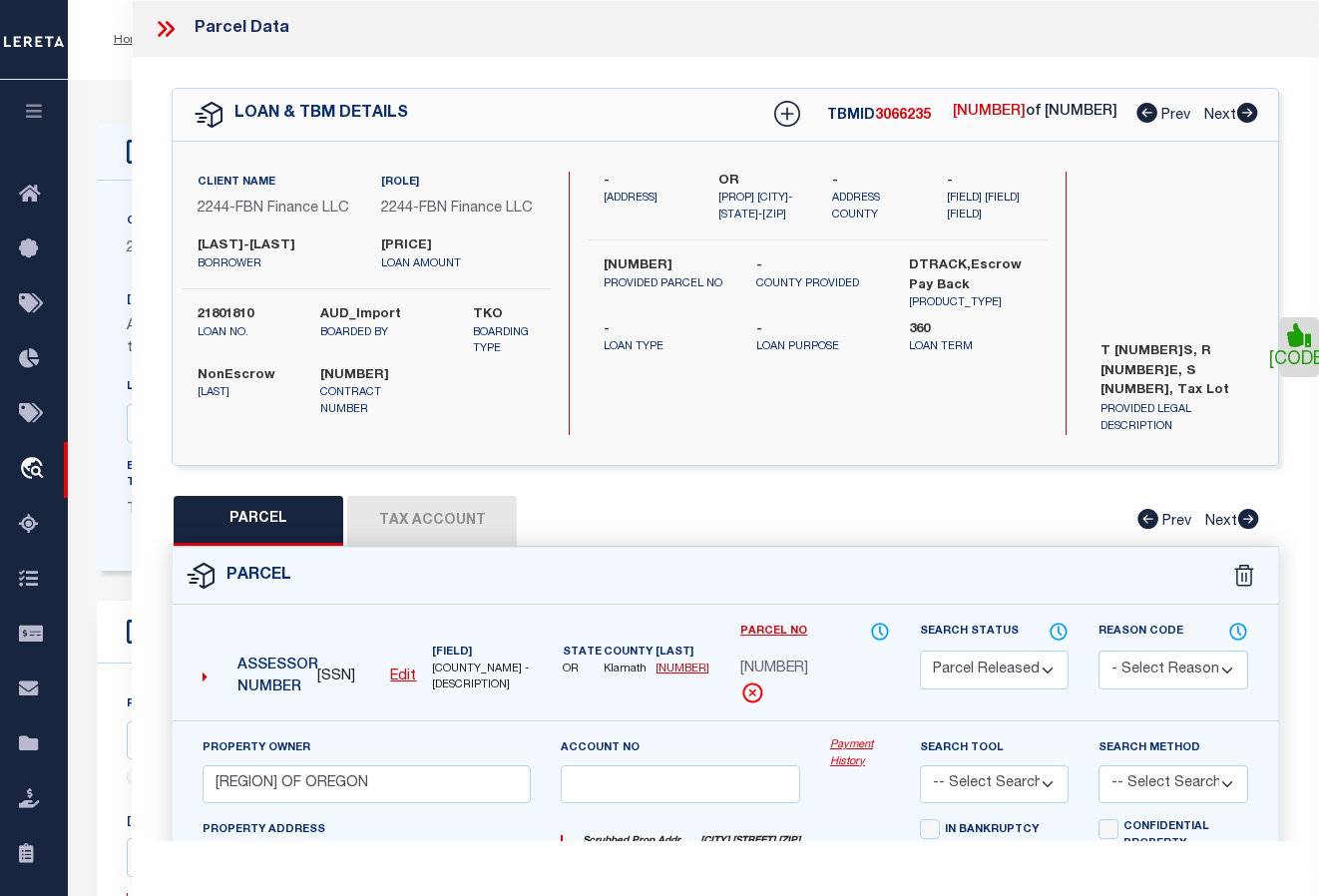 click at bounding box center [1146, 113] 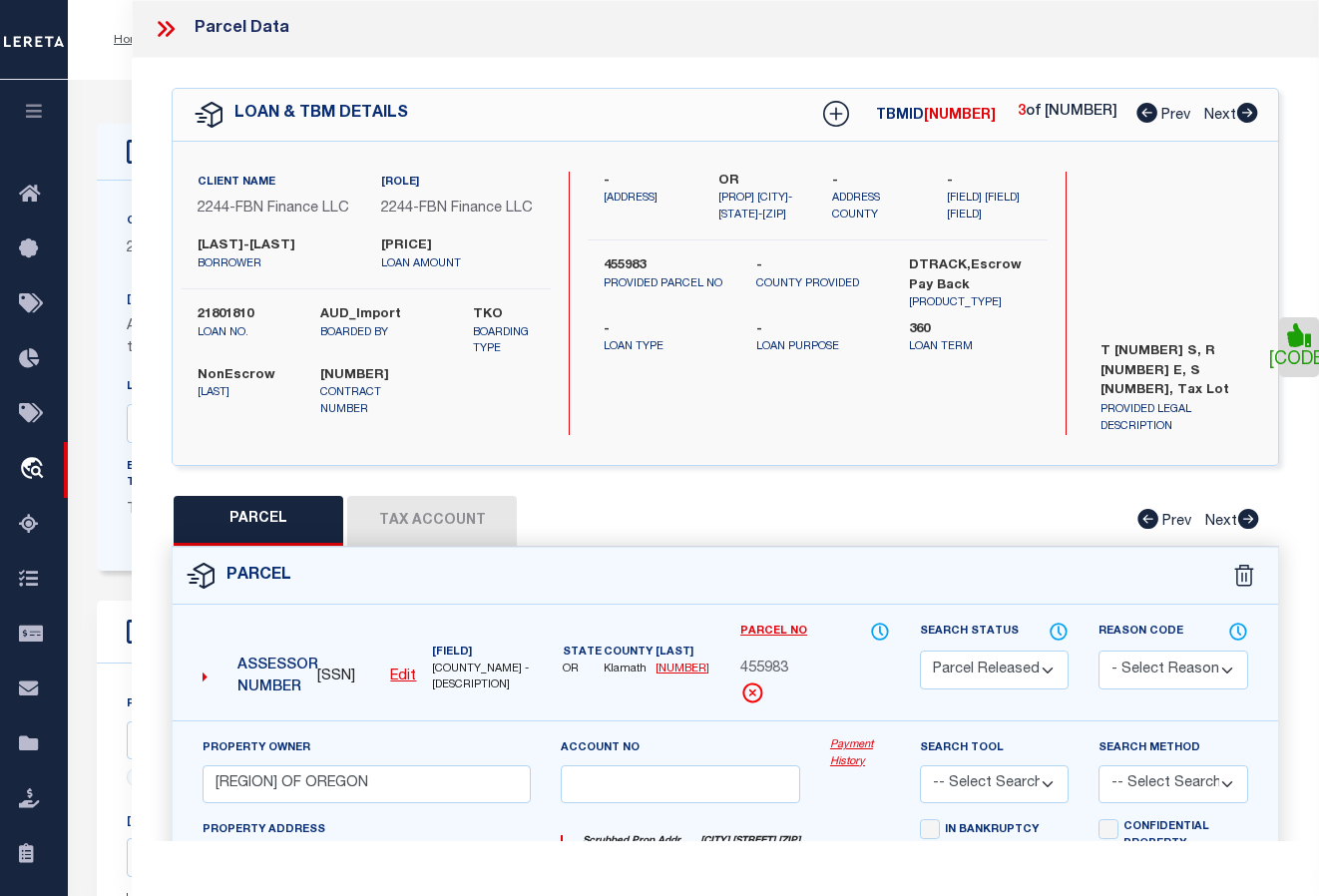click at bounding box center [1146, 113] 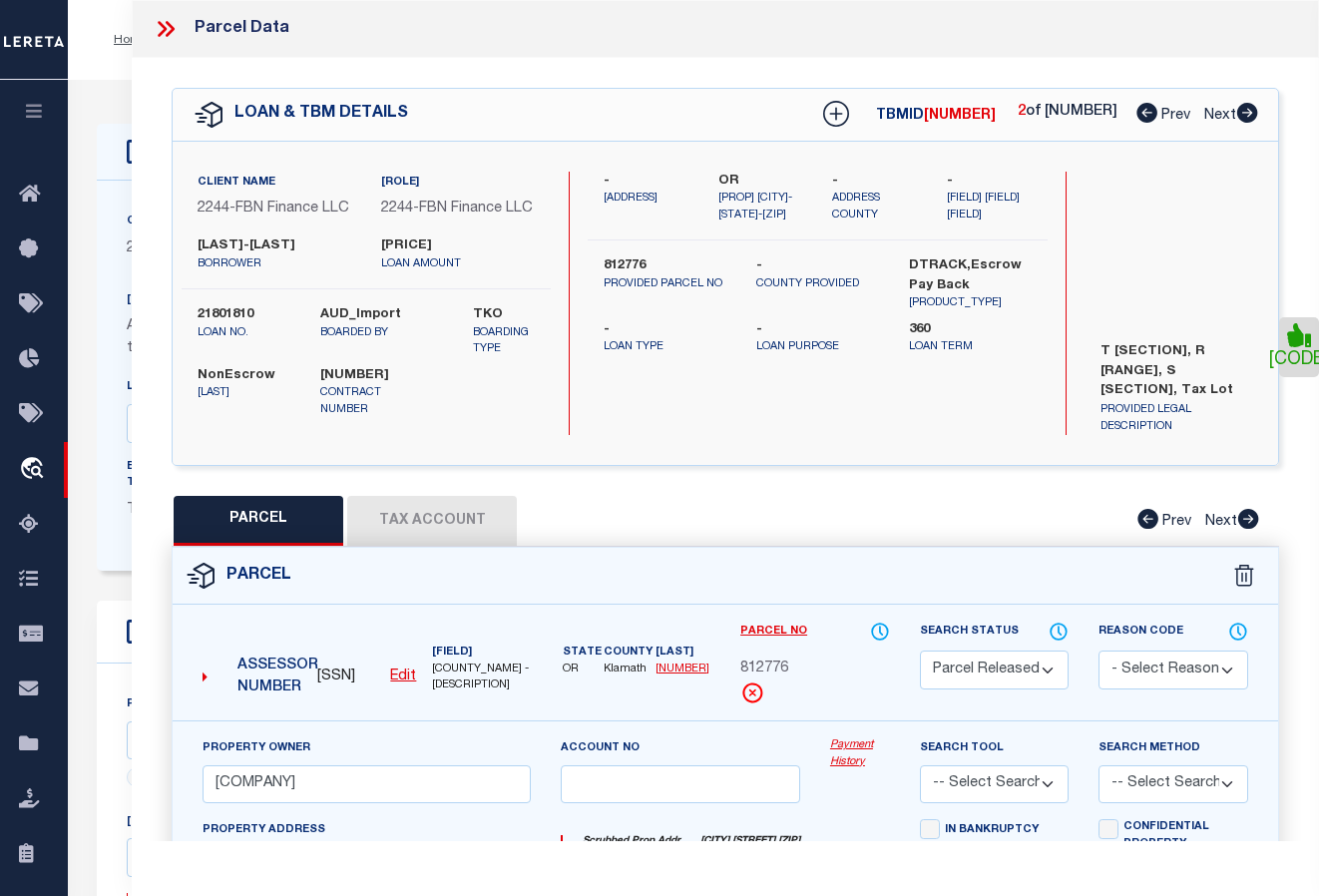 click at bounding box center [1146, 113] 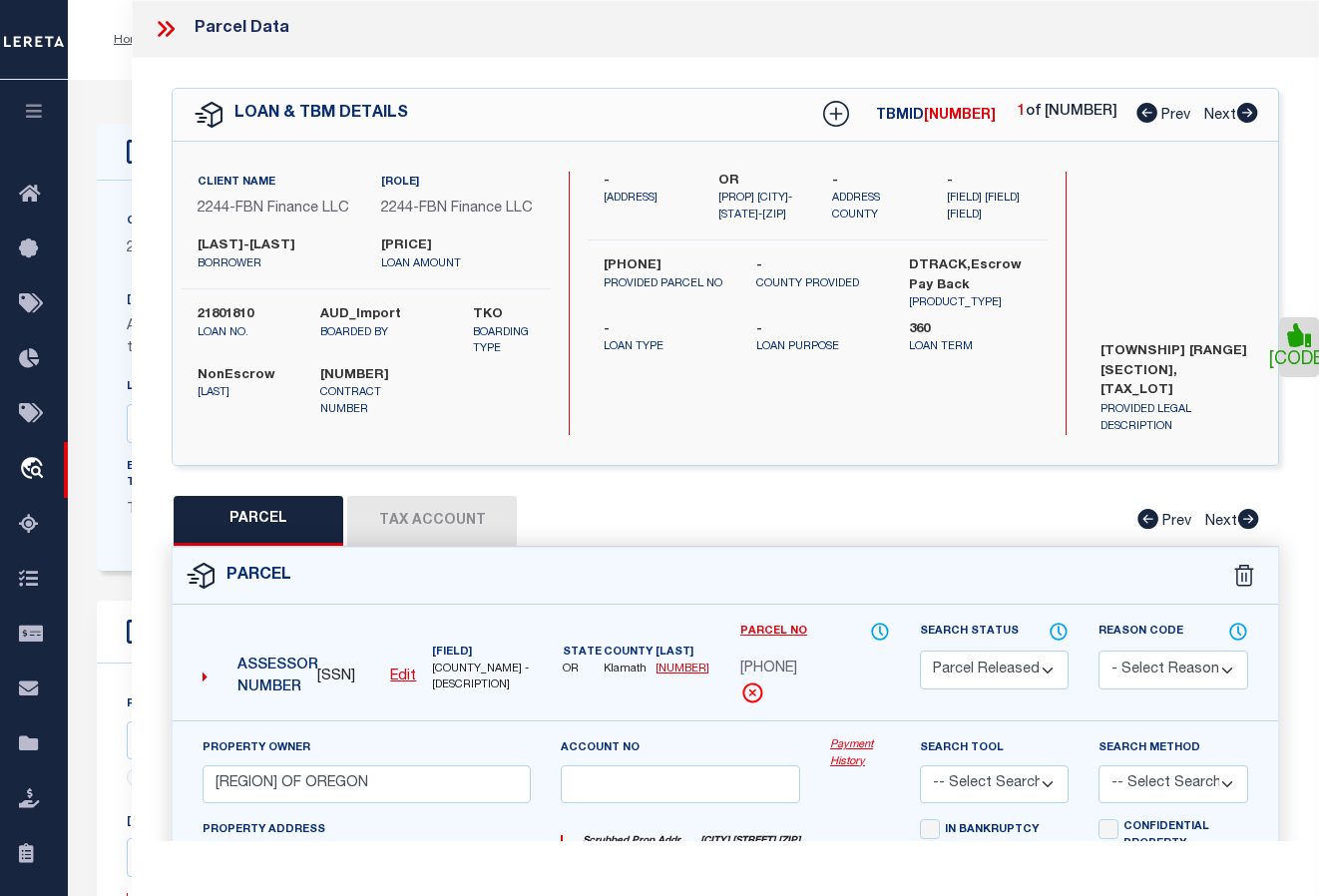 click at bounding box center [166, 29] 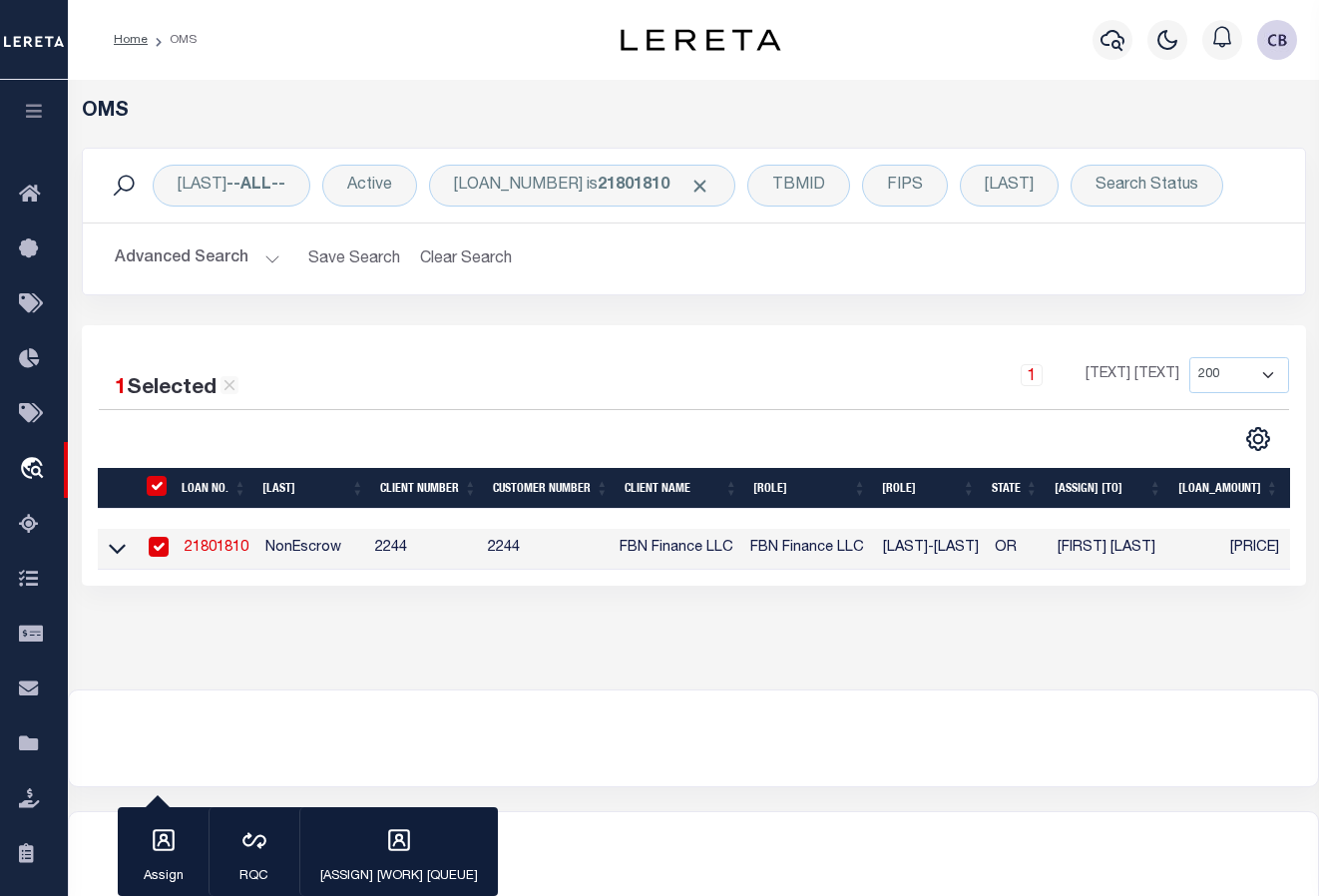 click on "21801810" at bounding box center [217, 548] 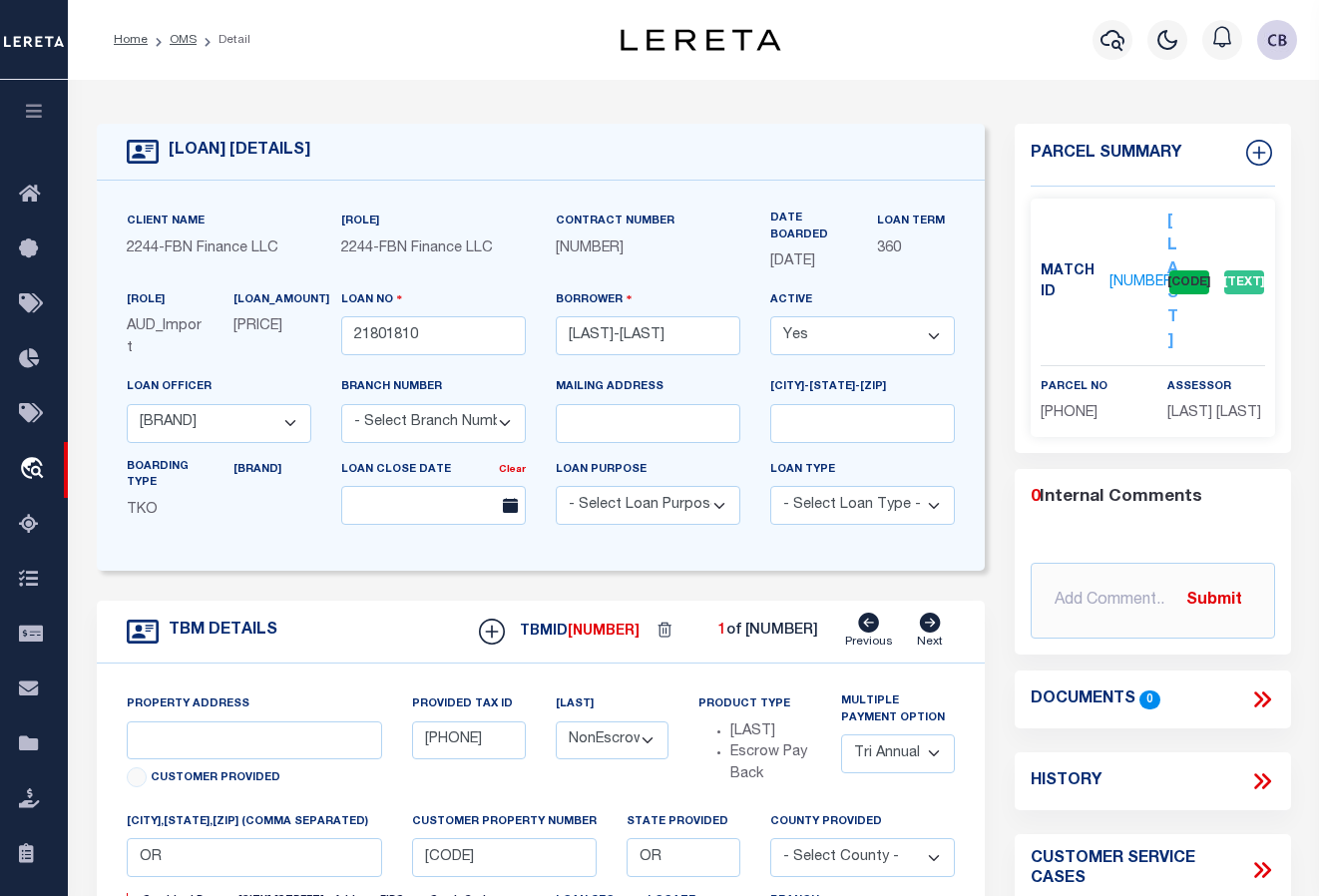 click on "[NUMBER]" at bounding box center (1142, 282) 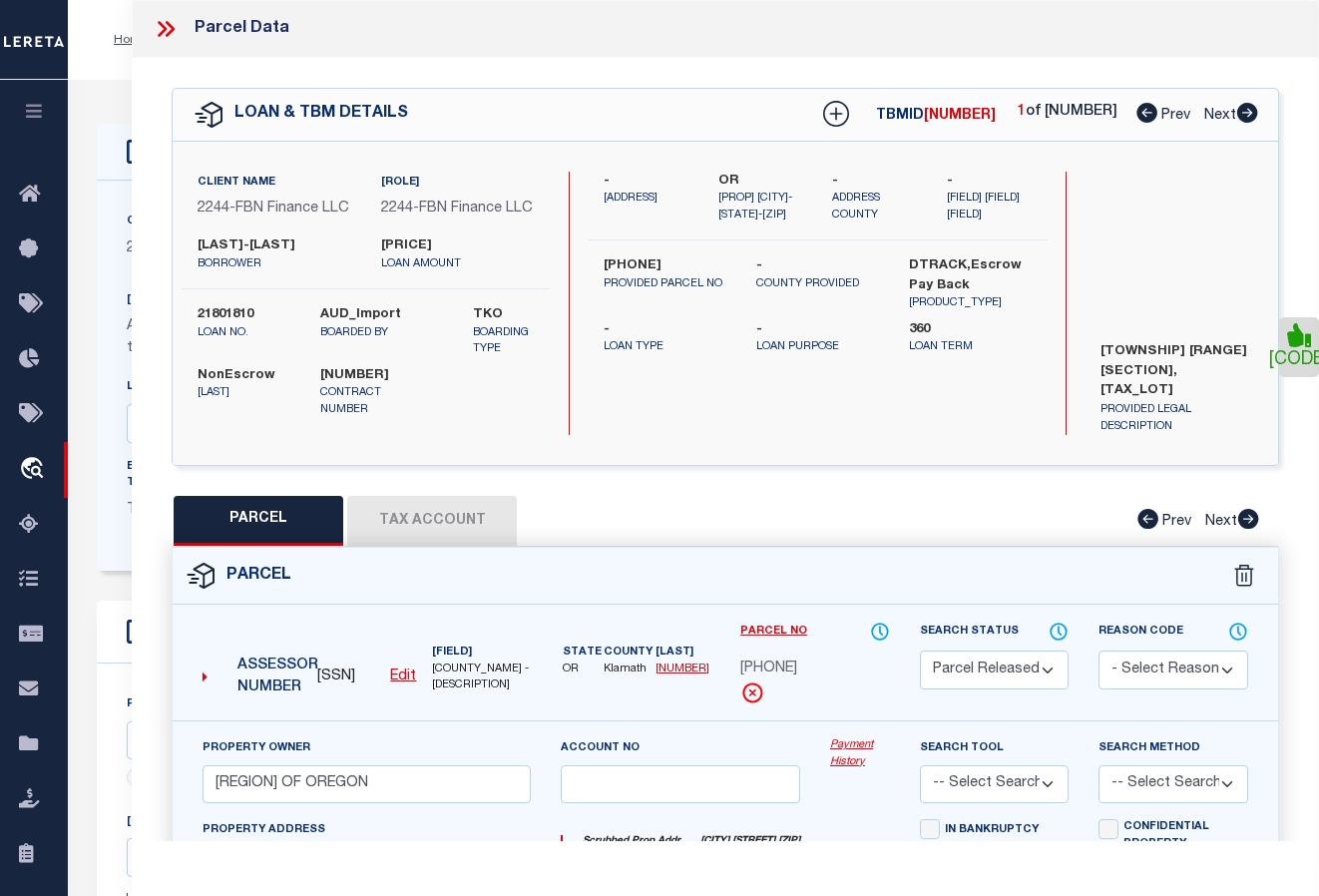 drag, startPoint x: 164, startPoint y: 19, endPoint x: 127, endPoint y: 27, distance: 37.85499 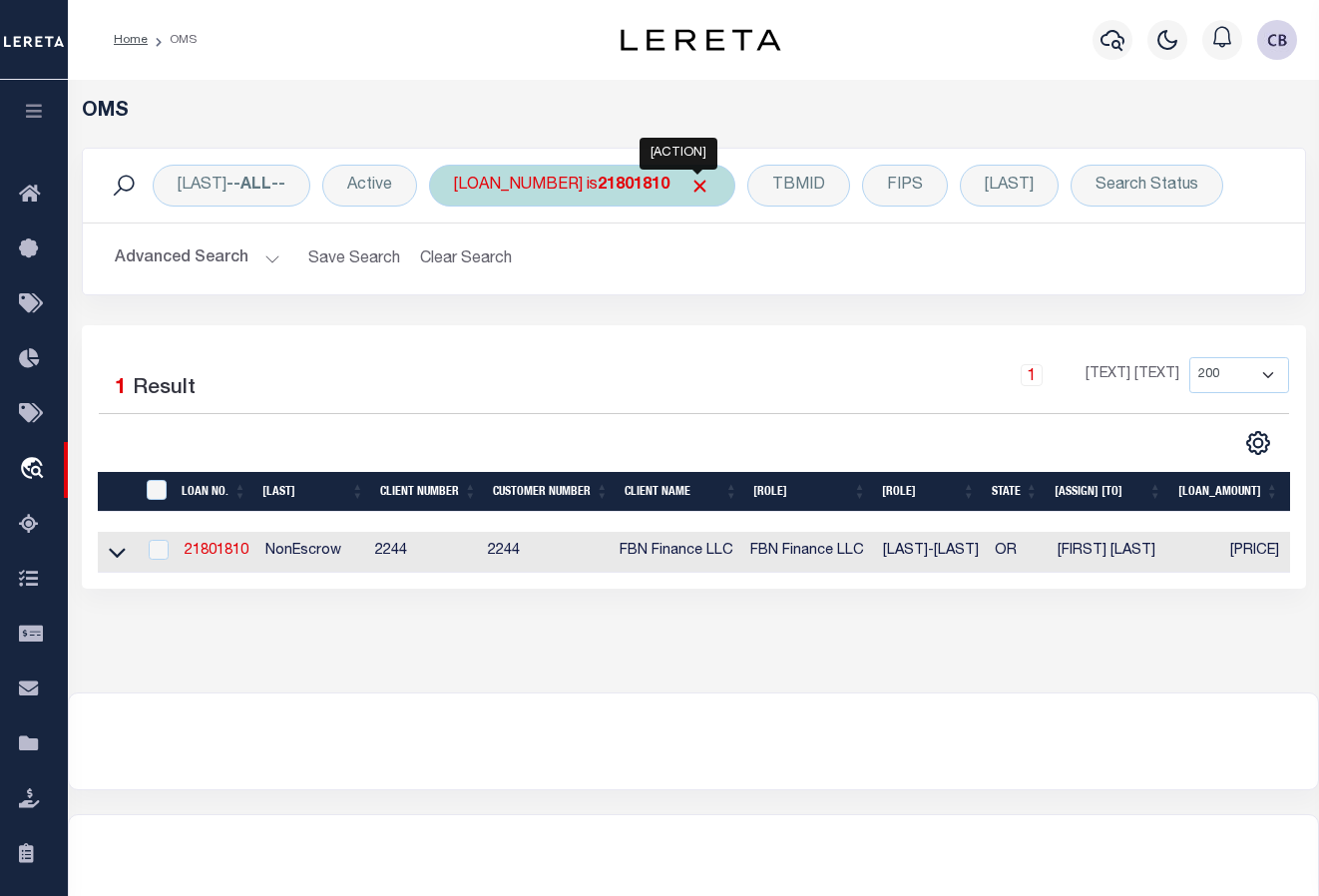 click at bounding box center (699, 186) 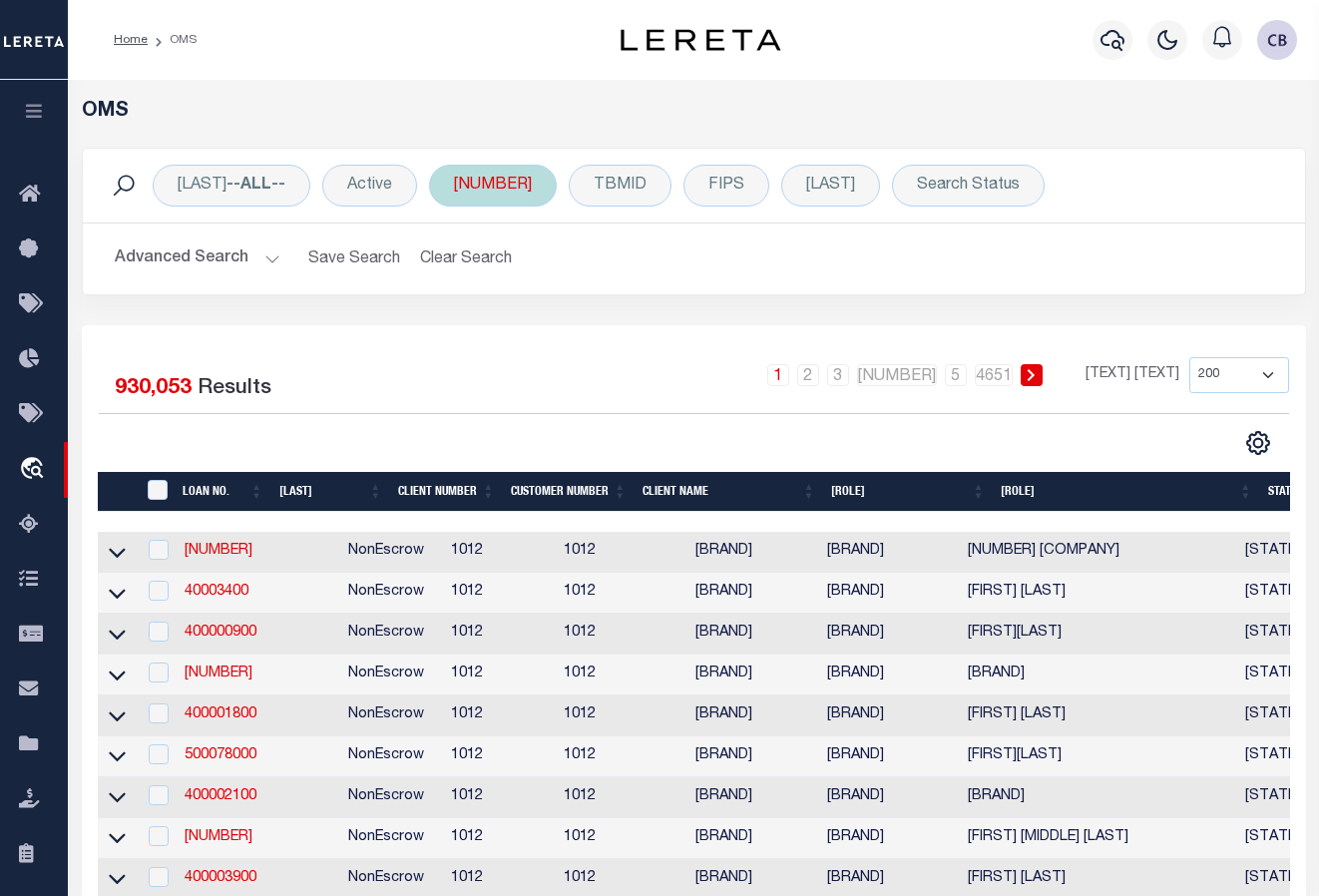 click on "[NUMBER]" at bounding box center (493, 186) 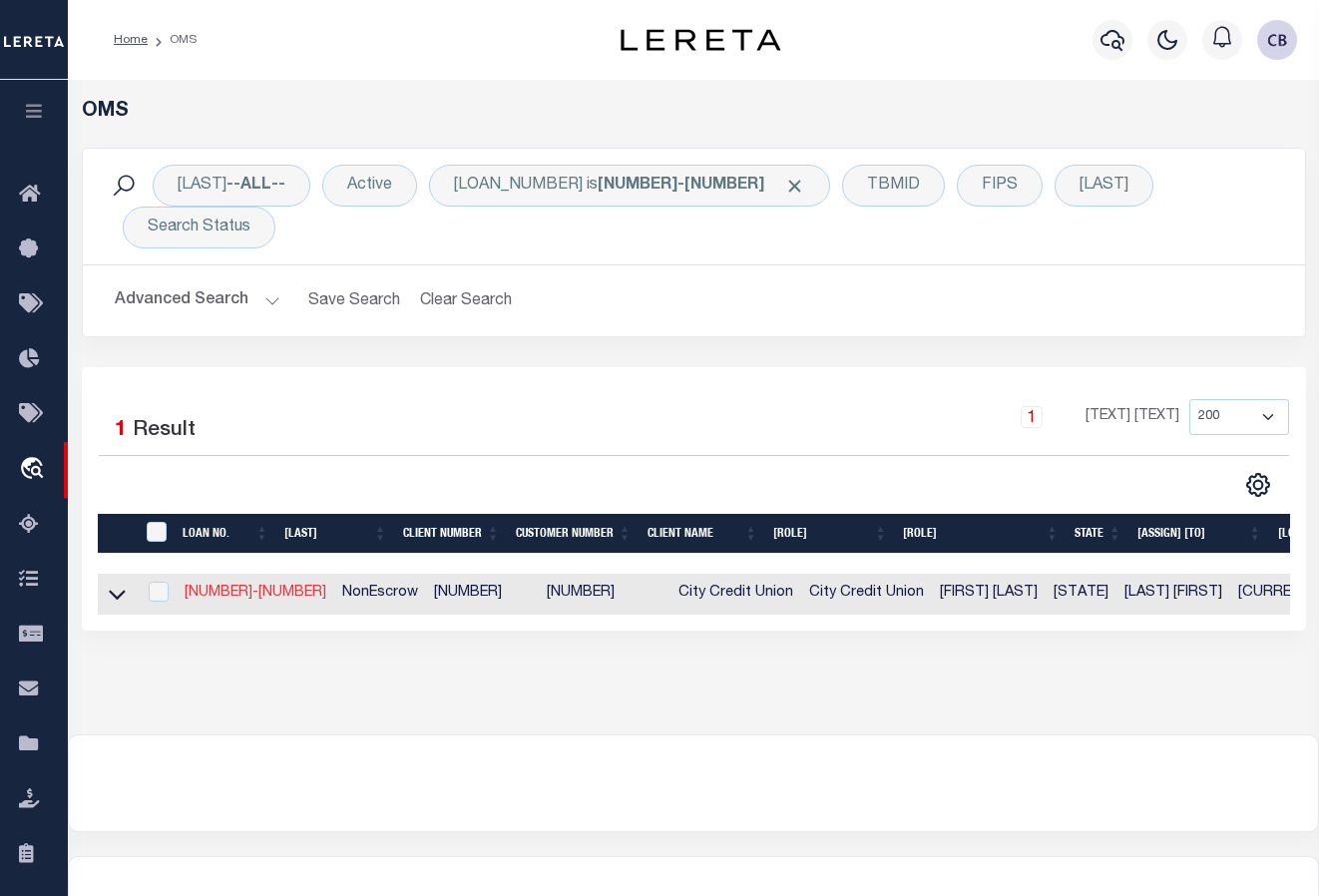 click on "[NUMBER]-[NUMBER]" at bounding box center (255, 593) 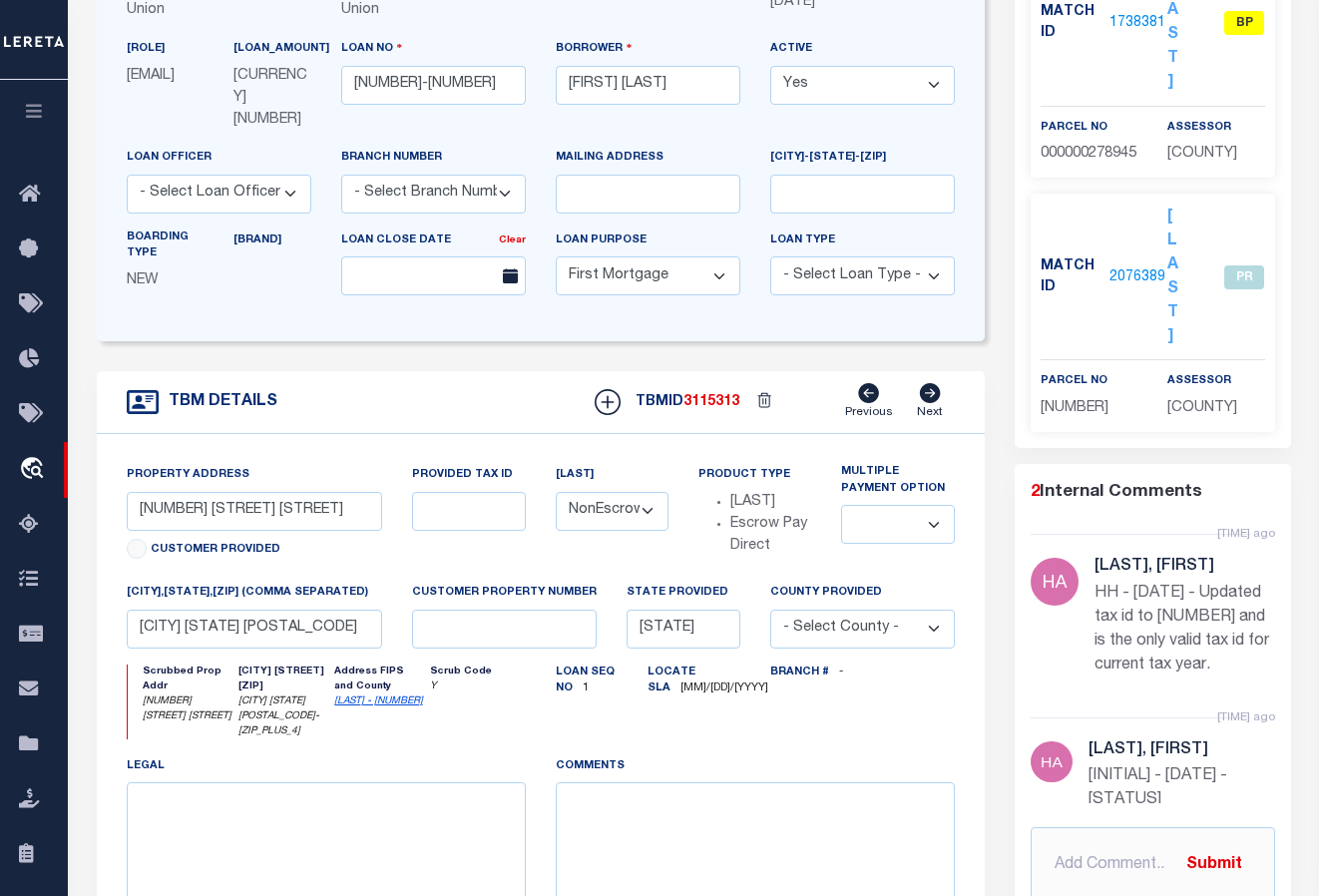 scroll, scrollTop: 299, scrollLeft: 0, axis: vertical 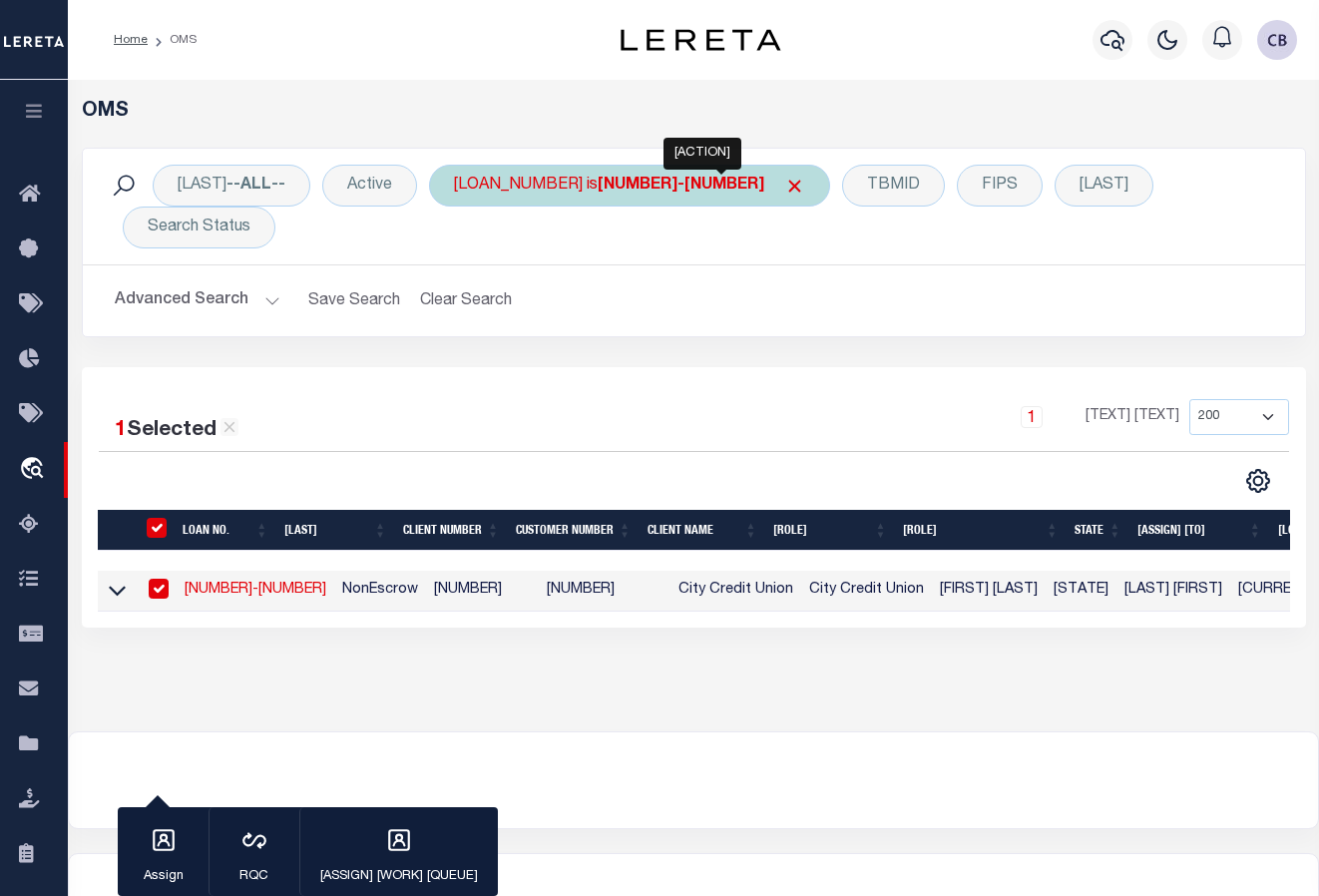 click at bounding box center (794, 186) 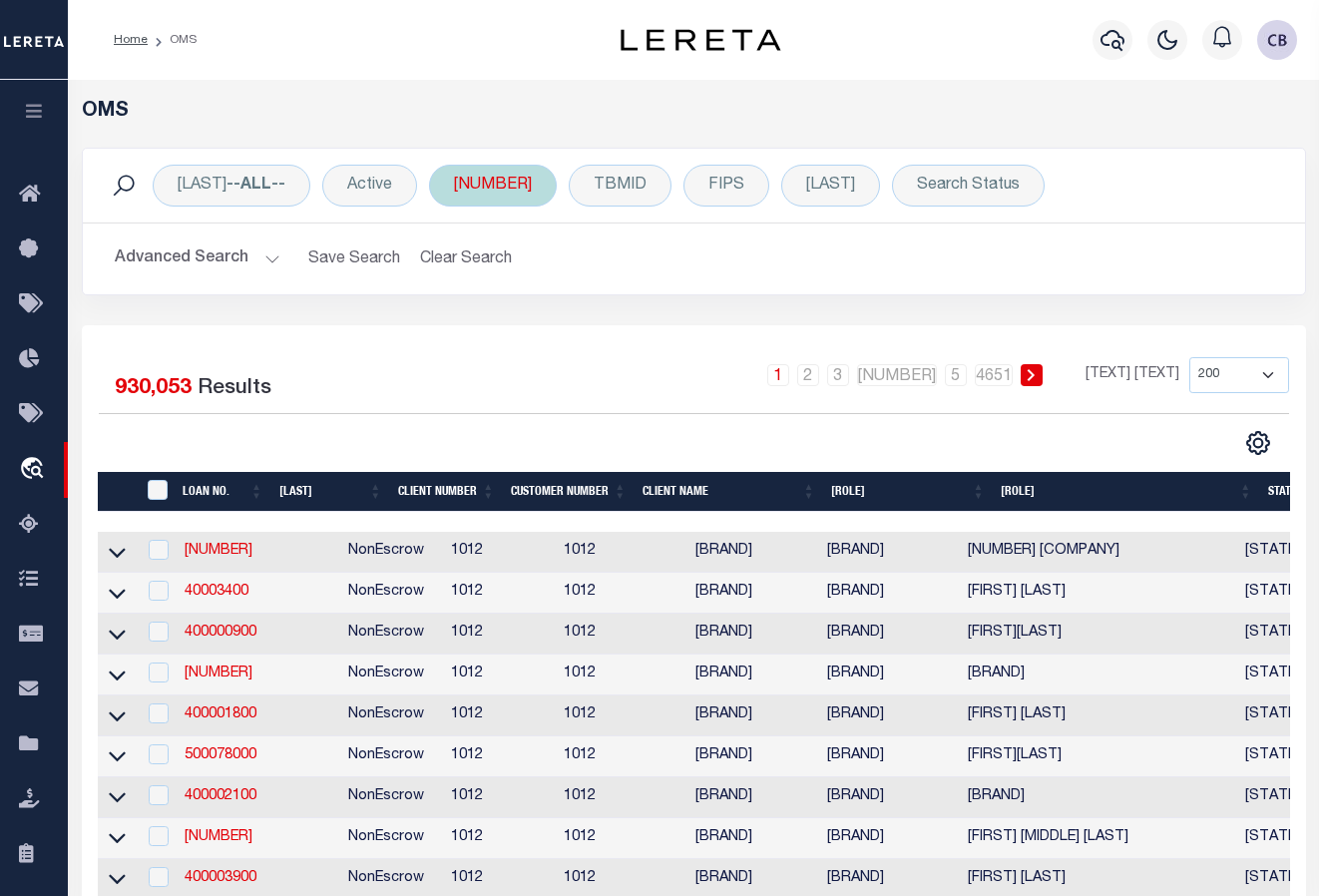 click on "[NUMBER]" at bounding box center [493, 186] 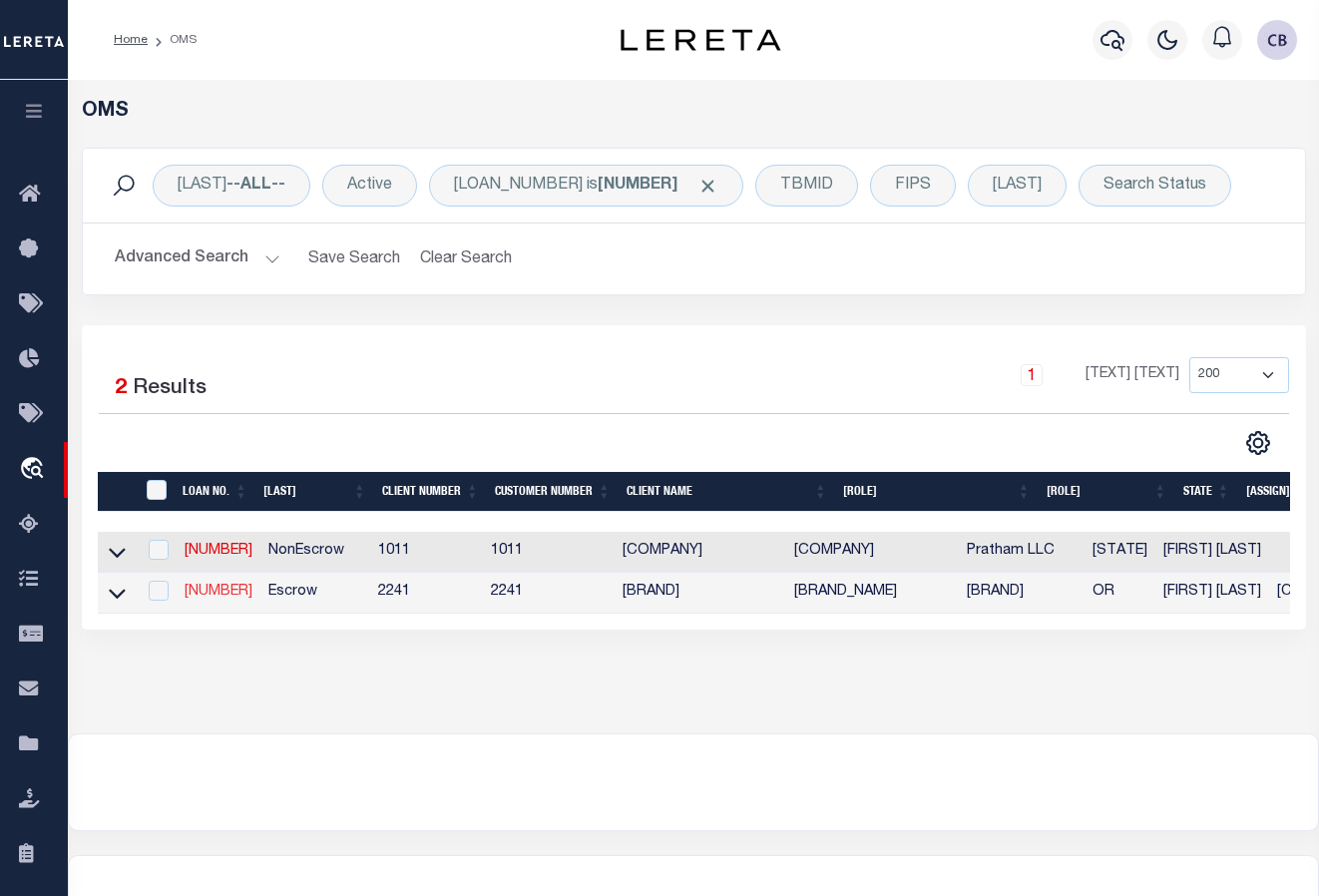 click on "[NUMBER]" at bounding box center [219, 592] 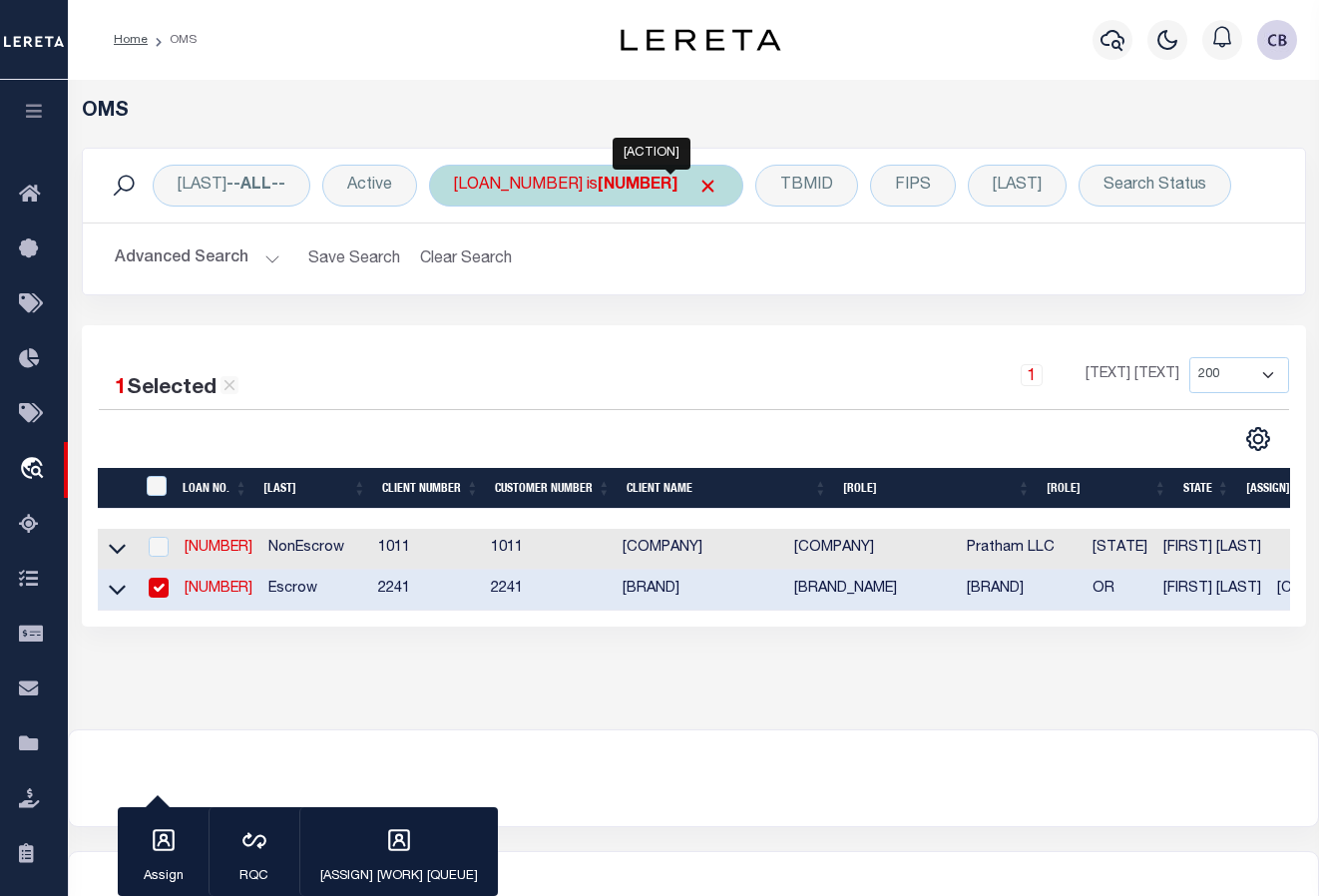 click at bounding box center (707, 186) 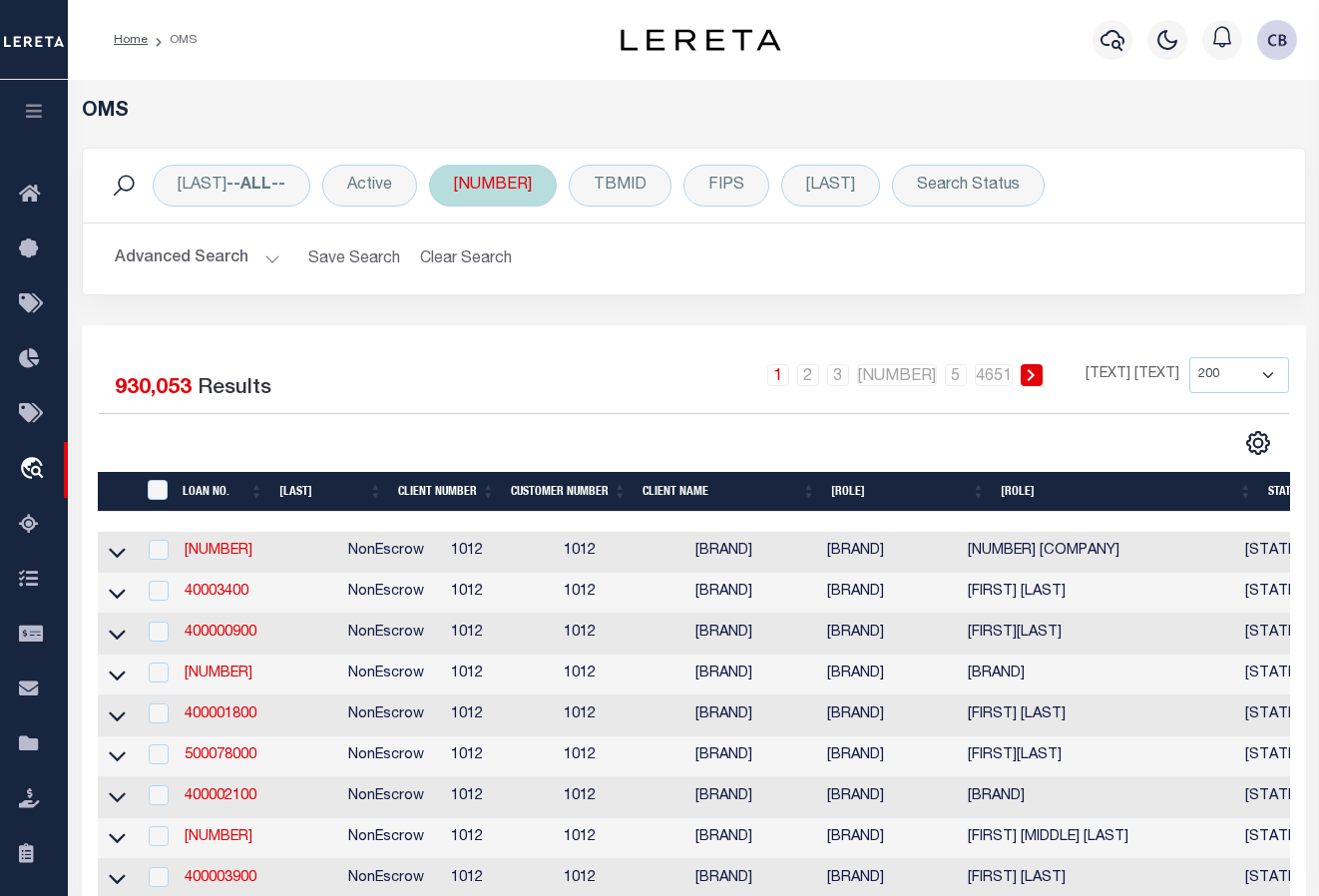 click on "[NUMBER]" at bounding box center (493, 186) 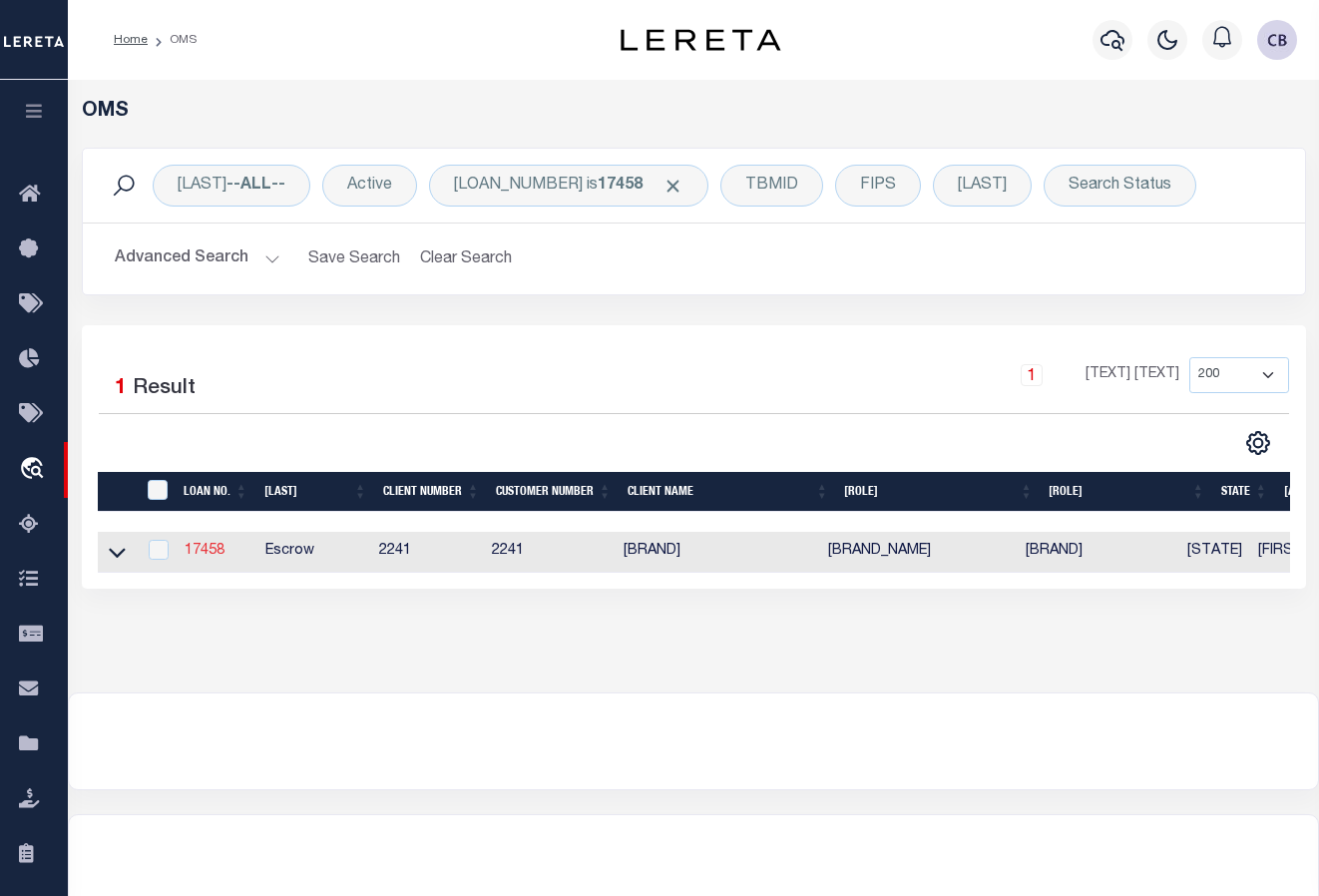 click on "17458" at bounding box center (205, 551) 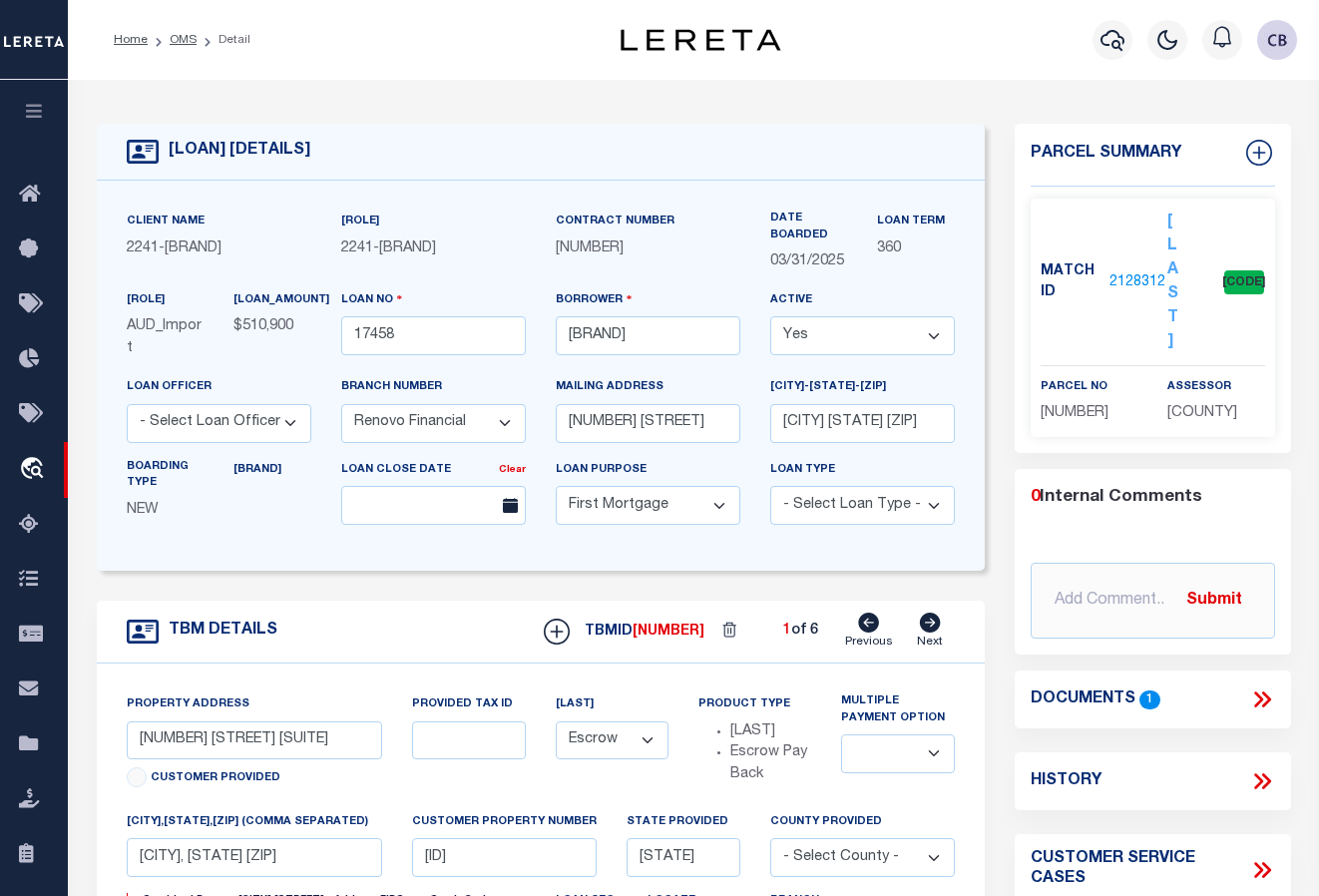 click at bounding box center [1262, 699] 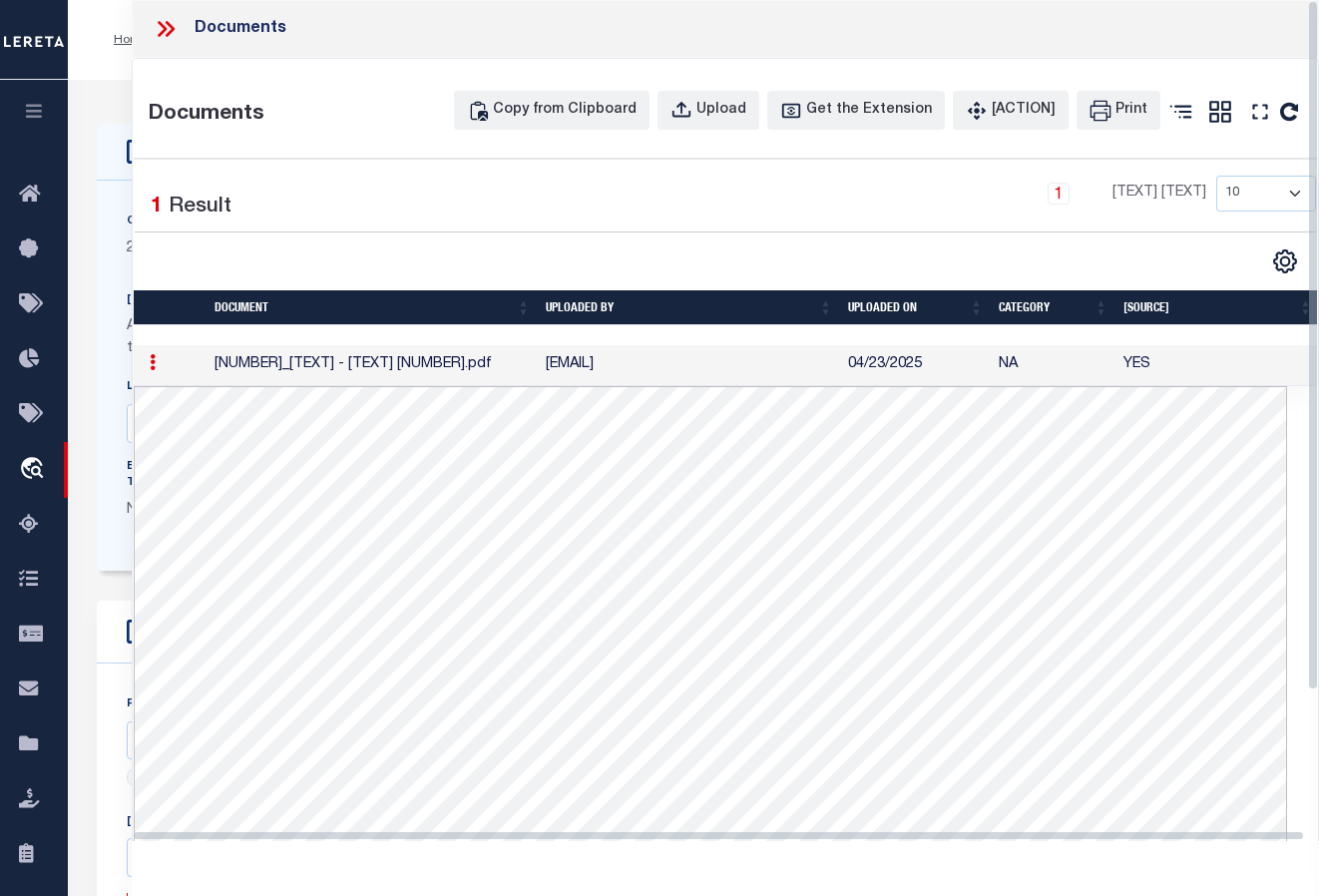 click at bounding box center [166, 29] 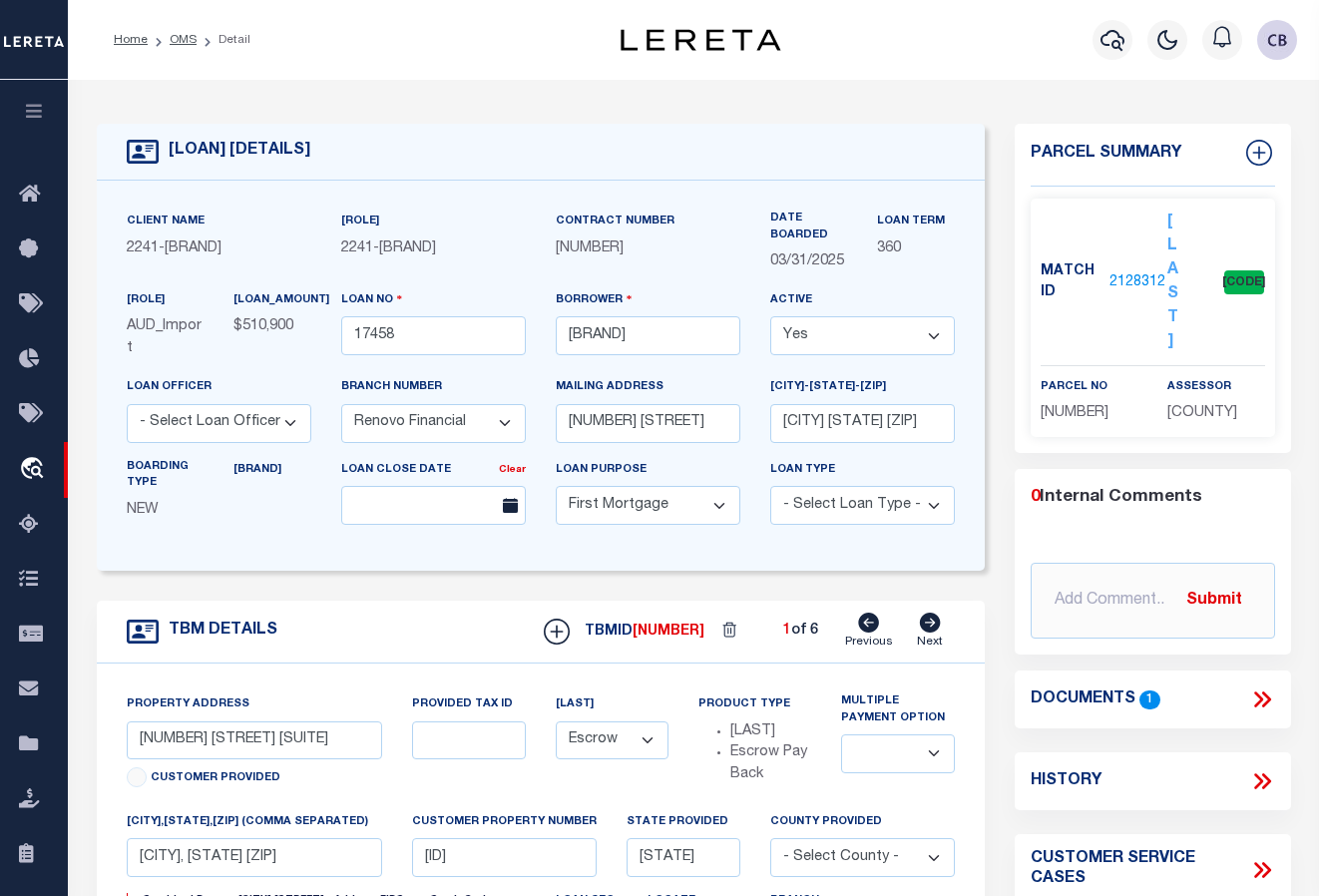 click on "2128312" at bounding box center (1137, 282) 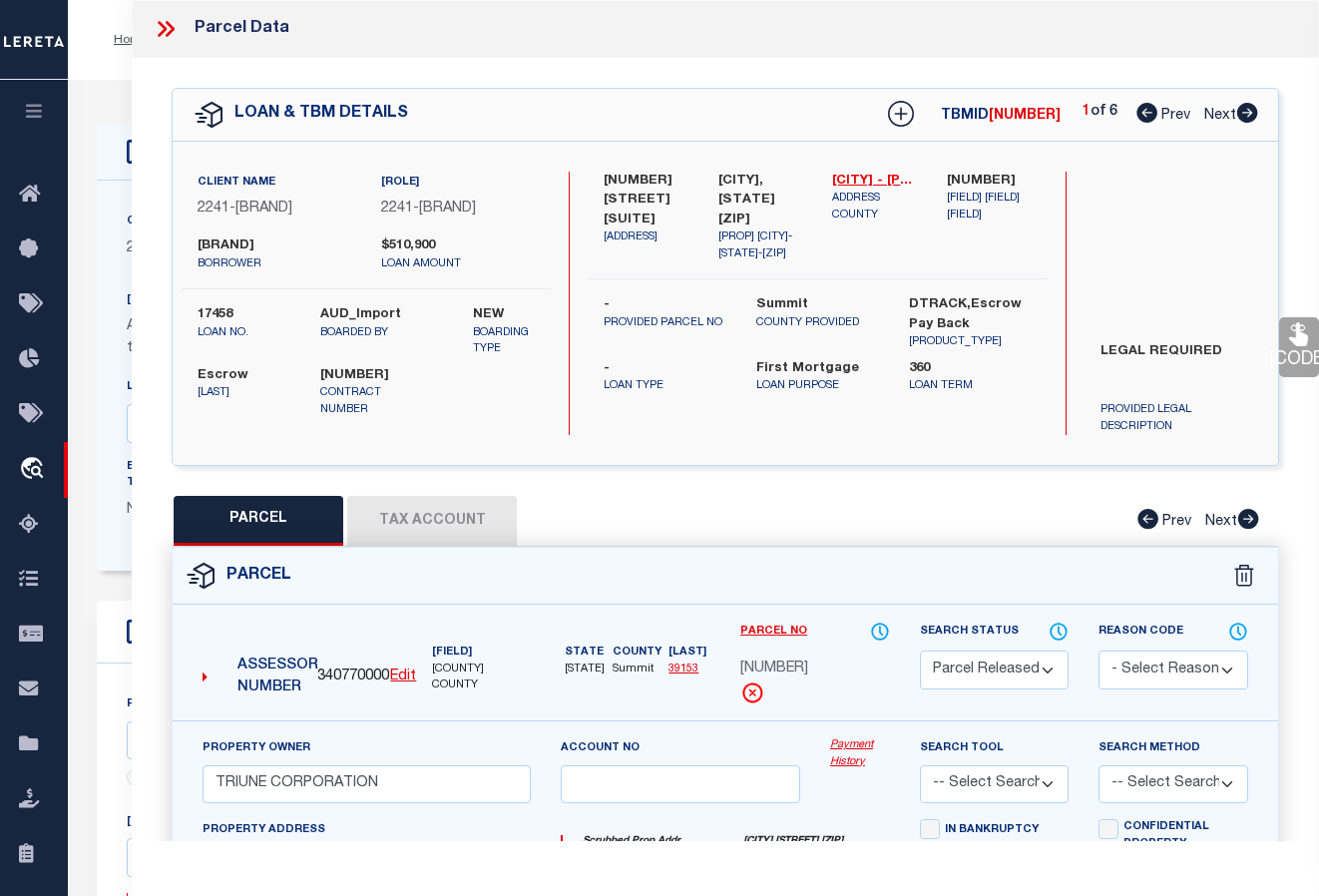 click at bounding box center [1247, 113] 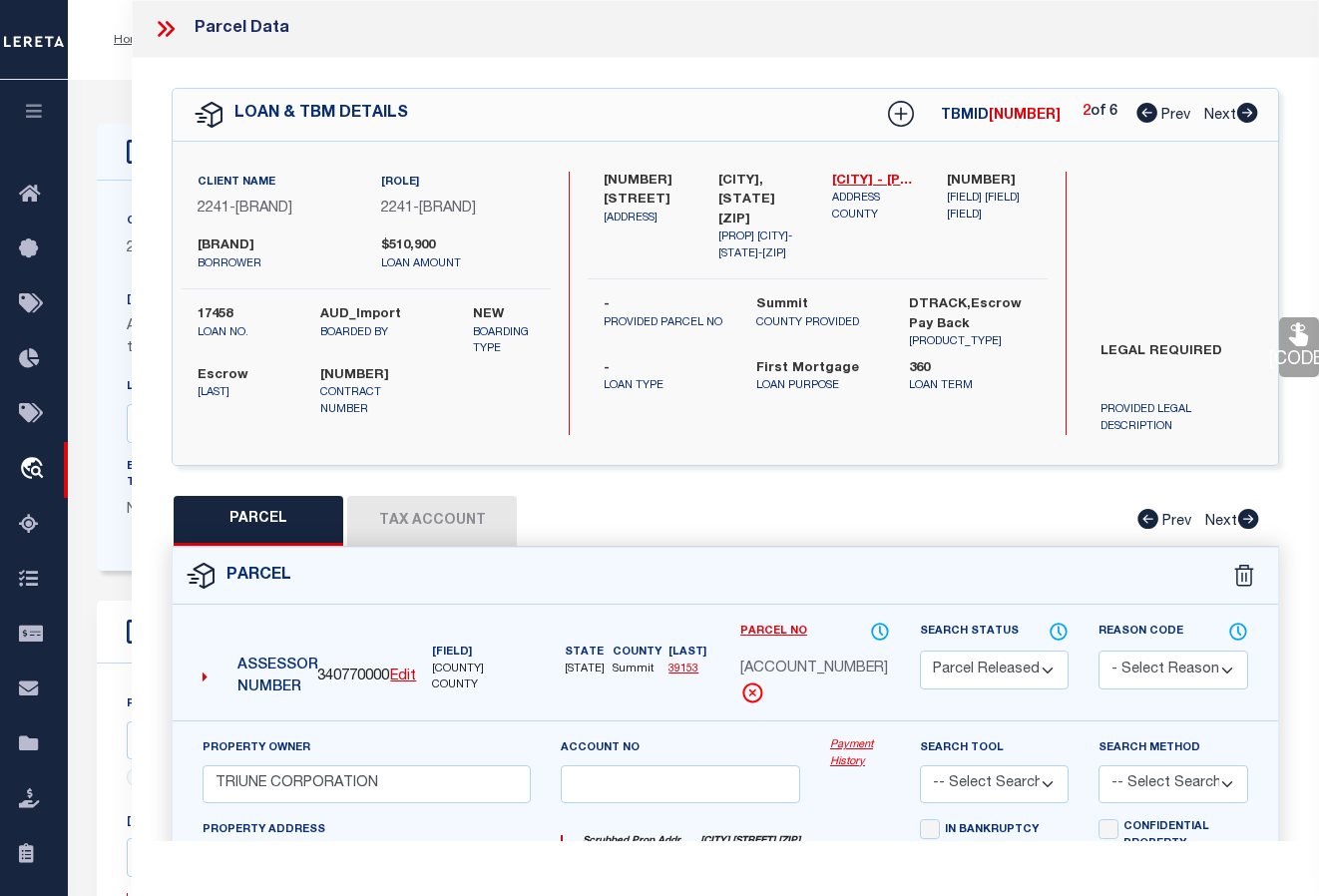 click at bounding box center (1247, 113) 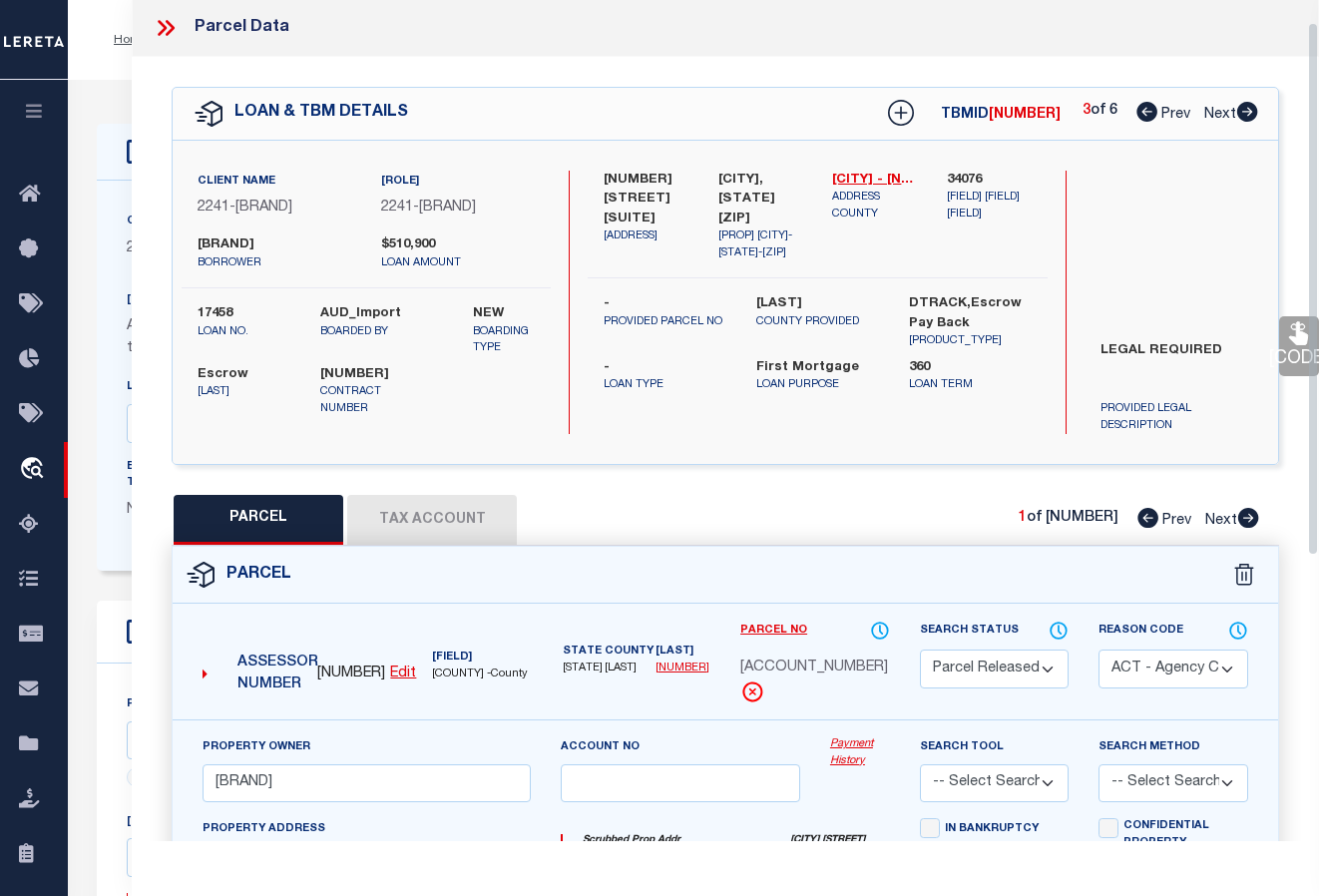 scroll, scrollTop: 0, scrollLeft: 0, axis: both 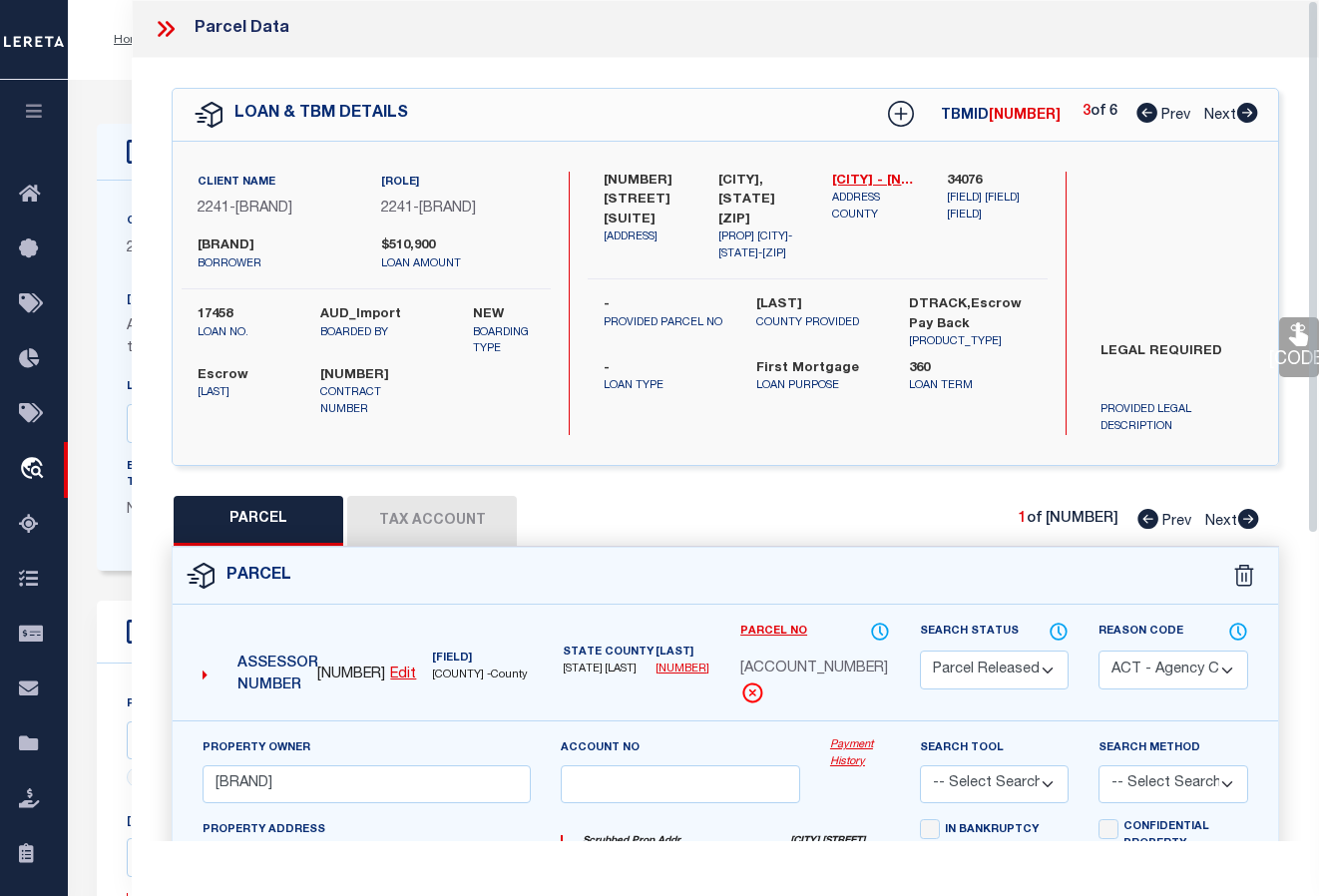 click at bounding box center [1247, 113] 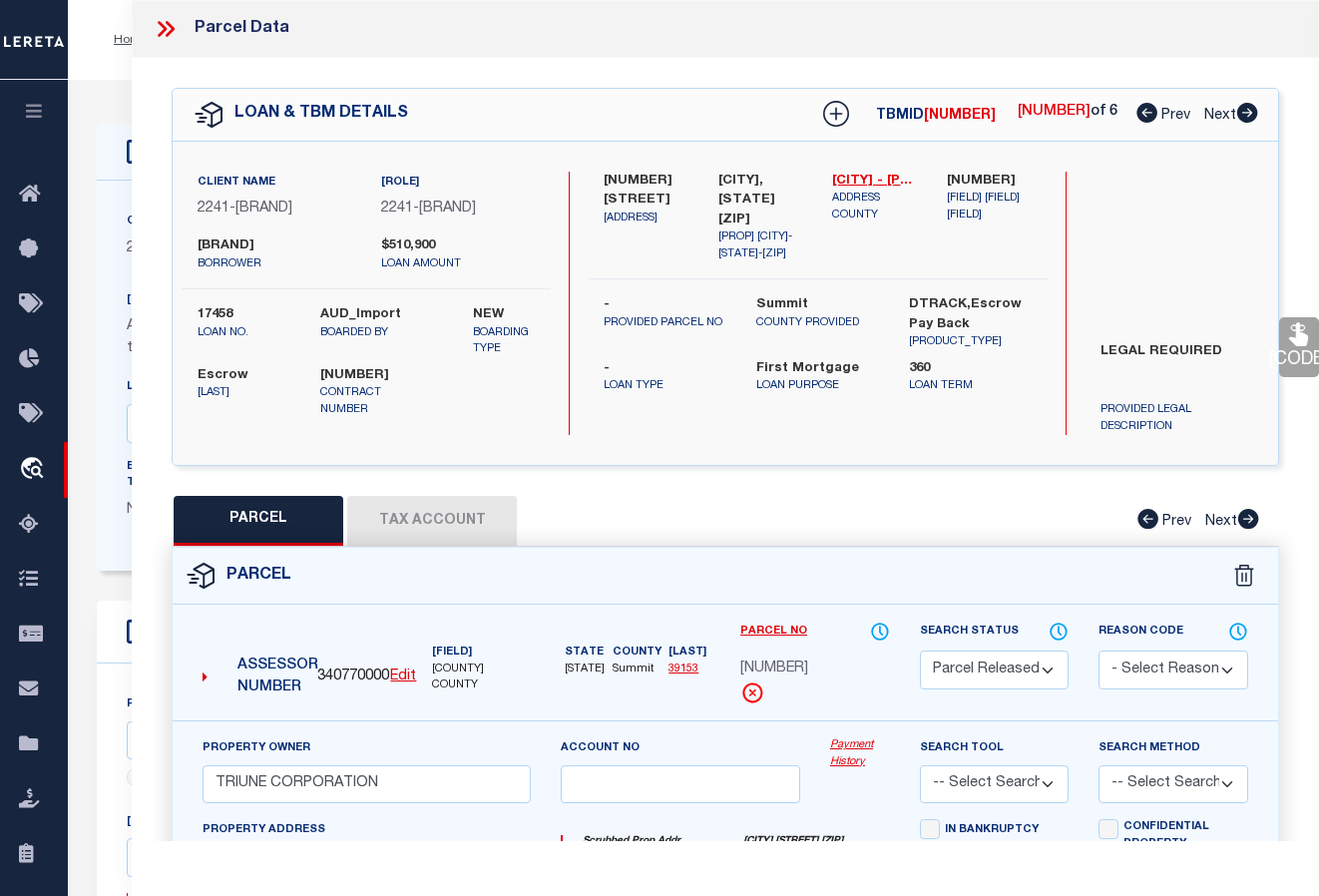 click at bounding box center [1247, 113] 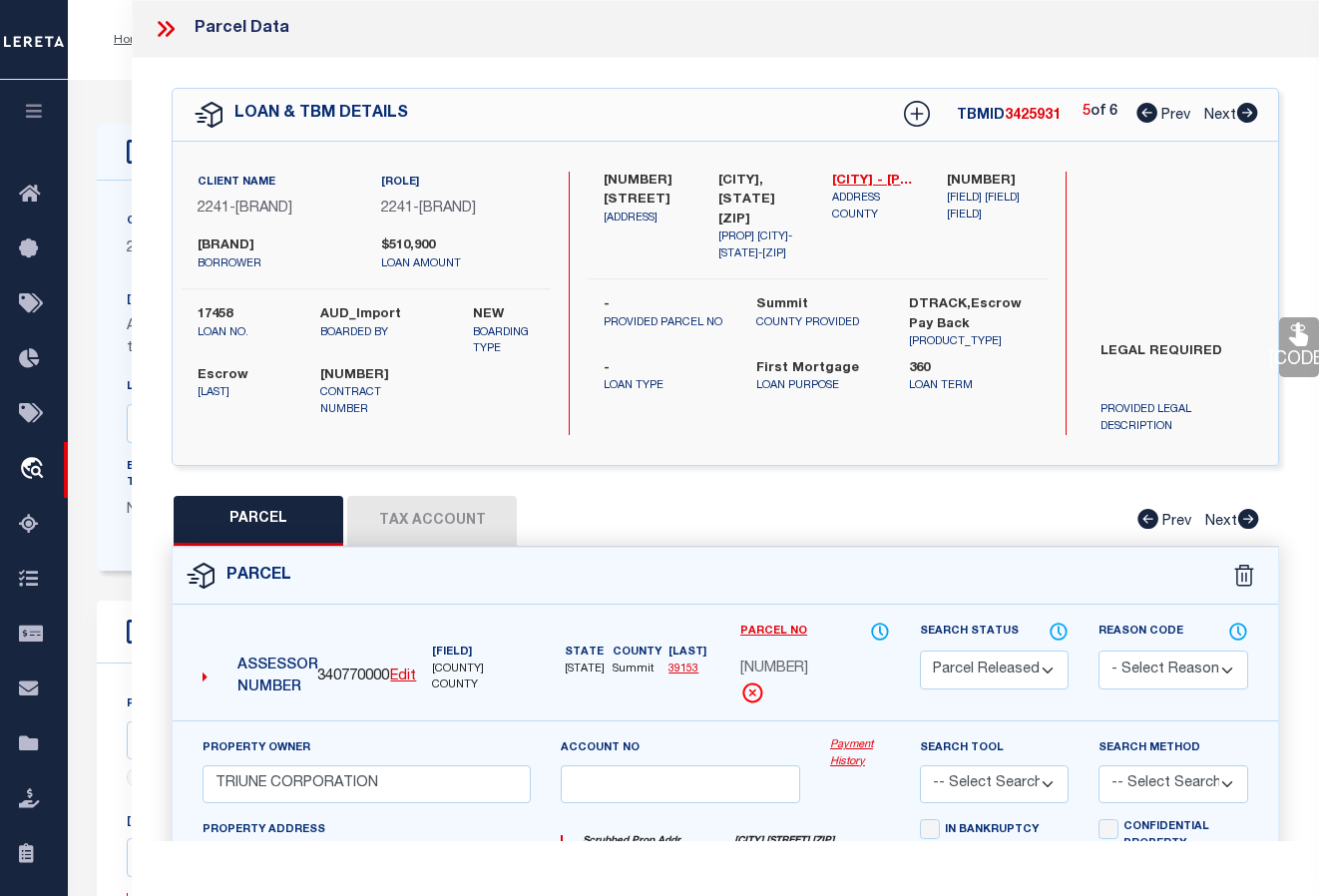 click at bounding box center (1247, 113) 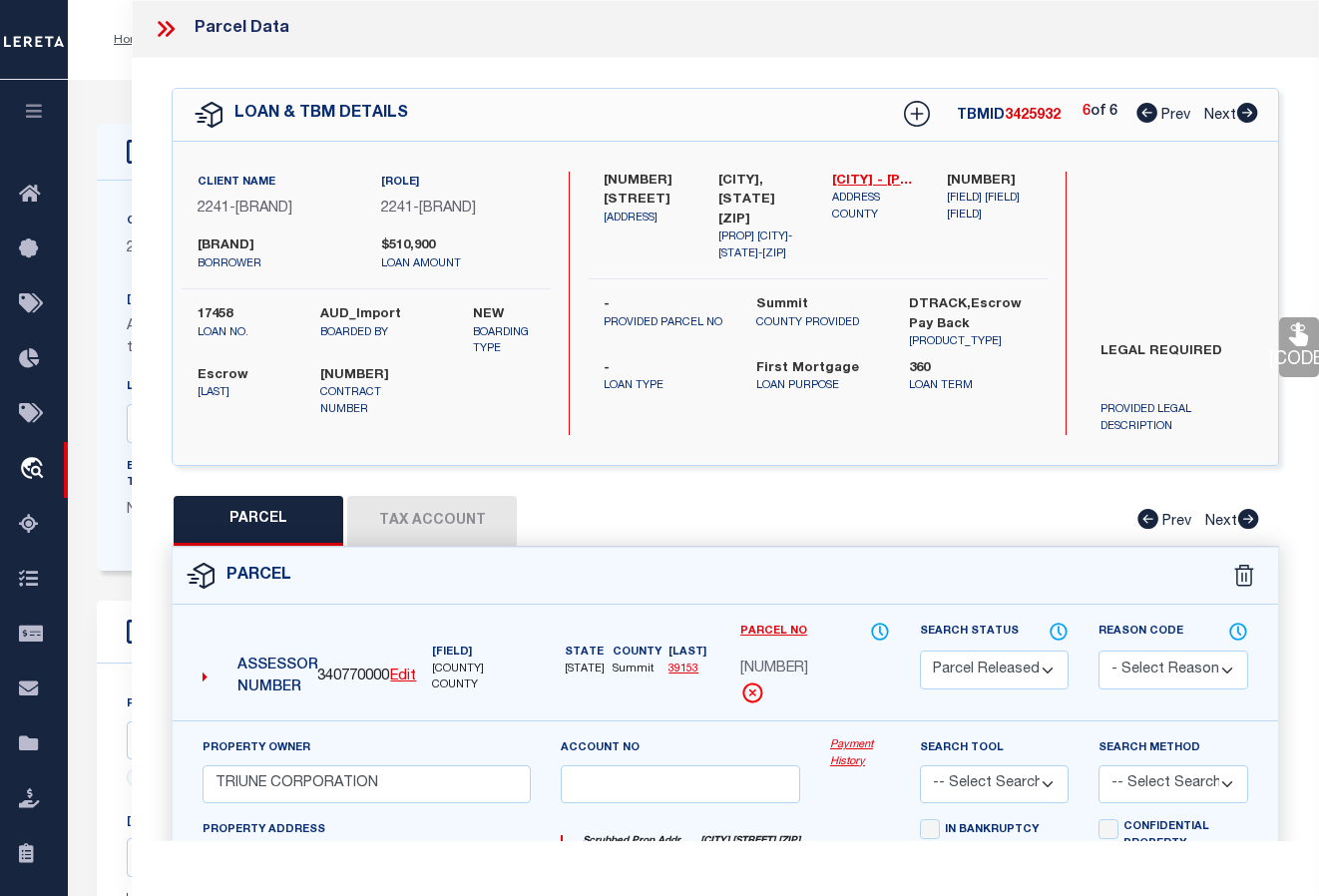 click at bounding box center [1146, 113] 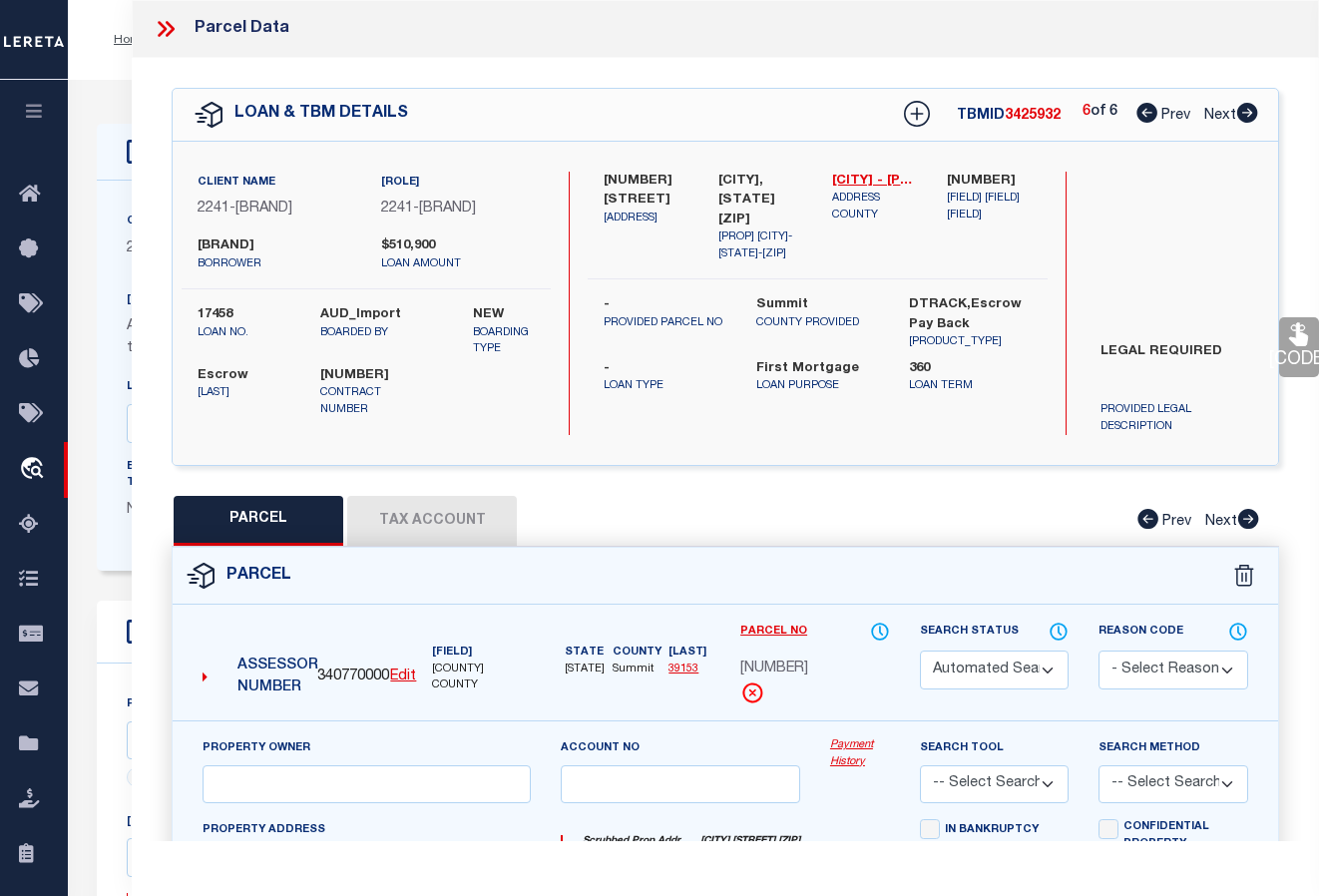click at bounding box center [1146, 113] 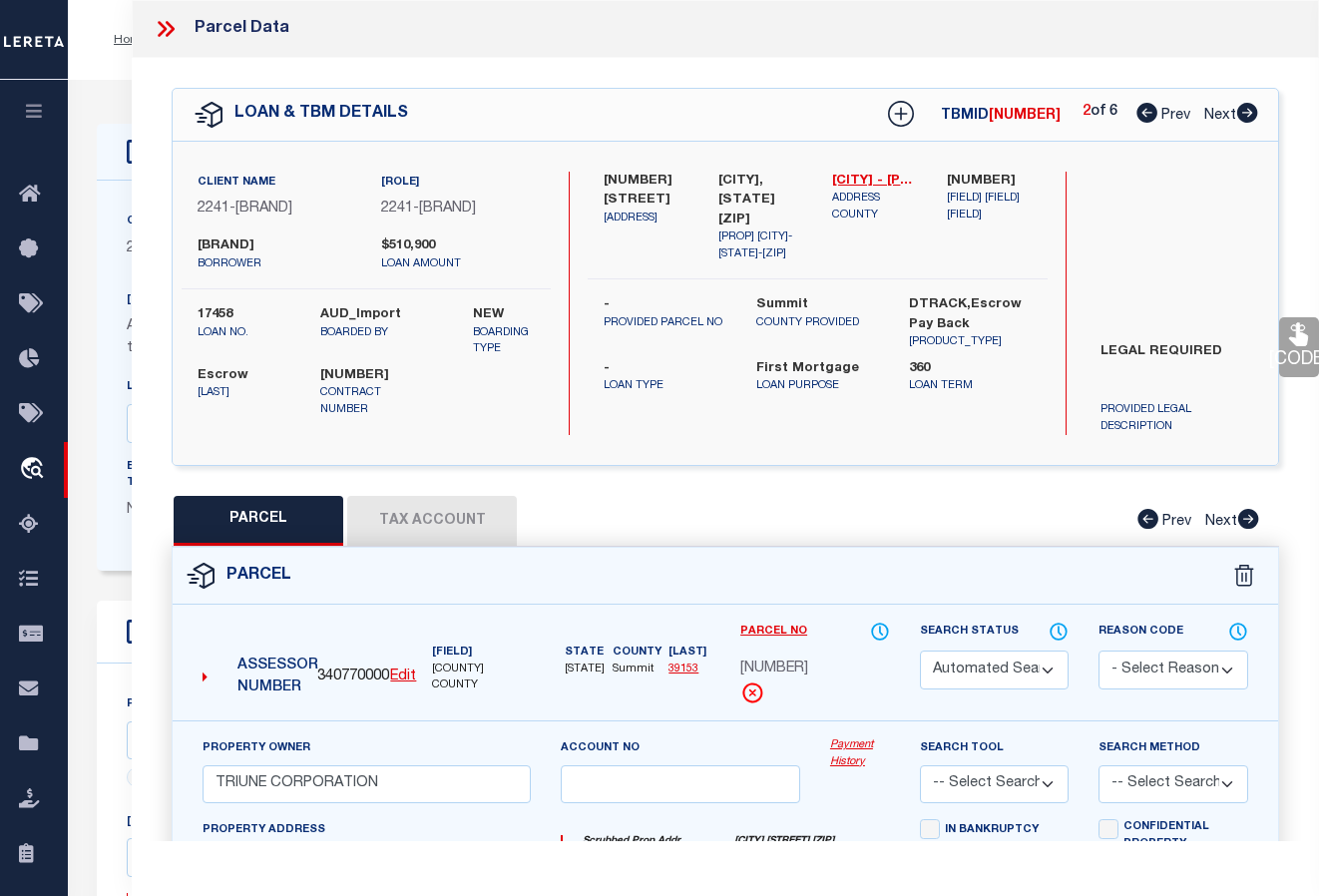 click at bounding box center [1146, 113] 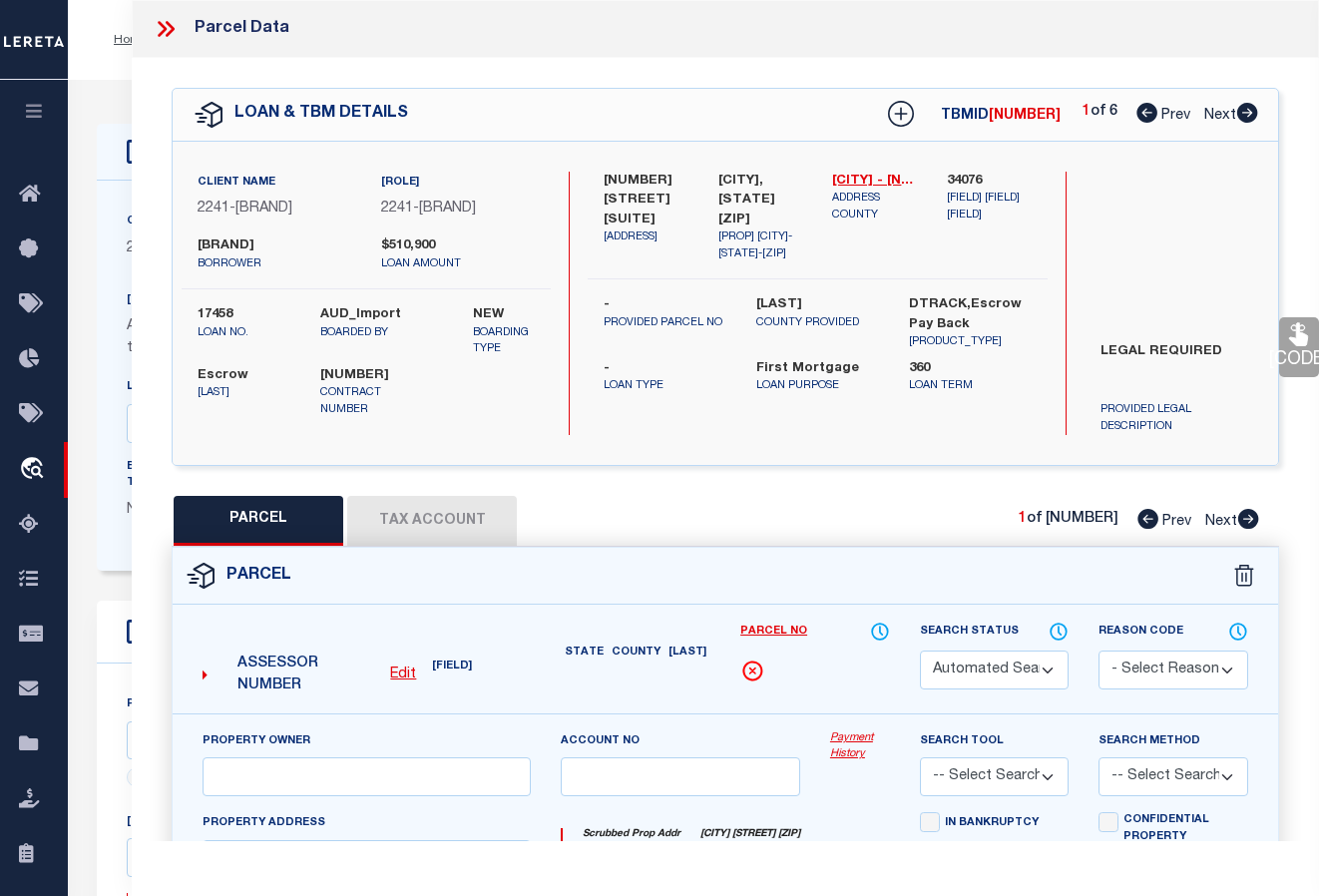 click at bounding box center (1146, 113) 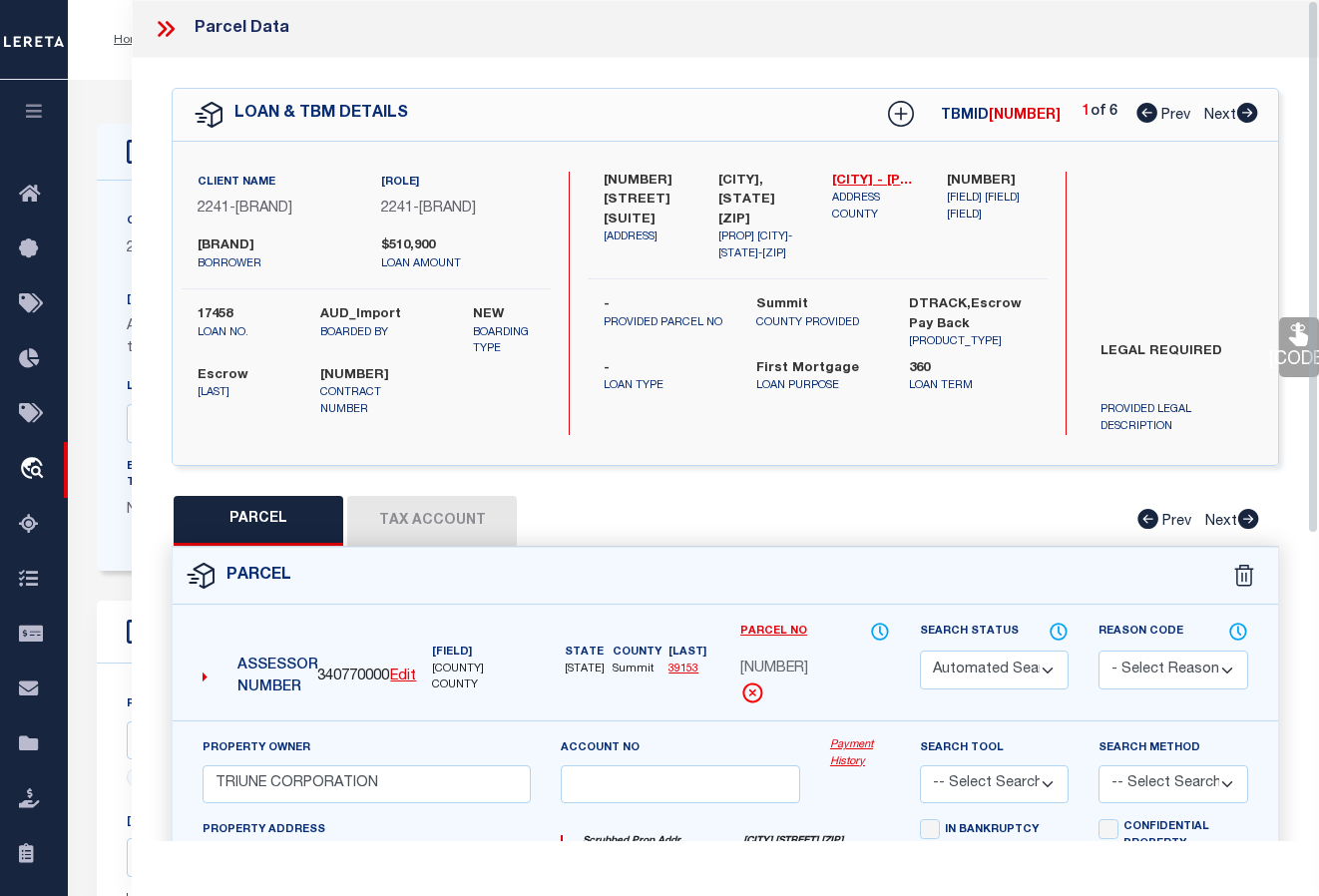 click at bounding box center [166, 29] 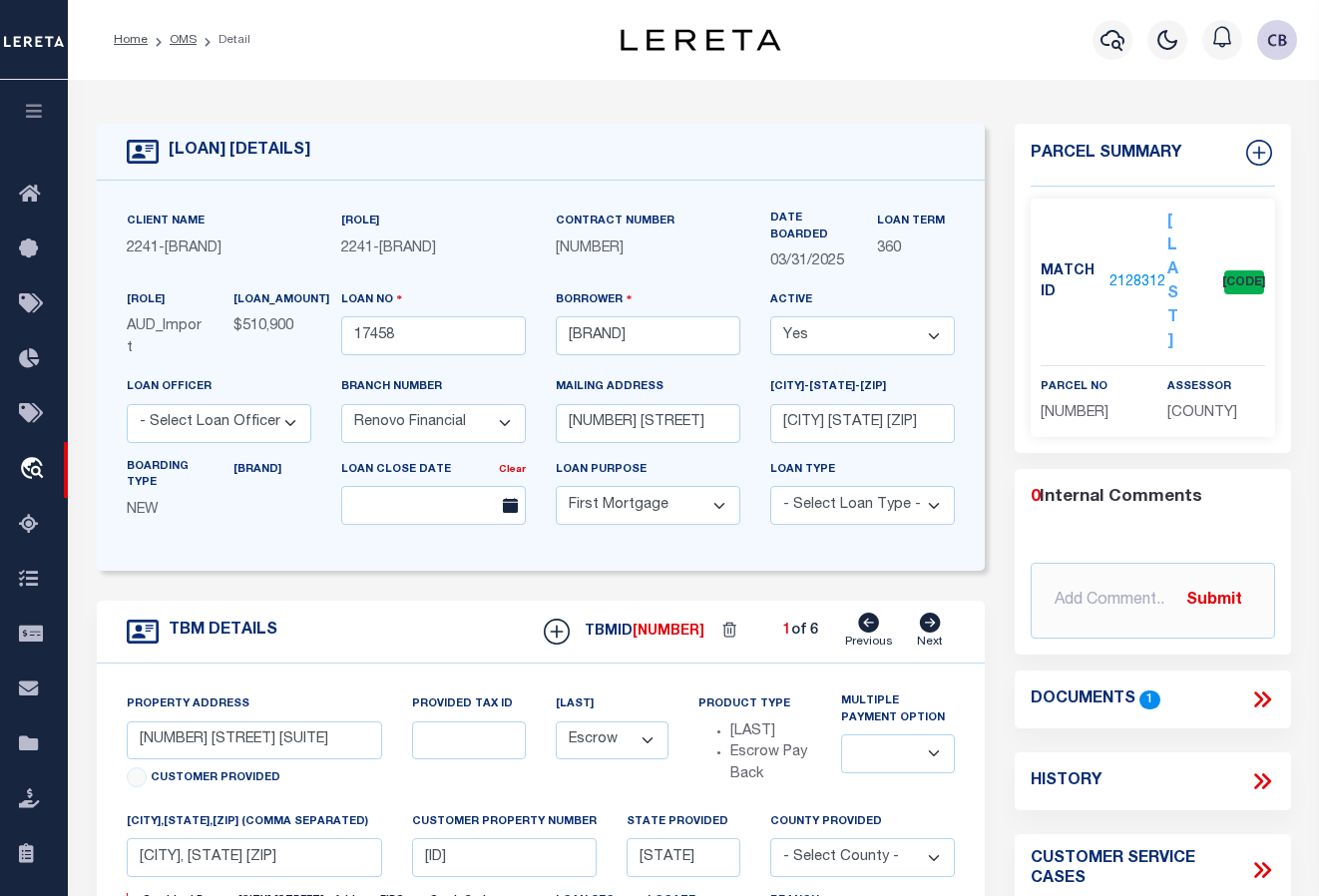 click at bounding box center [1265, 700] 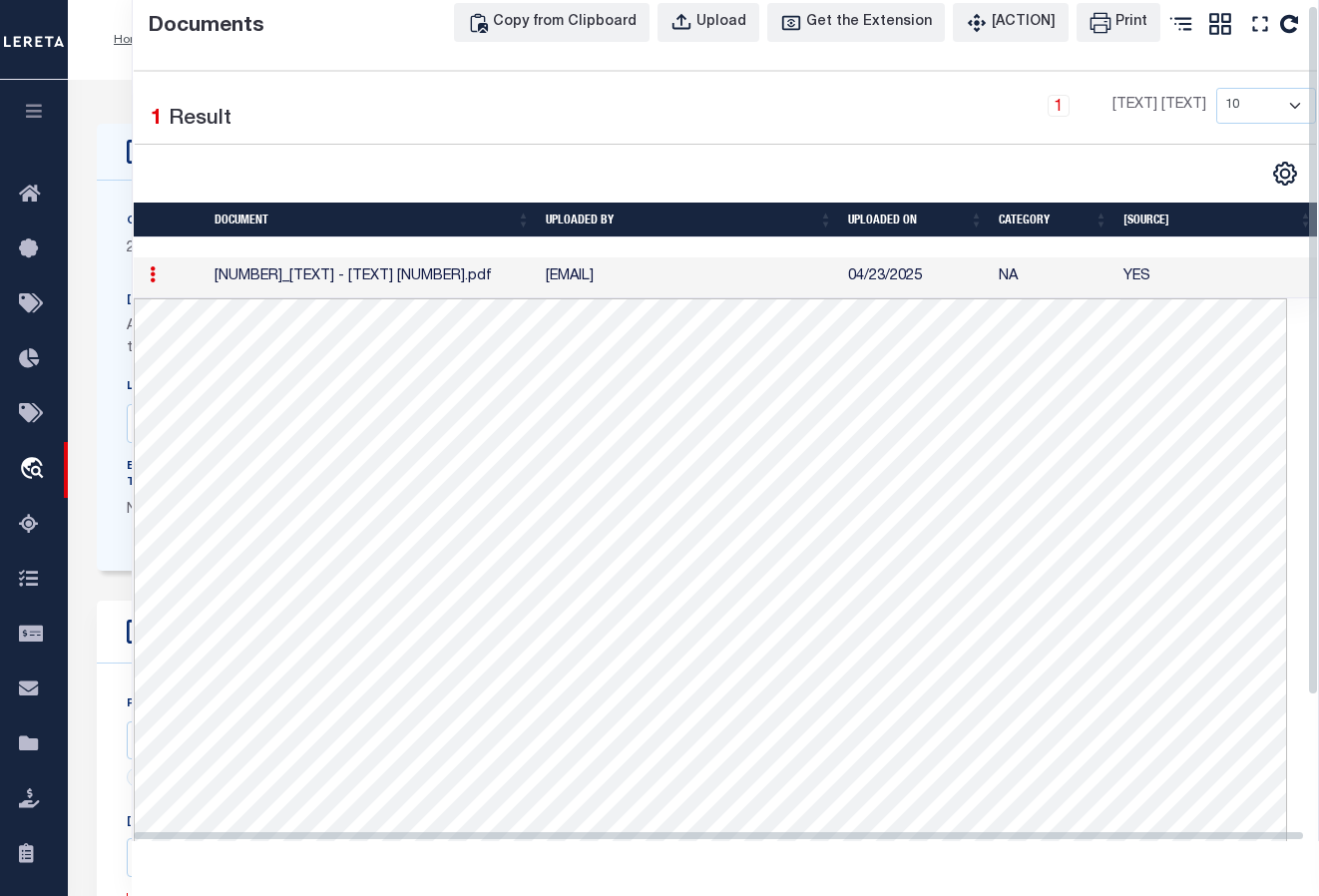 scroll, scrollTop: 100, scrollLeft: 0, axis: vertical 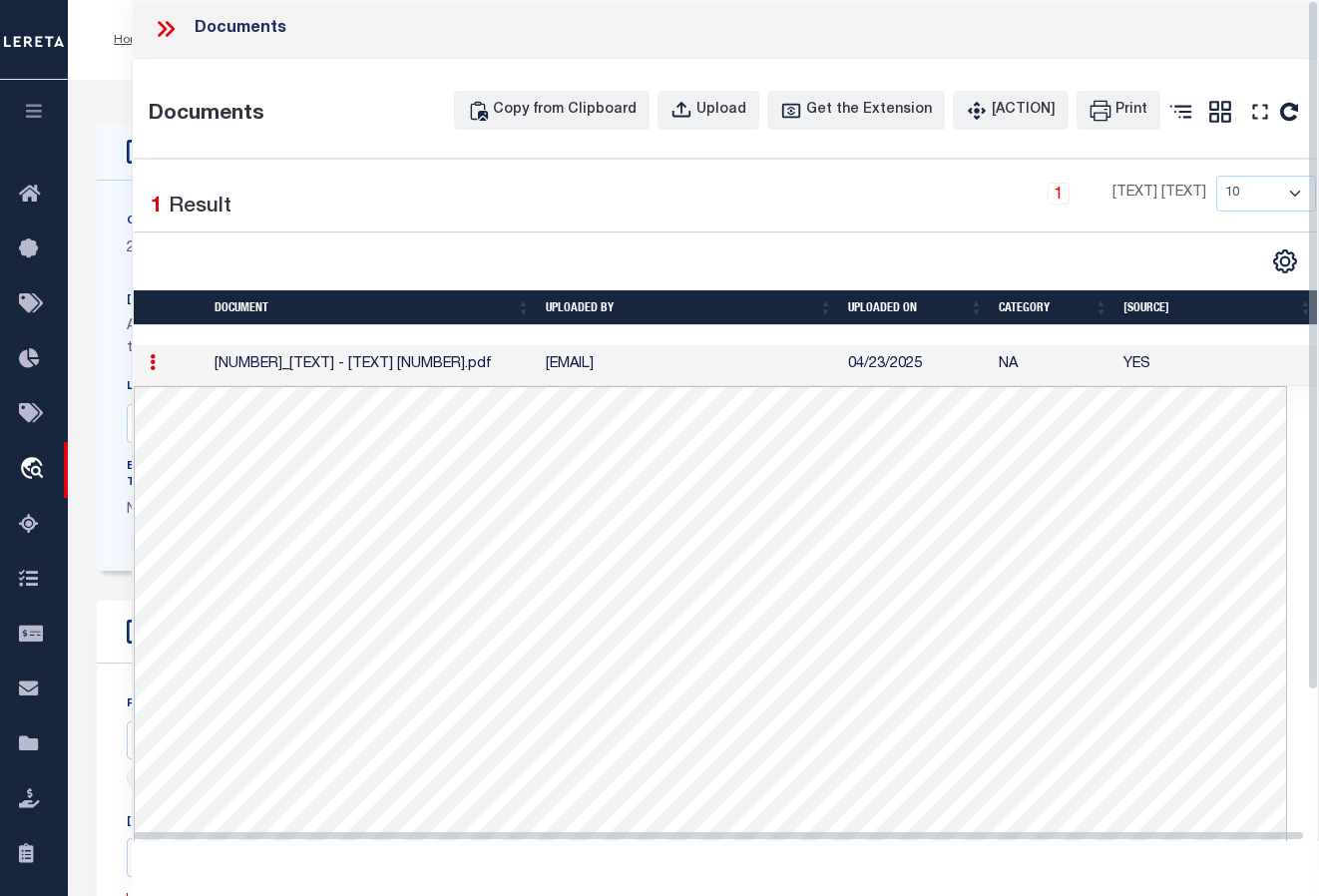 click at bounding box center (162, 29) 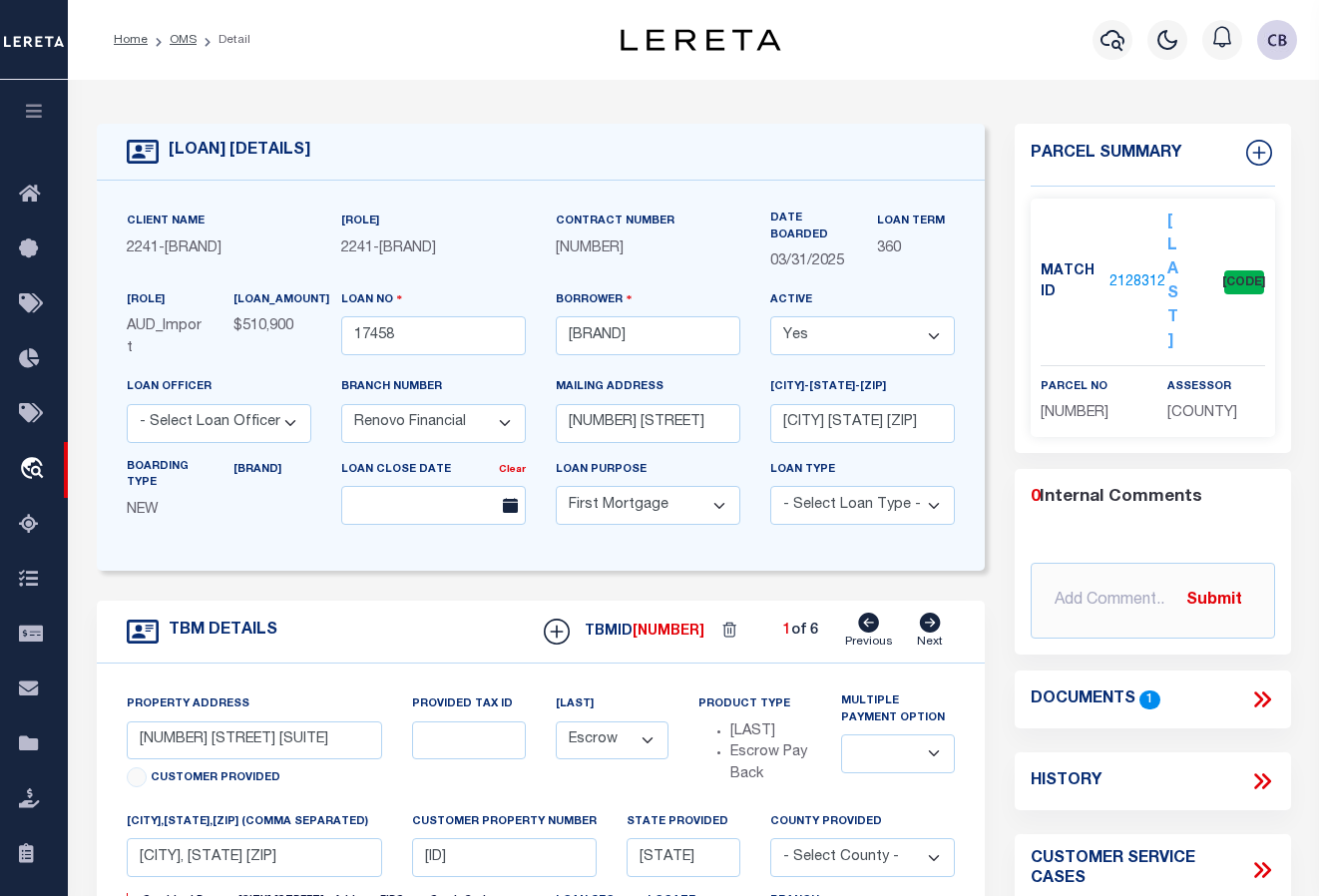 click on "2128312" at bounding box center [1137, 282] 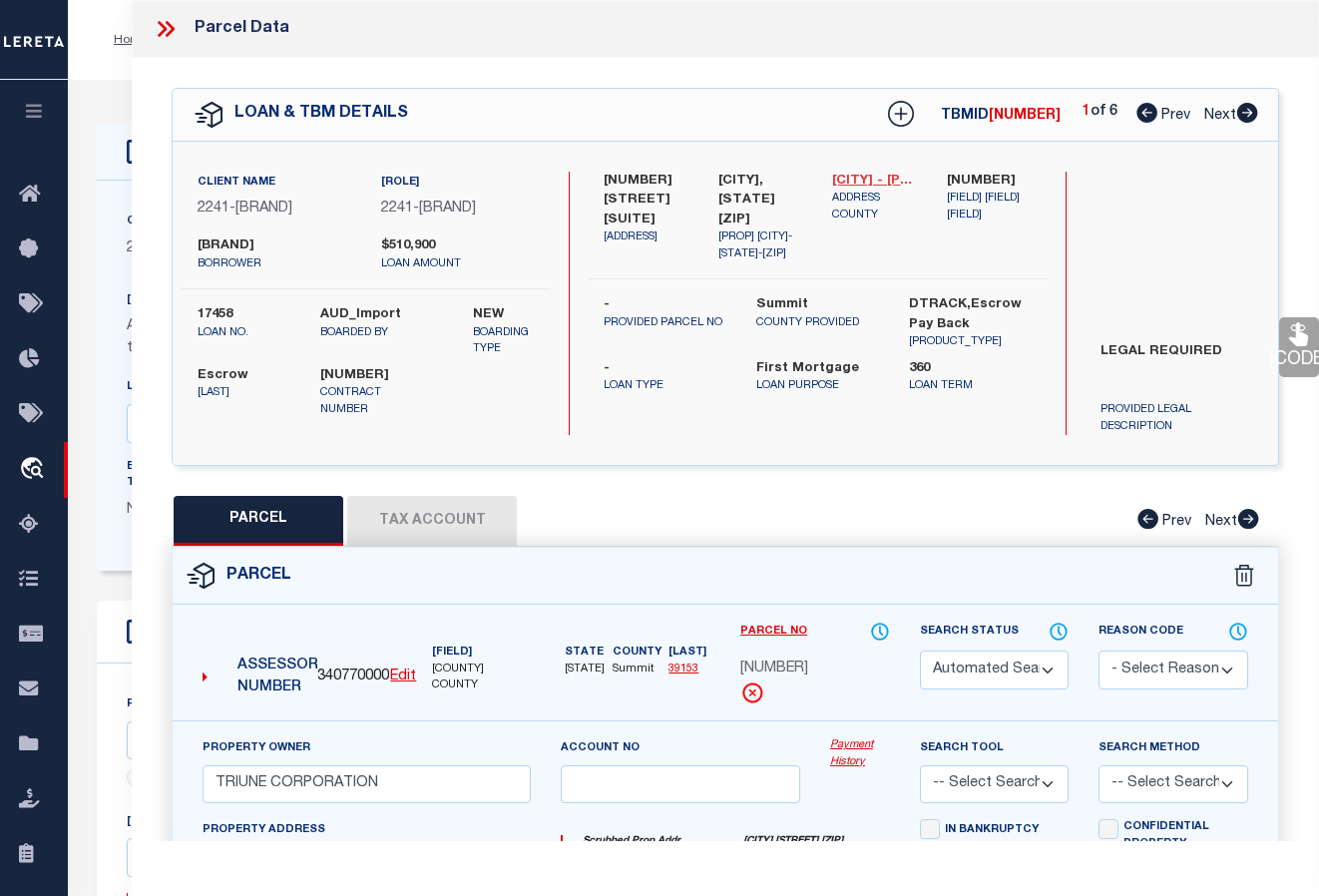 click on "[CITY] - [POSTAL_CODE]" at bounding box center [874, 182] 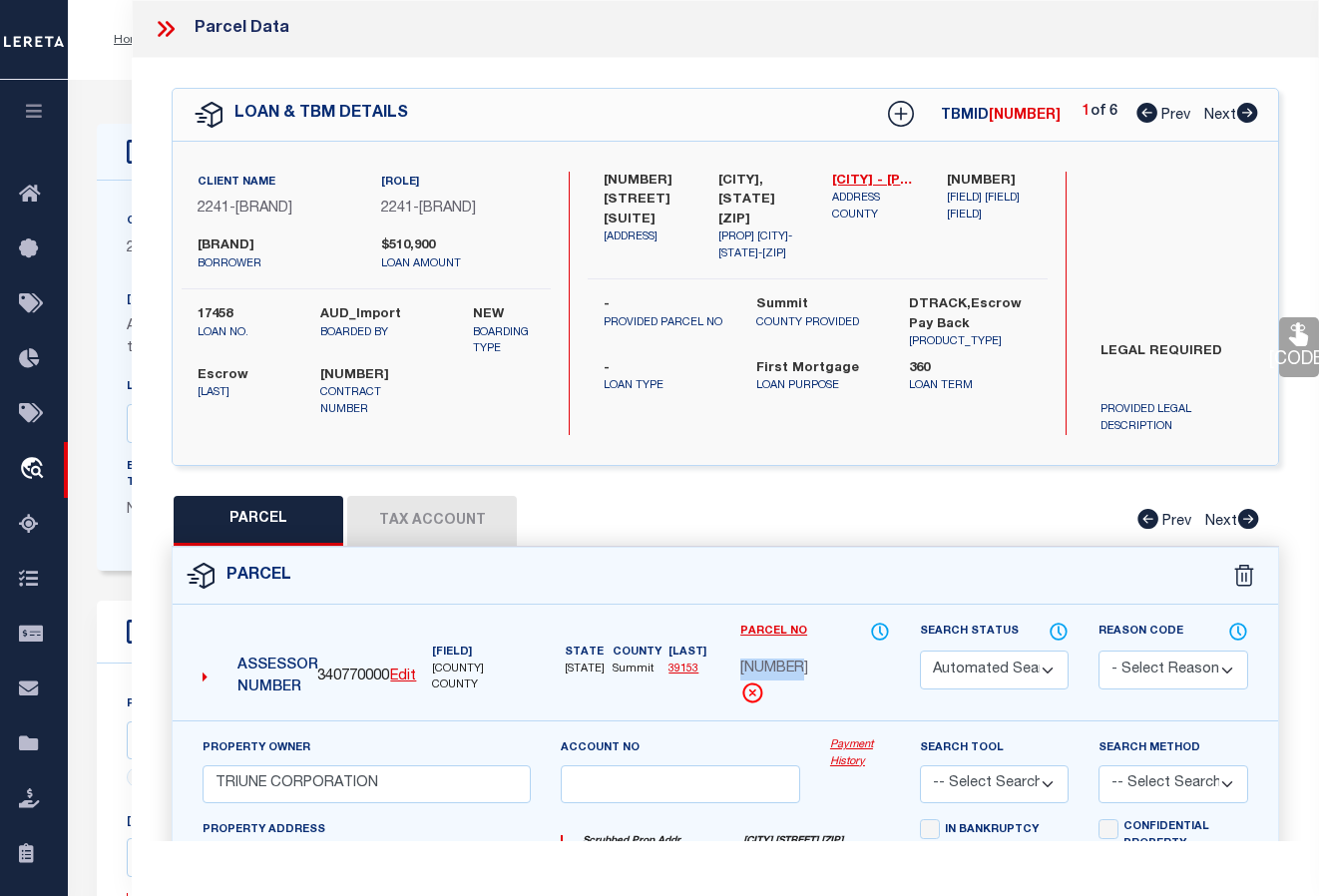 drag, startPoint x: 743, startPoint y: 677, endPoint x: 797, endPoint y: 673, distance: 54.147945 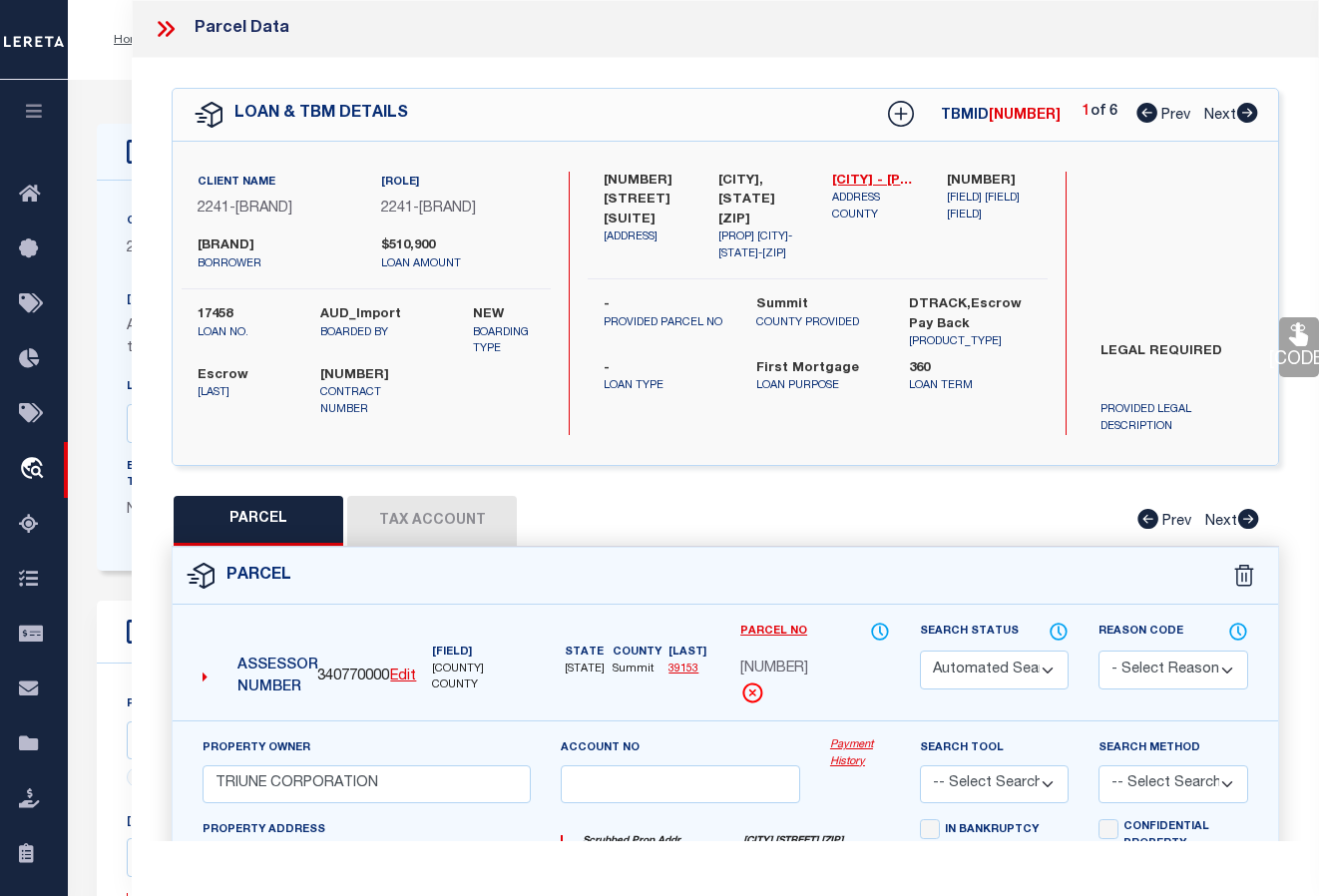 click on "[CLIENT_NAME] [NUMBER] - [COMPANY_NAME] [CUSTOMER_NAME] [NUMBER] - [COMPANY_NAME] [BORROWER] [NUMBER]" at bounding box center (725, 303) 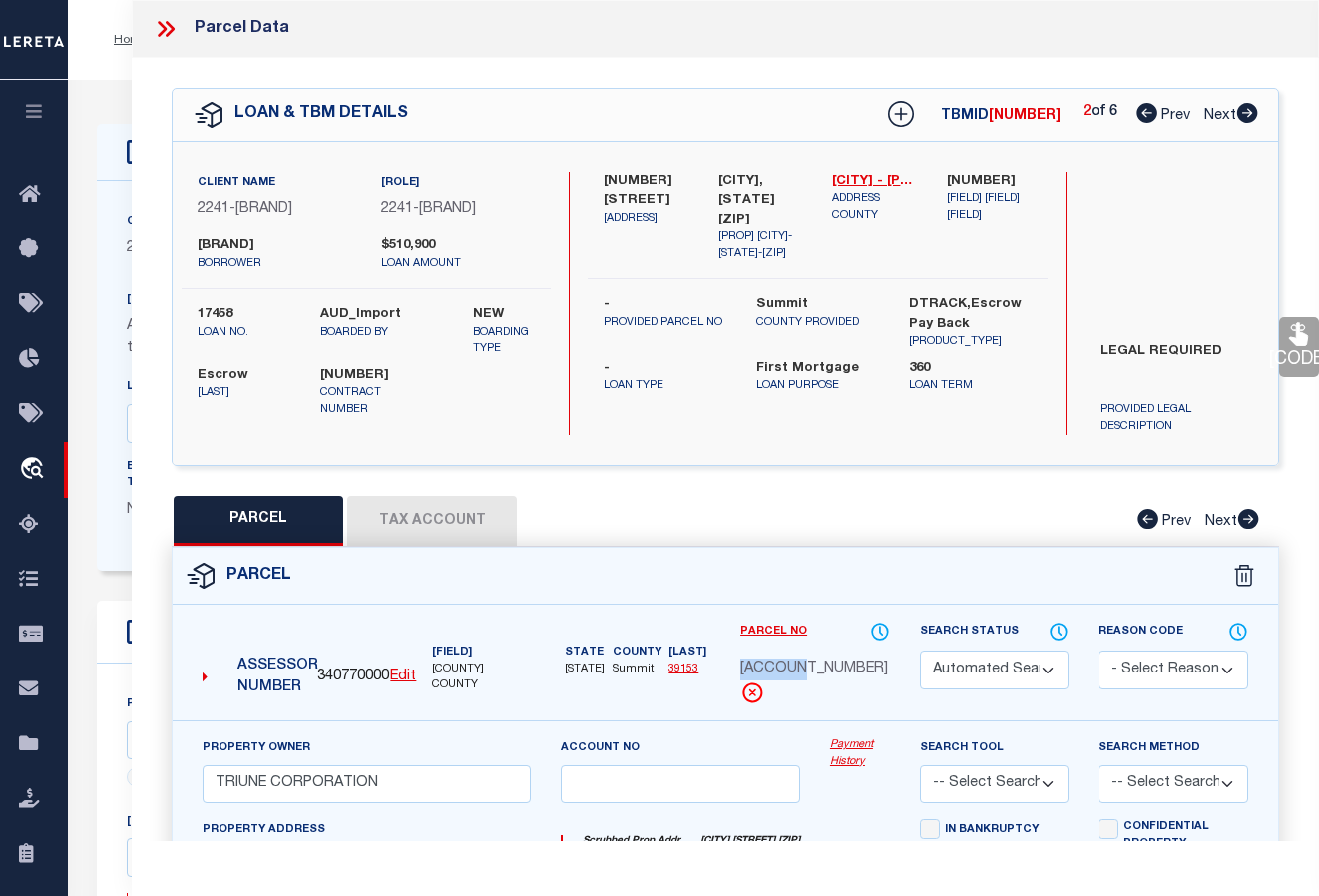 drag, startPoint x: 739, startPoint y: 669, endPoint x: 804, endPoint y: 669, distance: 65 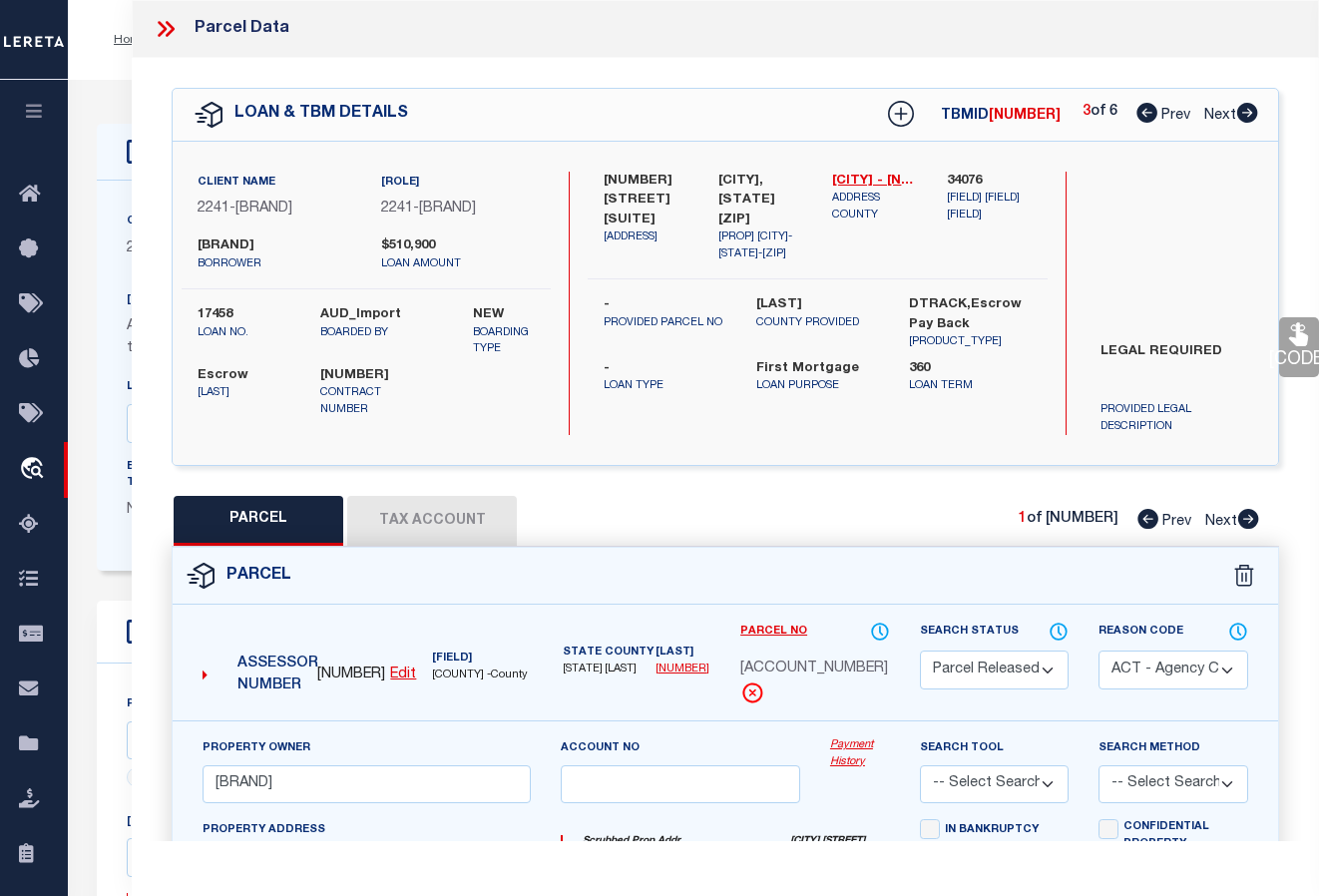 click at bounding box center (1248, 519) 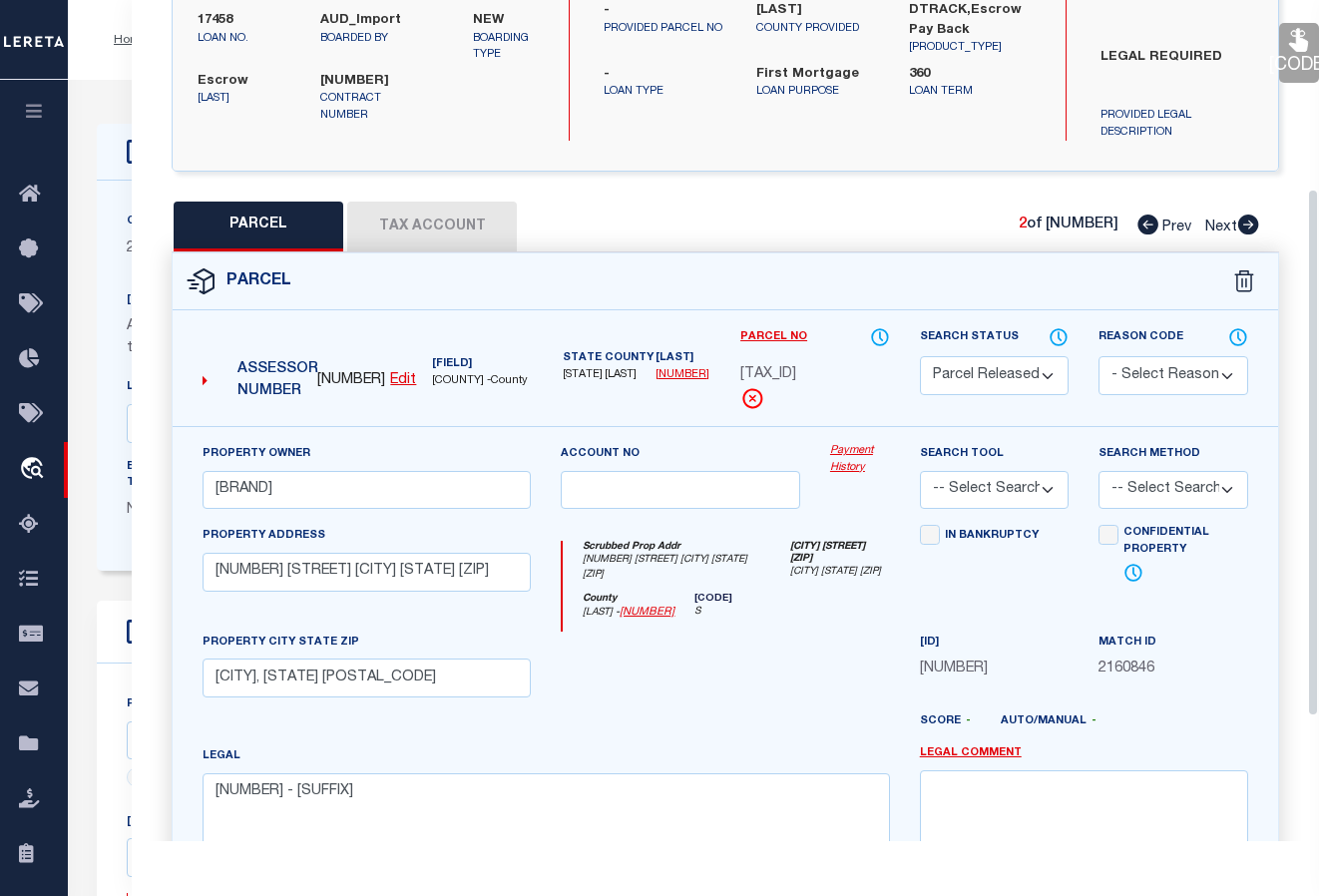 scroll, scrollTop: 299, scrollLeft: 0, axis: vertical 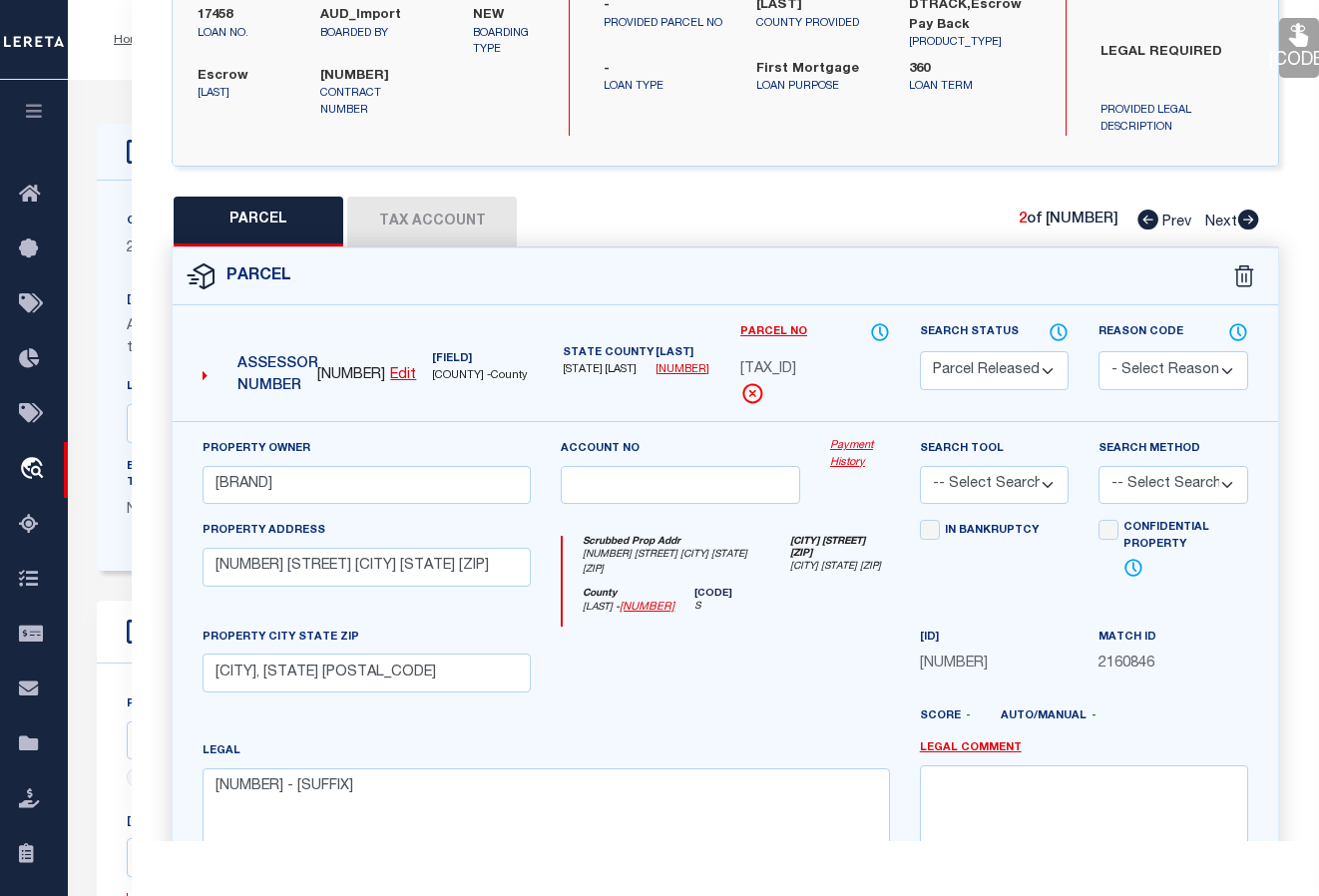 click at bounding box center [1147, 220] 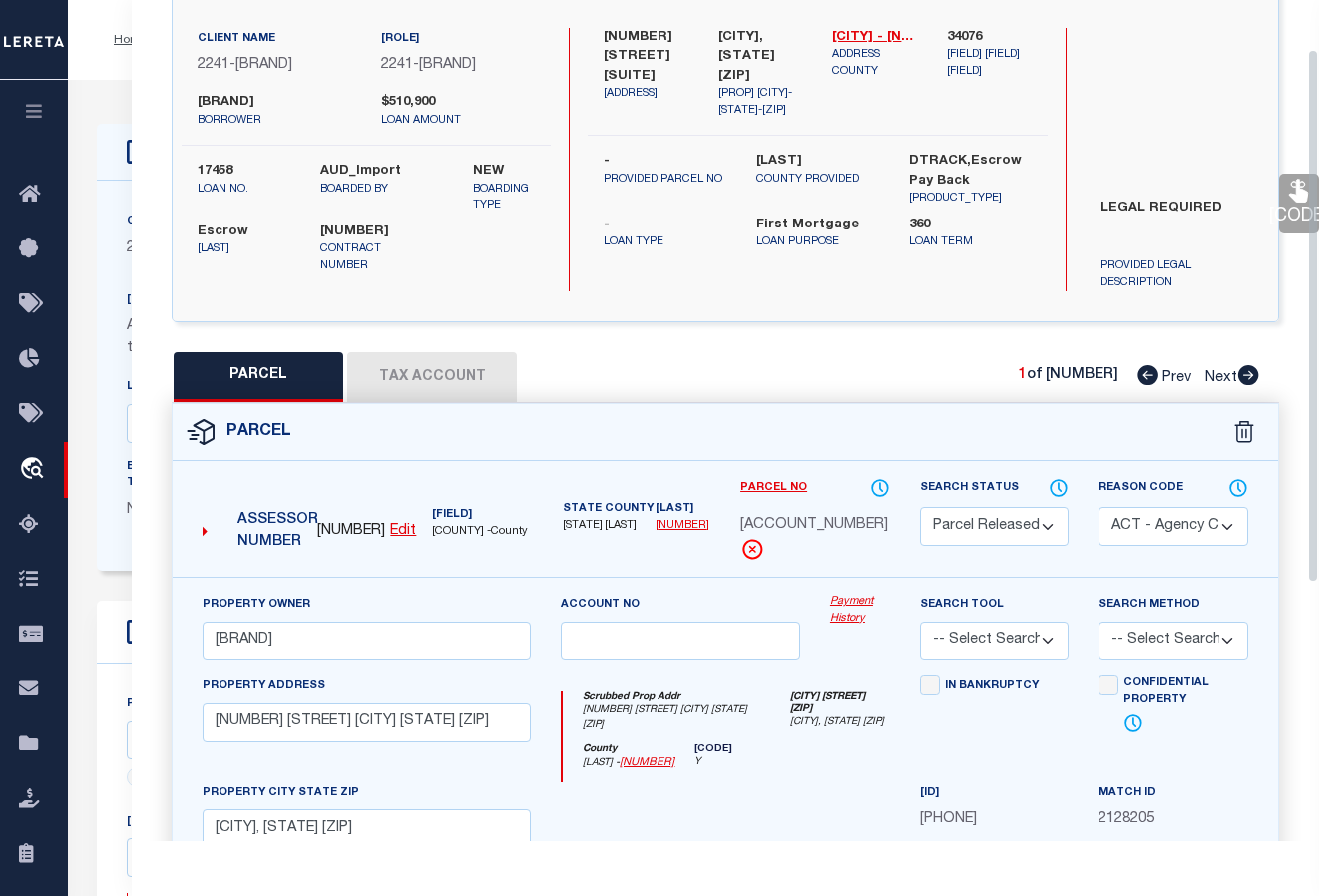 scroll, scrollTop: 0, scrollLeft: 0, axis: both 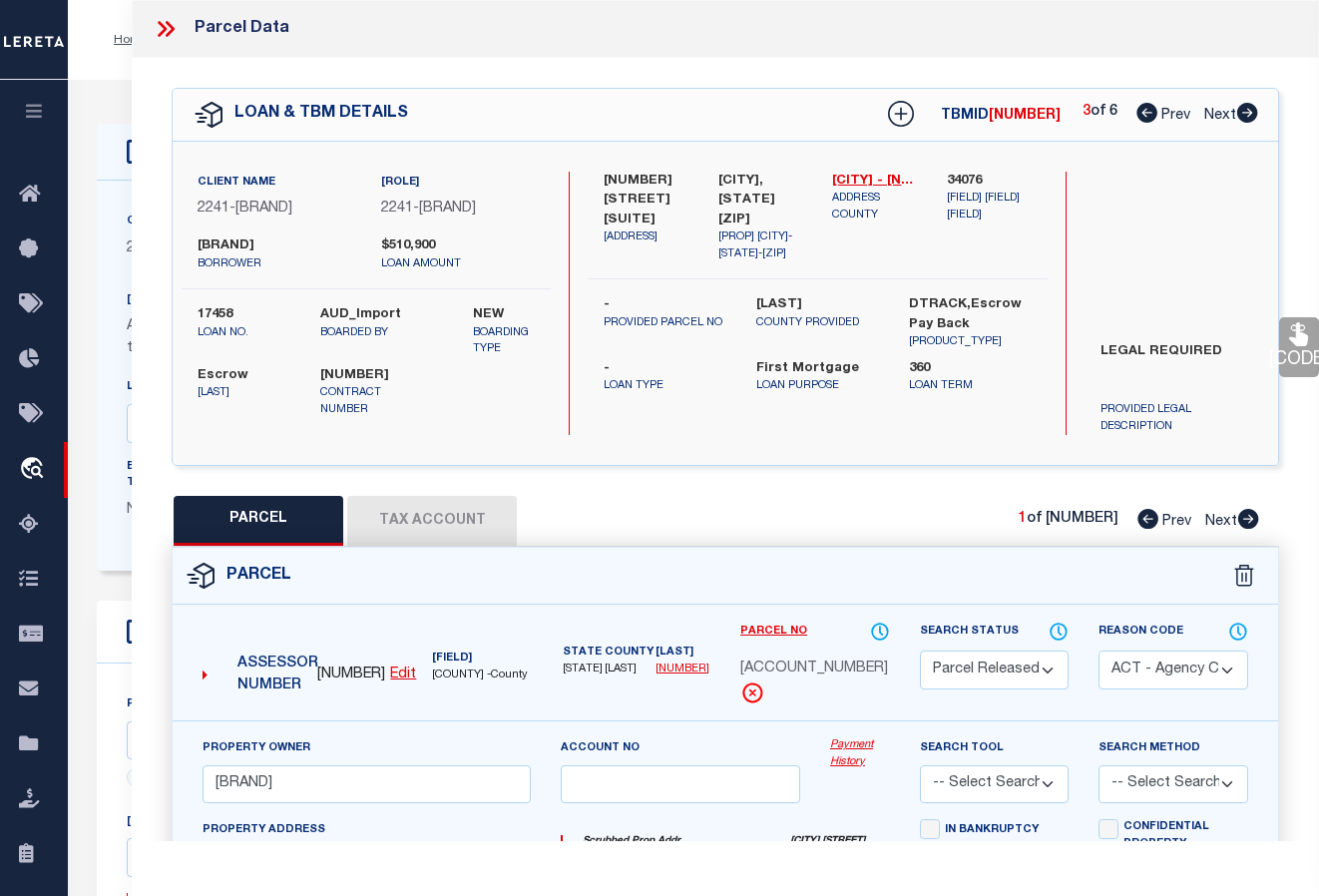 click at bounding box center [1146, 113] 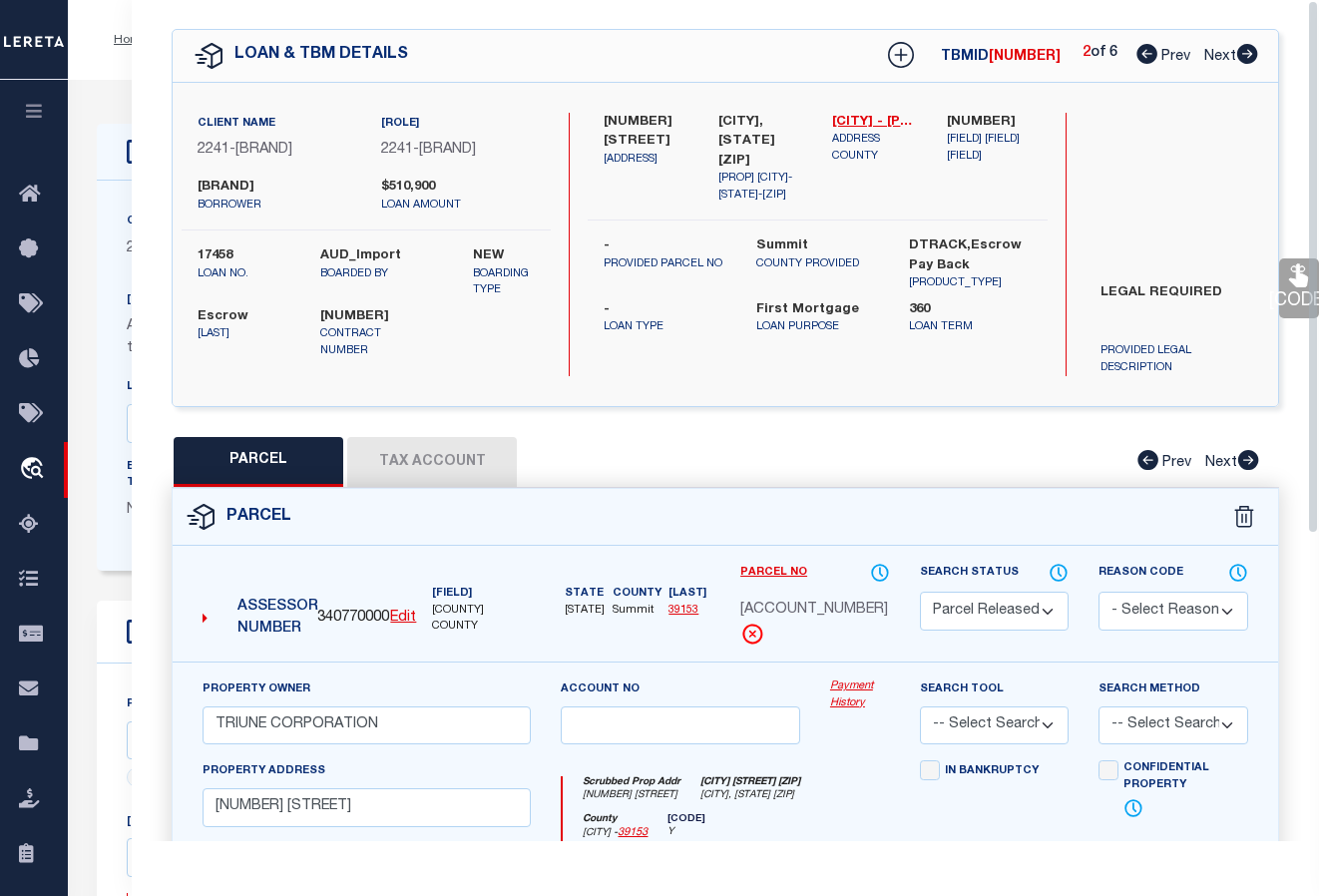 scroll, scrollTop: 0, scrollLeft: 0, axis: both 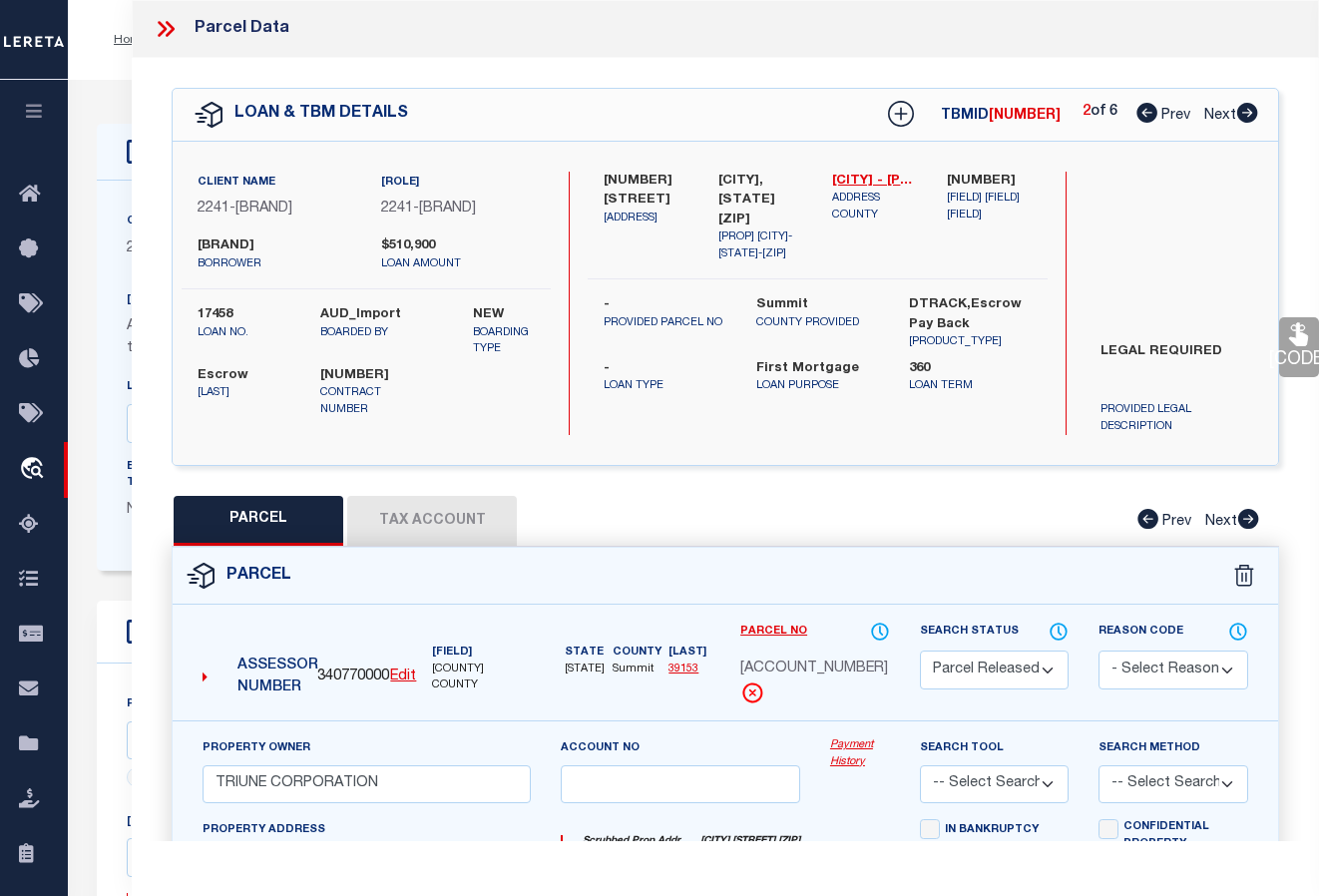 click at bounding box center [1247, 113] 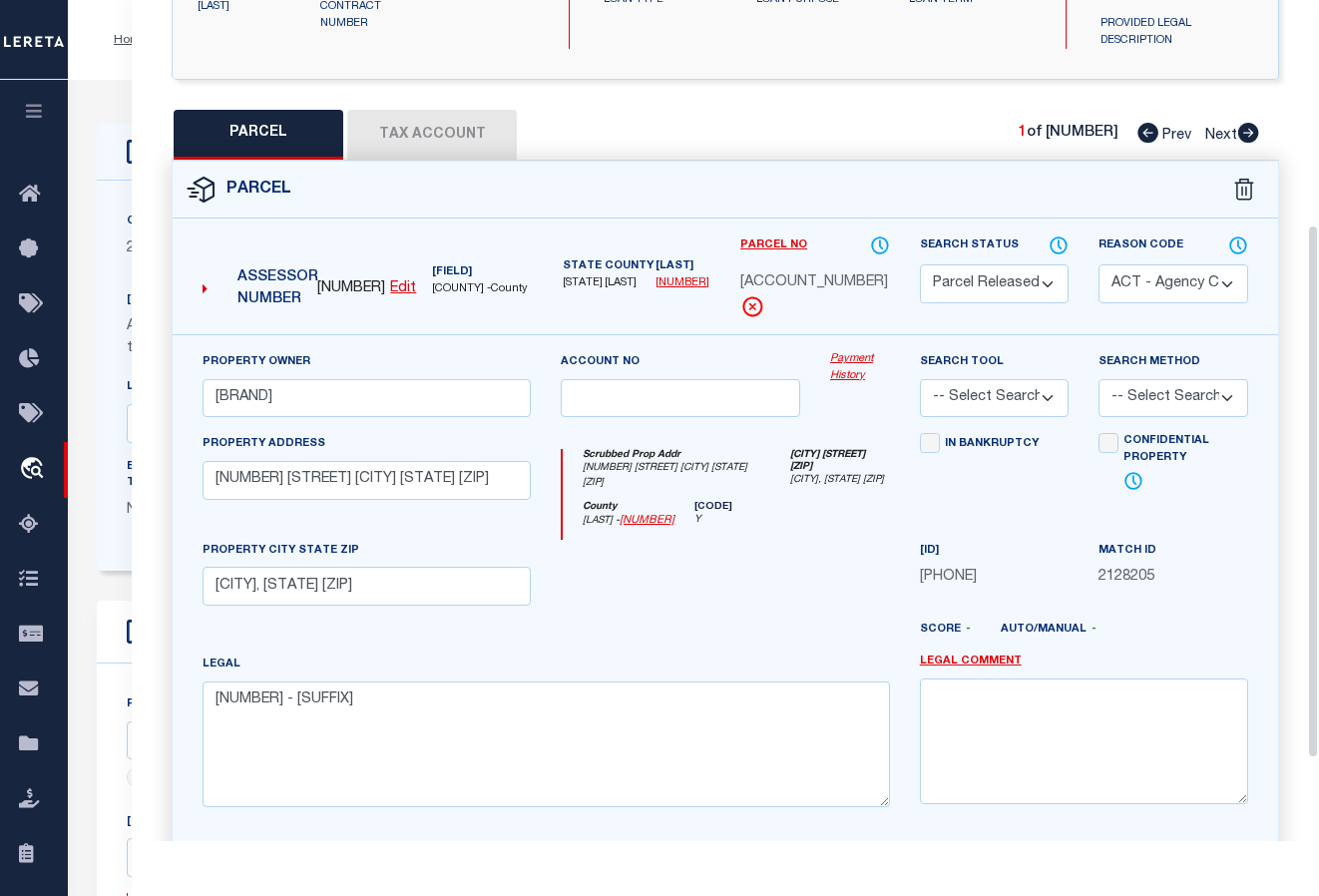 scroll, scrollTop: 399, scrollLeft: 0, axis: vertical 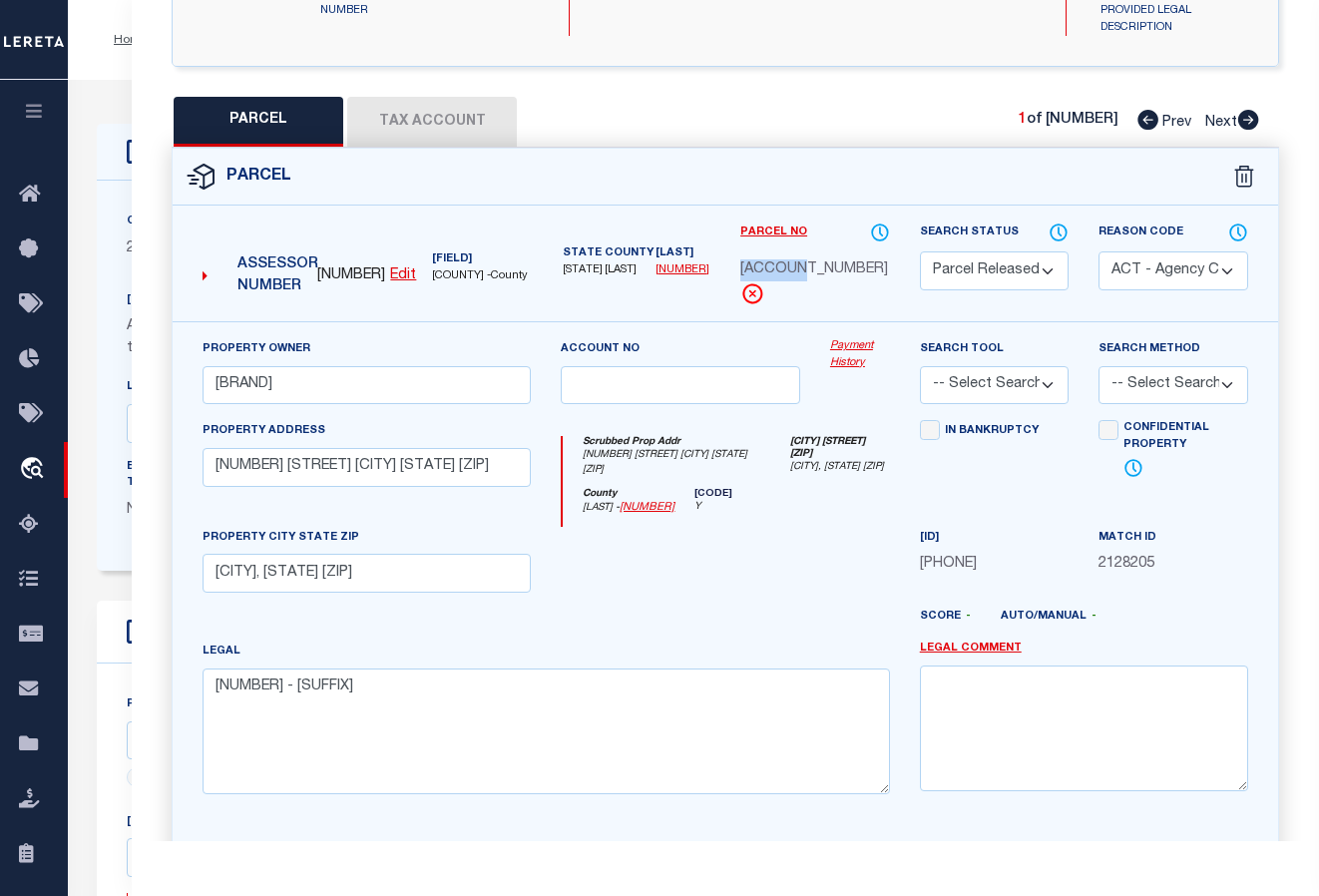 drag, startPoint x: 742, startPoint y: 275, endPoint x: 801, endPoint y: 275, distance: 59 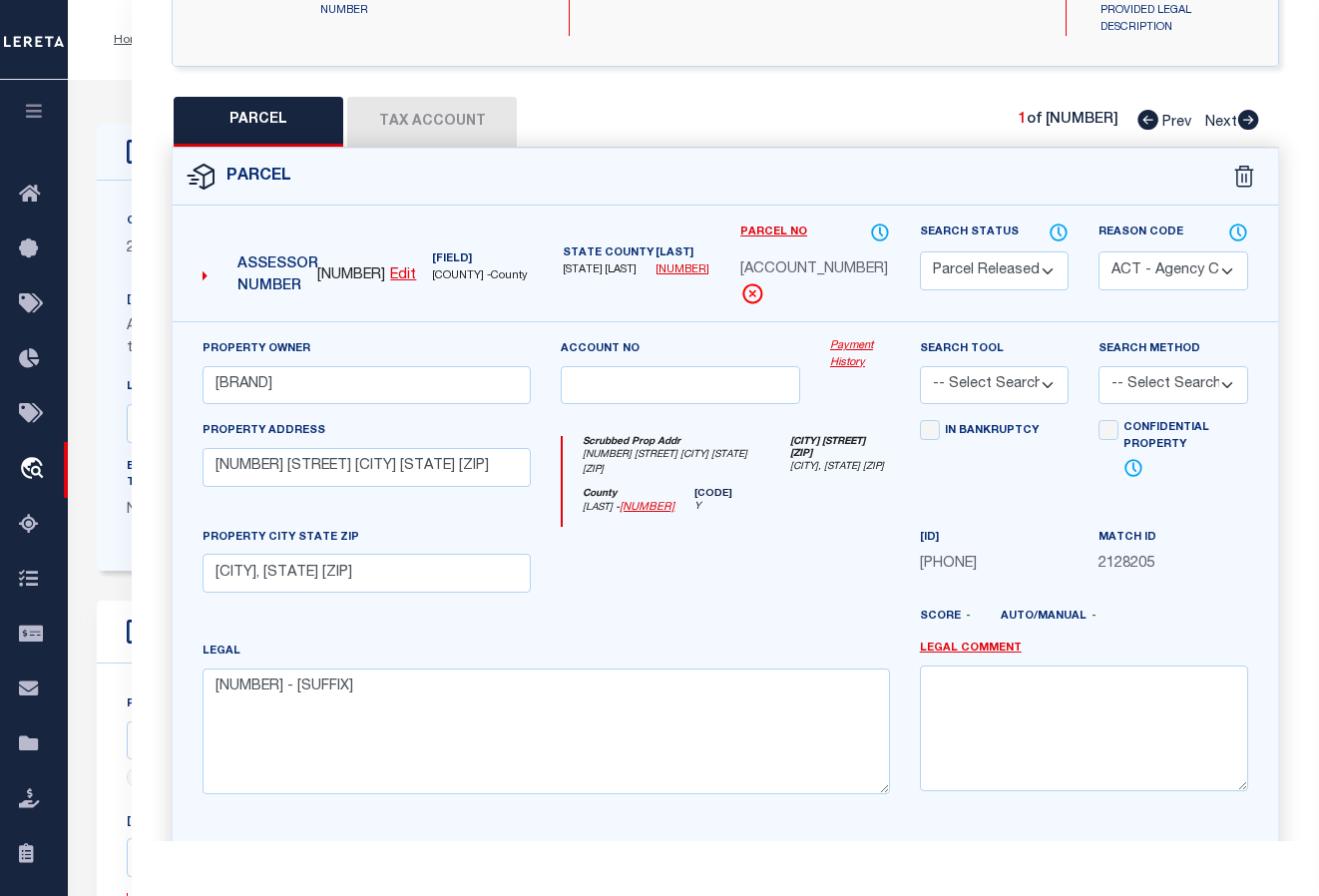 click at bounding box center [679, 568] 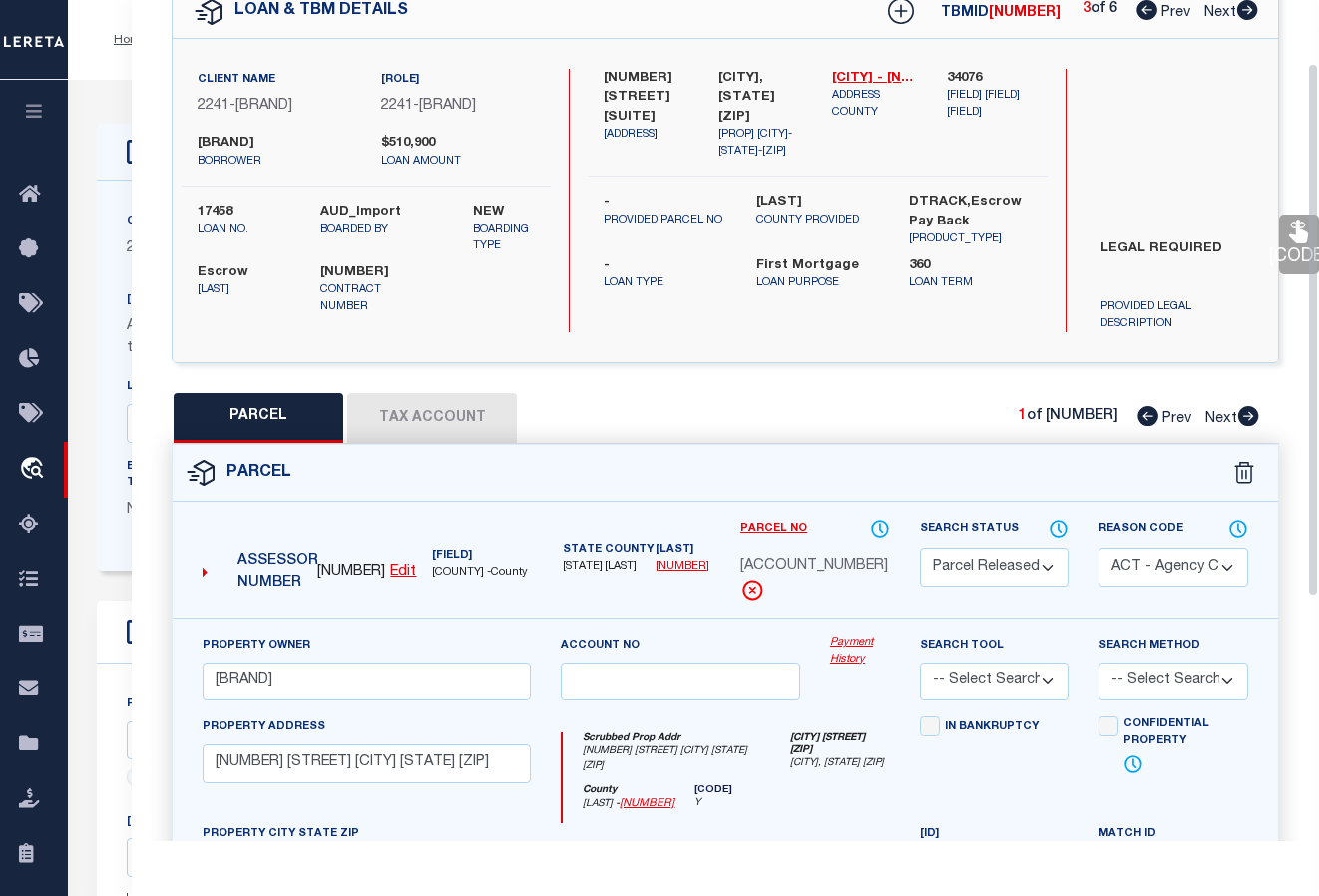 scroll, scrollTop: 100, scrollLeft: 0, axis: vertical 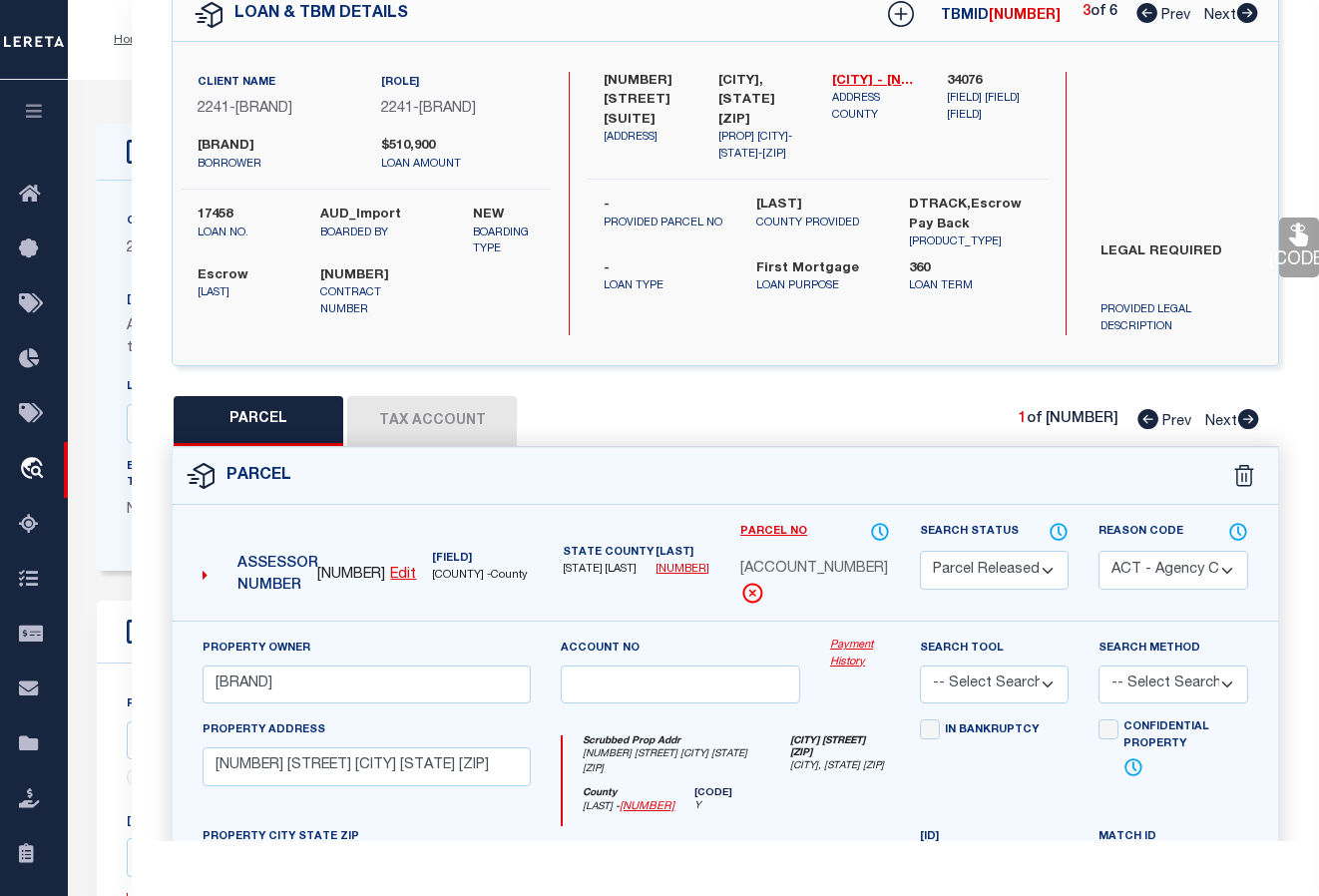 click at bounding box center [1146, 13] 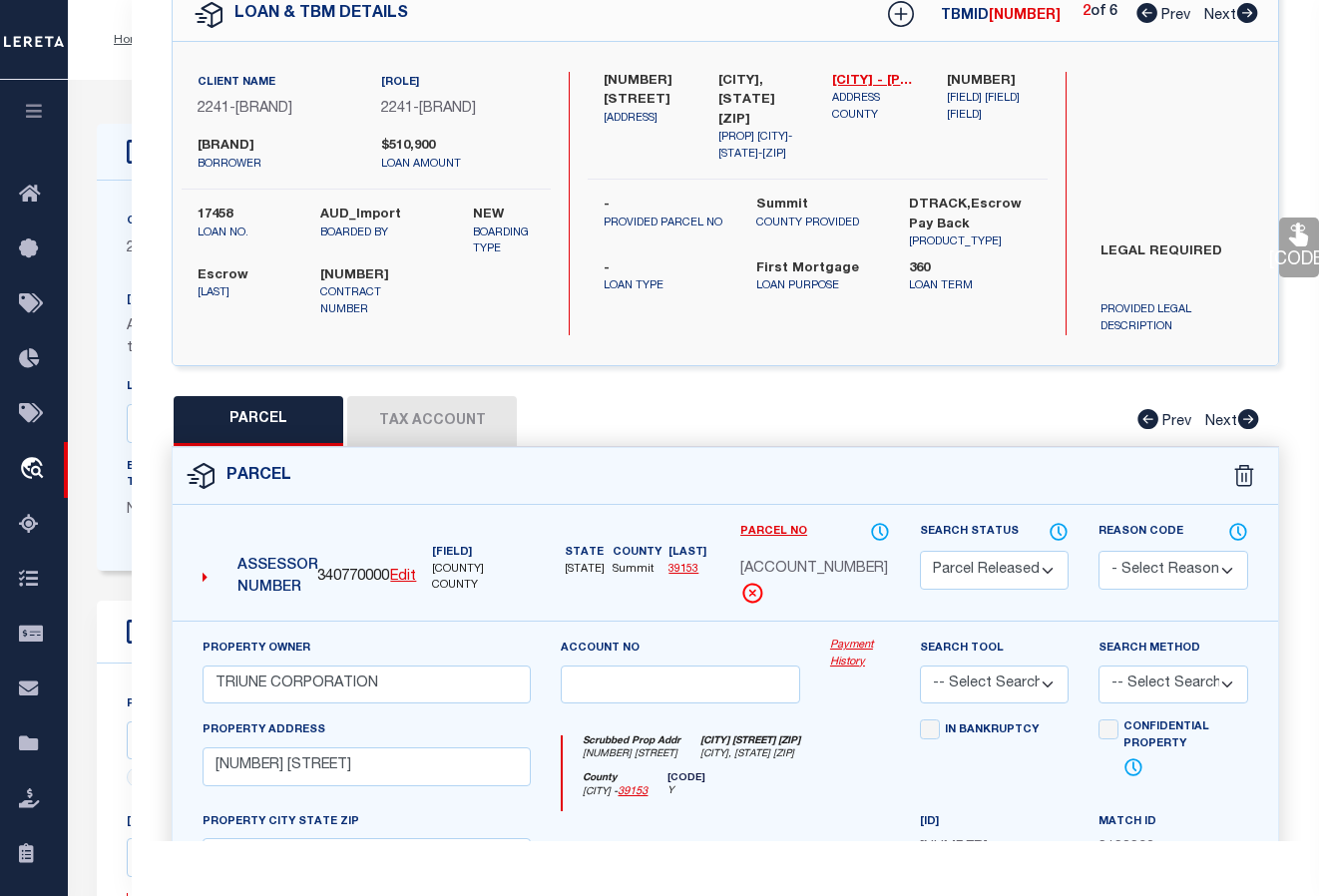 click at bounding box center [1247, 13] 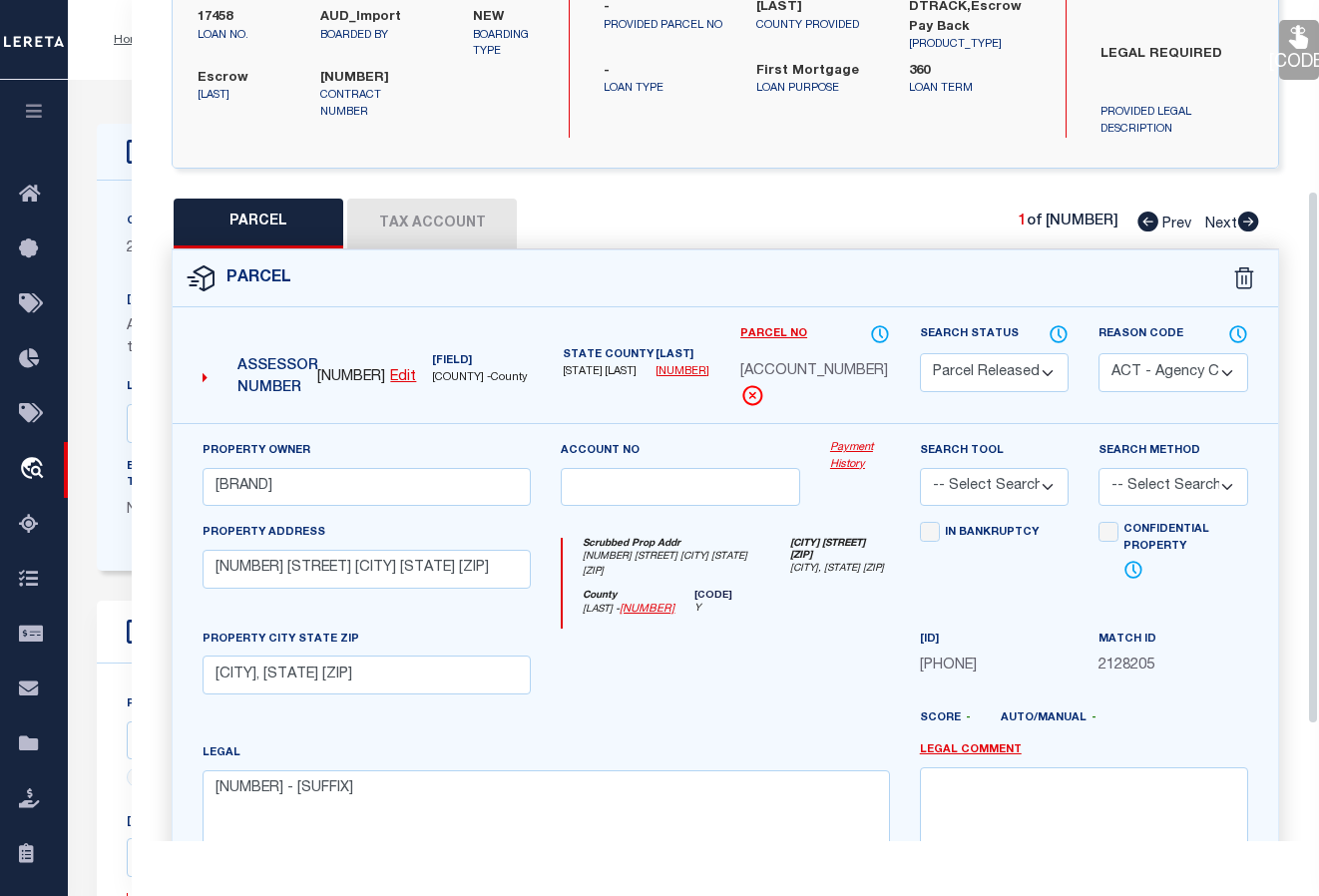 scroll, scrollTop: 299, scrollLeft: 0, axis: vertical 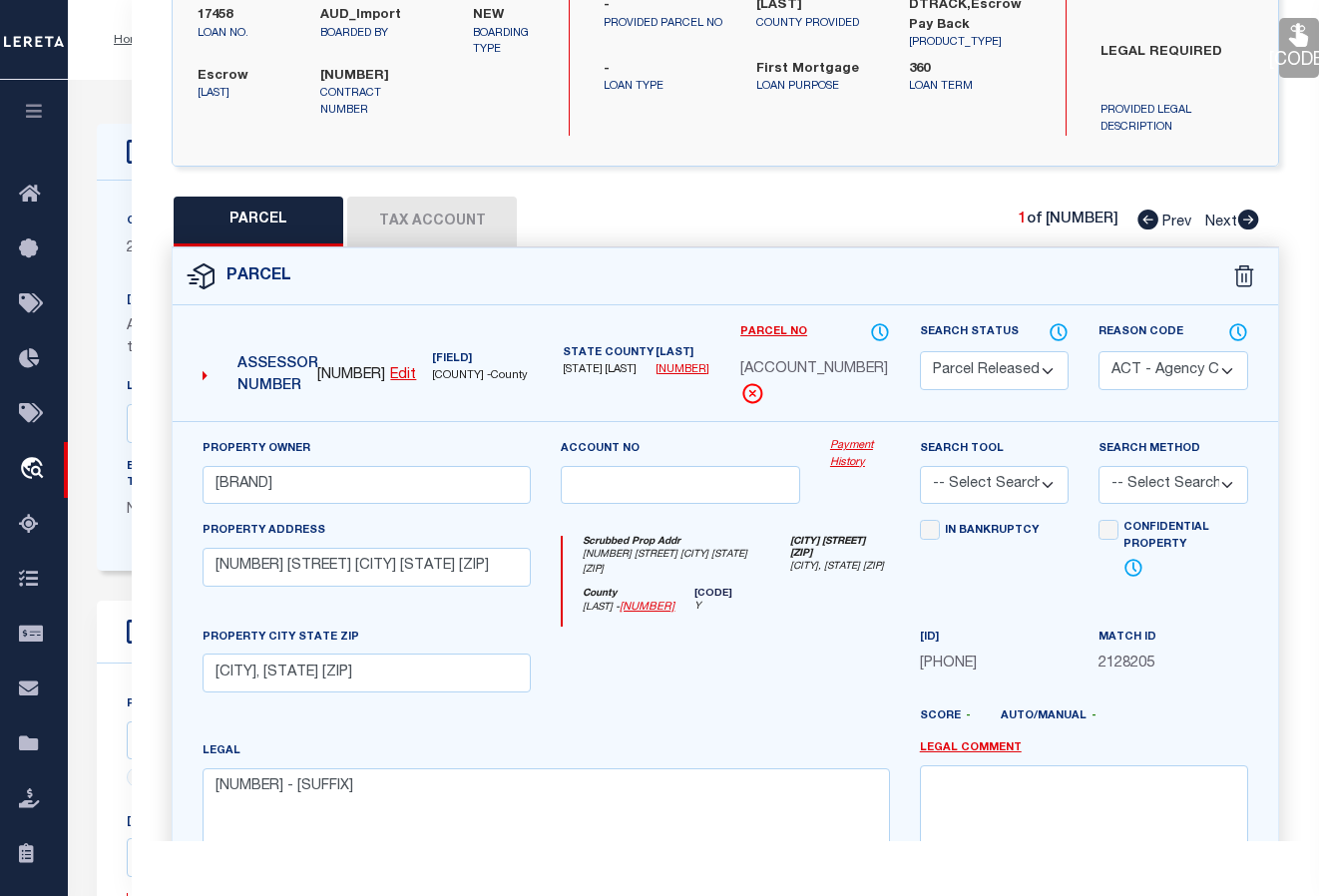 click at bounding box center (1248, 220) 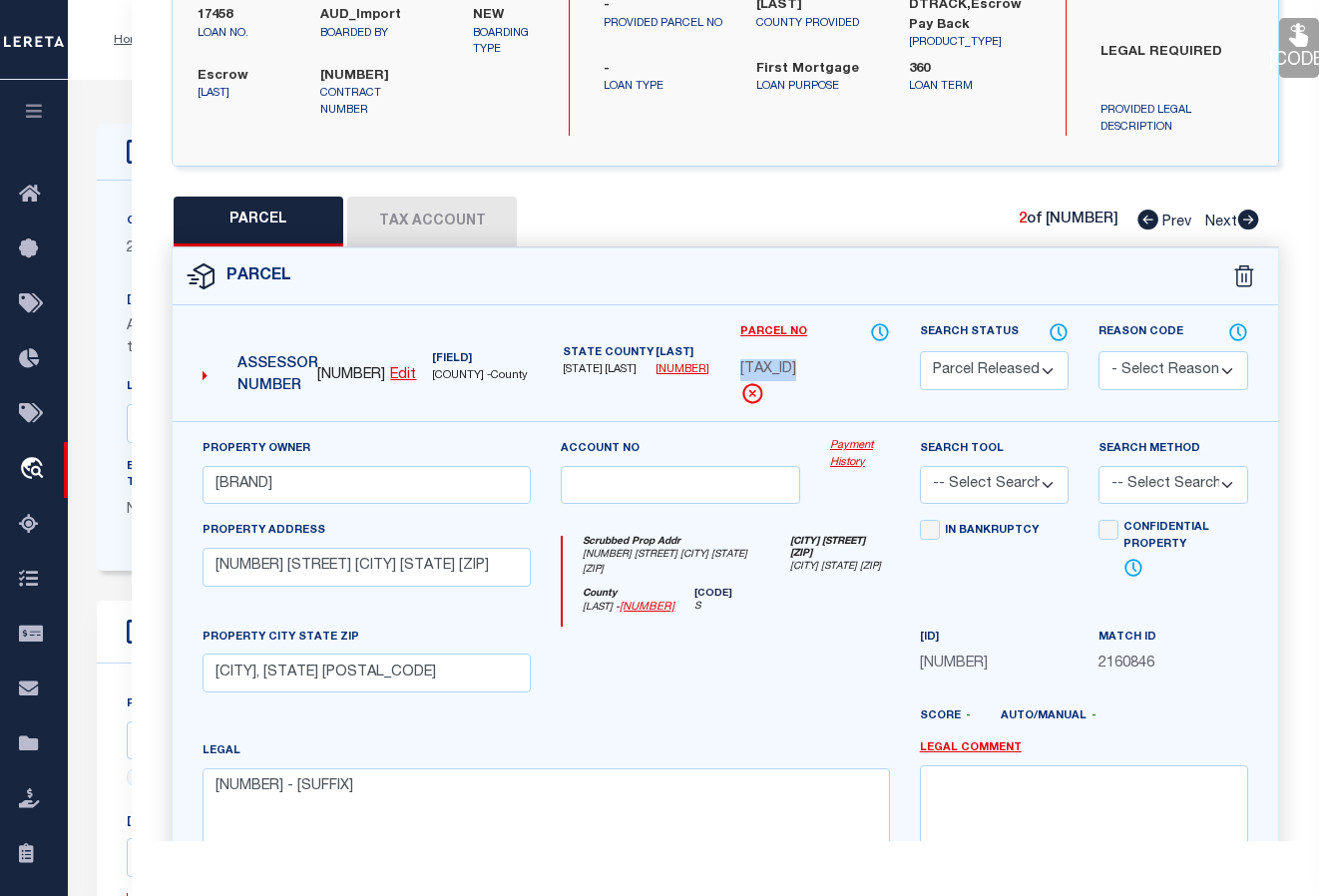 drag, startPoint x: 742, startPoint y: 373, endPoint x: 811, endPoint y: 367, distance: 69.260378 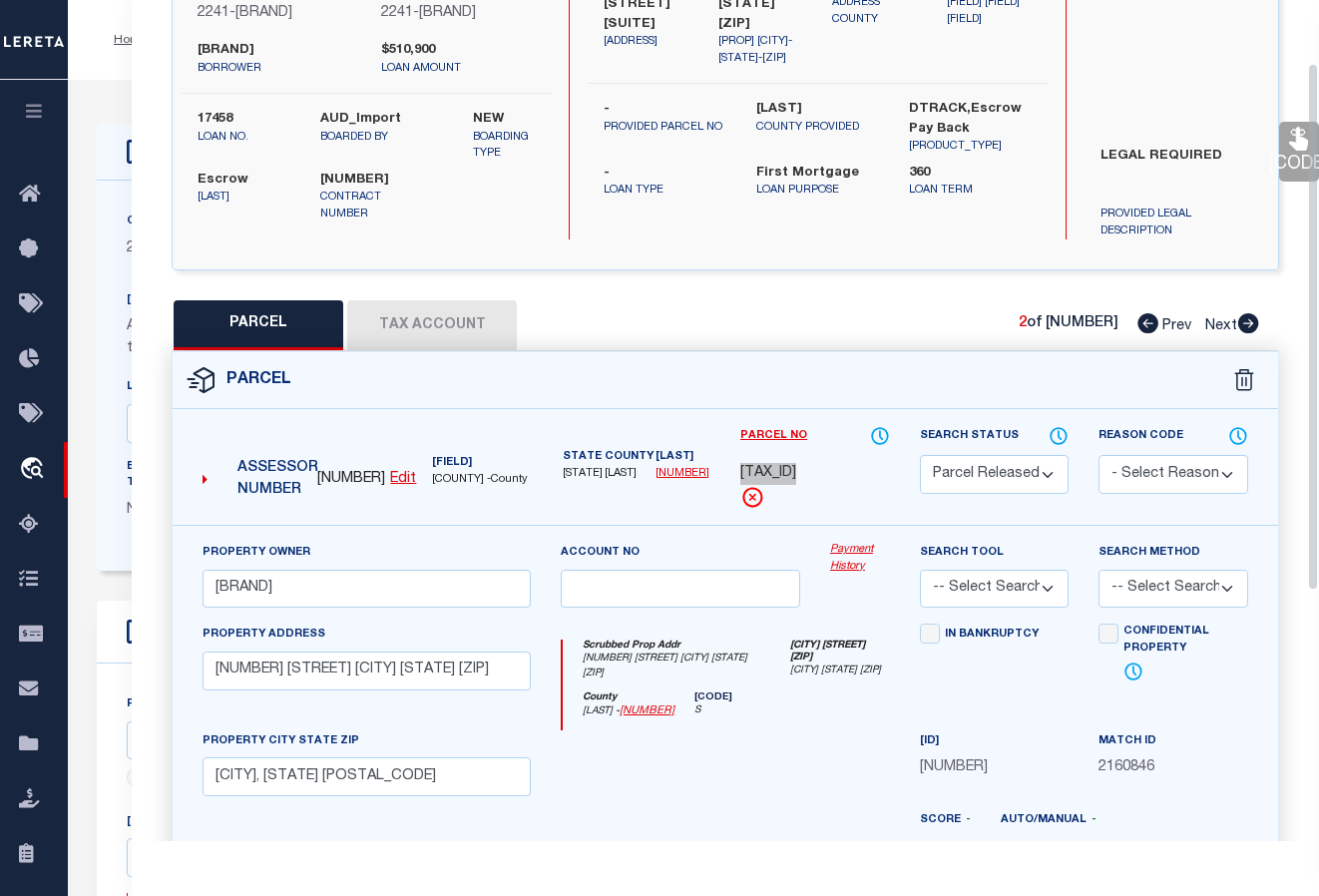 scroll, scrollTop: 100, scrollLeft: 0, axis: vertical 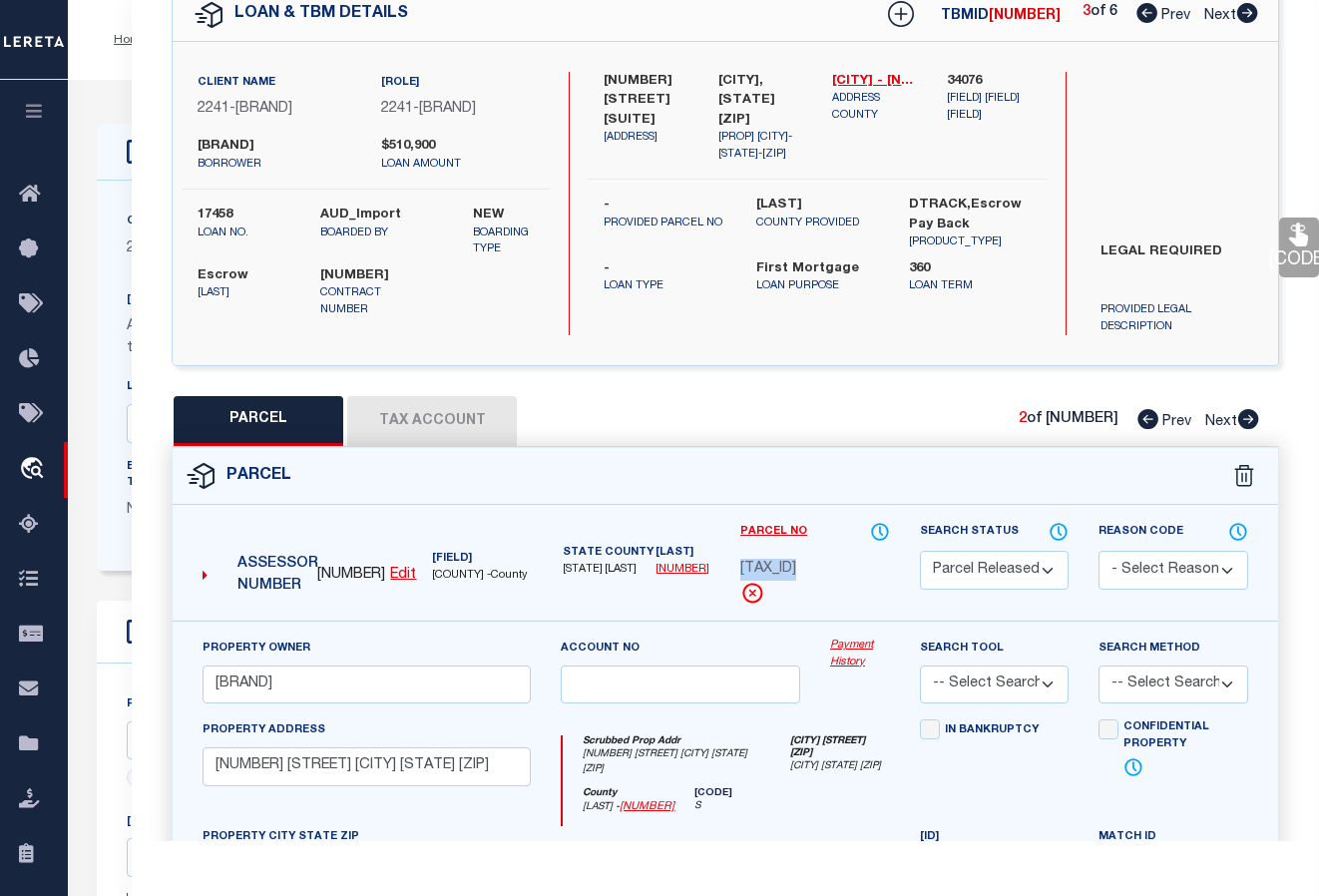 click at bounding box center (1247, 13) 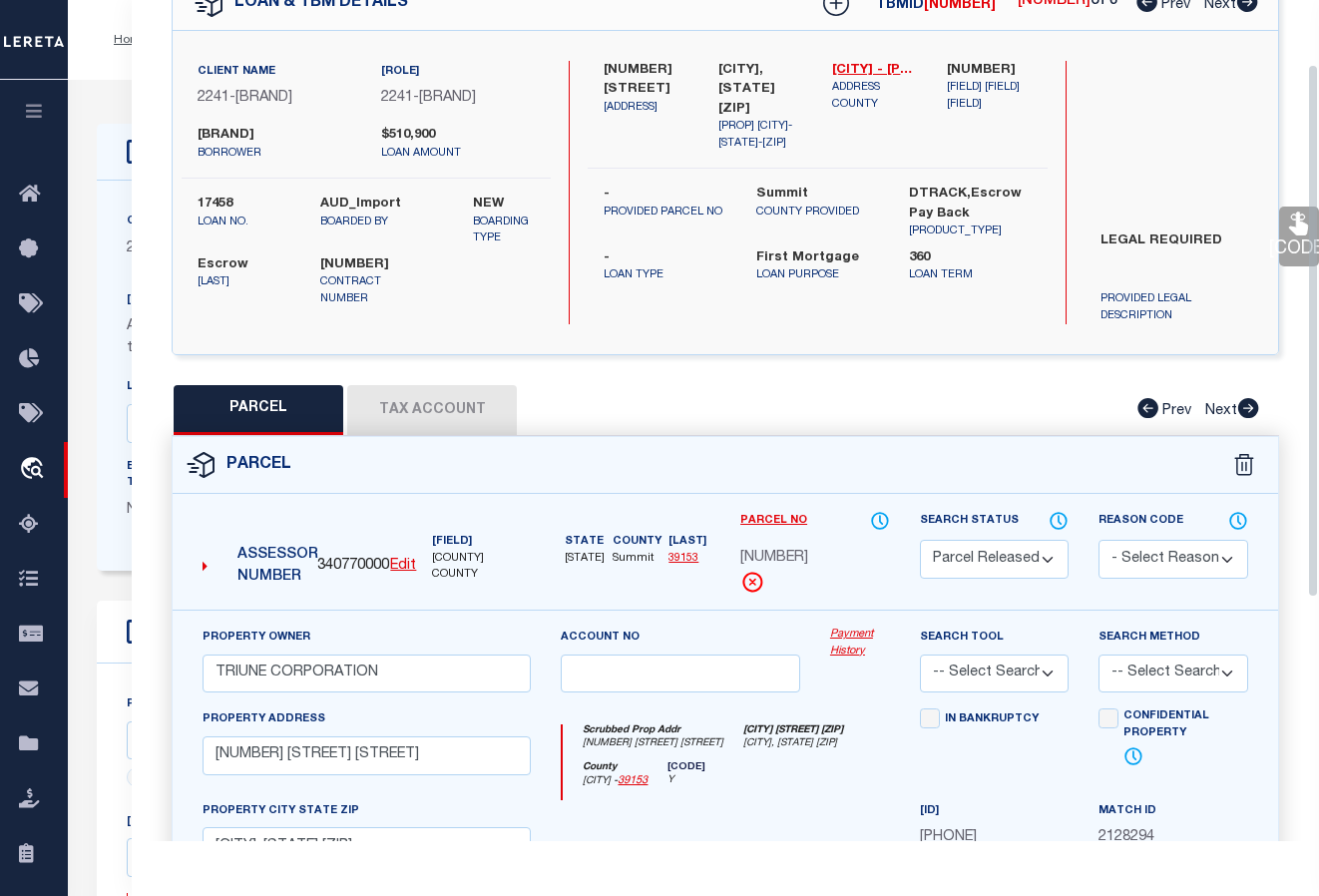 scroll, scrollTop: 100, scrollLeft: 0, axis: vertical 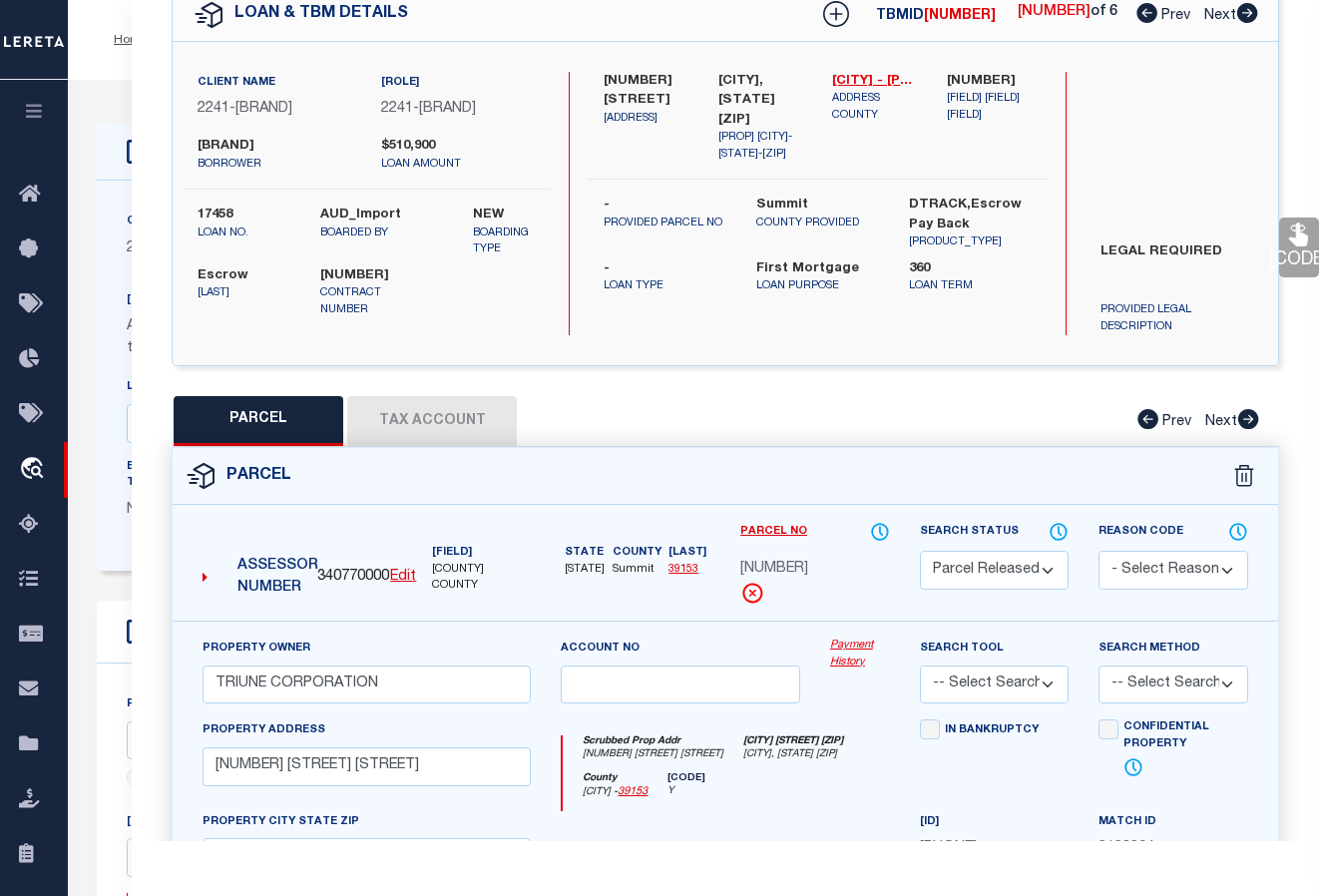 click at bounding box center [1247, 13] 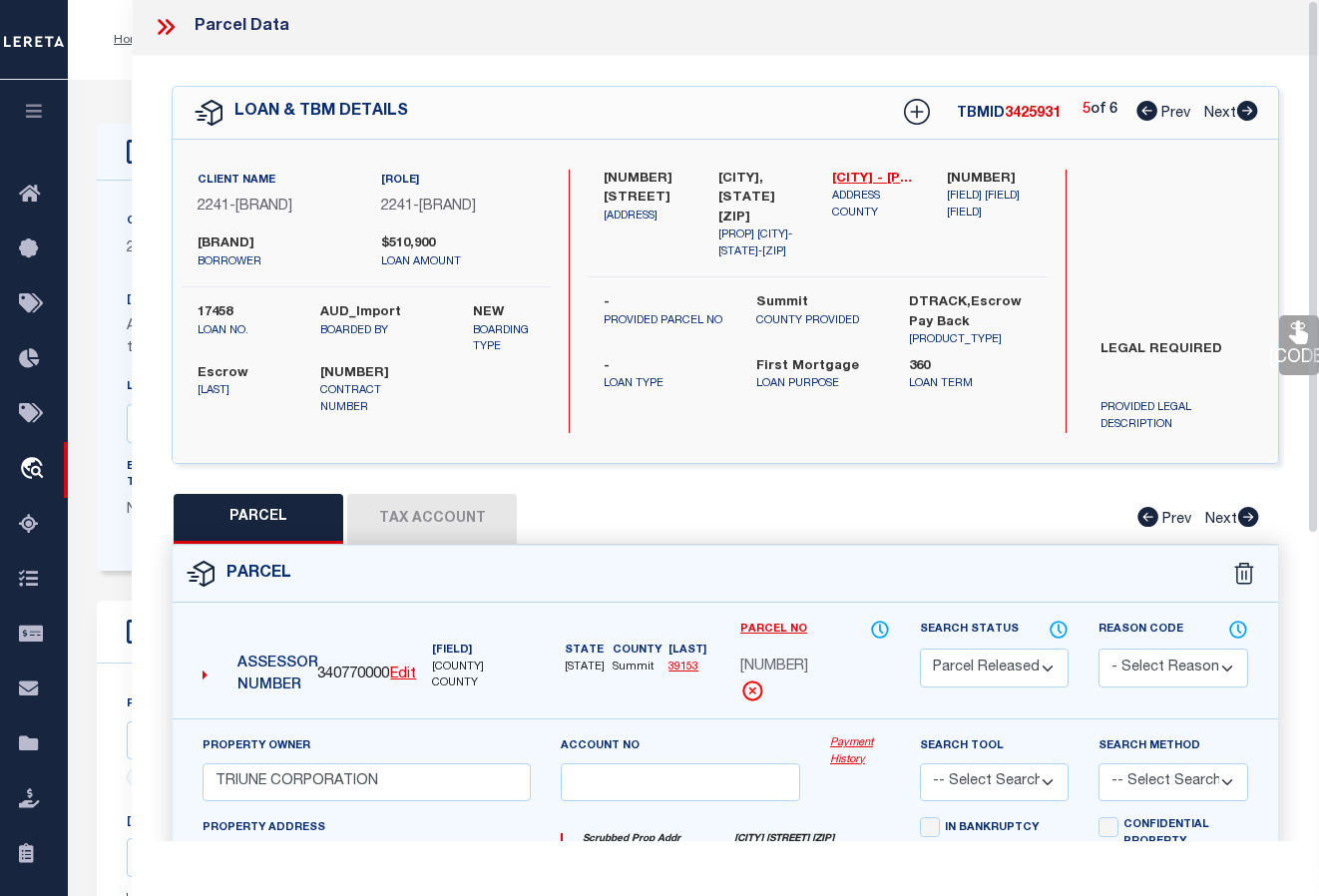 scroll, scrollTop: 0, scrollLeft: 0, axis: both 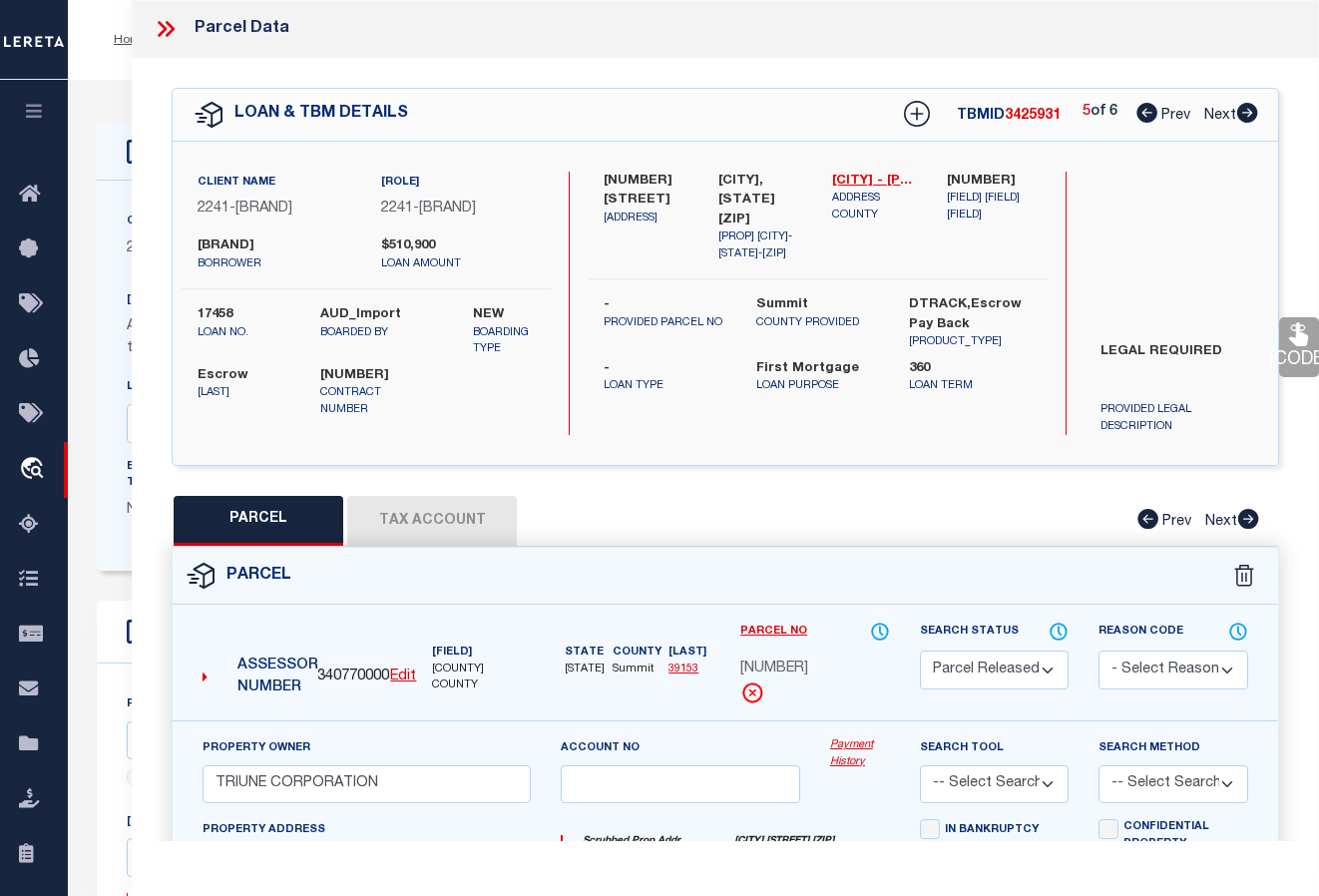 click at bounding box center (1247, 113) 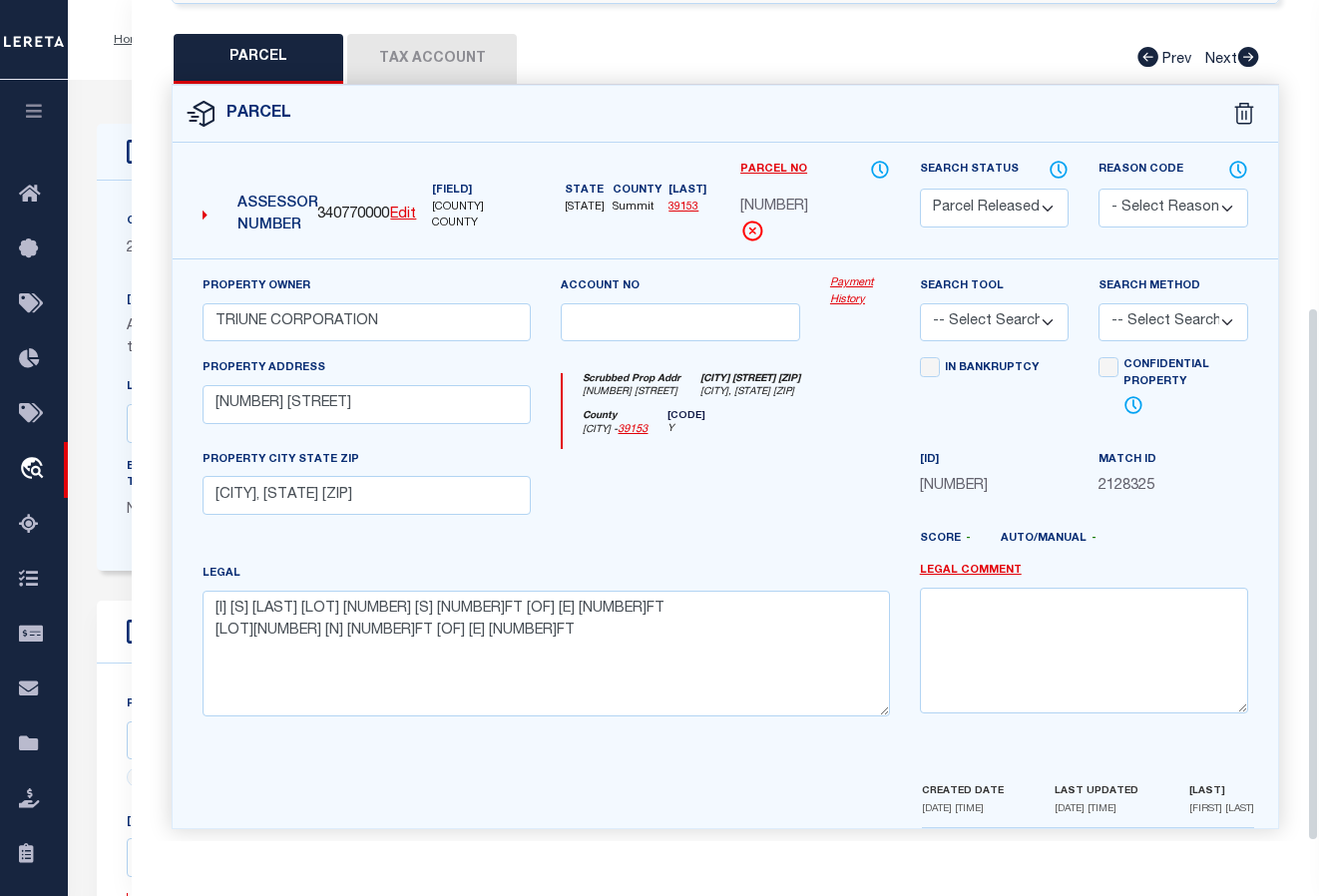 scroll, scrollTop: 482, scrollLeft: 0, axis: vertical 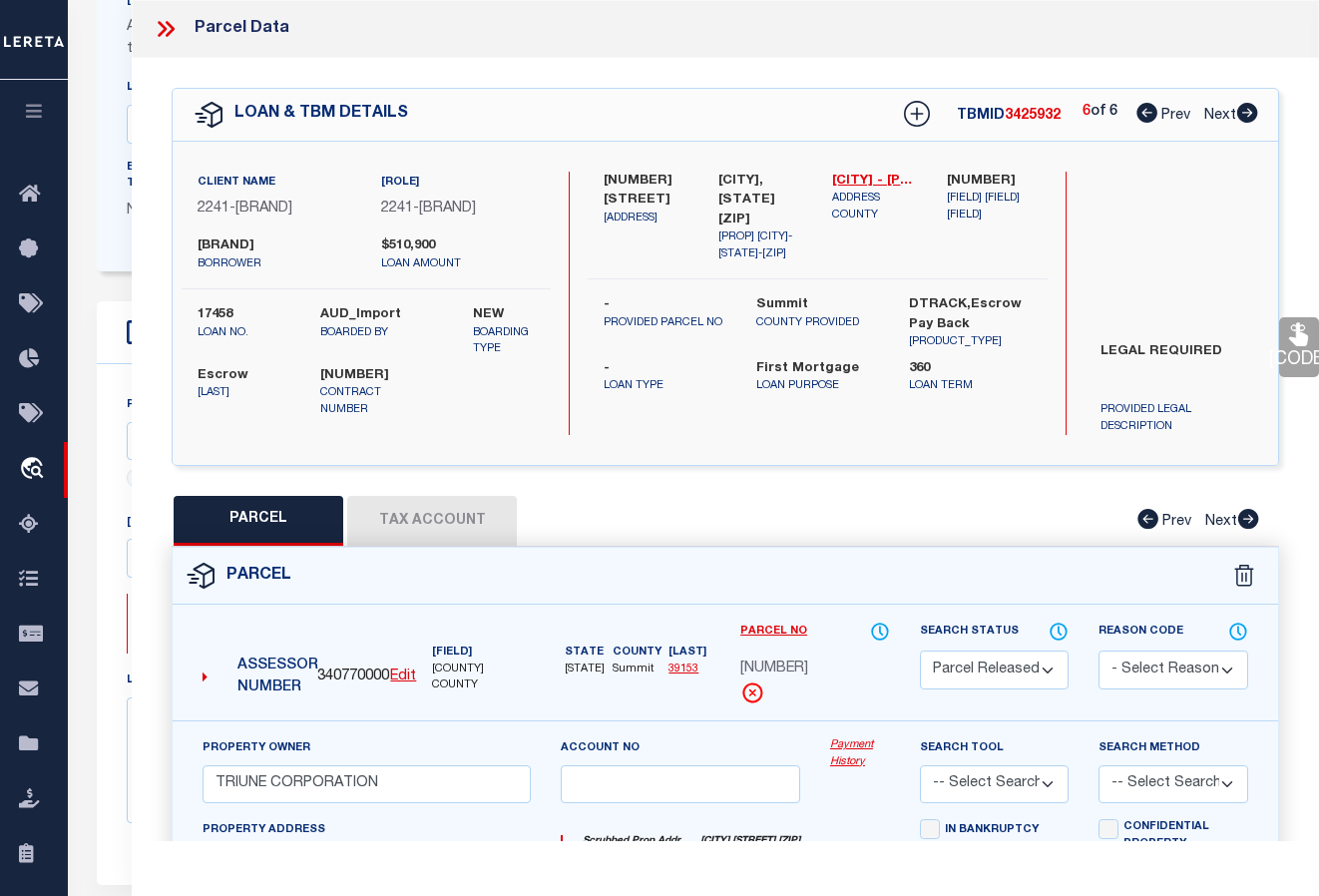 click at bounding box center [1146, 113] 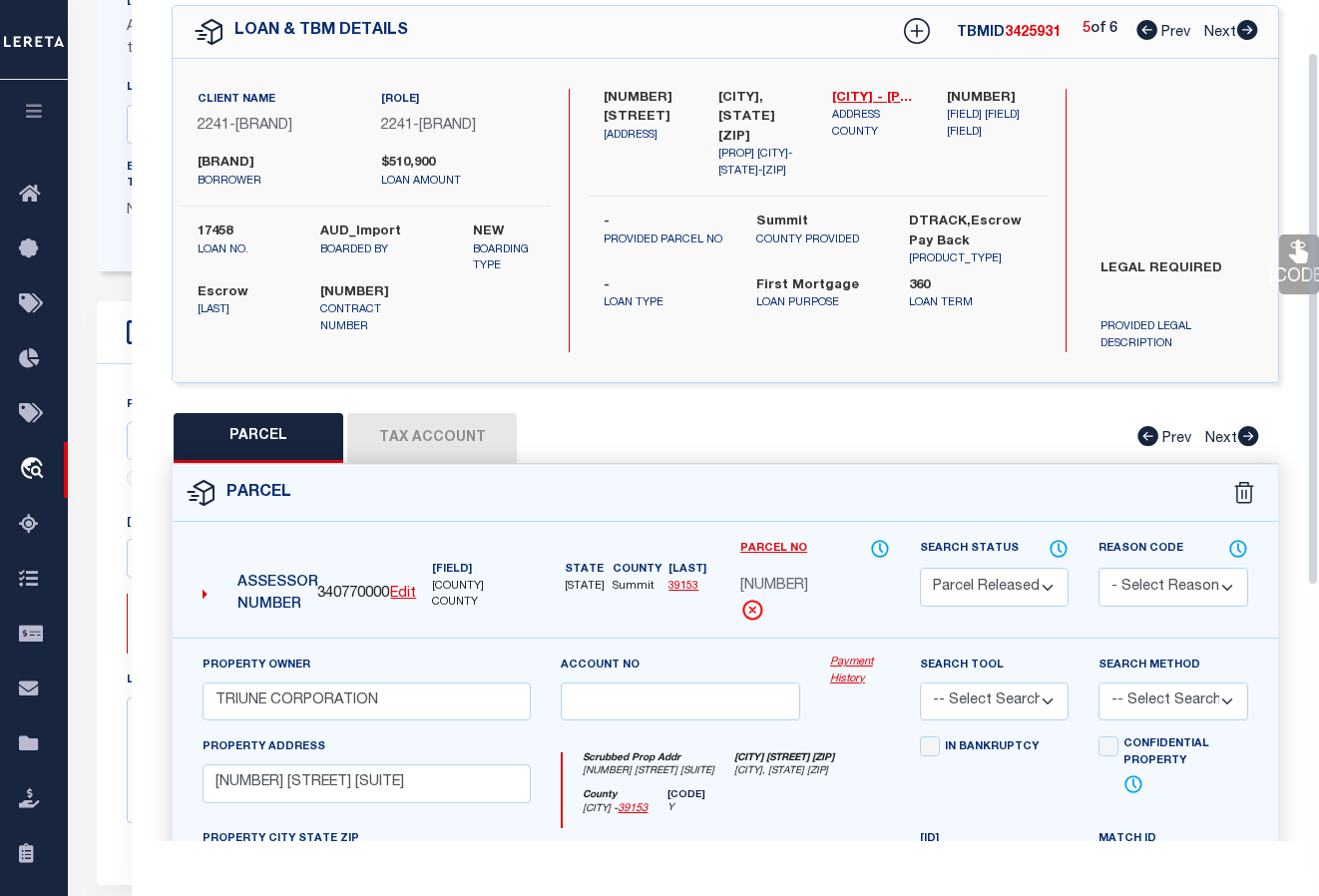 scroll, scrollTop: 4, scrollLeft: 0, axis: vertical 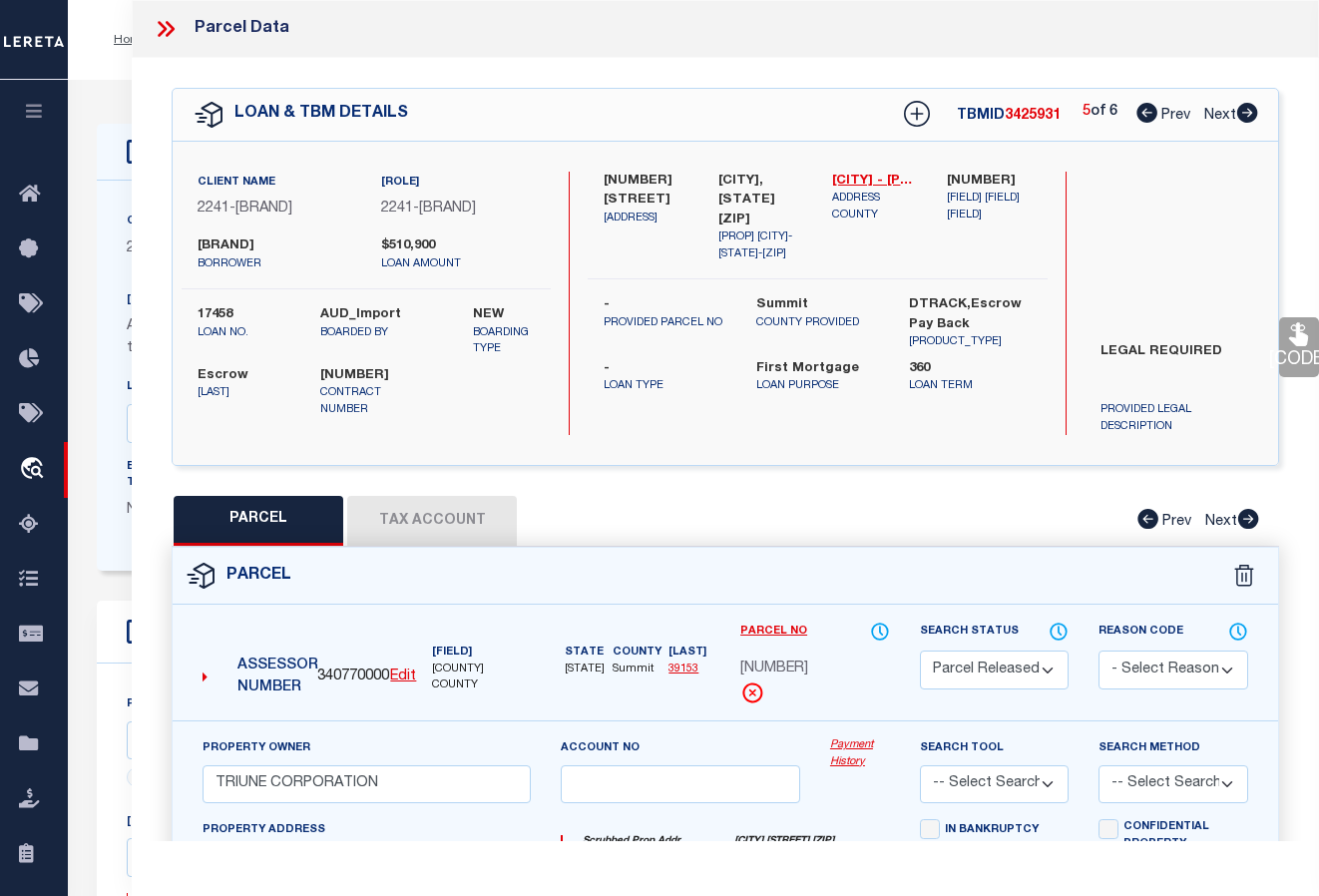 click at bounding box center (1146, 113) 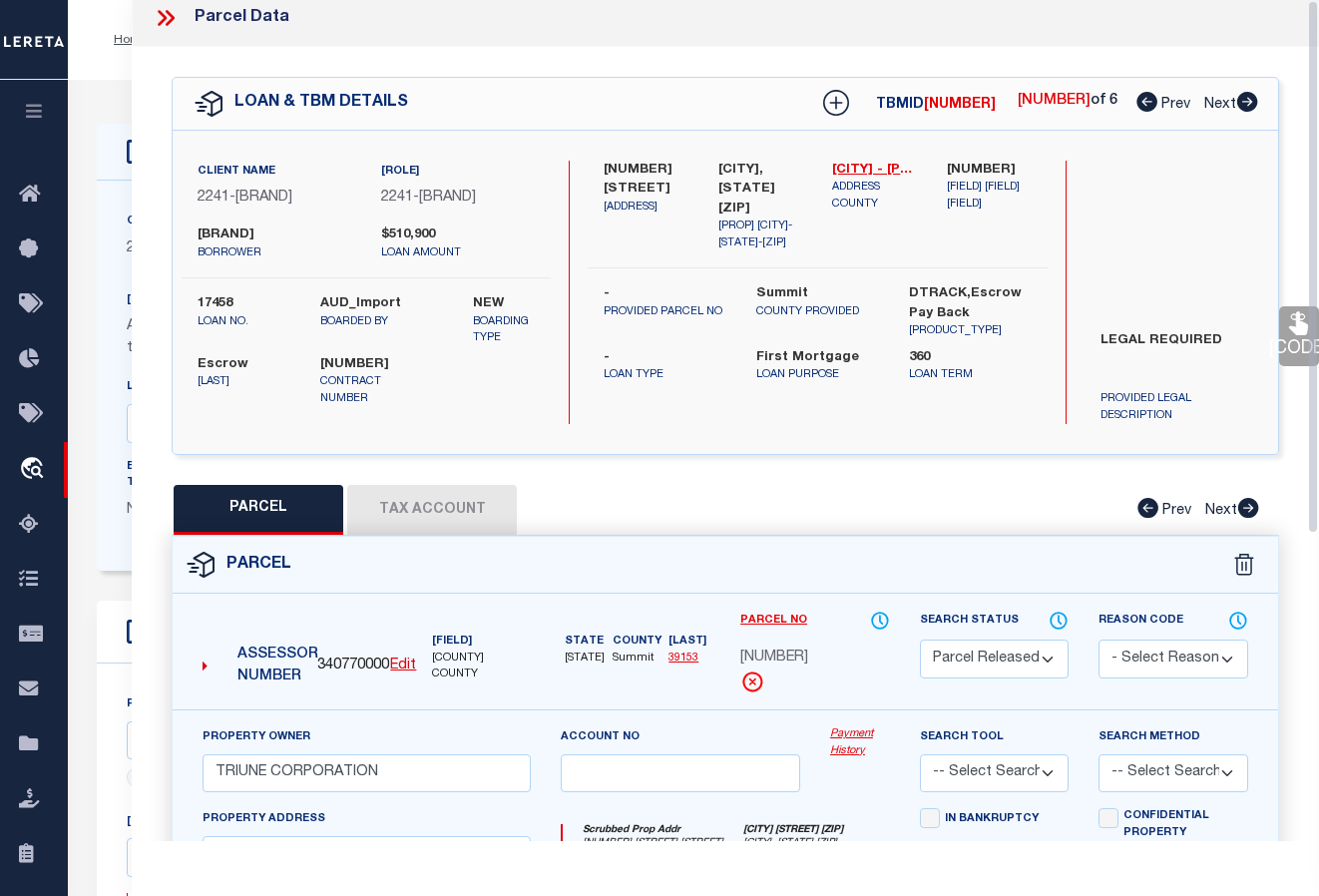 scroll, scrollTop: 0, scrollLeft: 0, axis: both 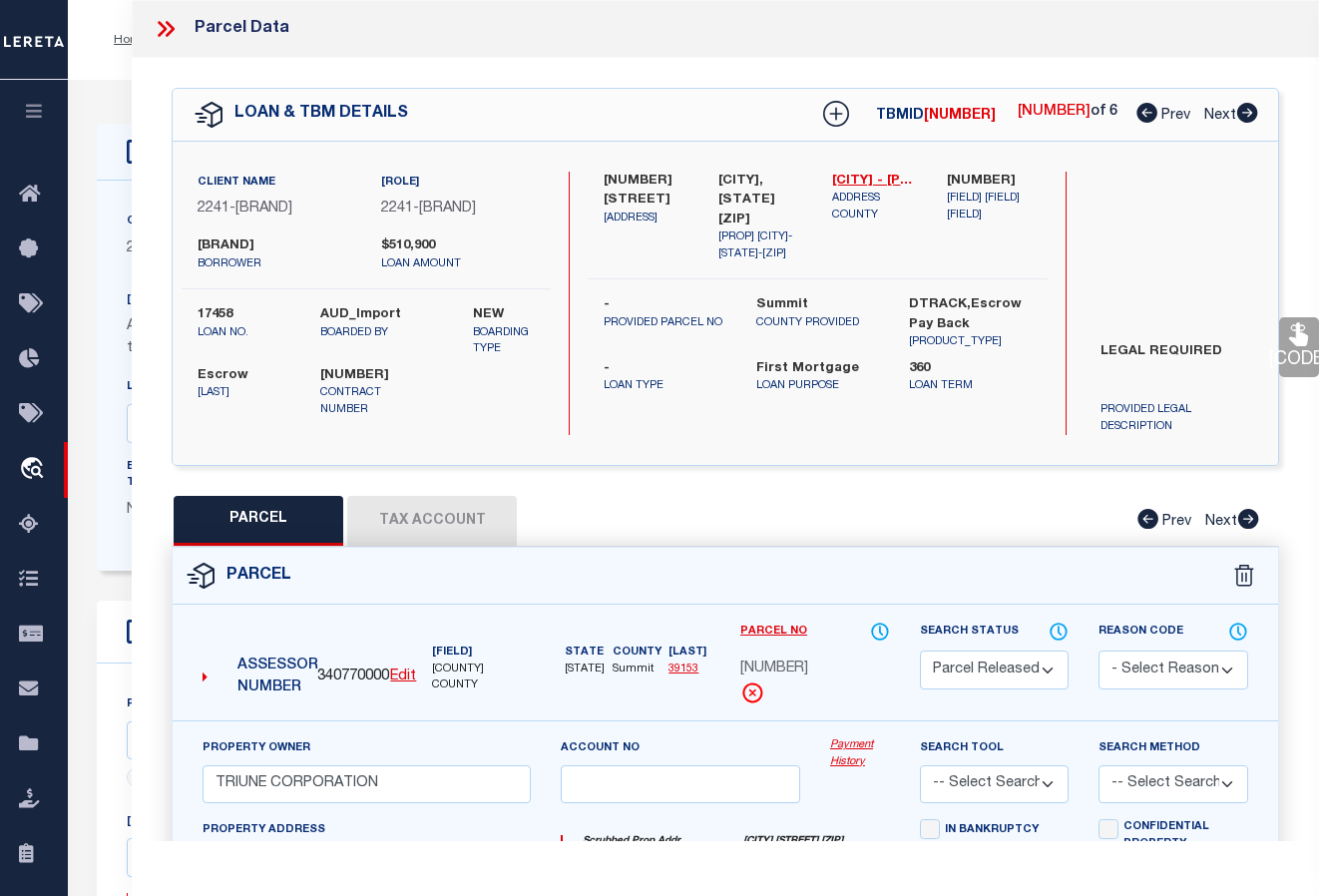 click at bounding box center (1146, 113) 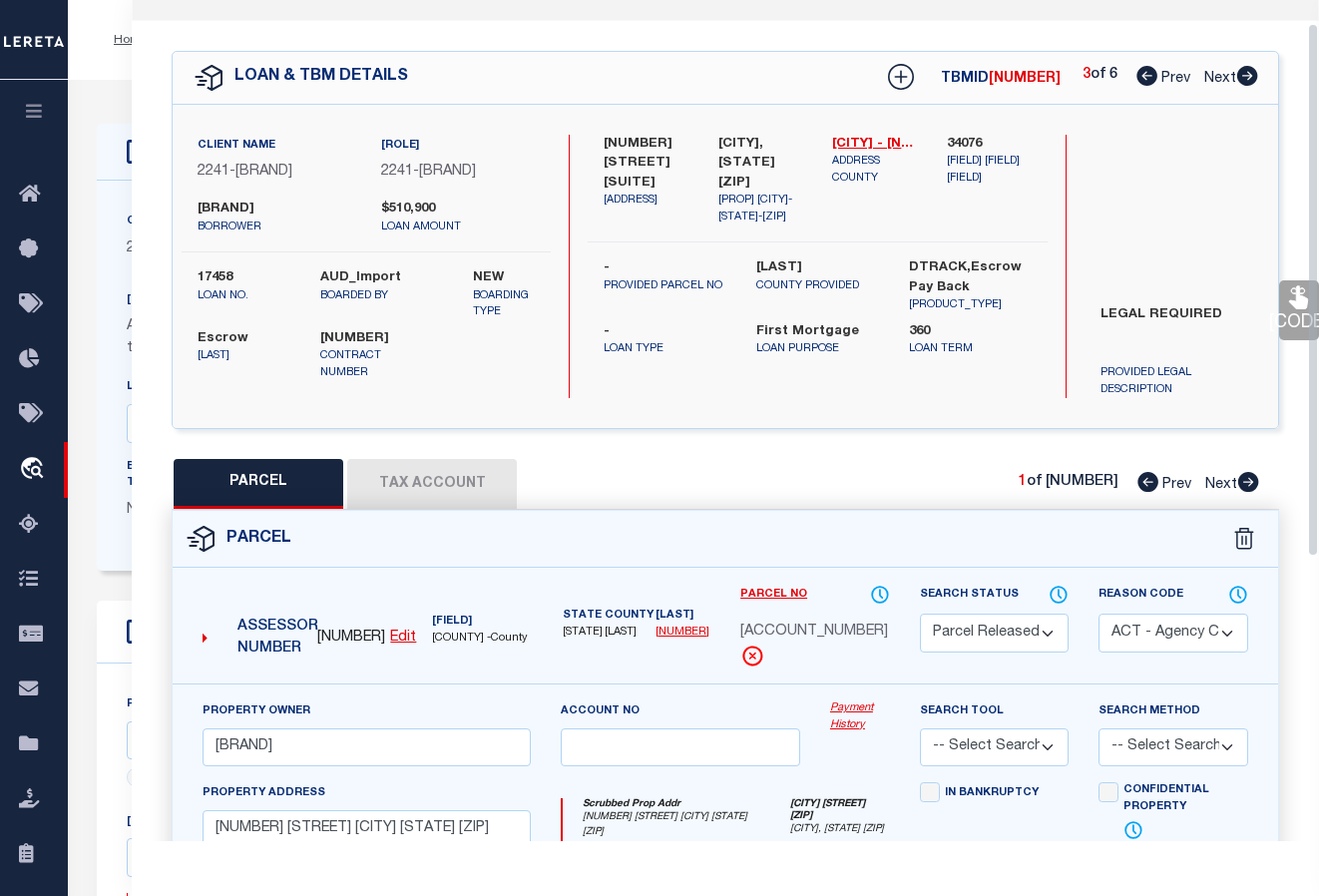 scroll, scrollTop: 0, scrollLeft: 0, axis: both 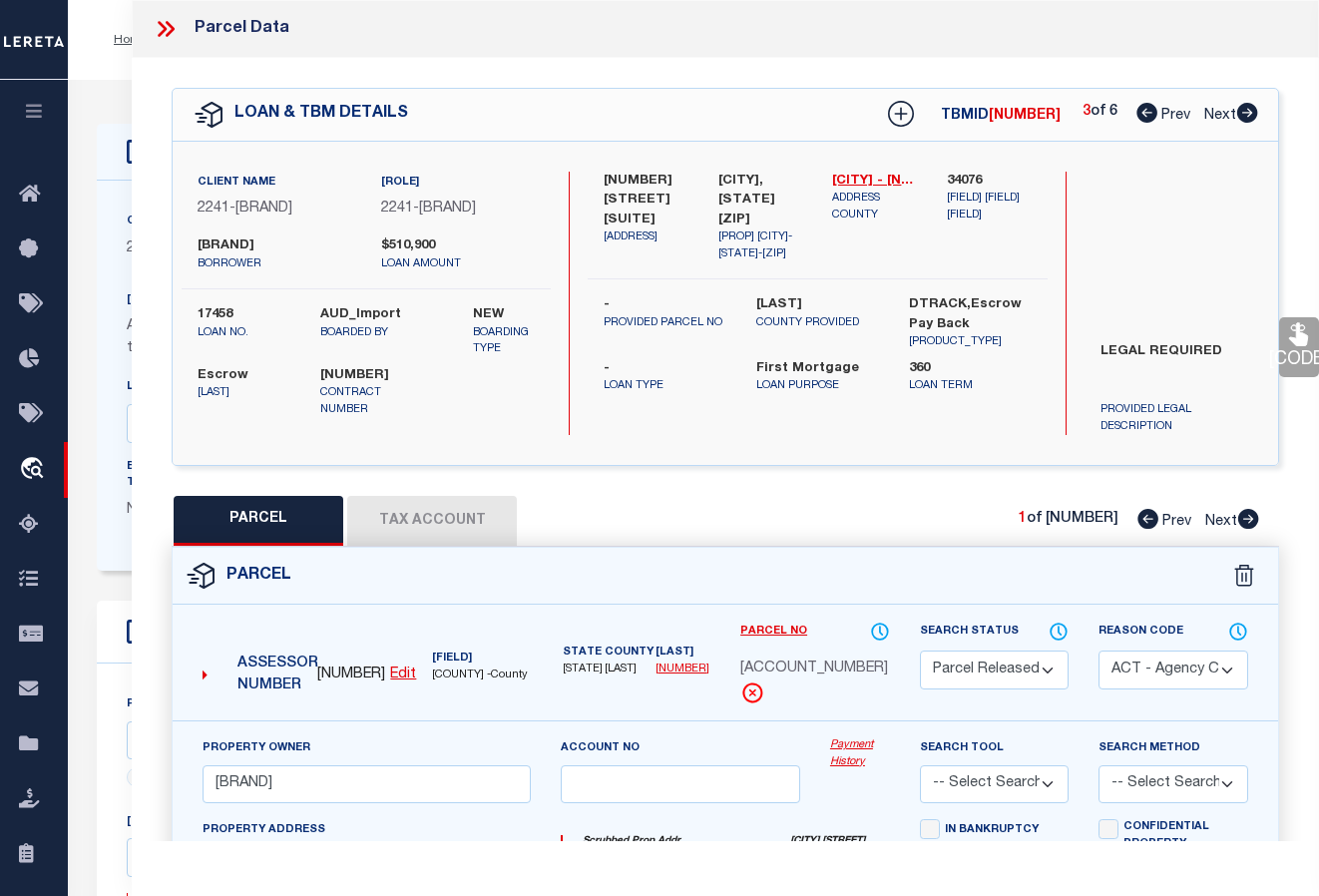 click at bounding box center [1146, 113] 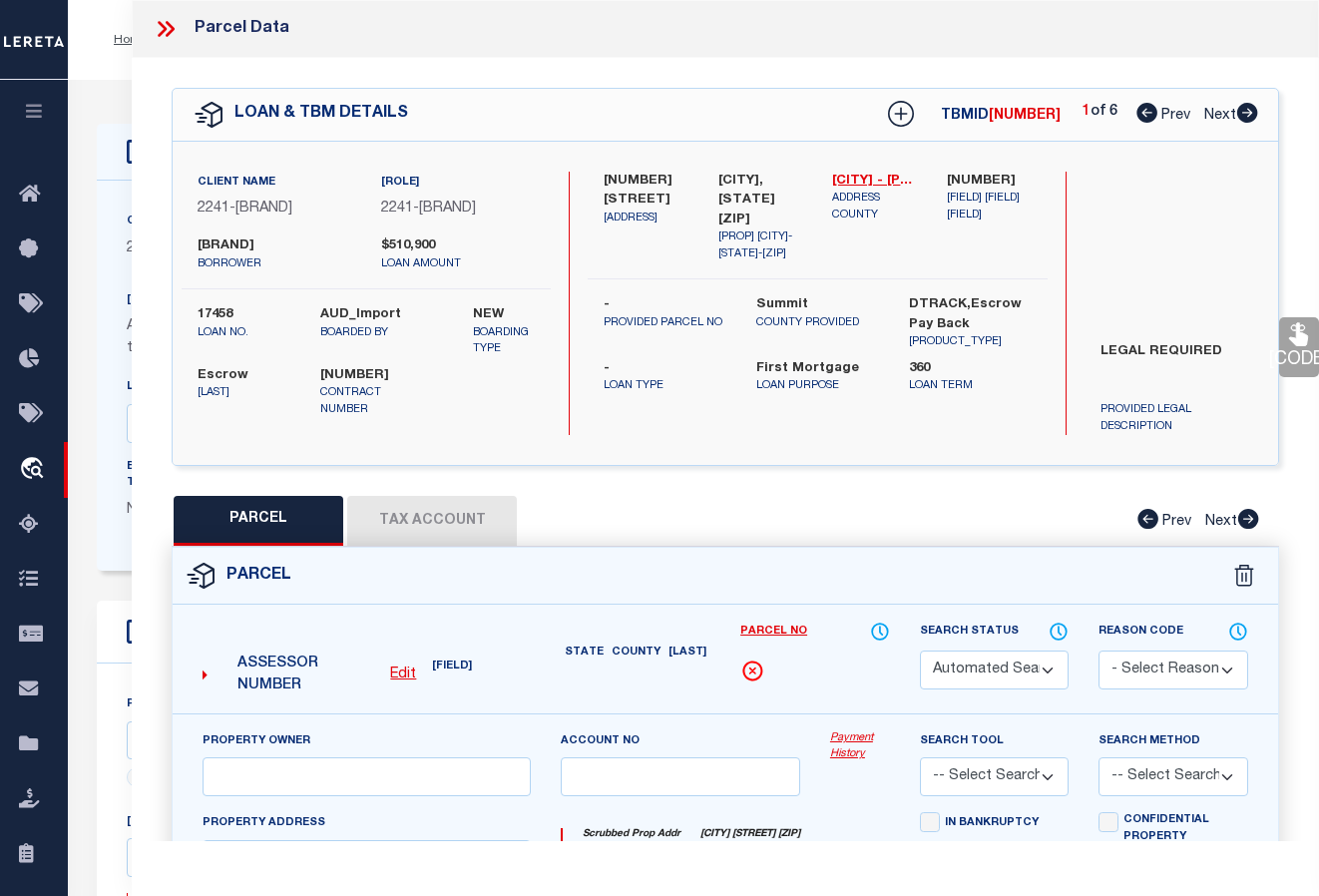 click at bounding box center (1146, 113) 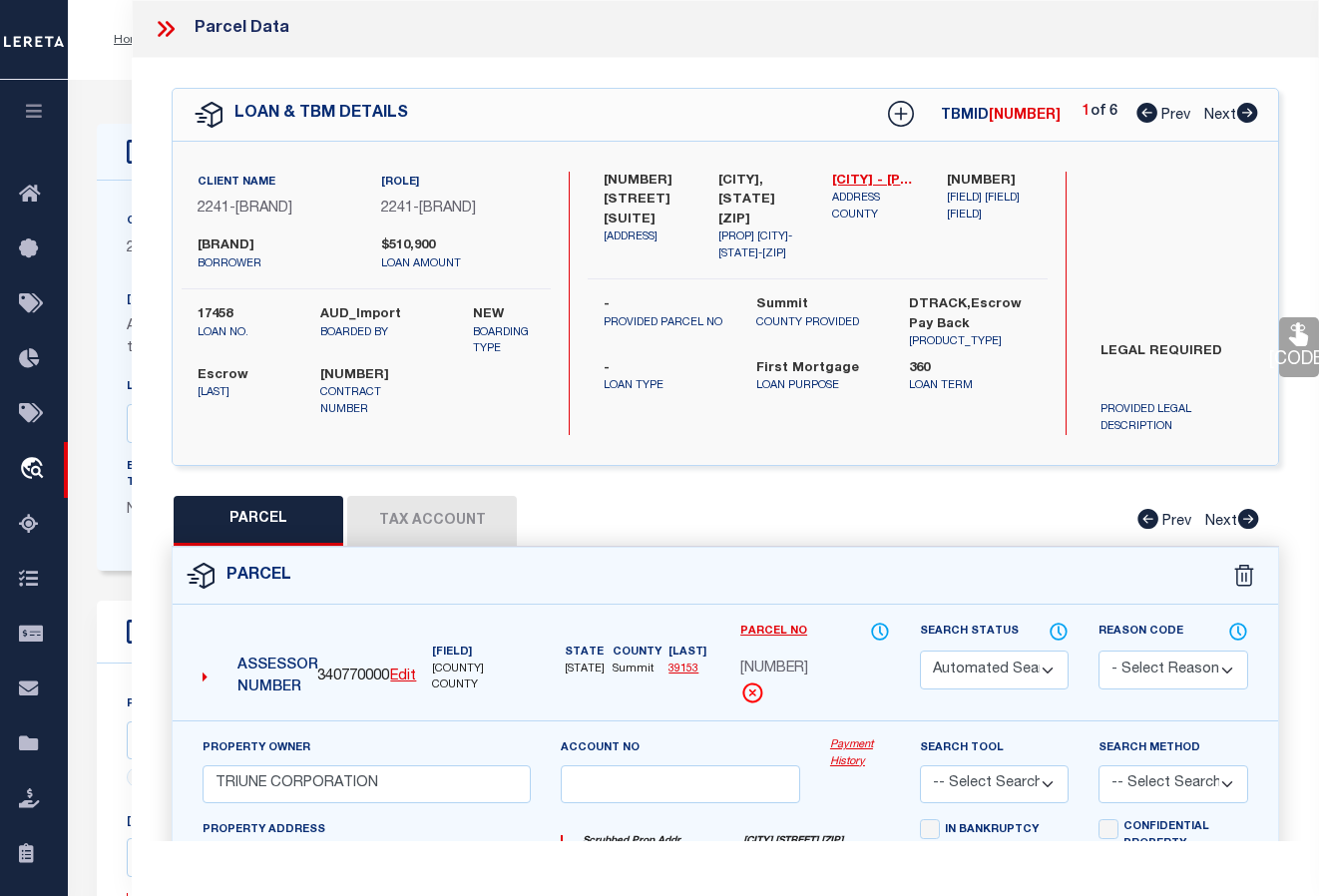 click at bounding box center (1298, 334) 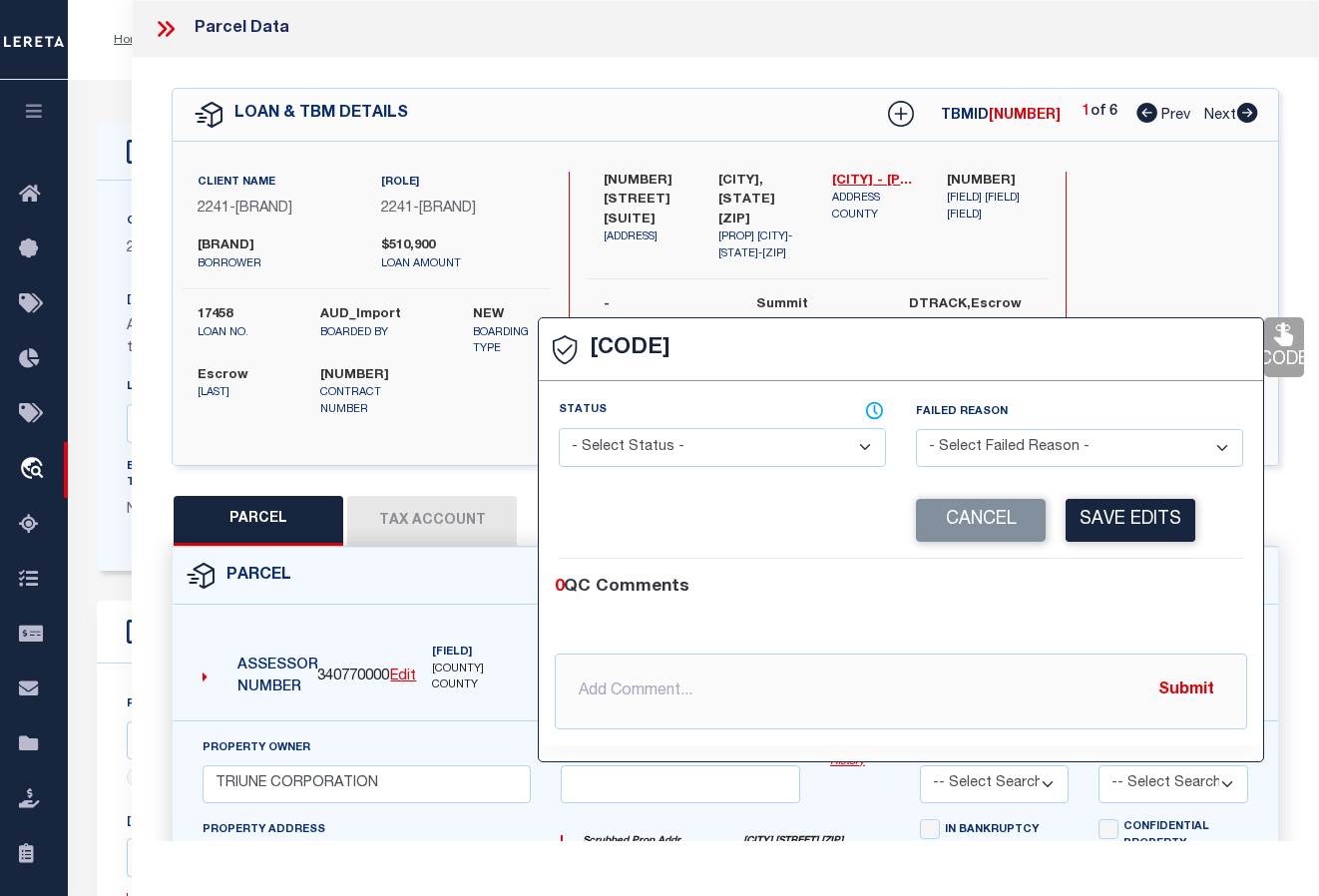 click on "- Select Status -
Ready to QC
Correct
Incorrect" at bounding box center (722, 447) 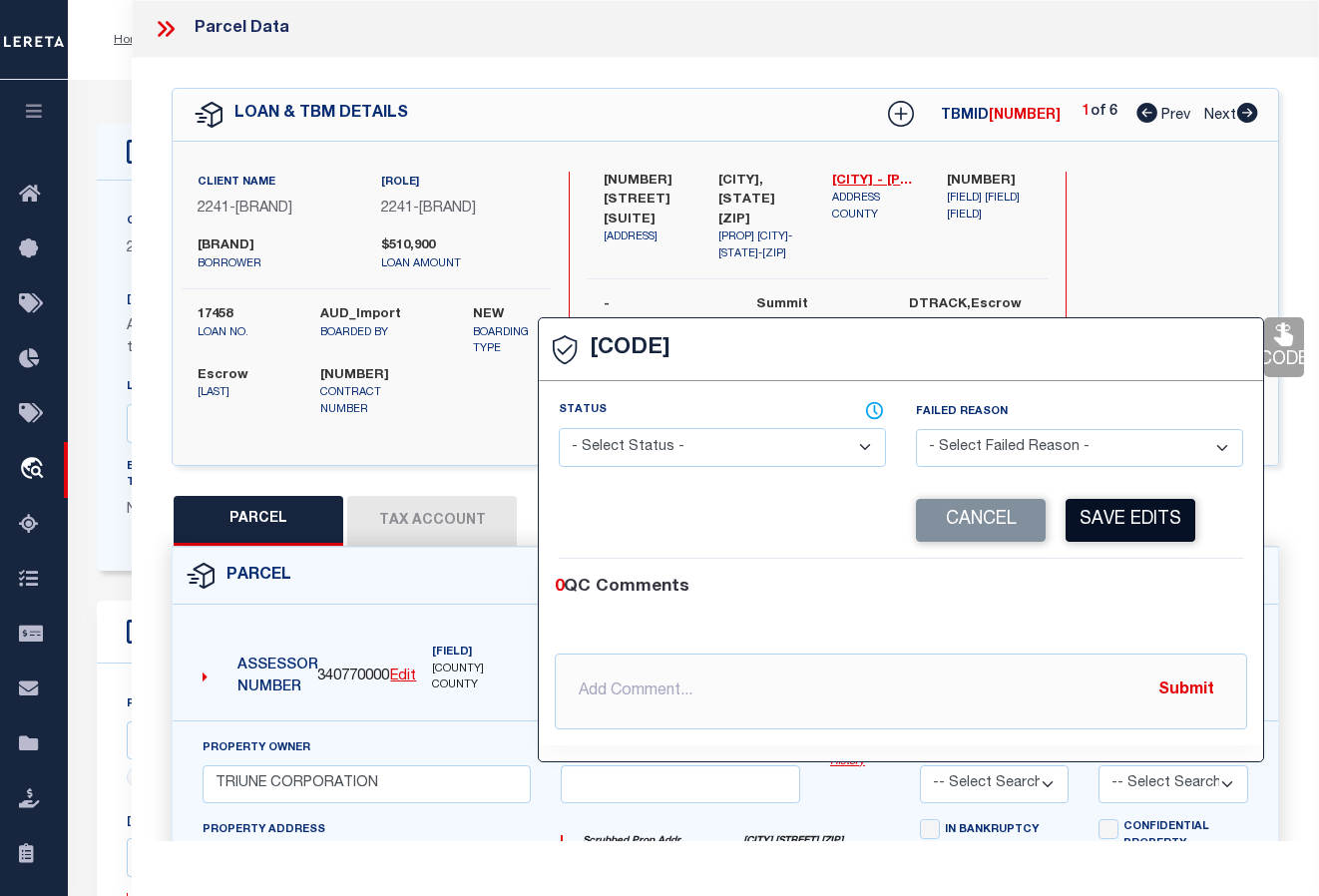 click on "Save Edits" at bounding box center [1130, 520] 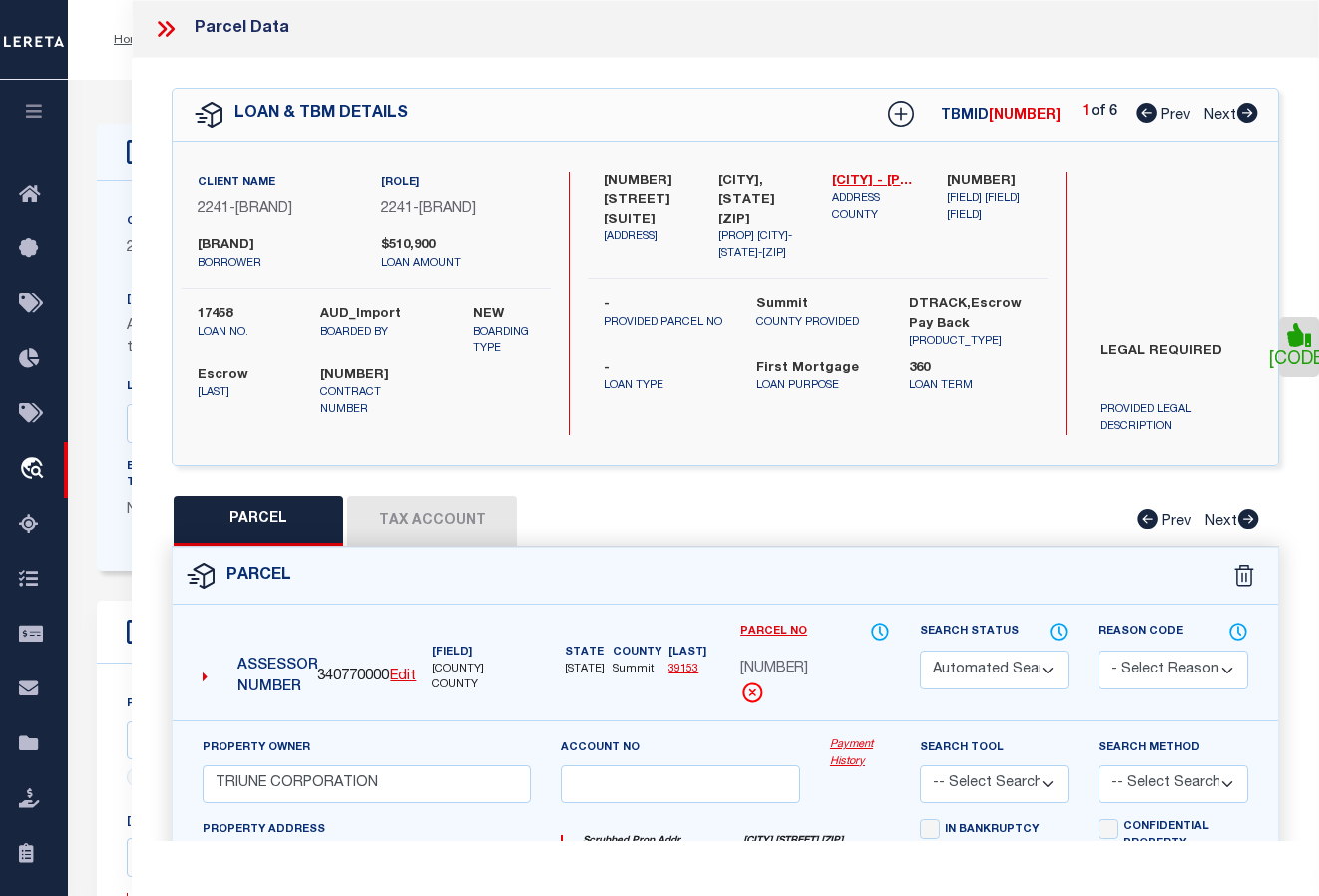 click at bounding box center [1247, 113] 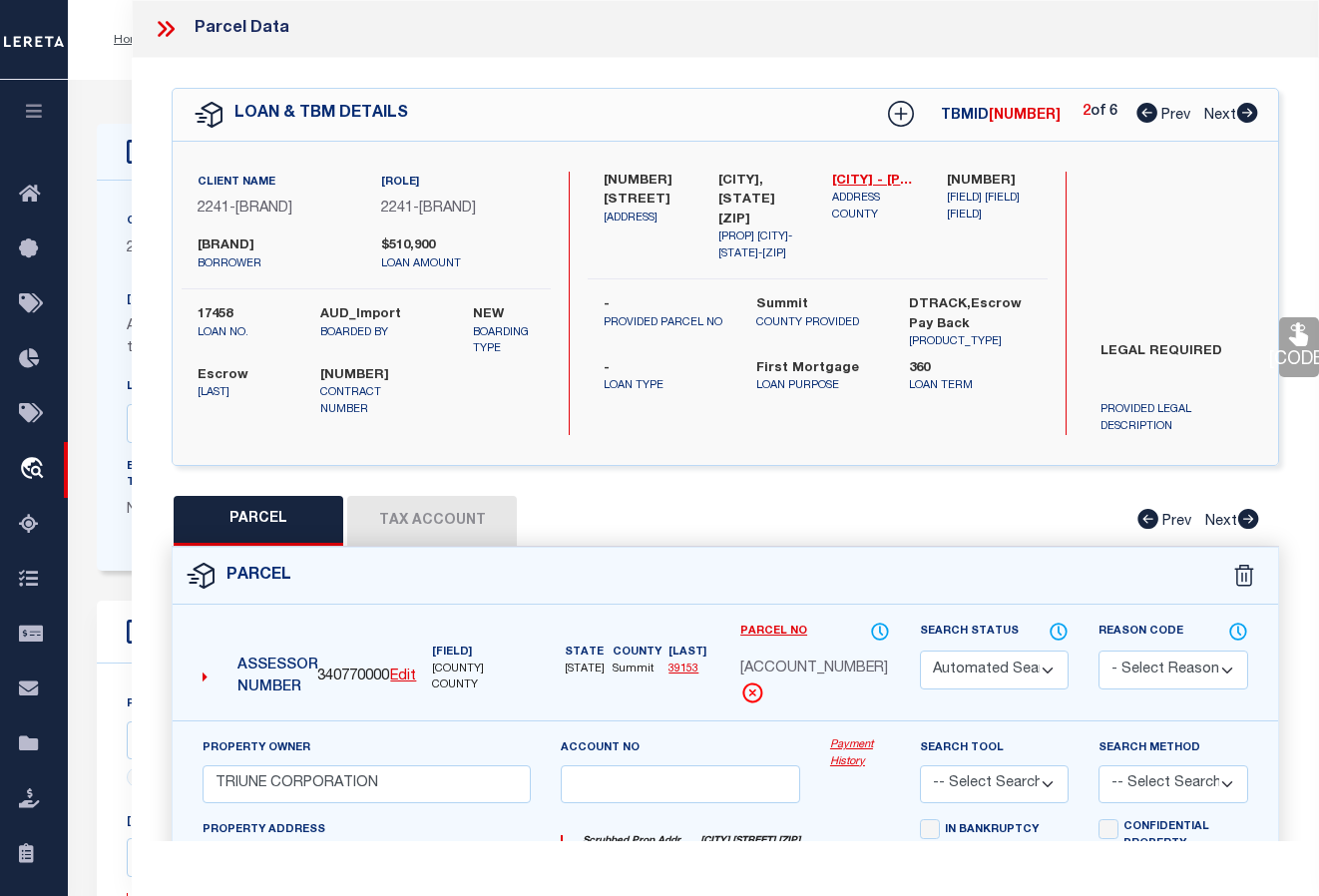 click on "[CODE]" at bounding box center (1299, 347) 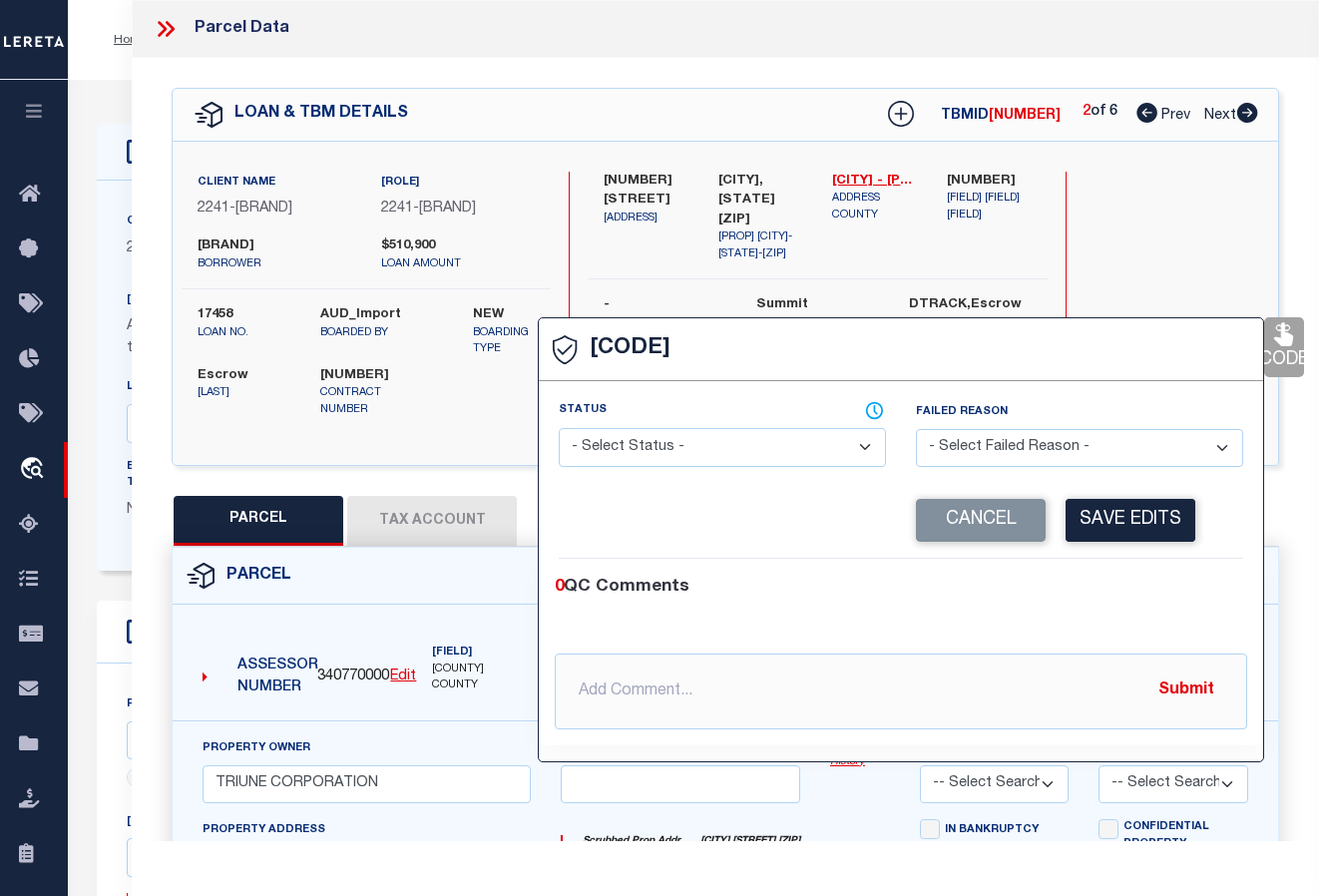click on "- Select Status -
Ready to QC
Correct
Incorrect" at bounding box center [722, 447] 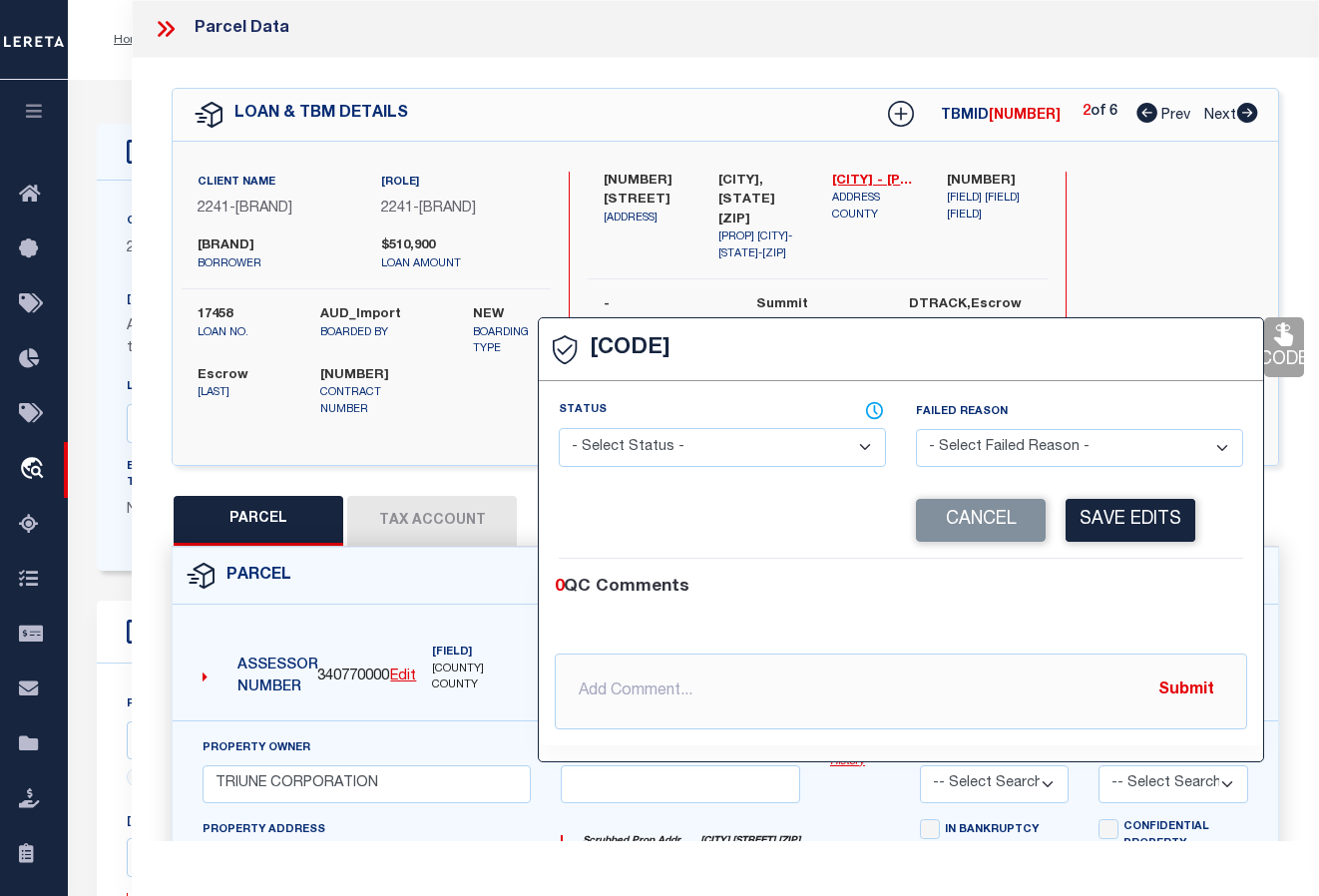 click on "Save Edits" at bounding box center (1130, 520) 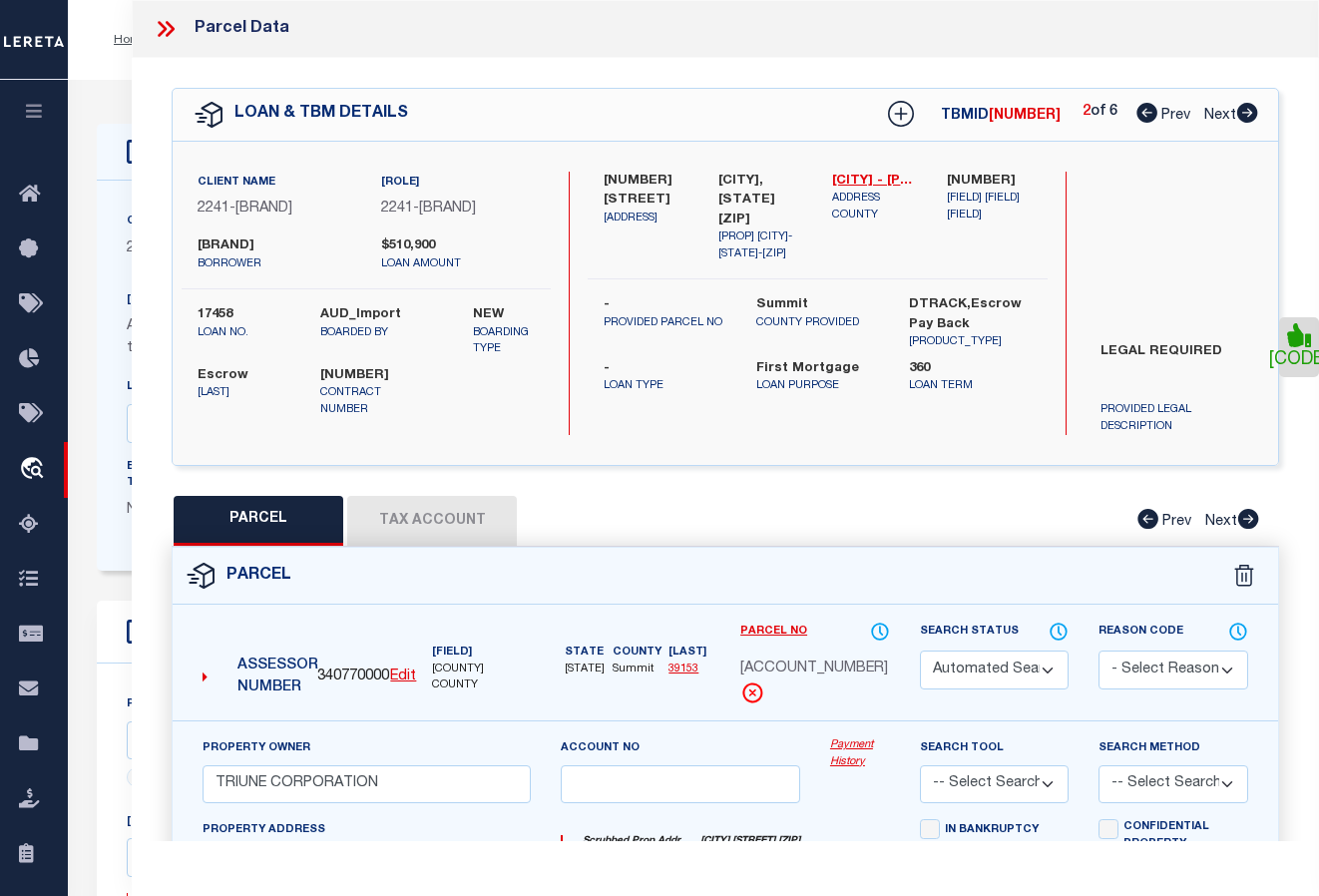 click at bounding box center (1247, 113) 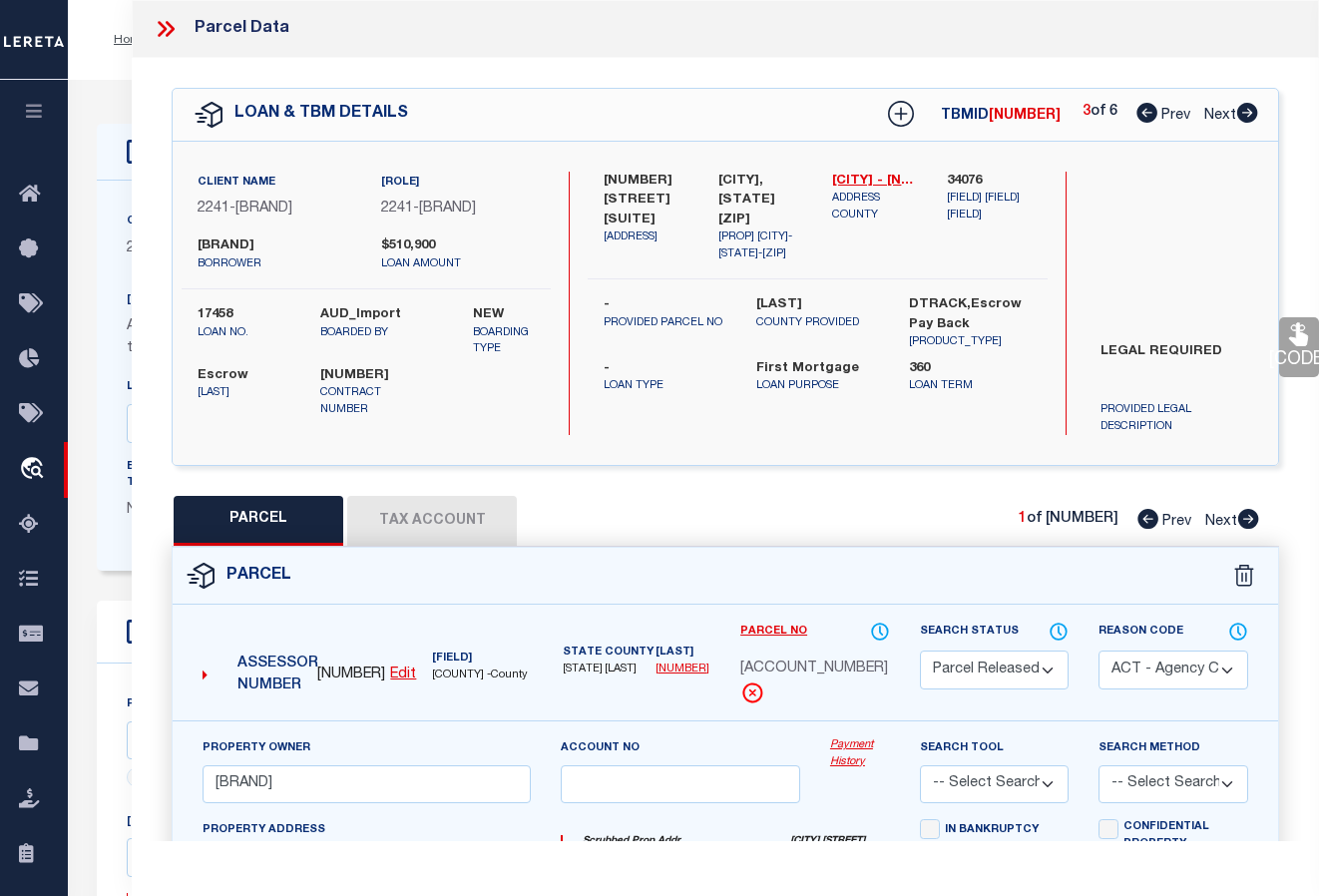 click on "[CODE]" at bounding box center [1299, 347] 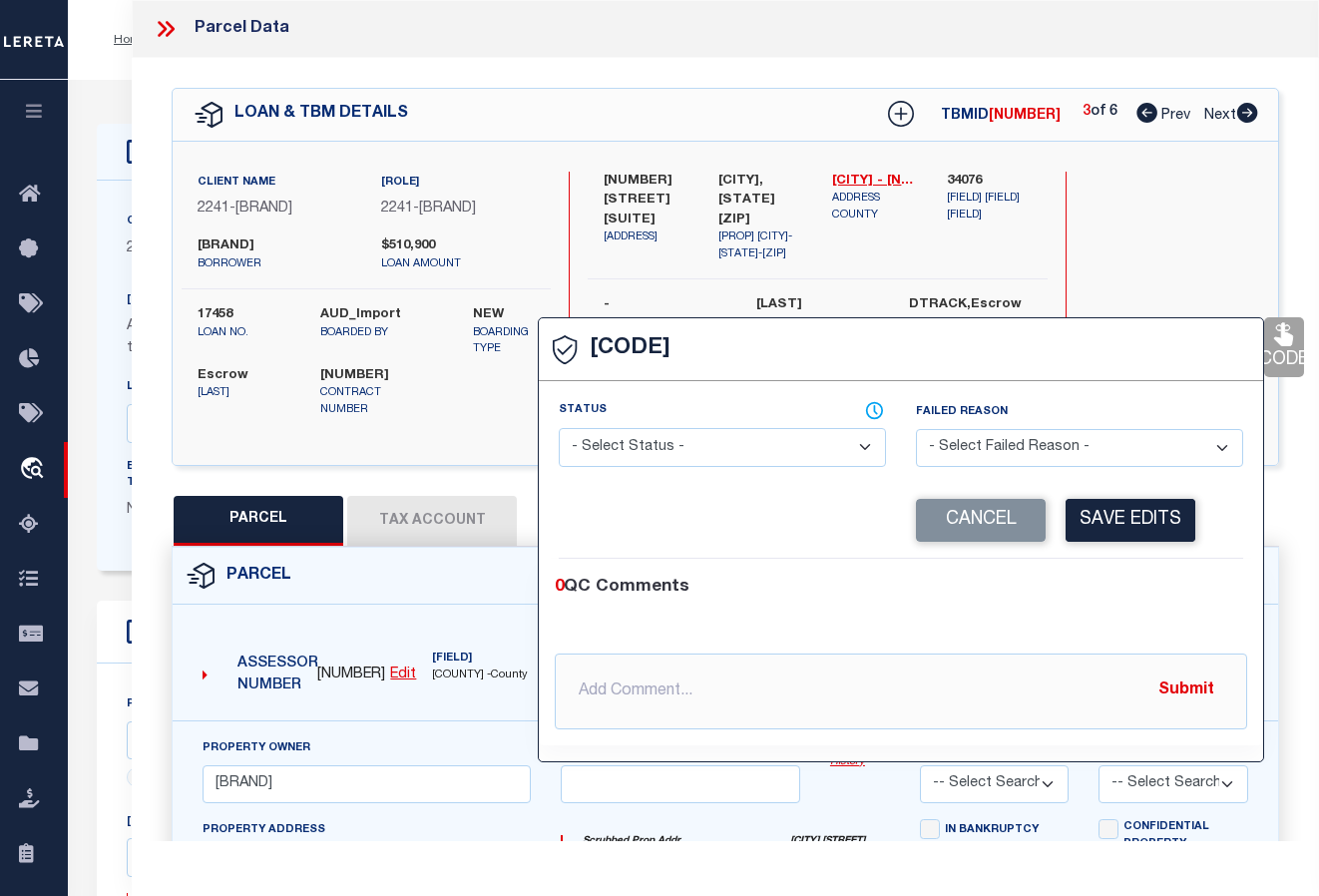 click on "- Select Status -
Ready to QC
Correct
Incorrect" at bounding box center [722, 447] 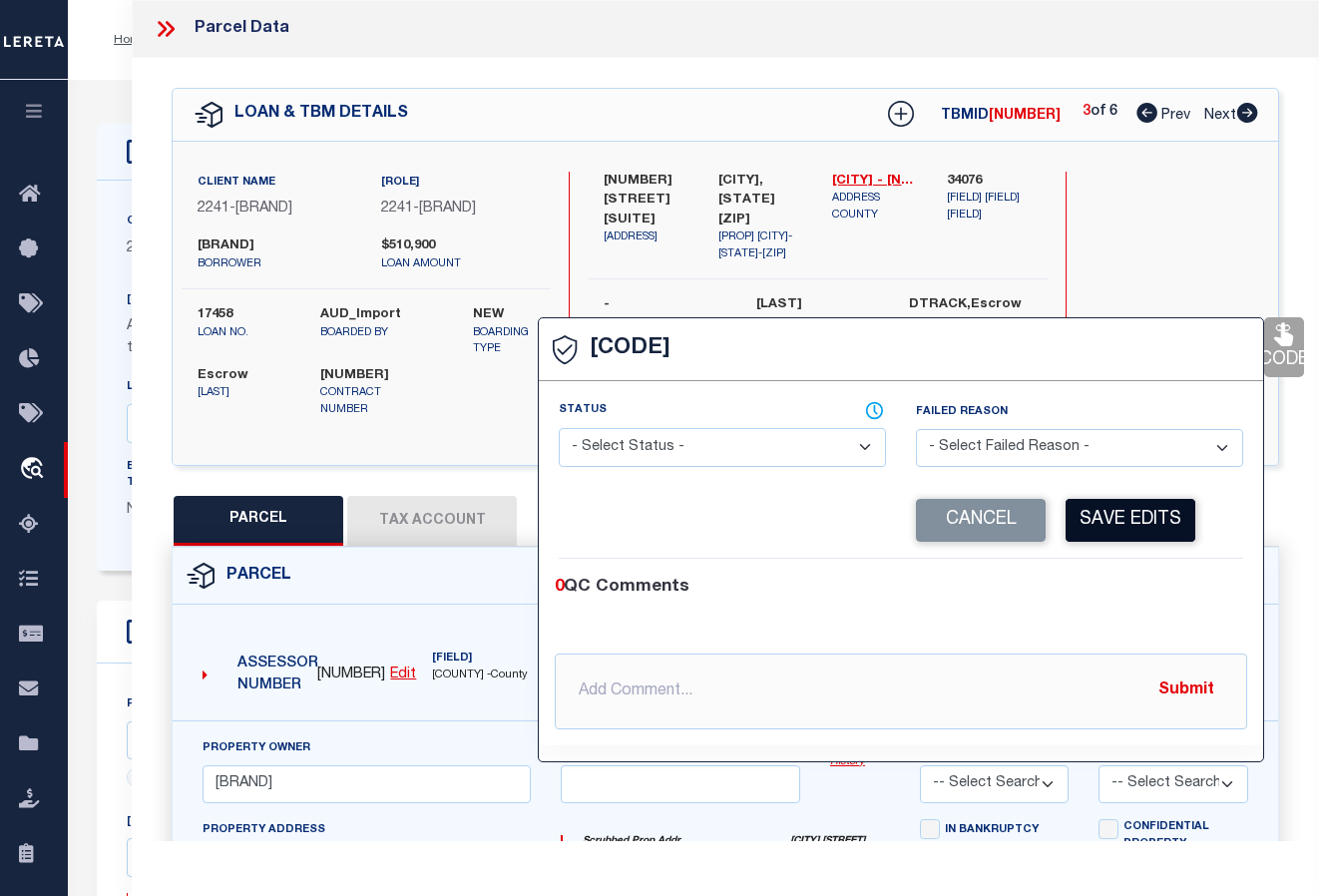 click on "Save Edits" at bounding box center (1130, 520) 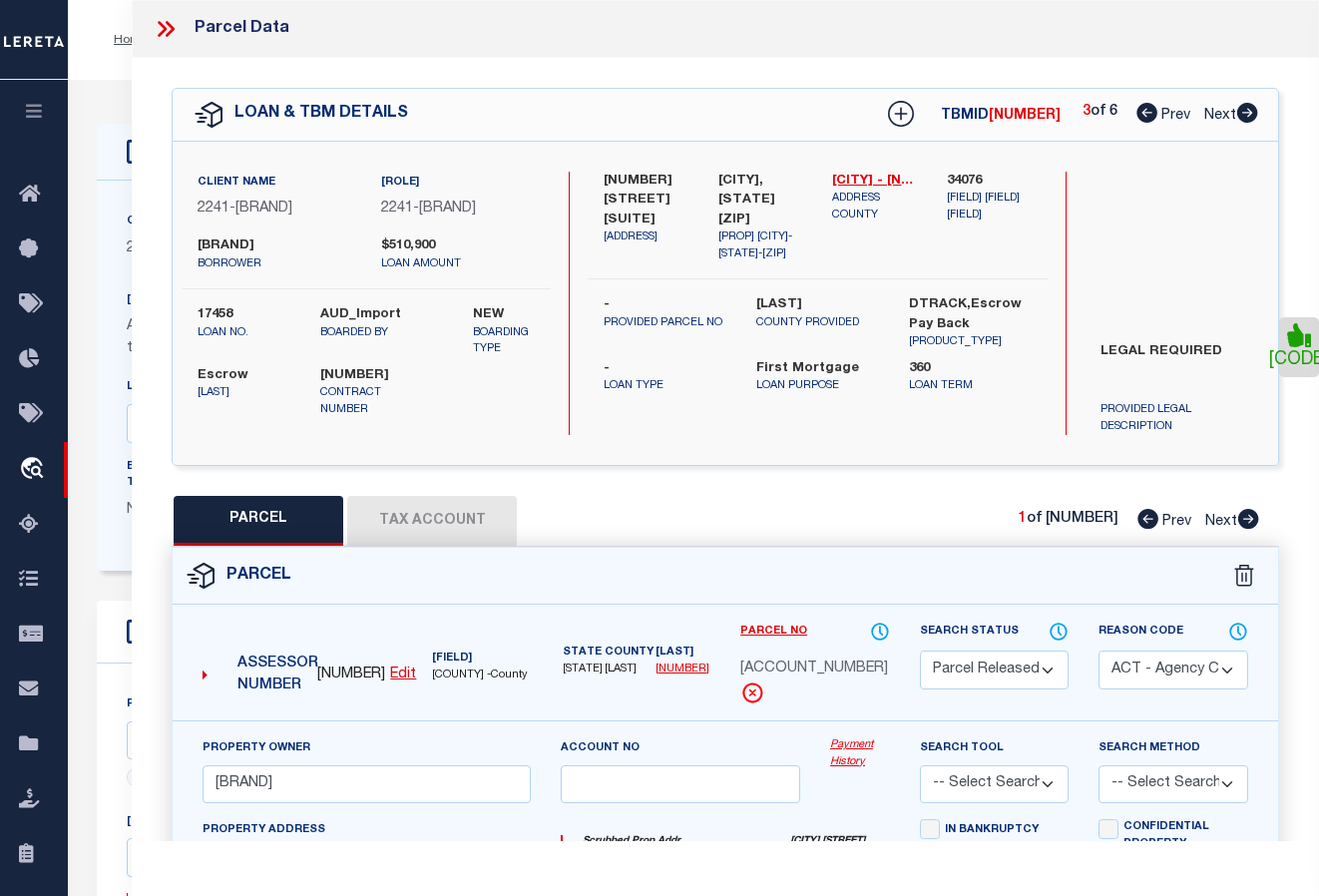 click at bounding box center (1248, 519) 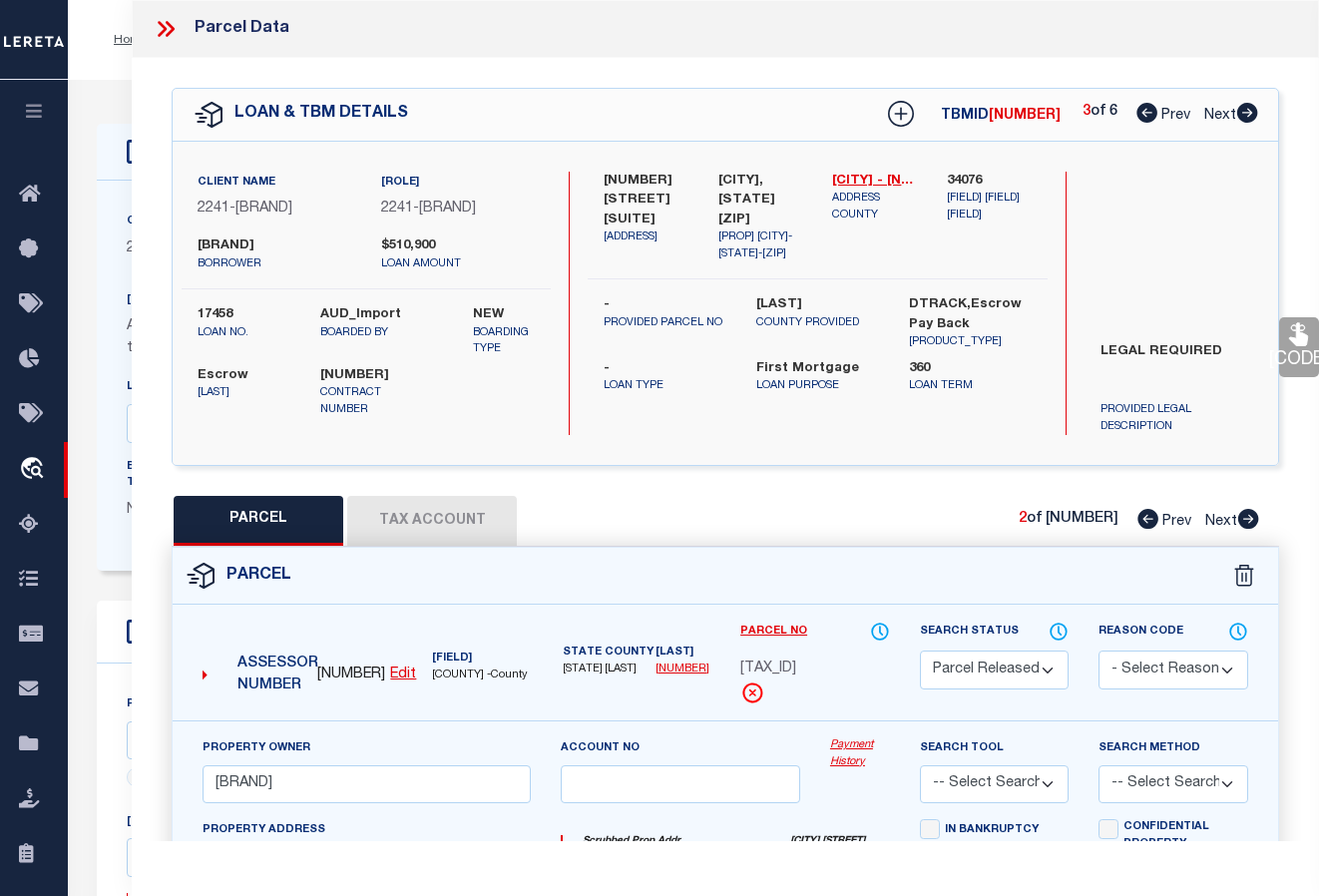 click on "[CODE]" at bounding box center [1299, 347] 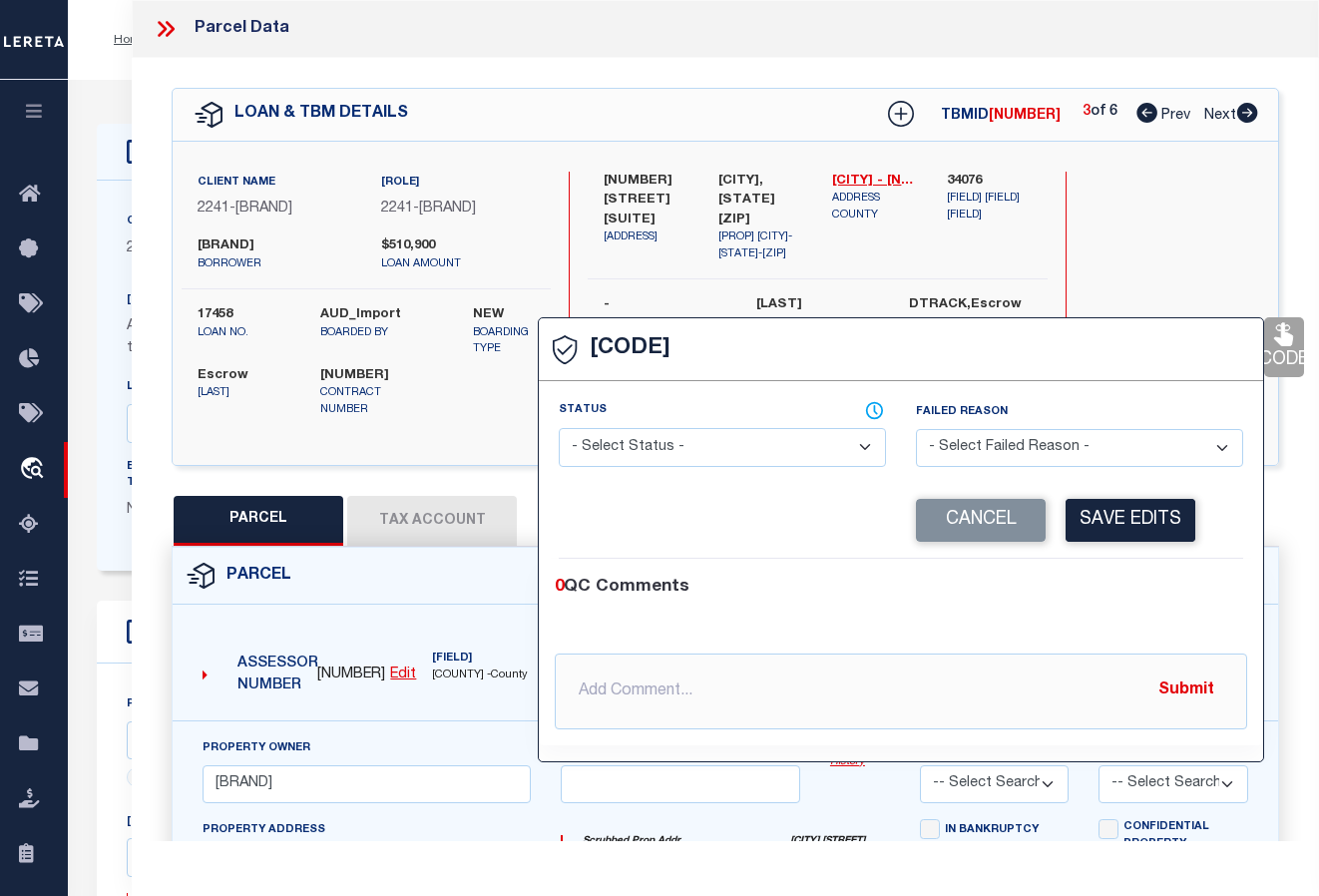 click on "- Select Status -
Ready to QC
Correct
Incorrect" at bounding box center [722, 447] 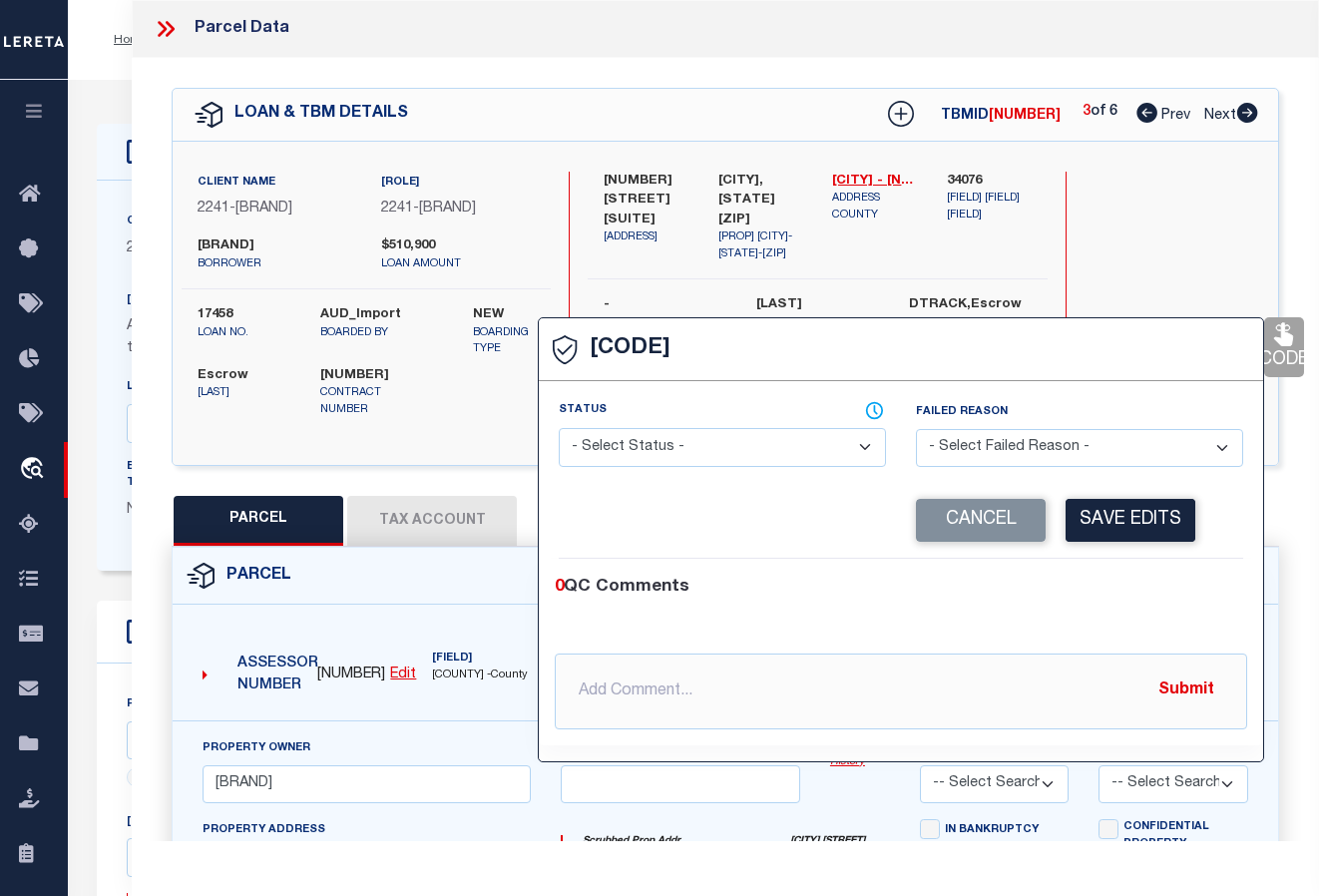 click on "- Select Status -
Ready to QC
Correct
Incorrect" at bounding box center [722, 447] 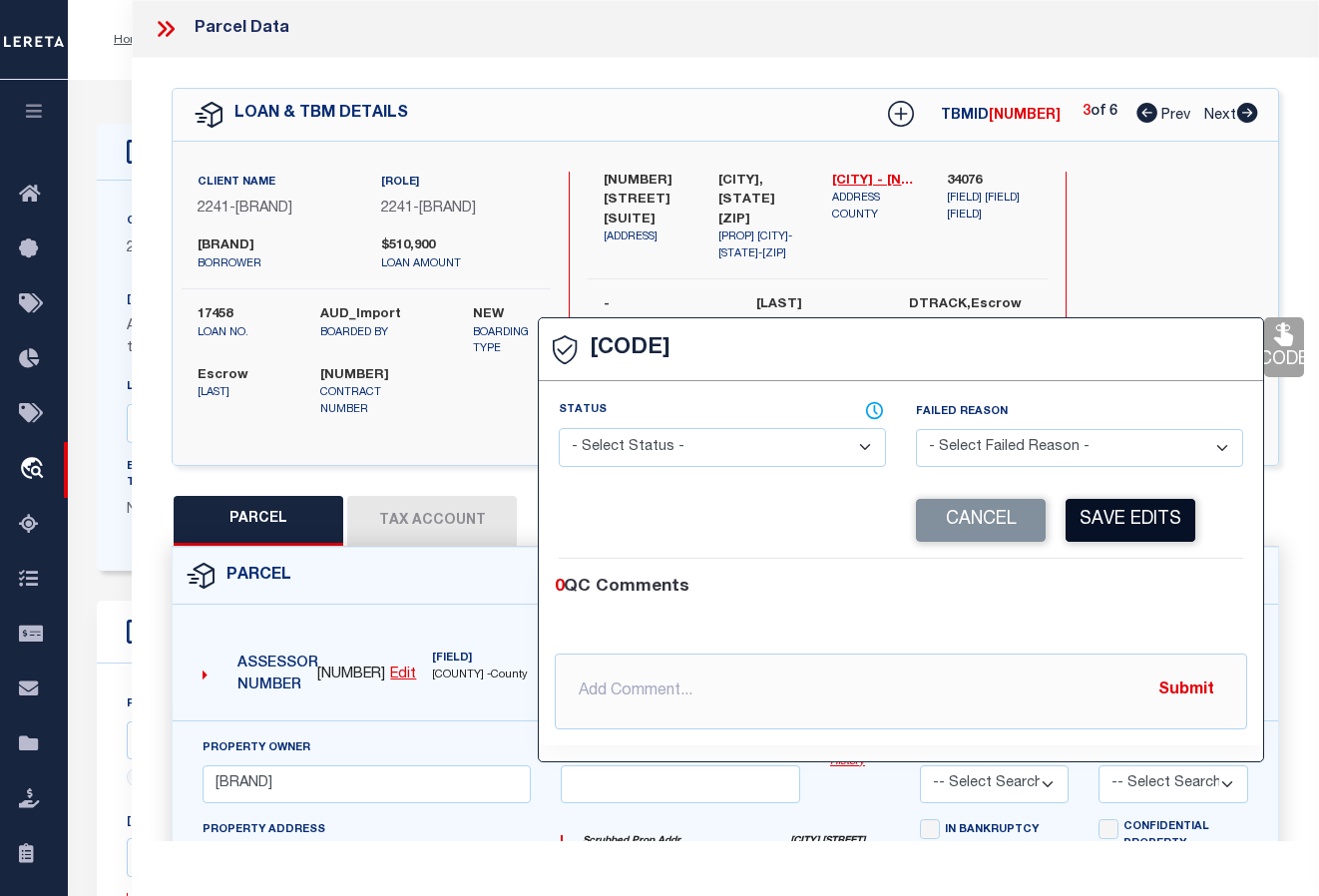 click on "Save Edits" at bounding box center (1130, 520) 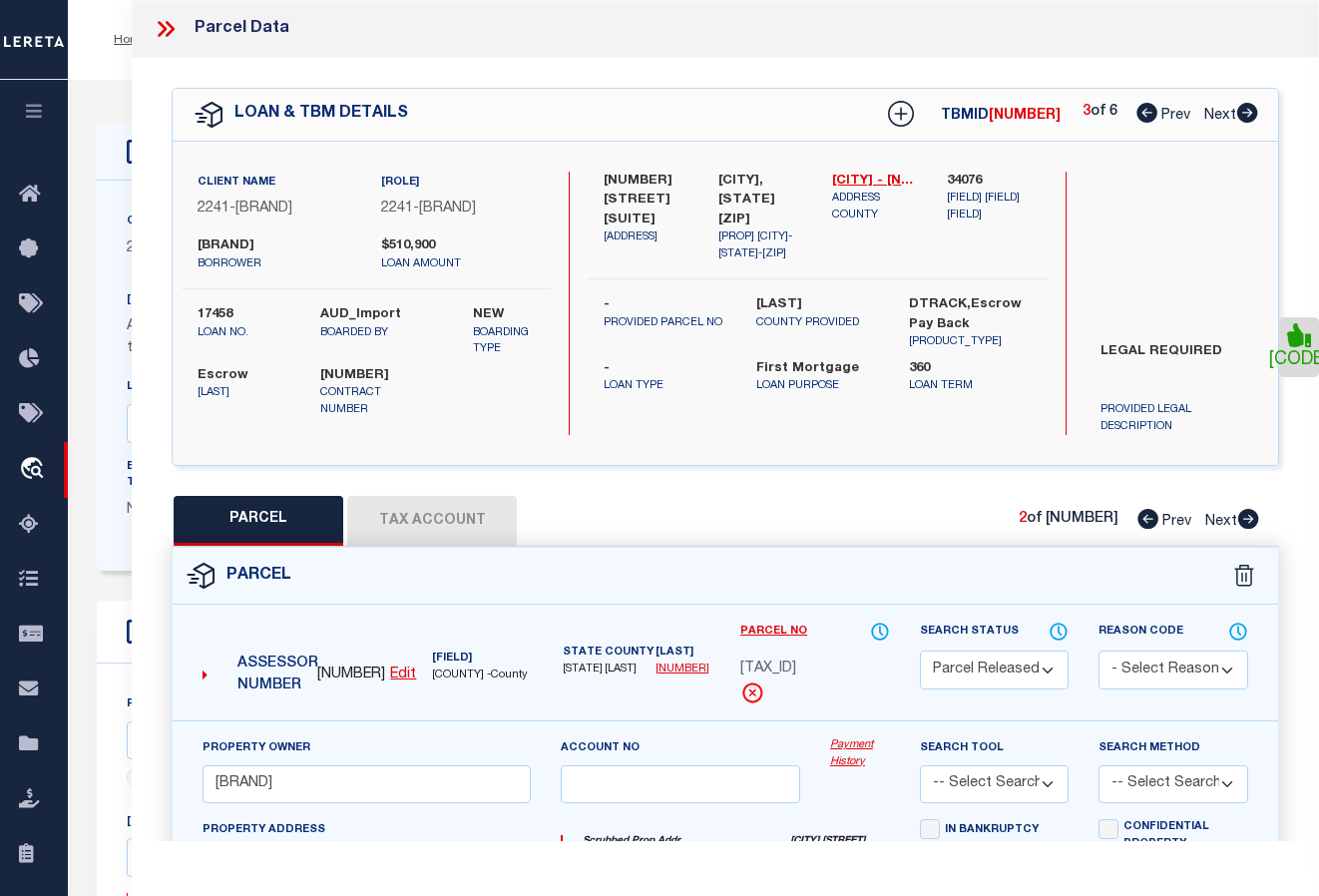 click at bounding box center [1247, 113] 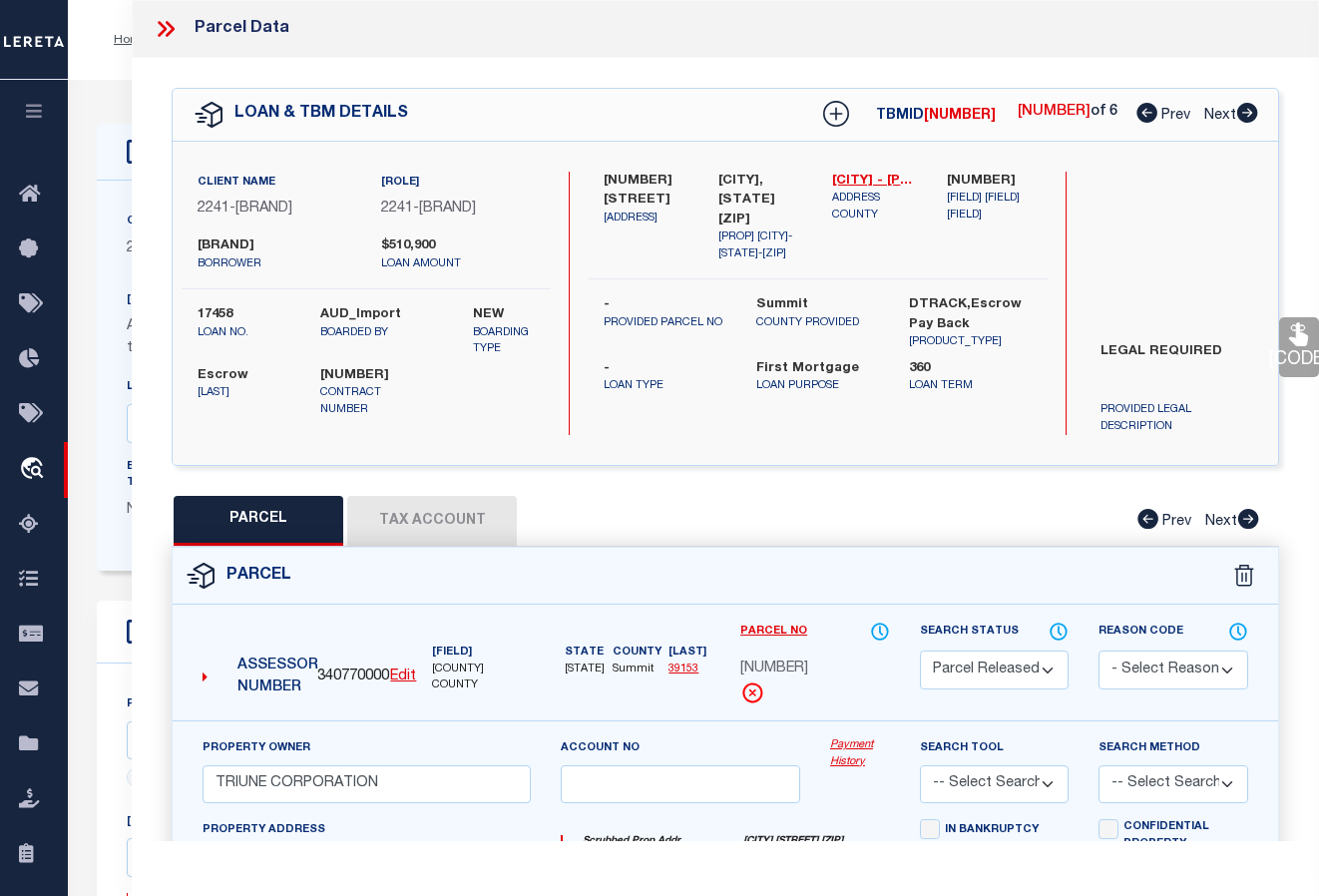 click on "[CODE]" at bounding box center [1299, 347] 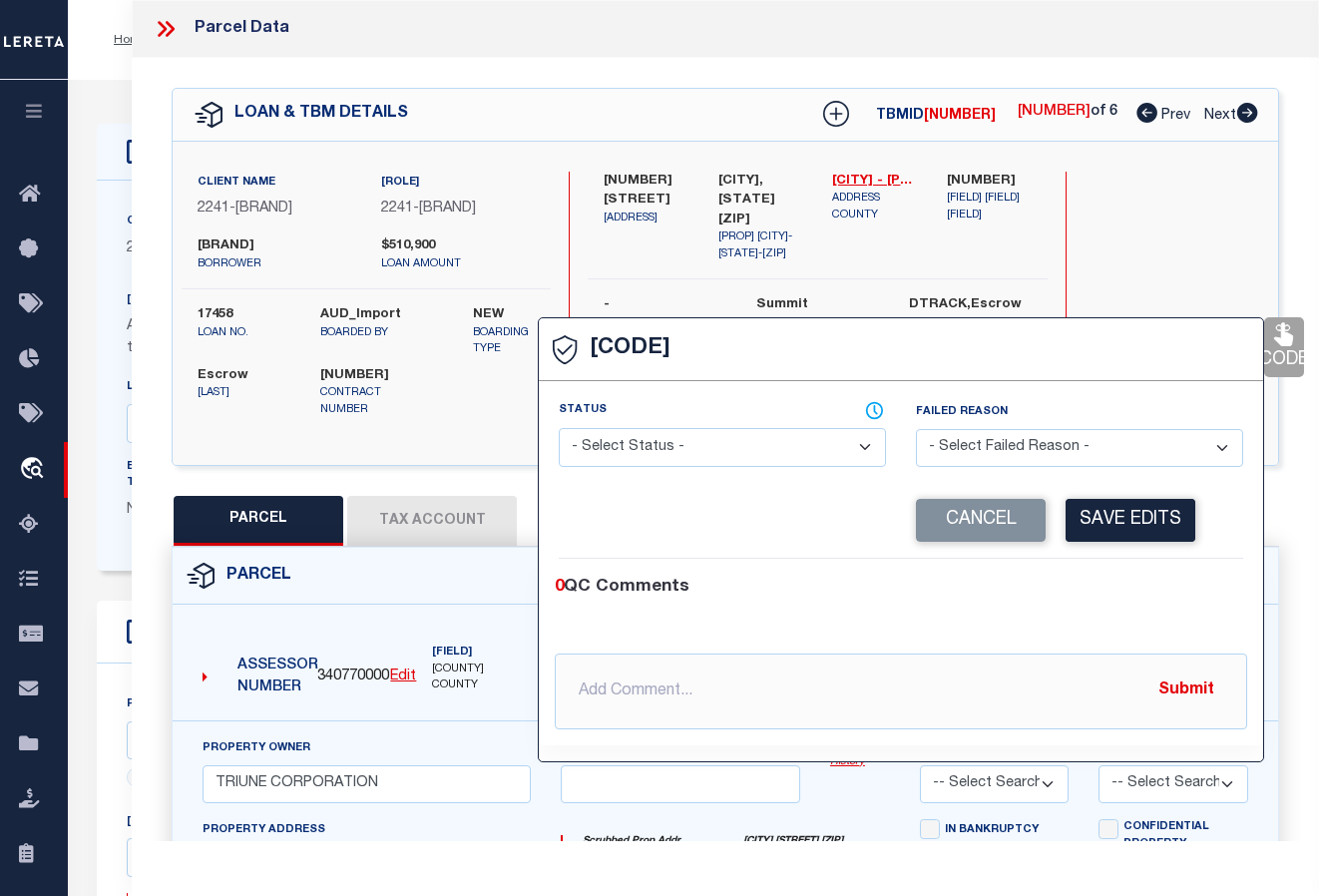 click on "- Select Status -
Ready to QC
Correct
Incorrect" at bounding box center (722, 447) 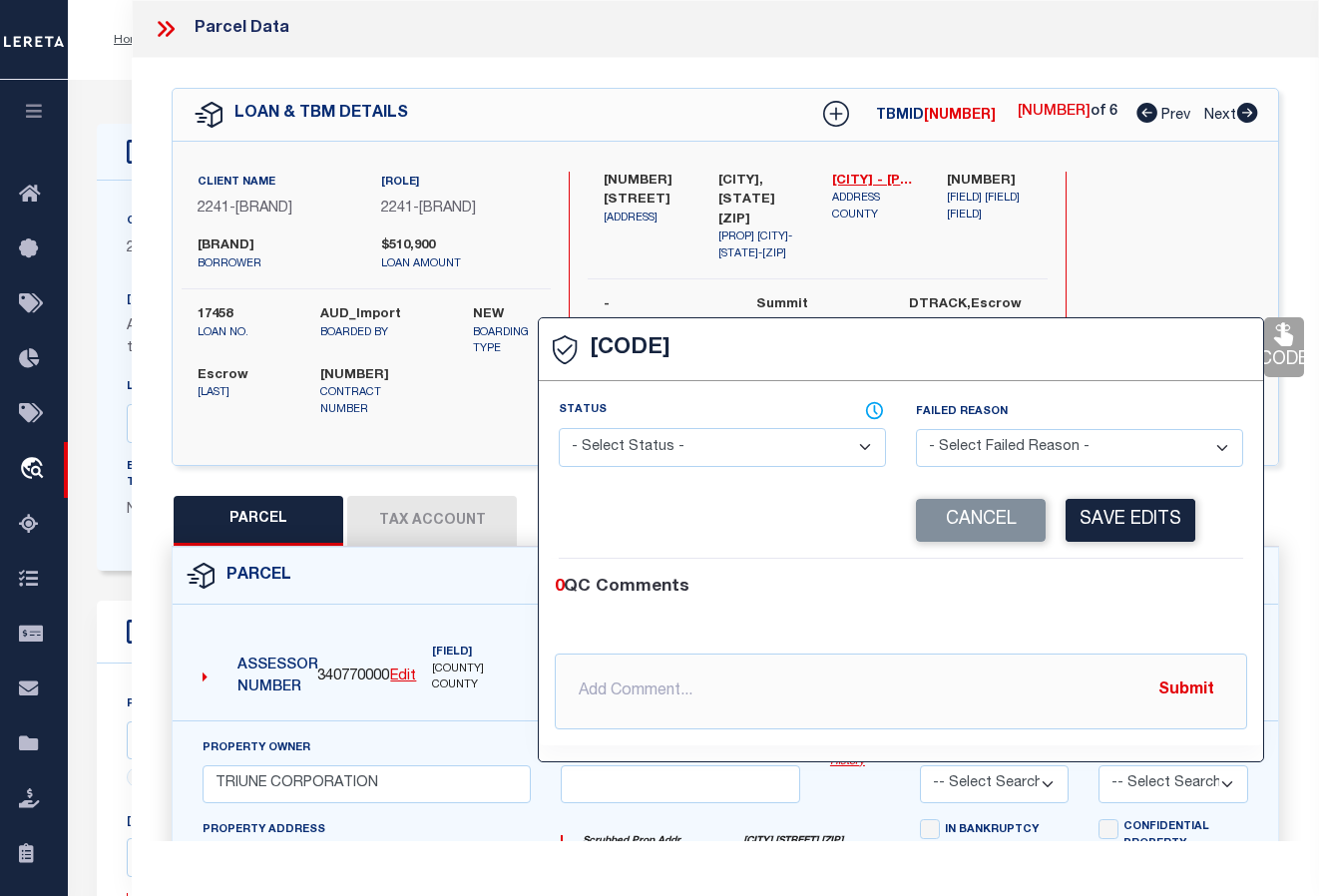 click on "- Select Status -
Ready to QC
Correct
Incorrect" at bounding box center (722, 447) 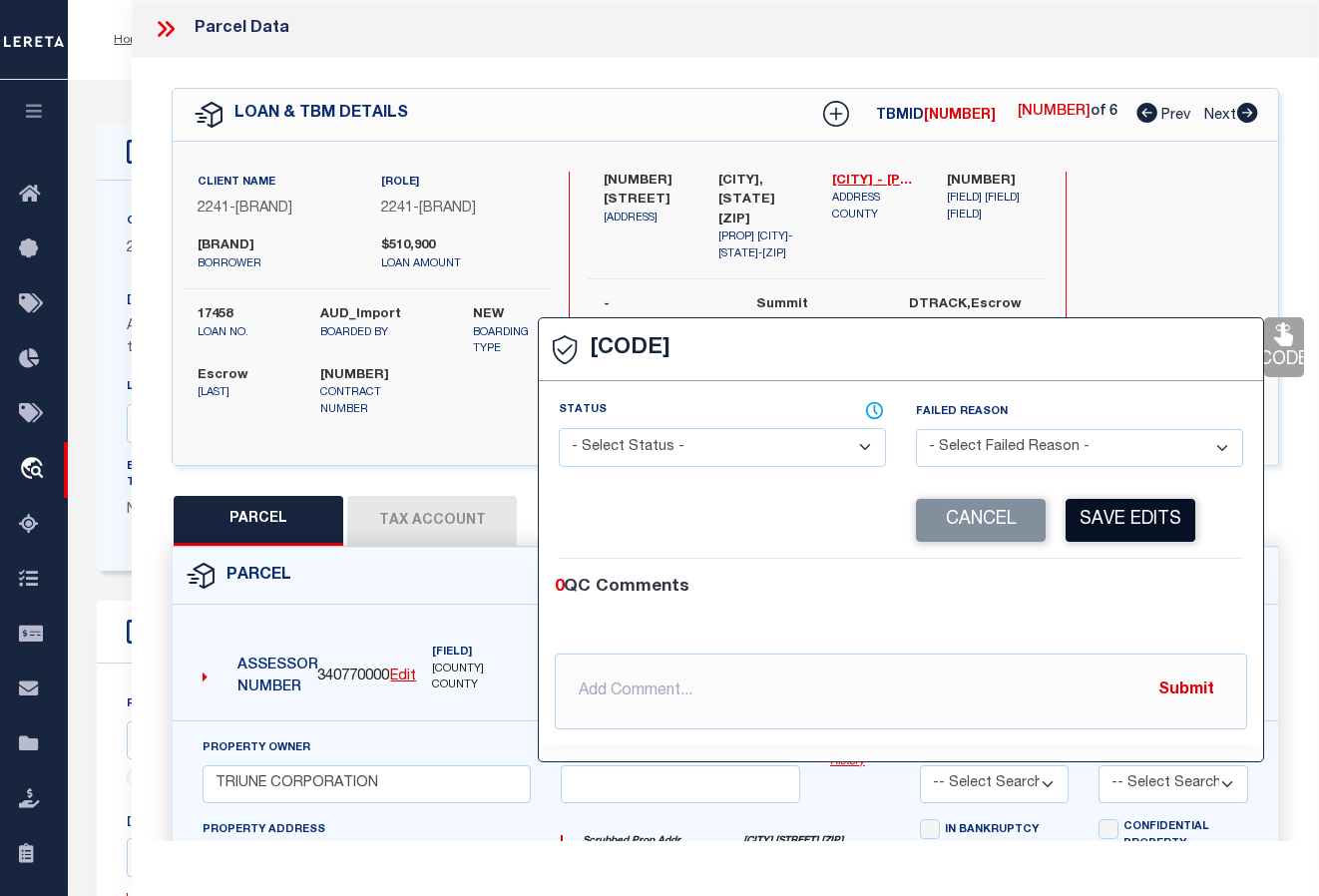 click on "Save Edits" at bounding box center (1130, 520) 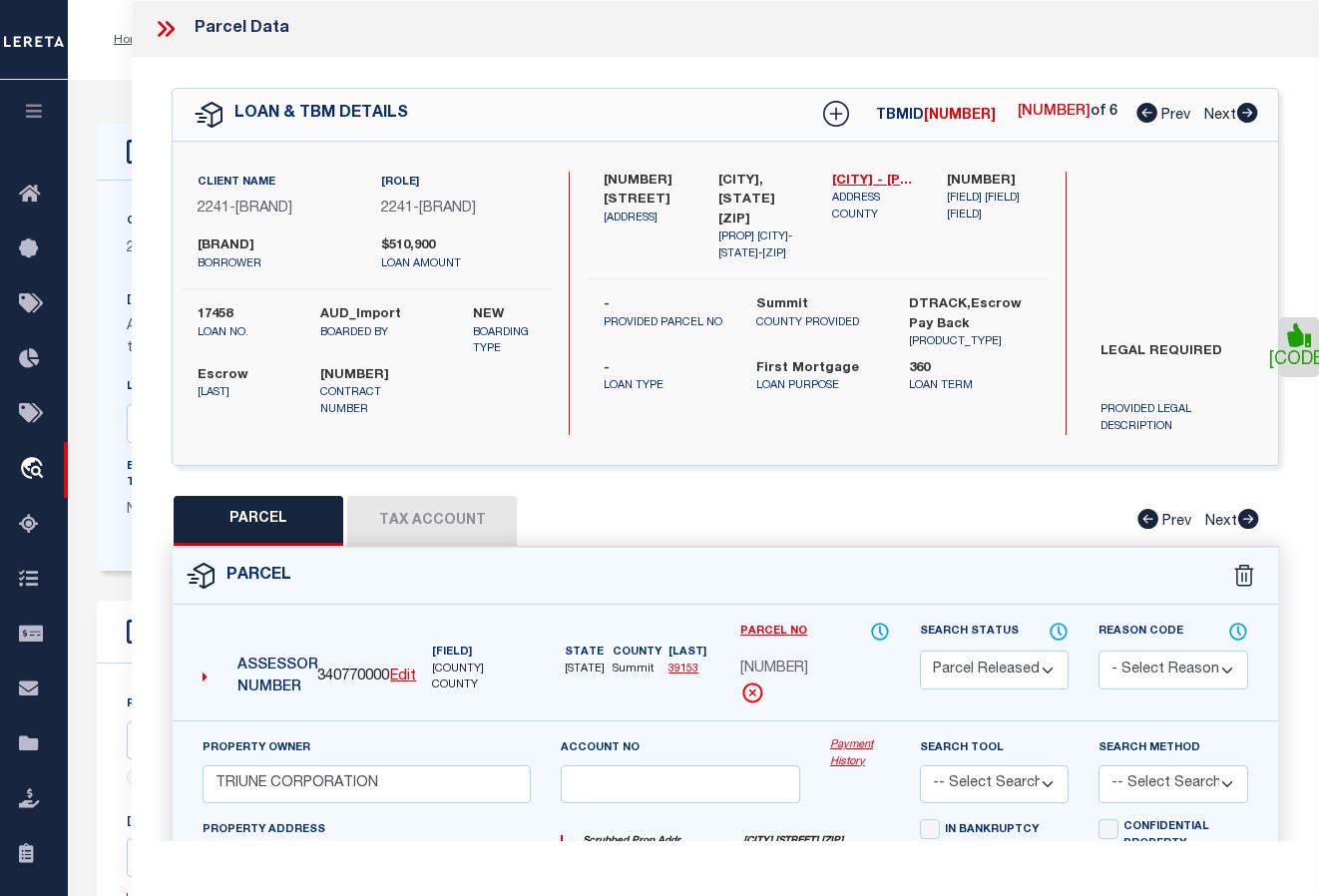 click at bounding box center (1247, 113) 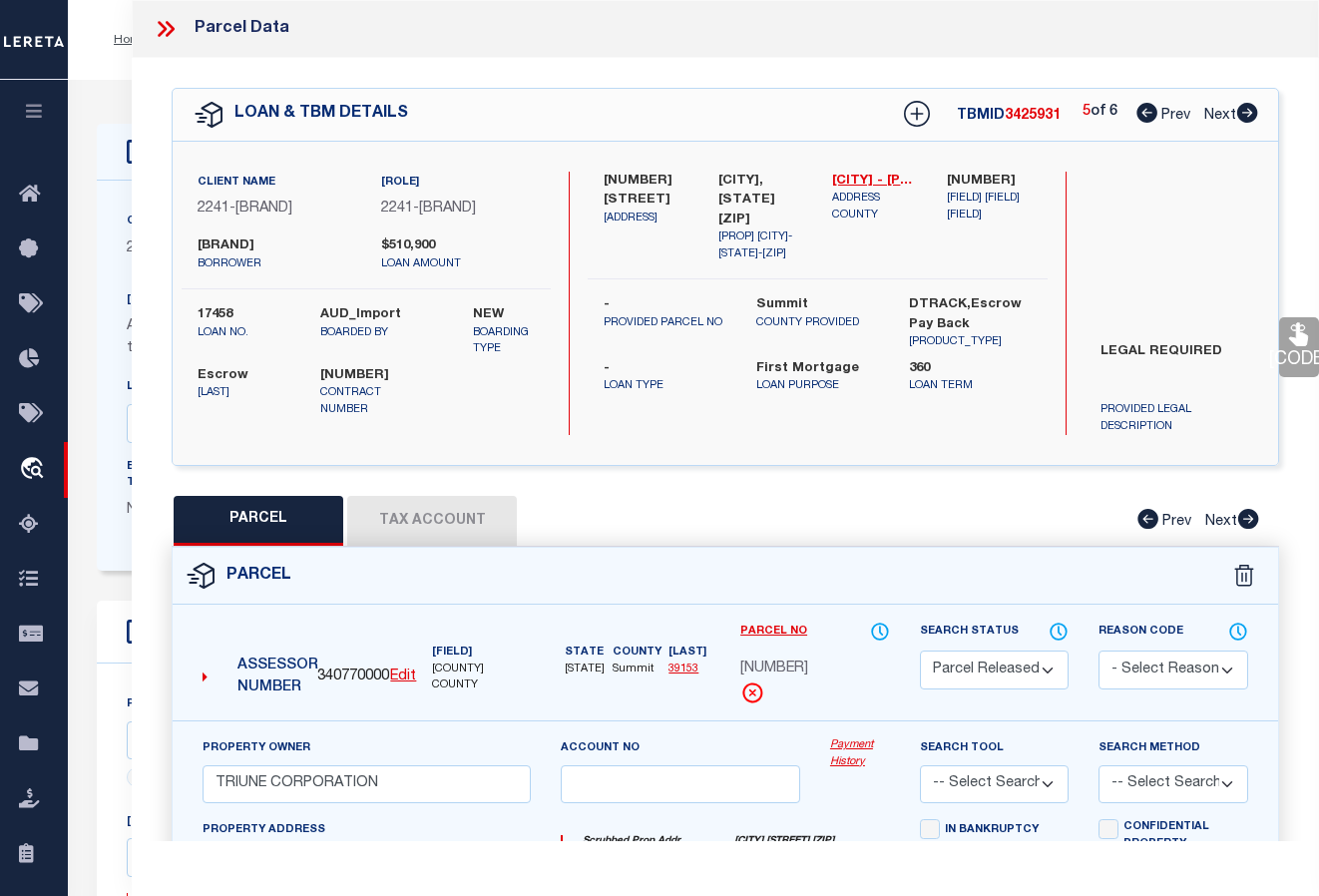 click at bounding box center [1298, 334] 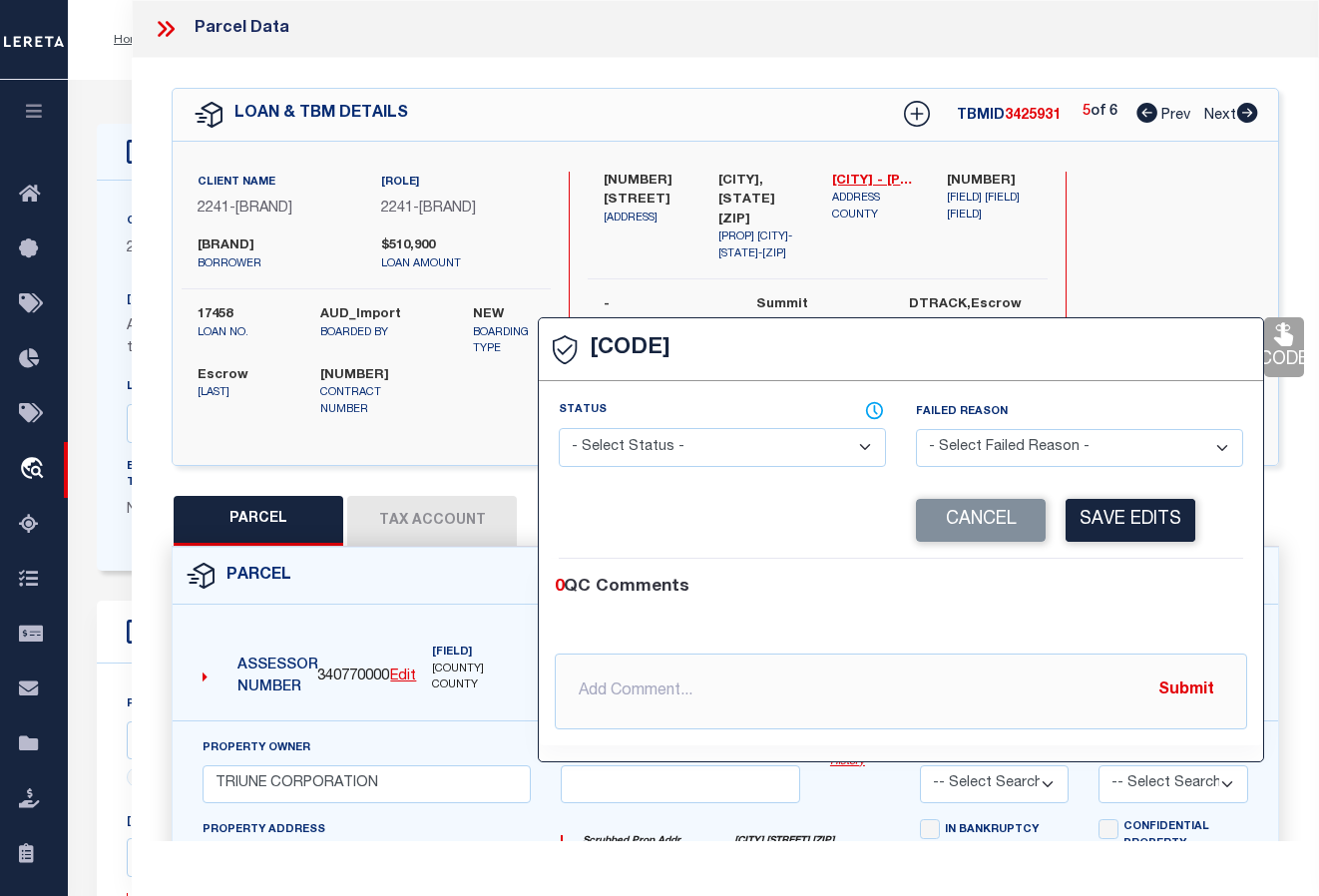 click on "- Select Status -
Ready to QC
Correct
Incorrect" at bounding box center (722, 447) 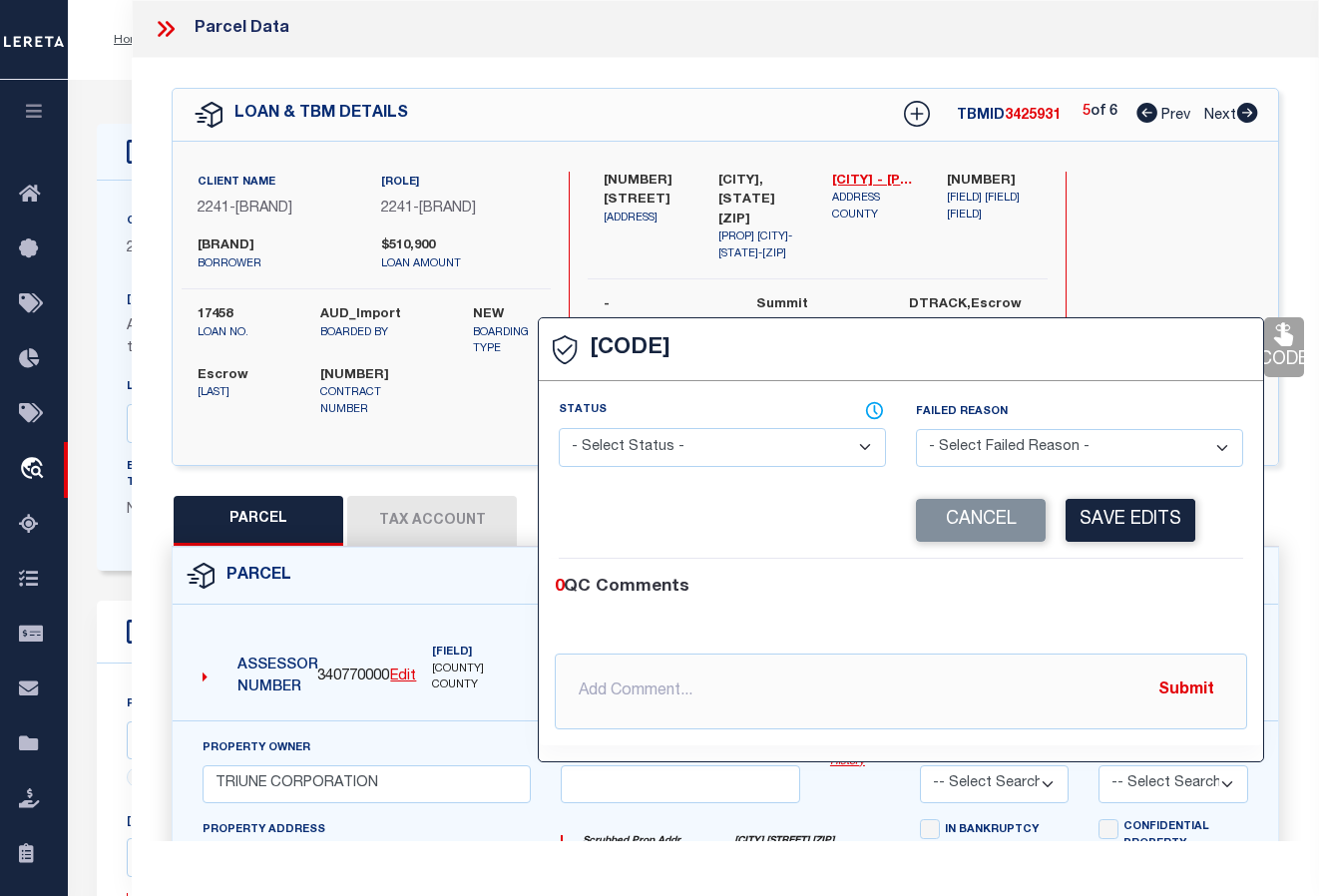 click on "- Select Status -
Ready to QC
Correct
Incorrect" at bounding box center [722, 447] 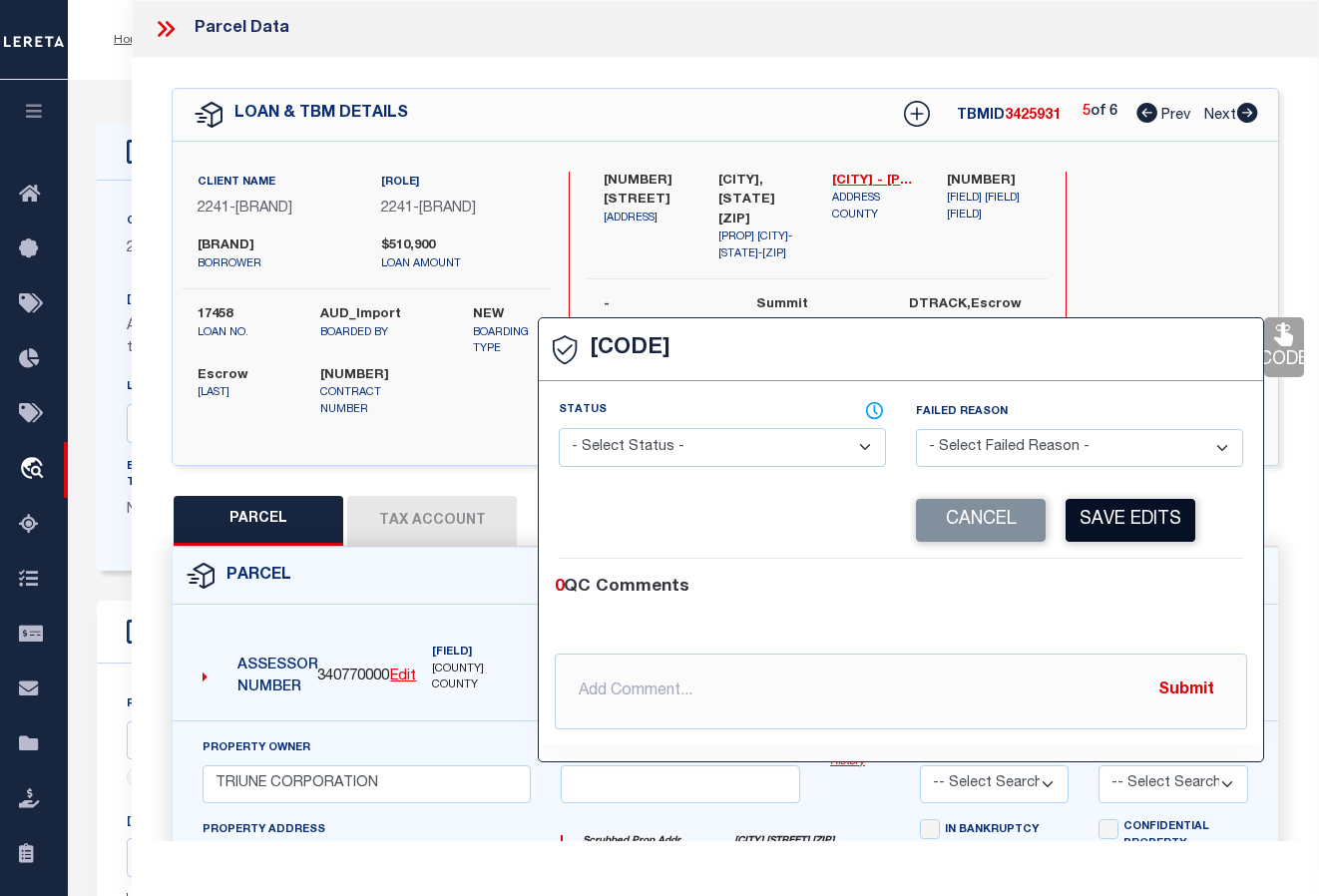 click on "Save Edits" at bounding box center [1130, 520] 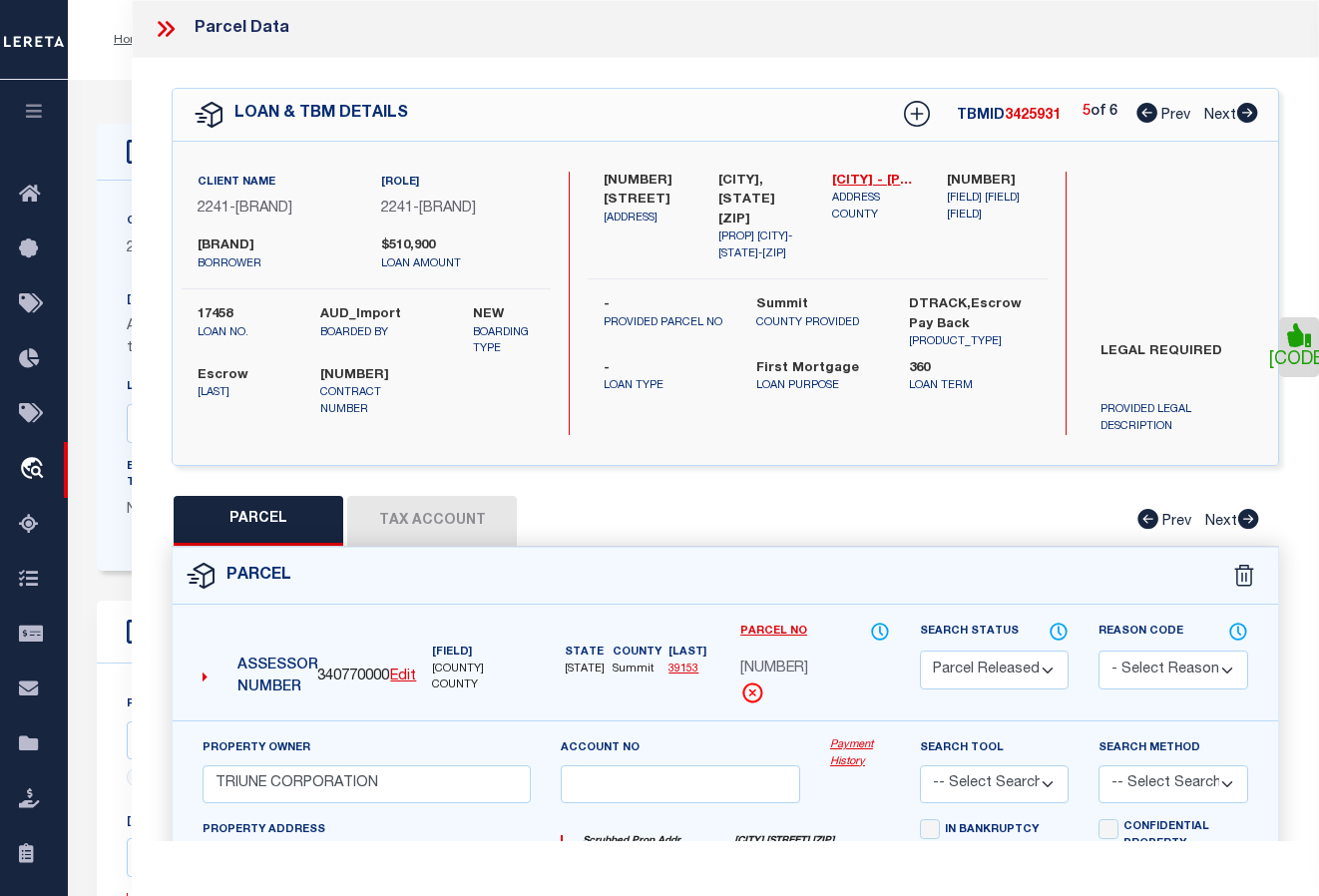 click at bounding box center [1247, 113] 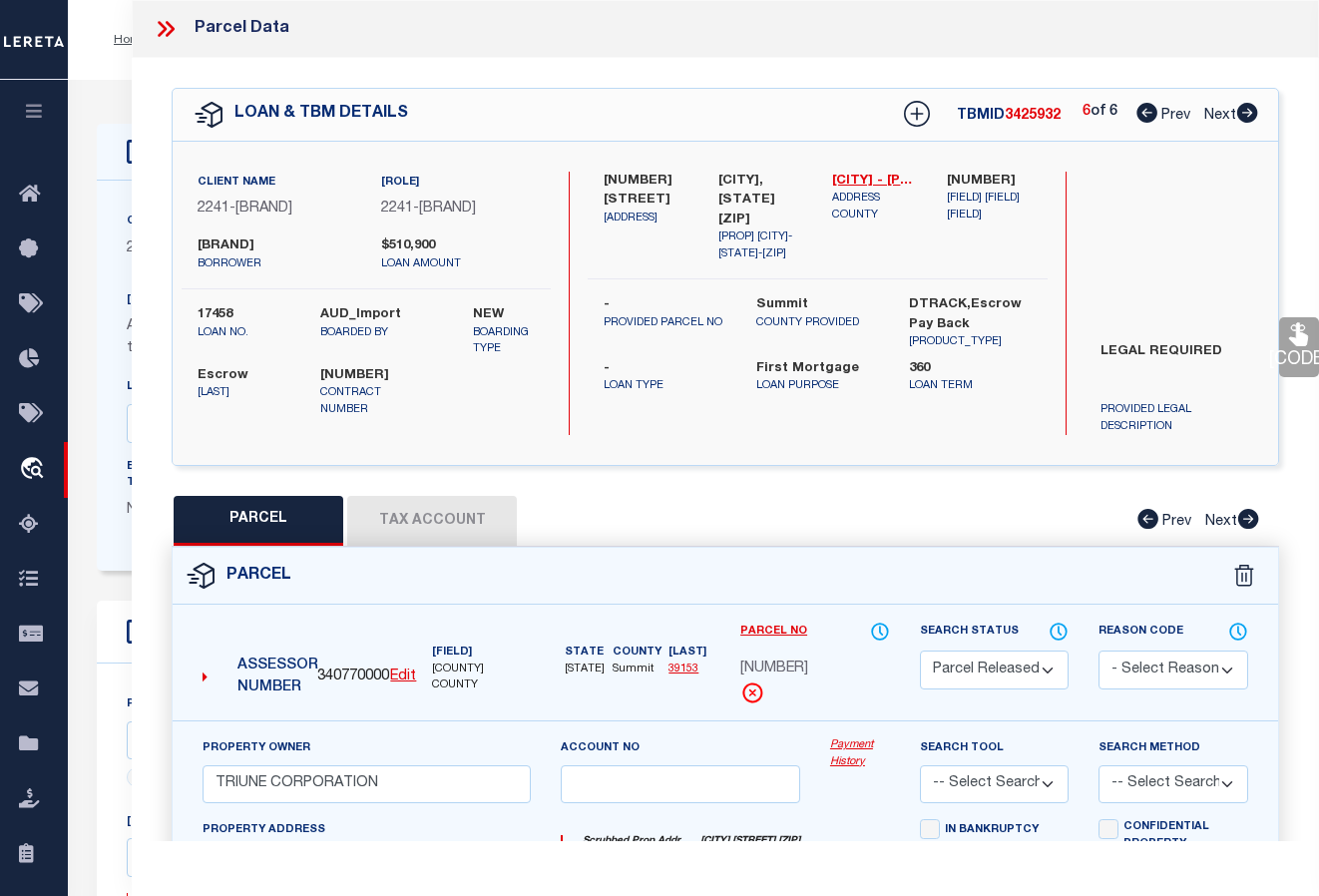 click at bounding box center [1298, 334] 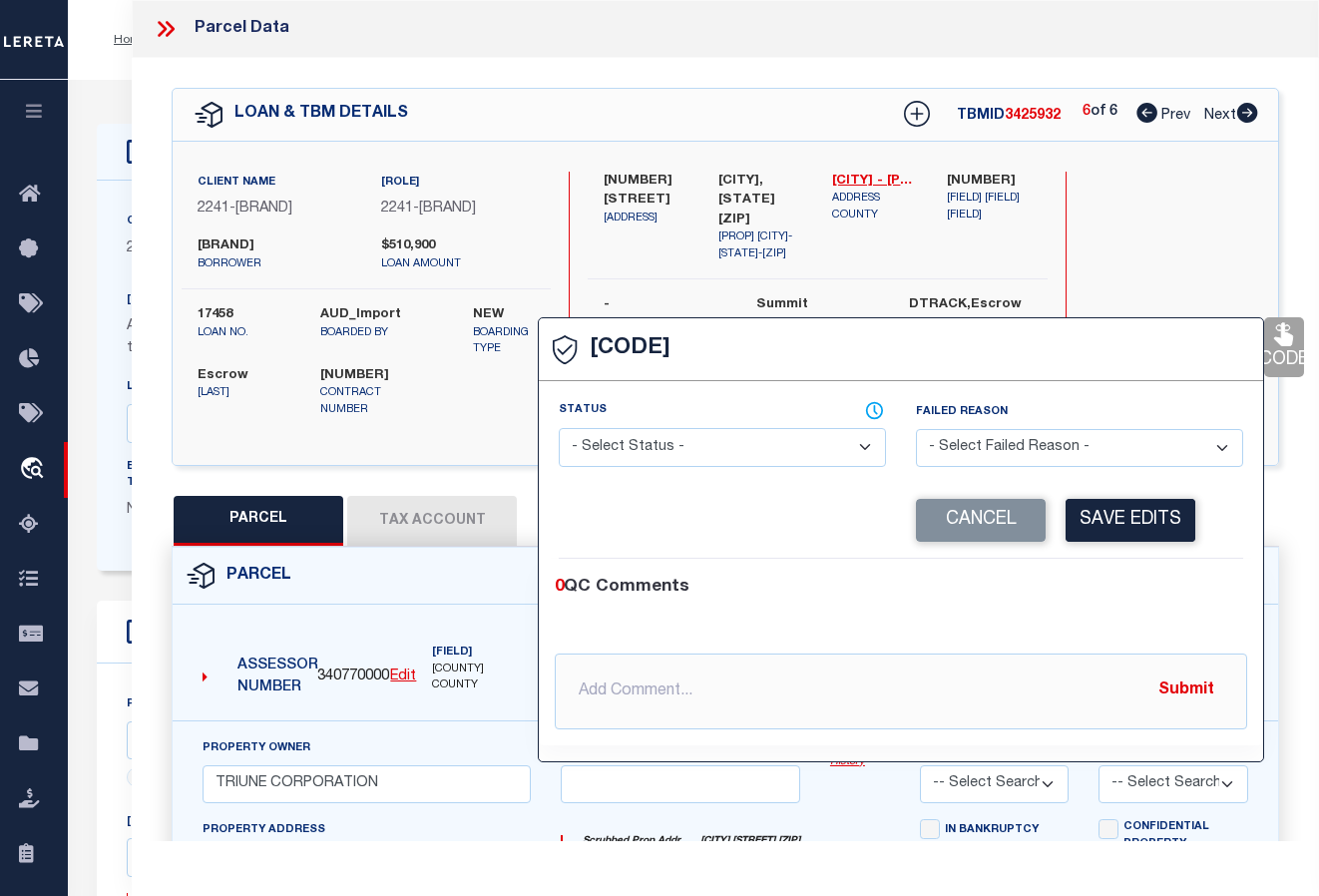 click on "- Select Status -
Ready to QC
Correct
Incorrect" at bounding box center (722, 447) 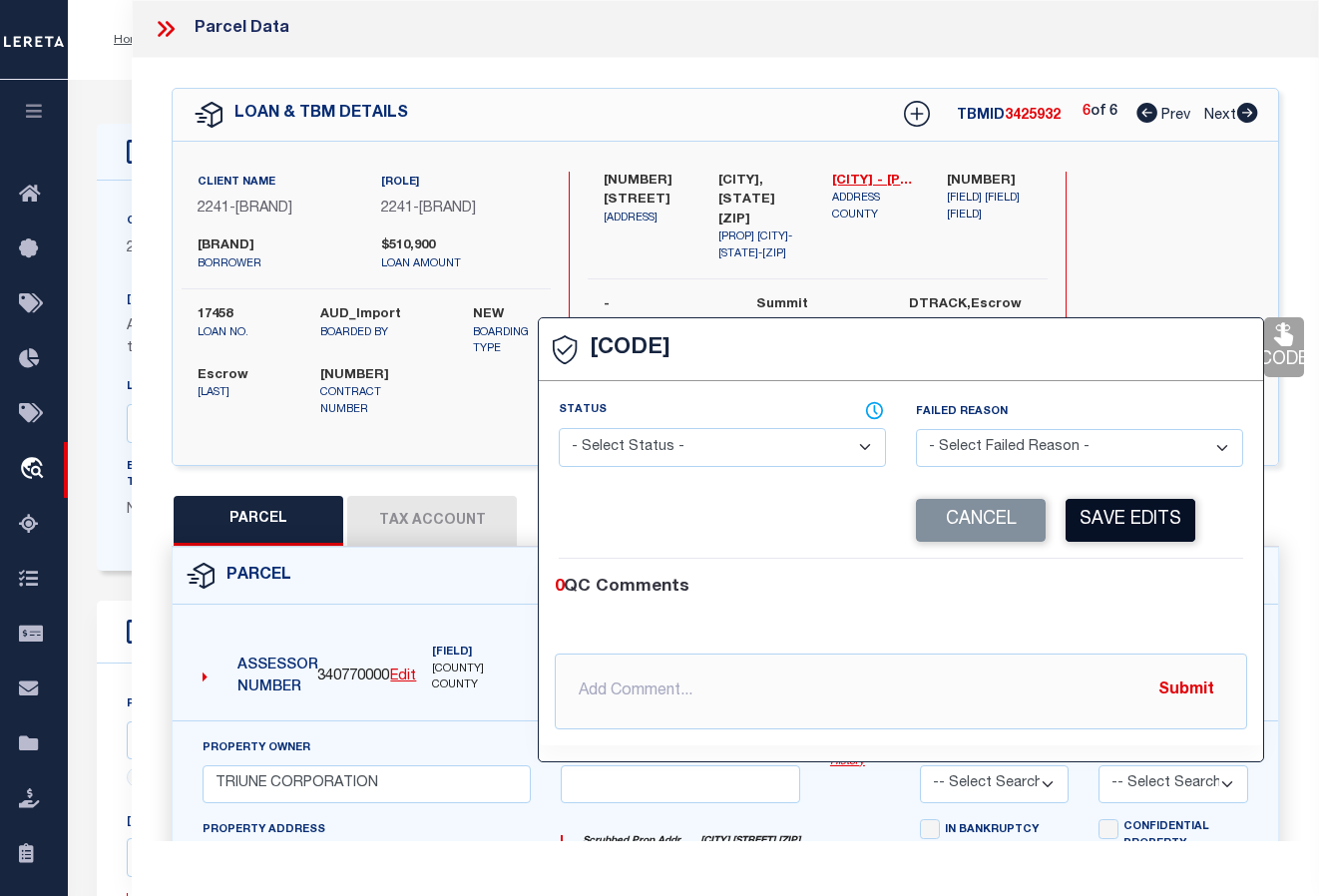 click on "Save Edits" at bounding box center (1130, 520) 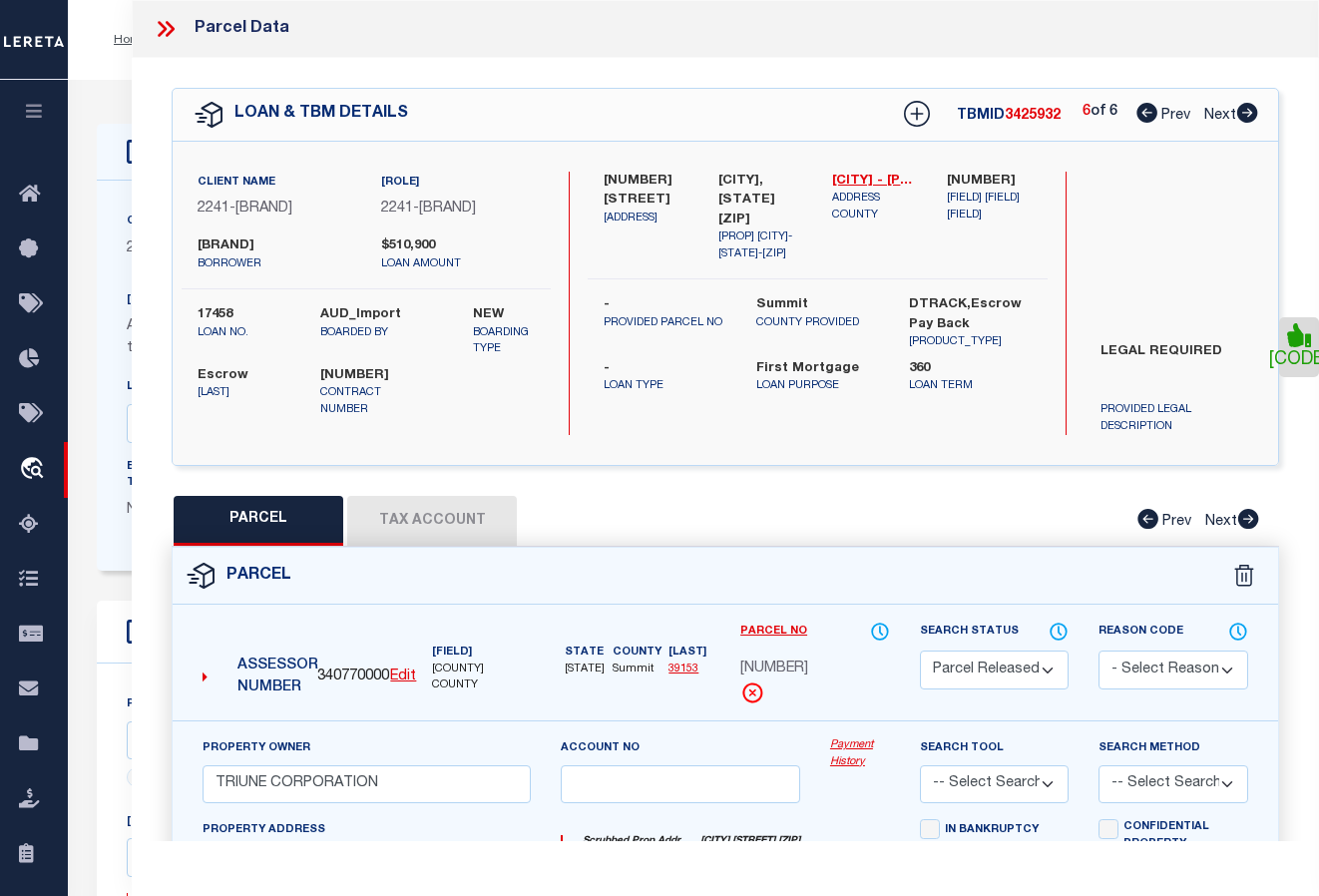 click at bounding box center [166, 29] 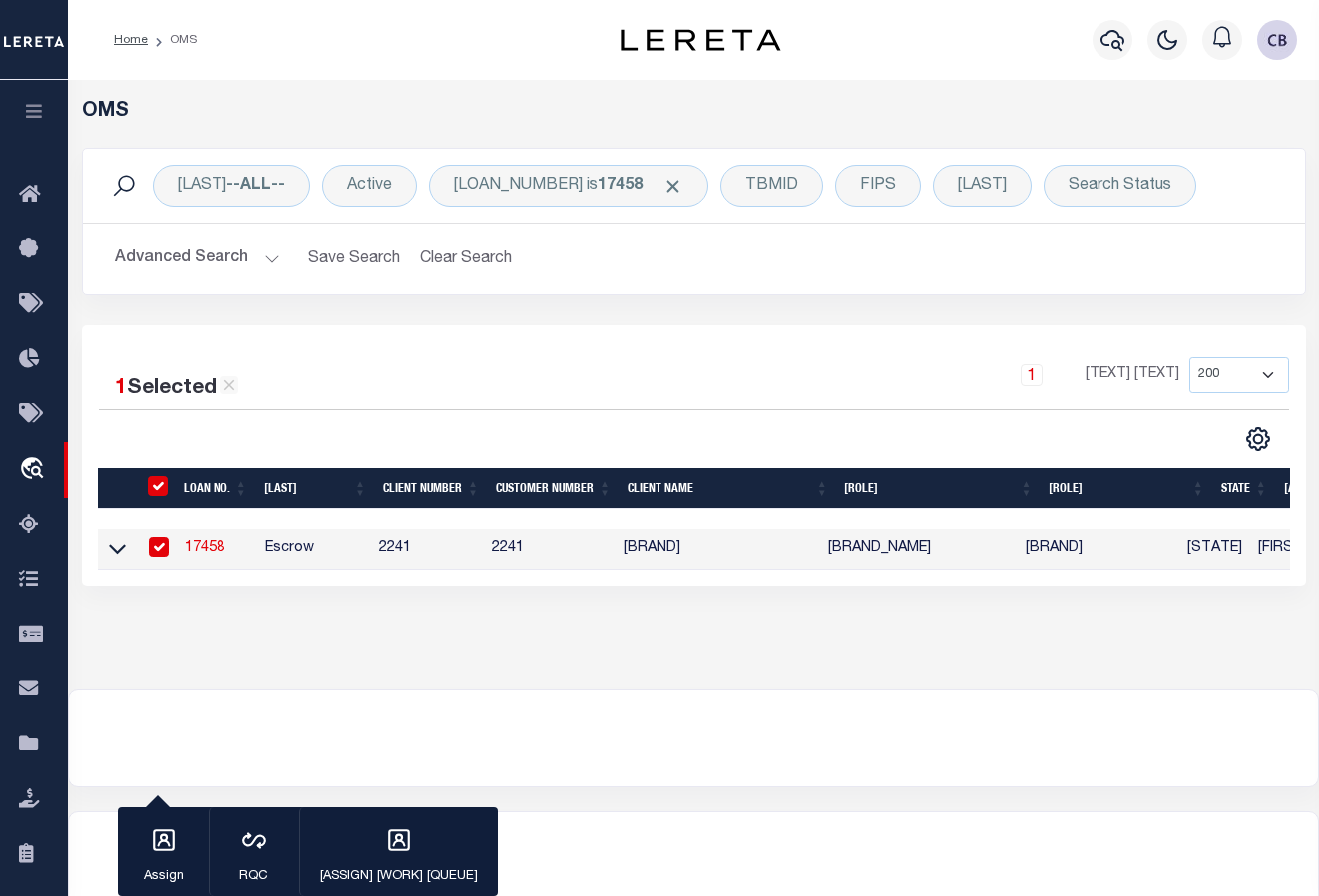 click on "17458" at bounding box center (205, 548) 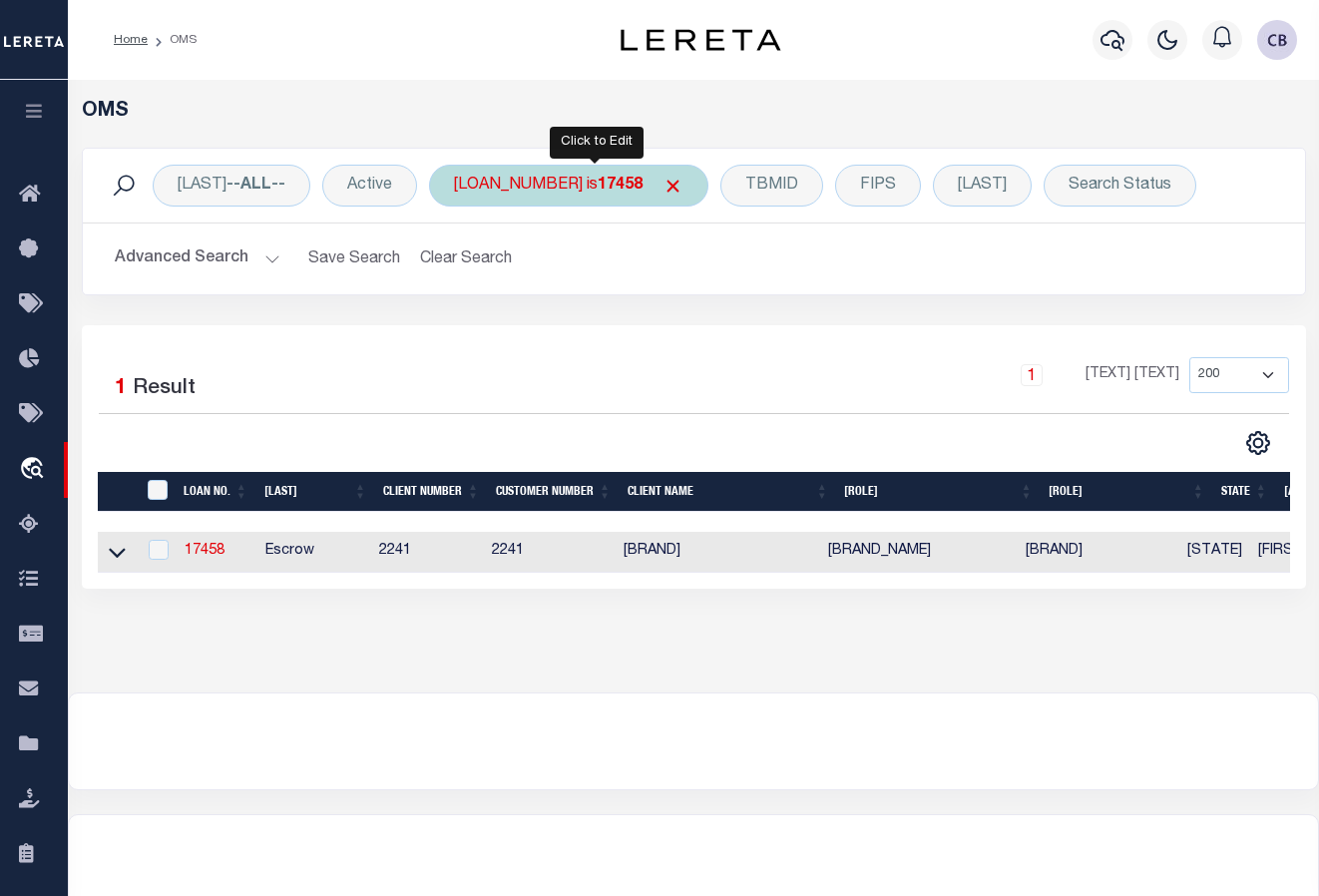 click on "Loan No. is [NUMBER]" at bounding box center (569, 186) 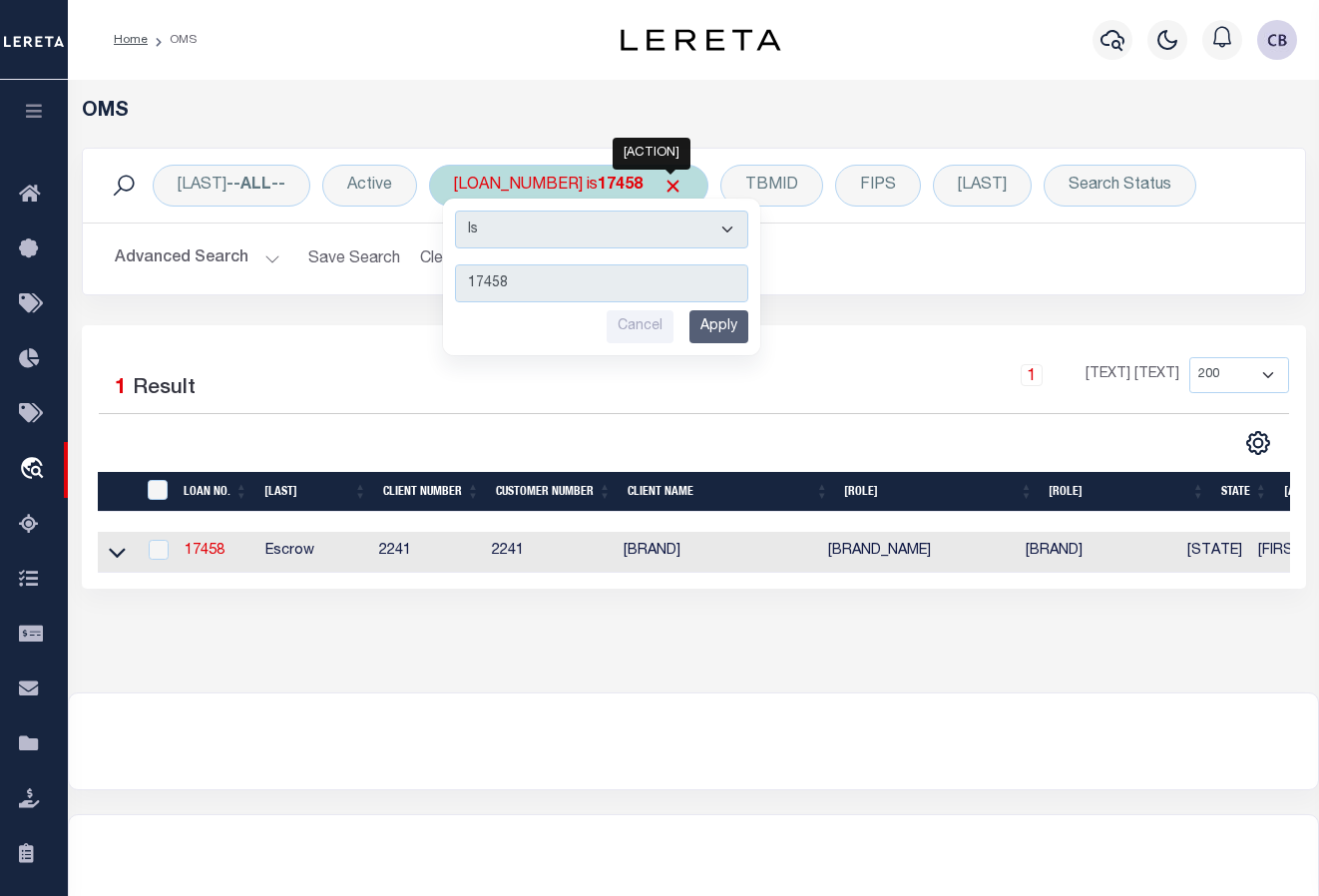 click at bounding box center [672, 186] 